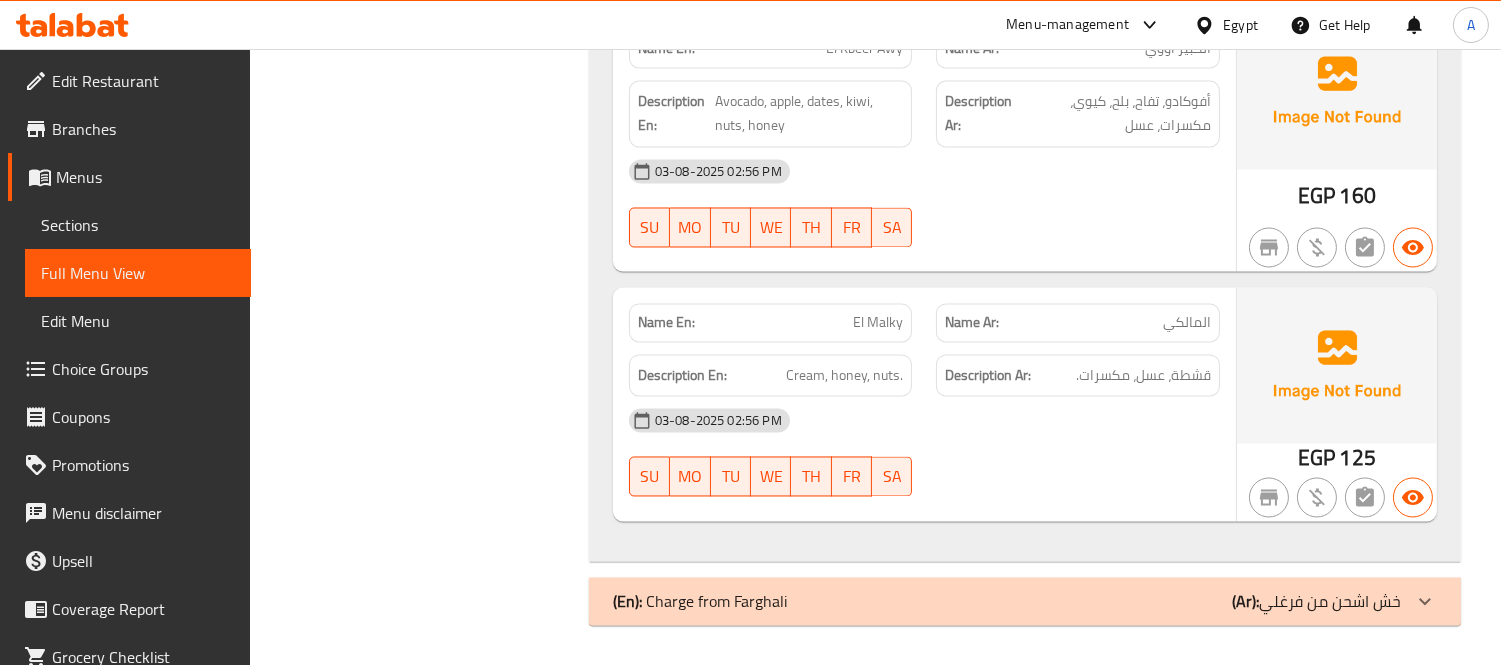scroll, scrollTop: 20278, scrollLeft: 0, axis: vertical 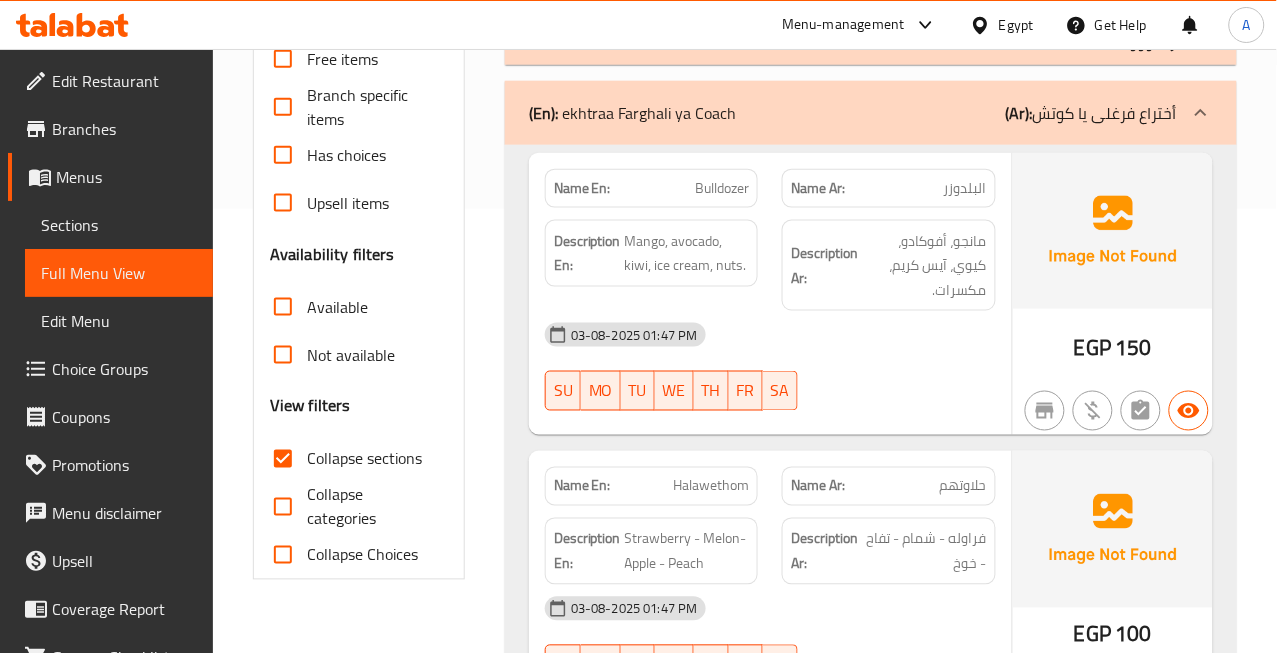 click on "03-08-2025 01:47 PM" at bounding box center (770, 335) 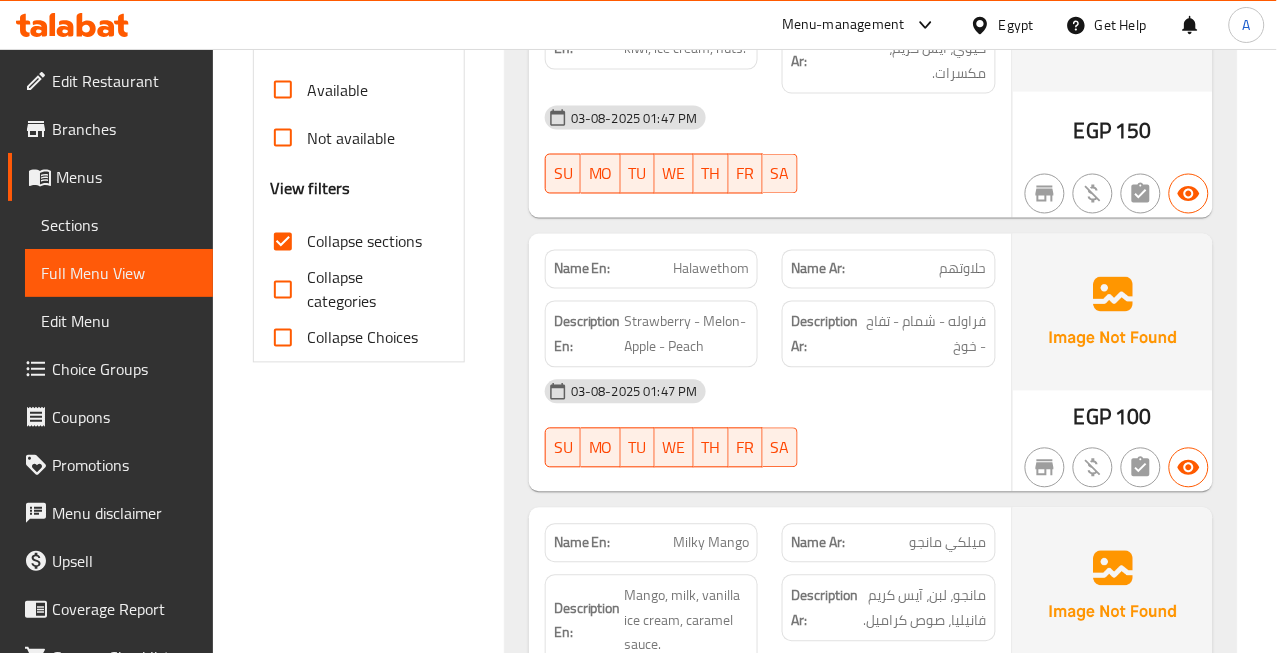 scroll, scrollTop: 666, scrollLeft: 0, axis: vertical 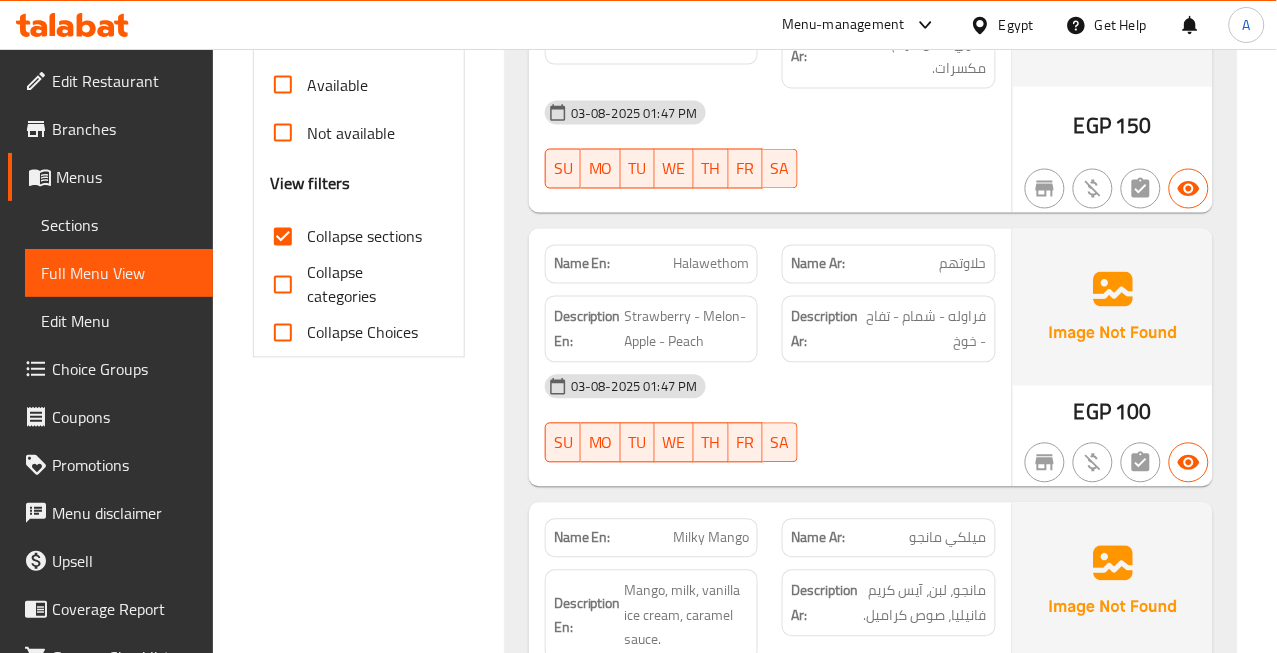 click on "Halawethom" at bounding box center (711, 264) 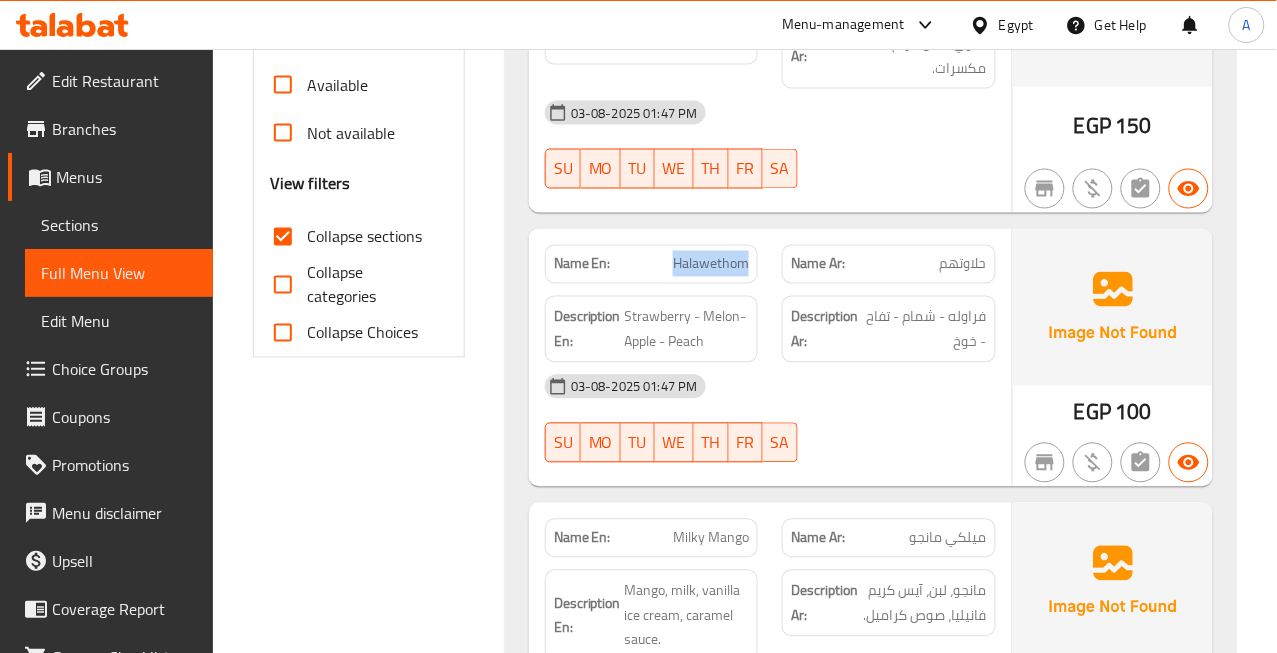 click on "Halawethom" at bounding box center (711, 264) 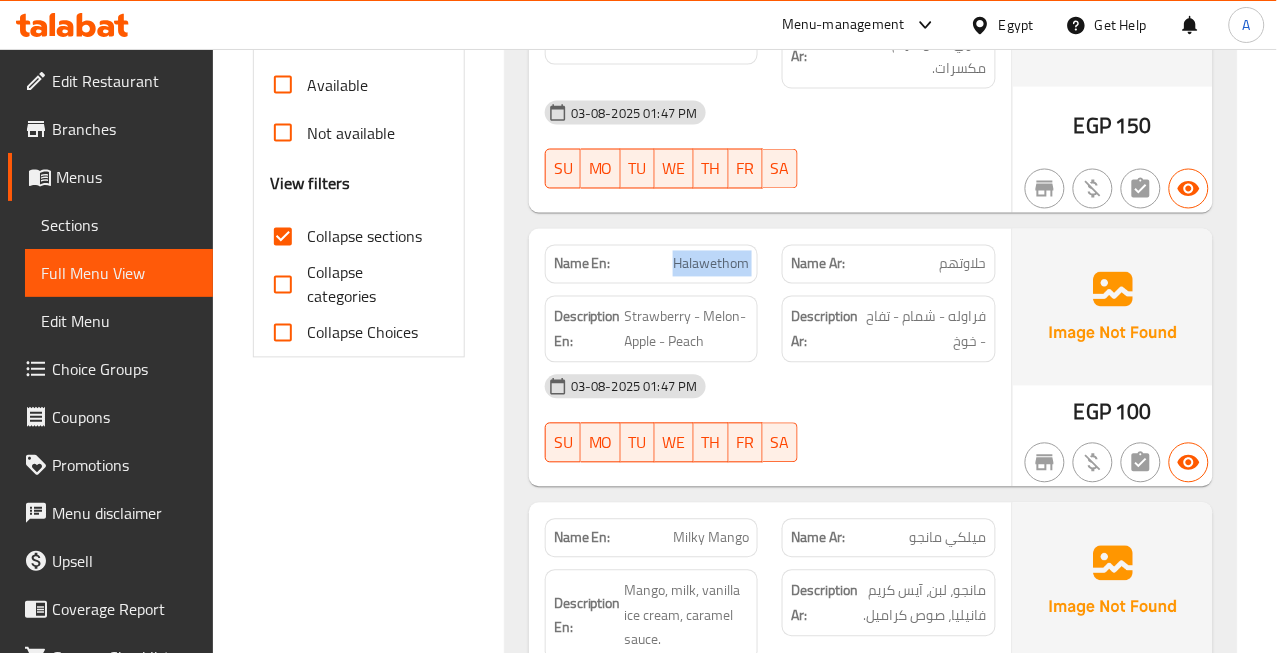 click on "Halawethom" at bounding box center (711, 264) 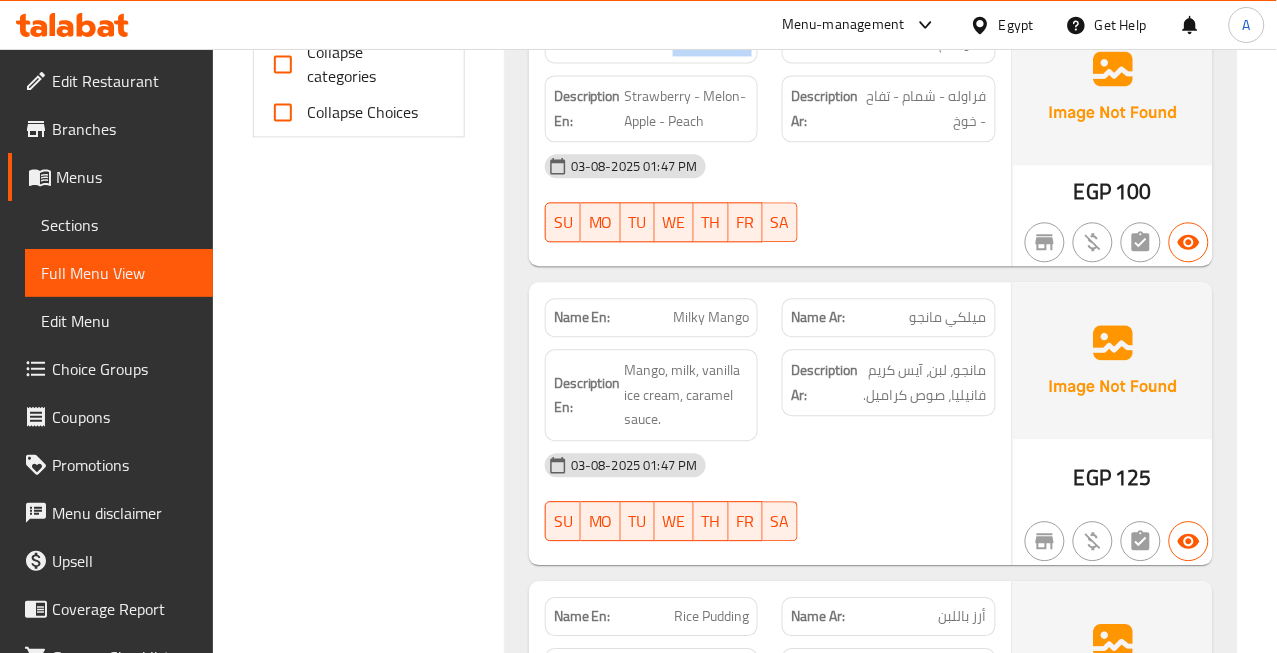 scroll, scrollTop: 888, scrollLeft: 0, axis: vertical 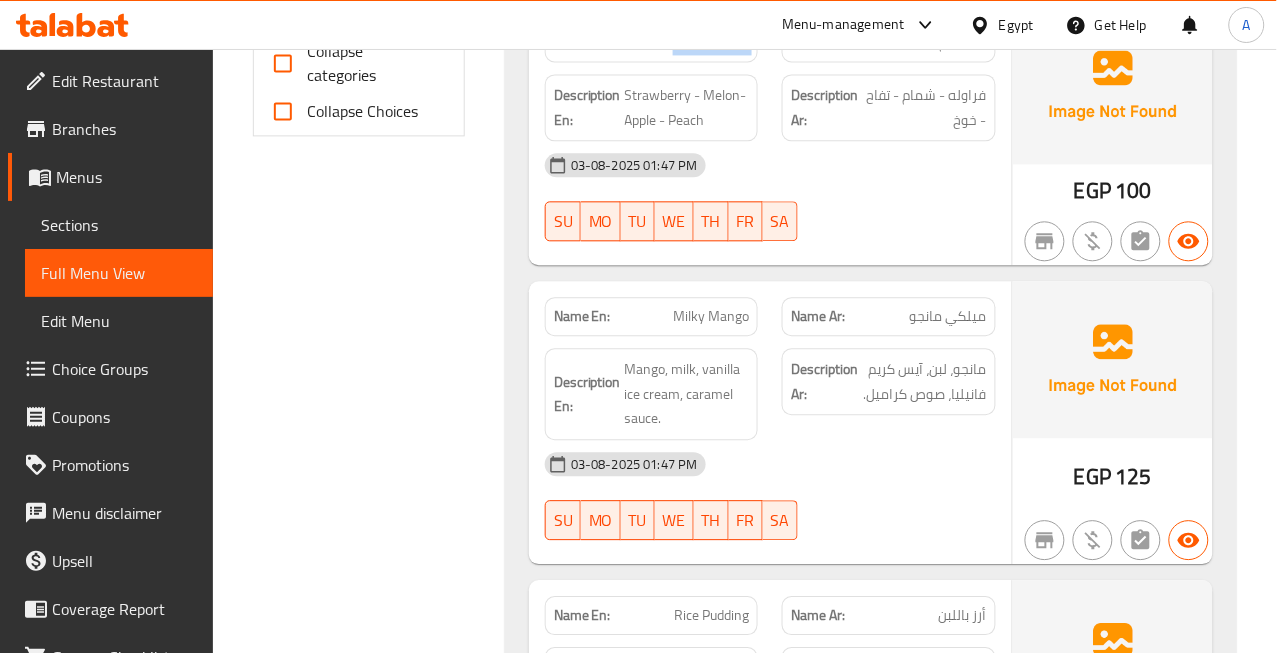 click on "Milky Mango" at bounding box center [711, 316] 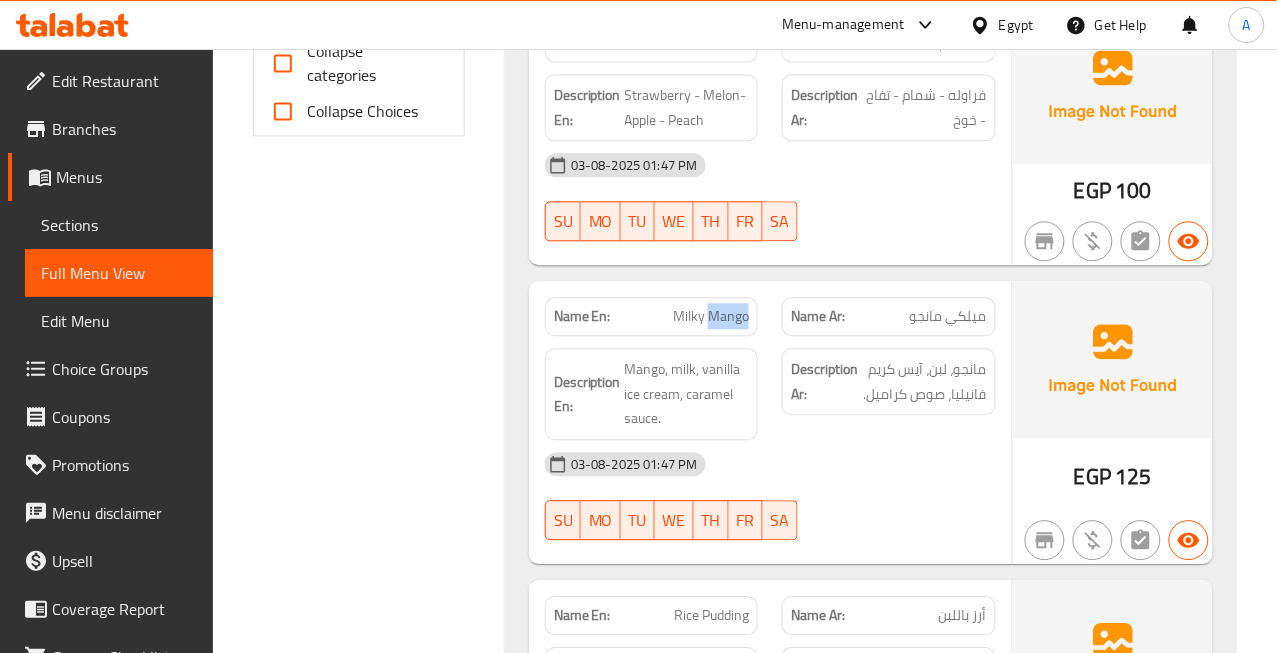 click on "Milky Mango" at bounding box center [711, 316] 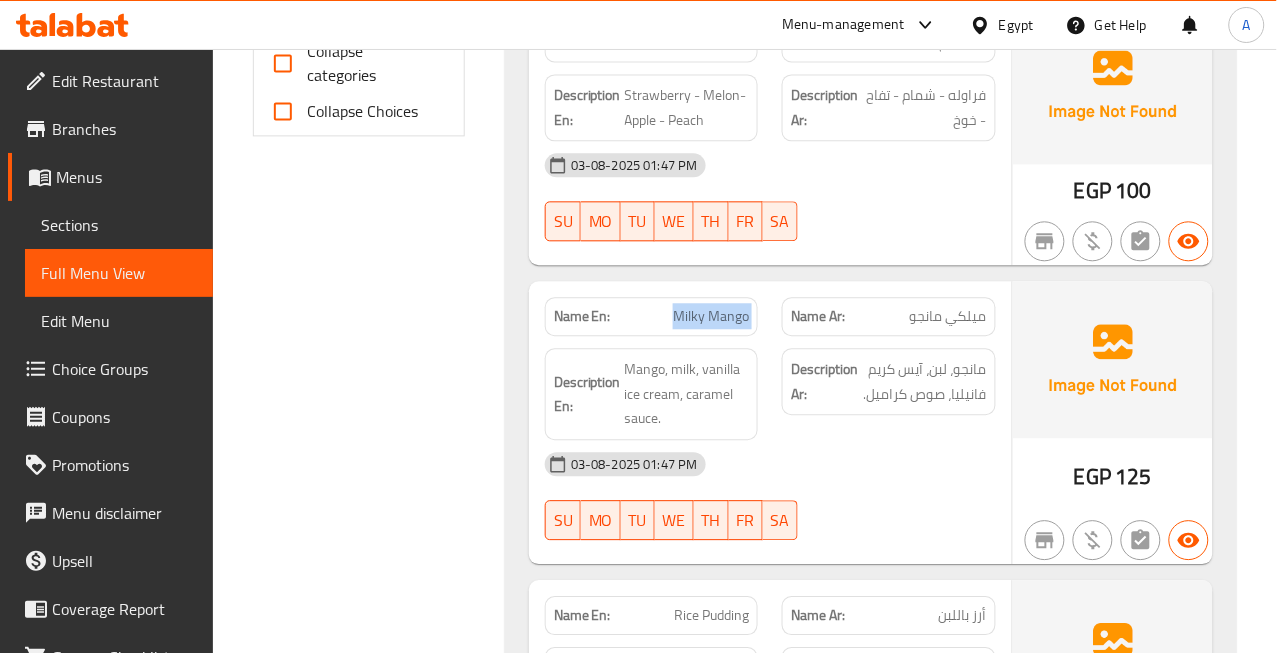click on "Milky Mango" at bounding box center (711, 316) 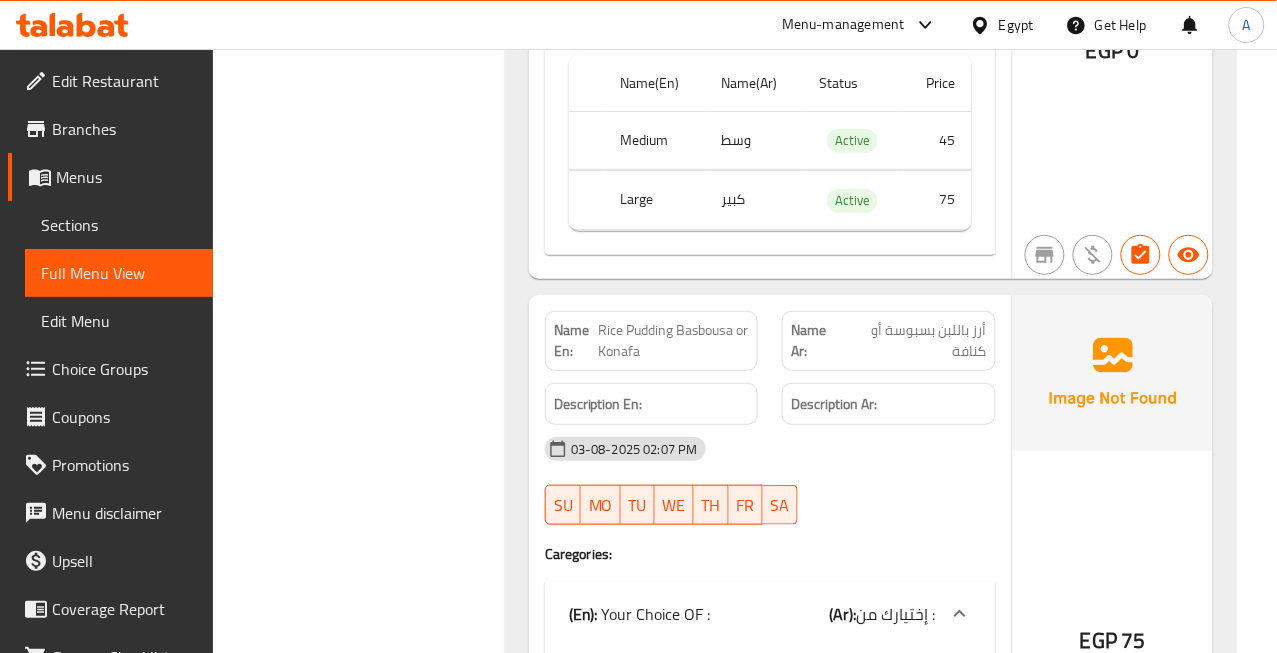 scroll, scrollTop: 1777, scrollLeft: 0, axis: vertical 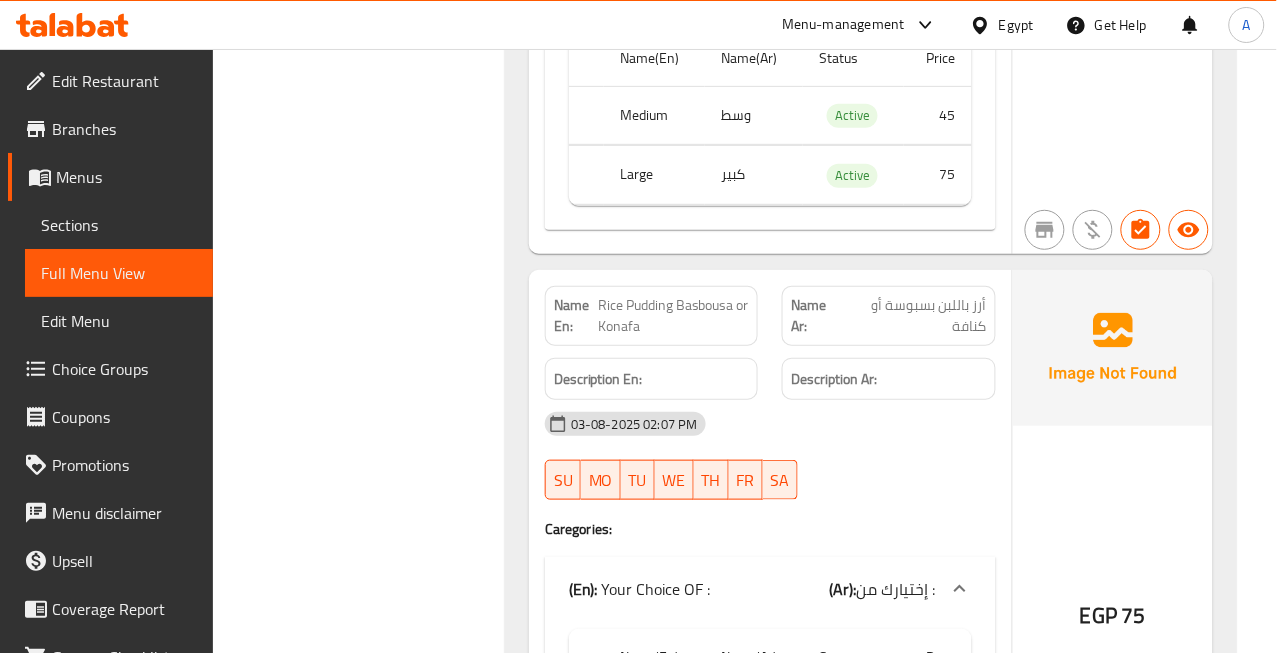 click on "أرز باللبن بسبوسة أو كنافة" at bounding box center [915, 316] 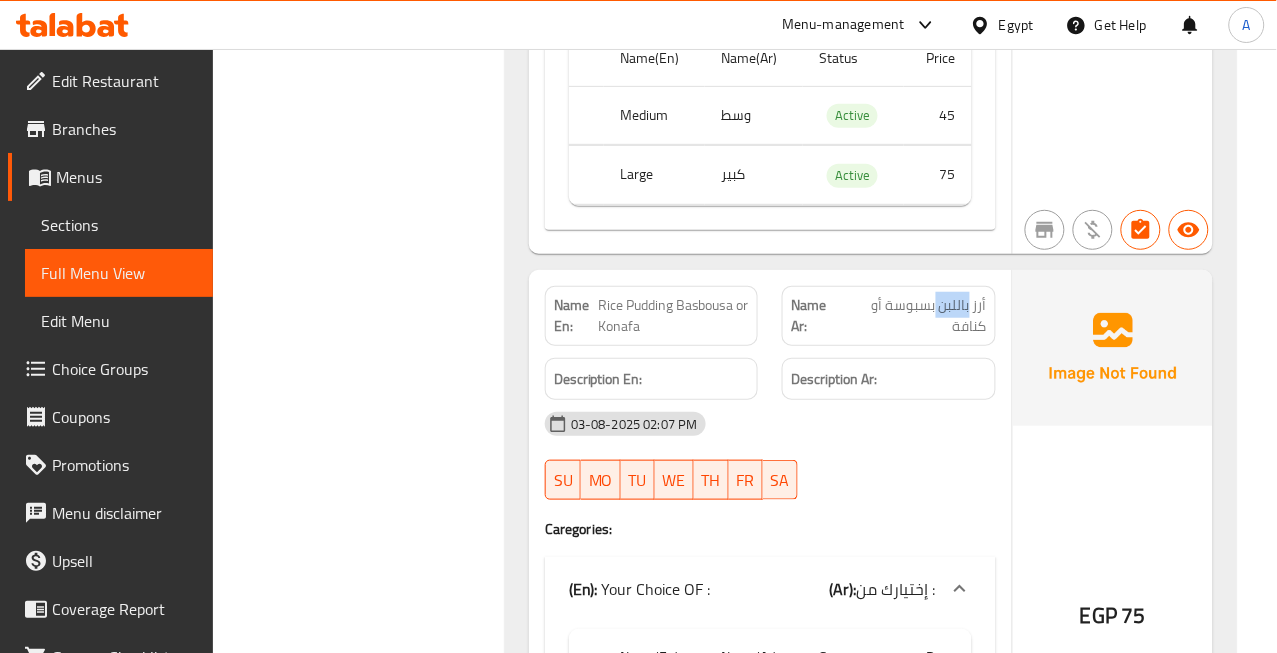 click on "أرز باللبن بسبوسة أو كنافة" at bounding box center (915, 316) 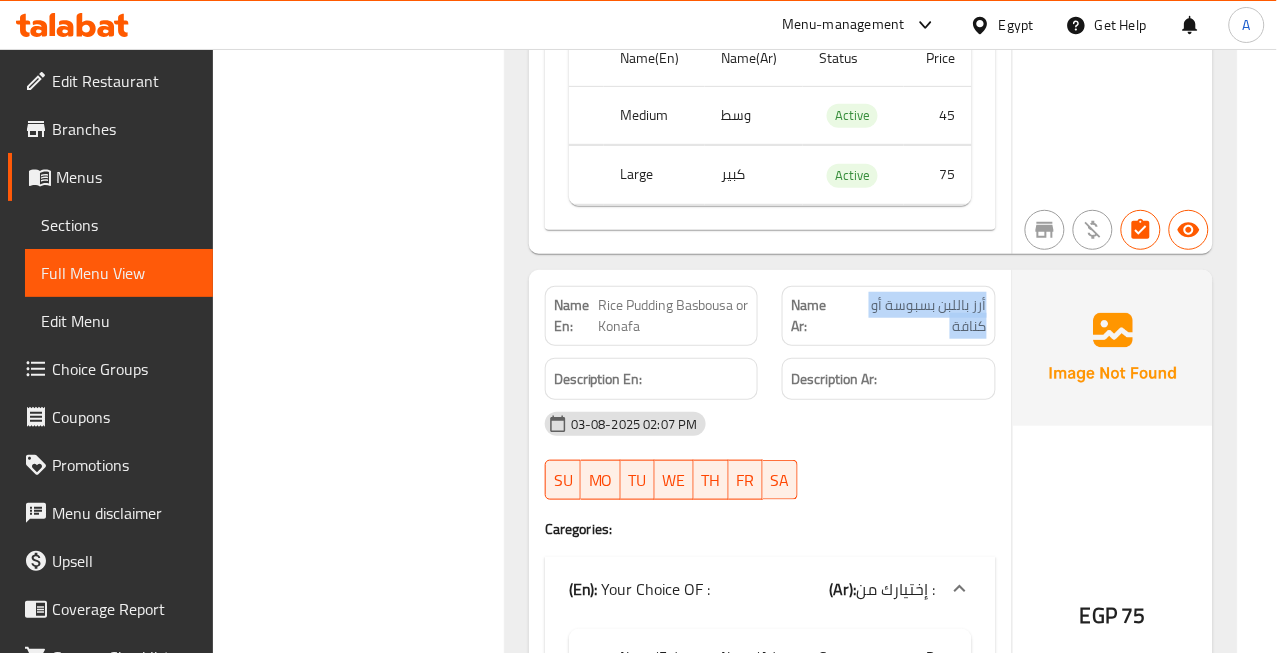 click on "أرز باللبن بسبوسة أو كنافة" at bounding box center (915, 316) 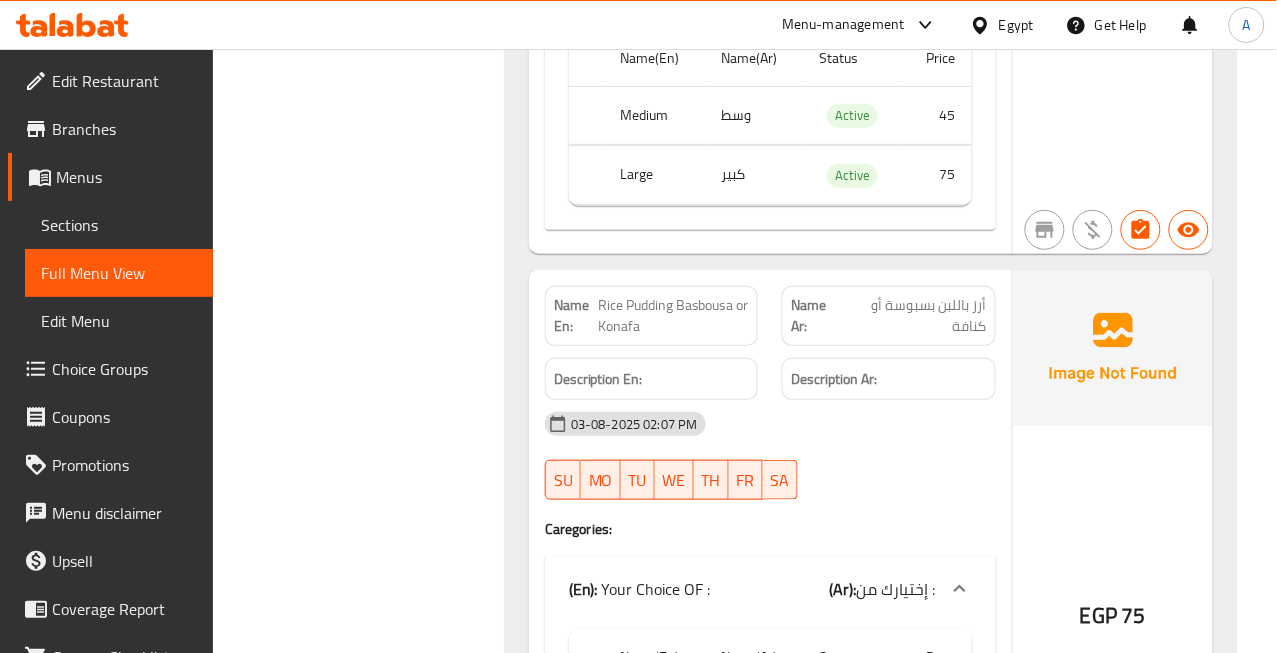 click on "Rice Pudding Basbousa or Konafa" at bounding box center [673, 316] 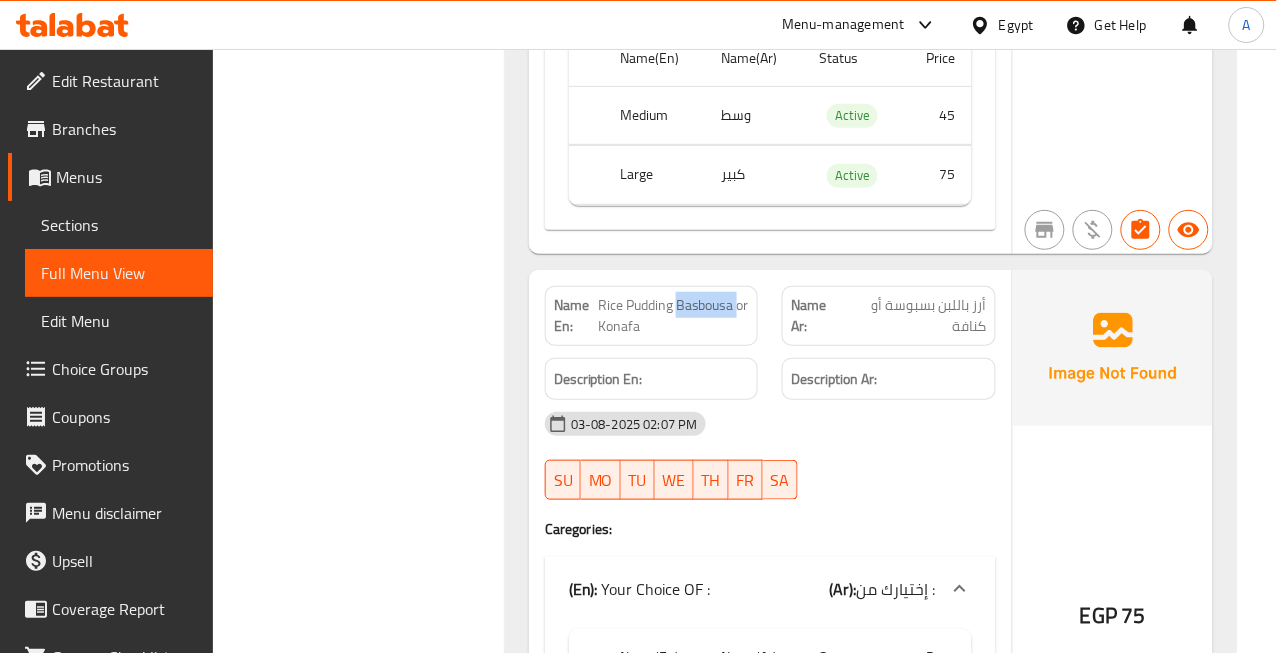 click on "Rice Pudding Basbousa or Konafa" at bounding box center (673, 316) 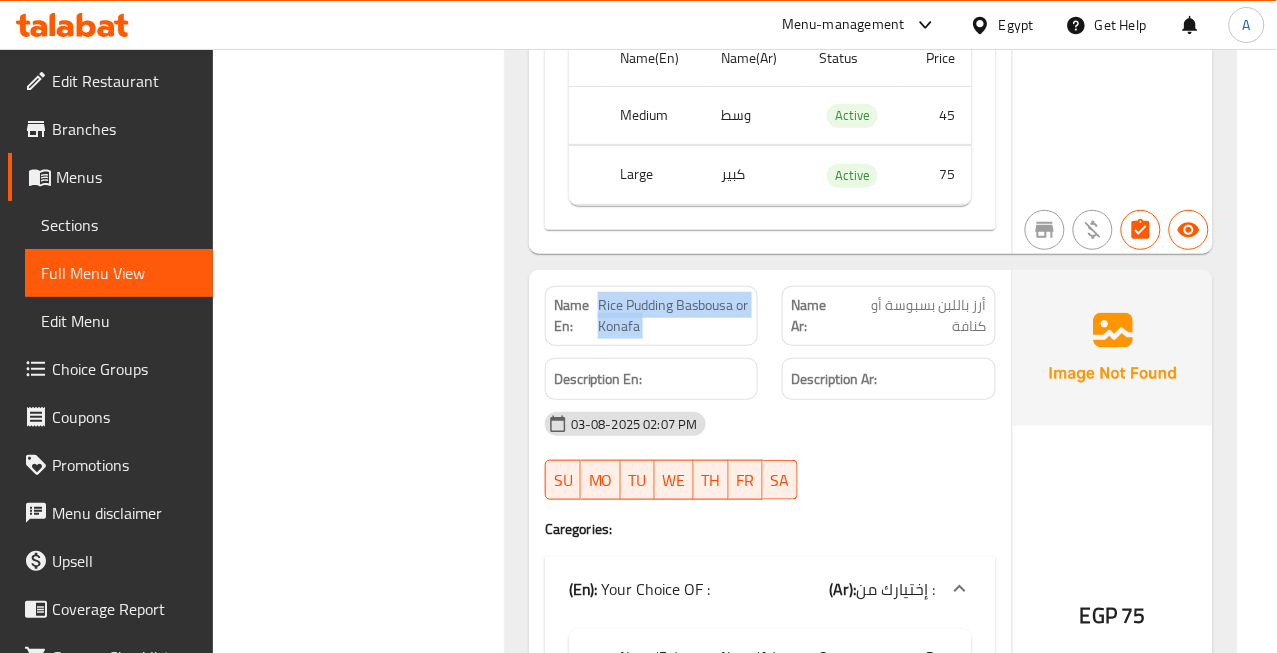 click on "Rice Pudding Basbousa or Konafa" at bounding box center (673, 316) 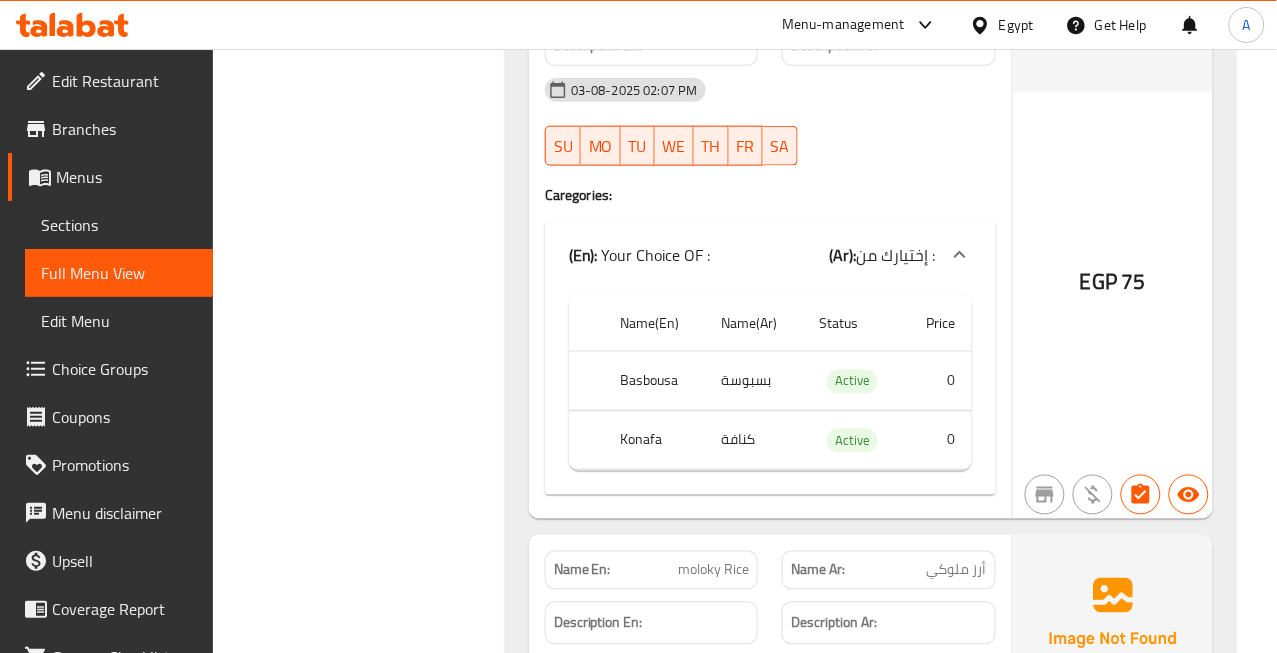 scroll, scrollTop: 2333, scrollLeft: 0, axis: vertical 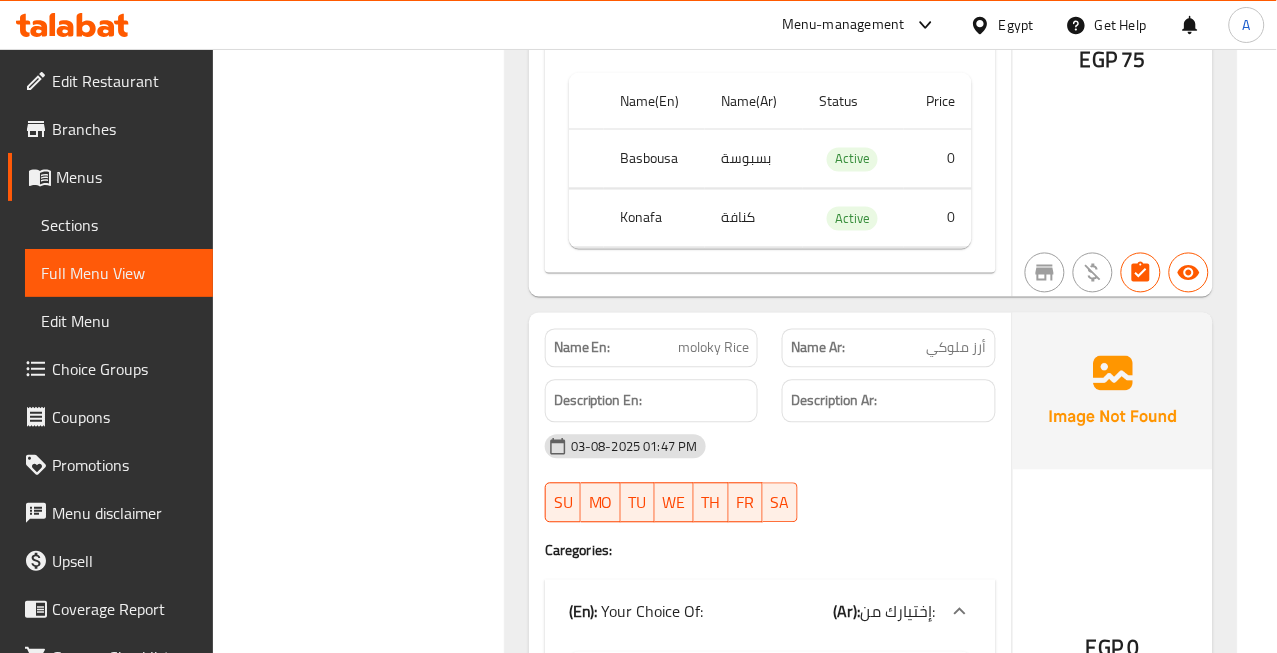 click on "أرز ملوكي" at bounding box center (957, 348) 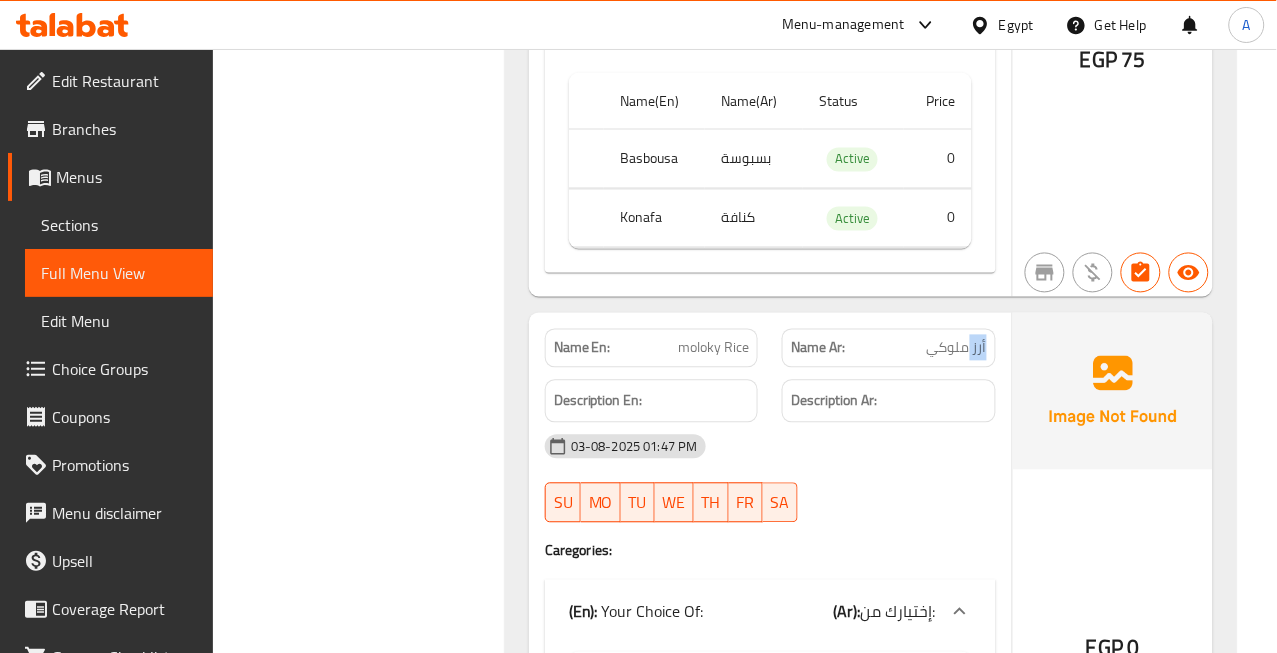 click on "أرز ملوكي" at bounding box center [957, 348] 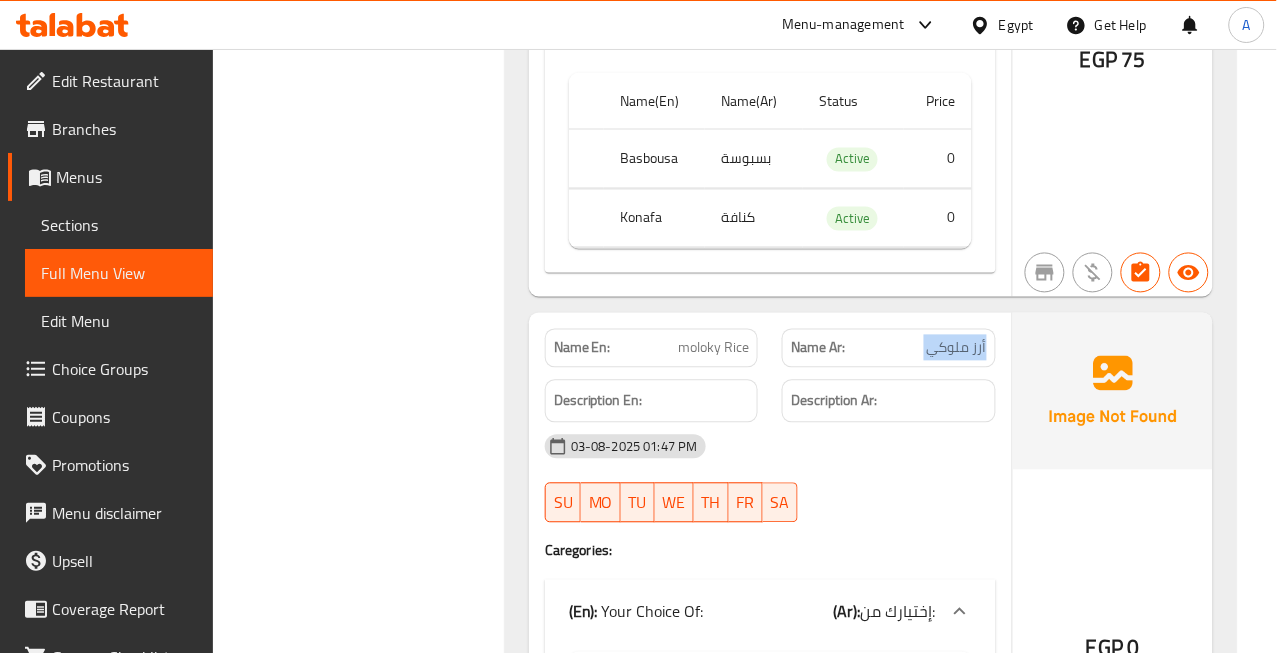 click on "أرز ملوكي" at bounding box center [957, 348] 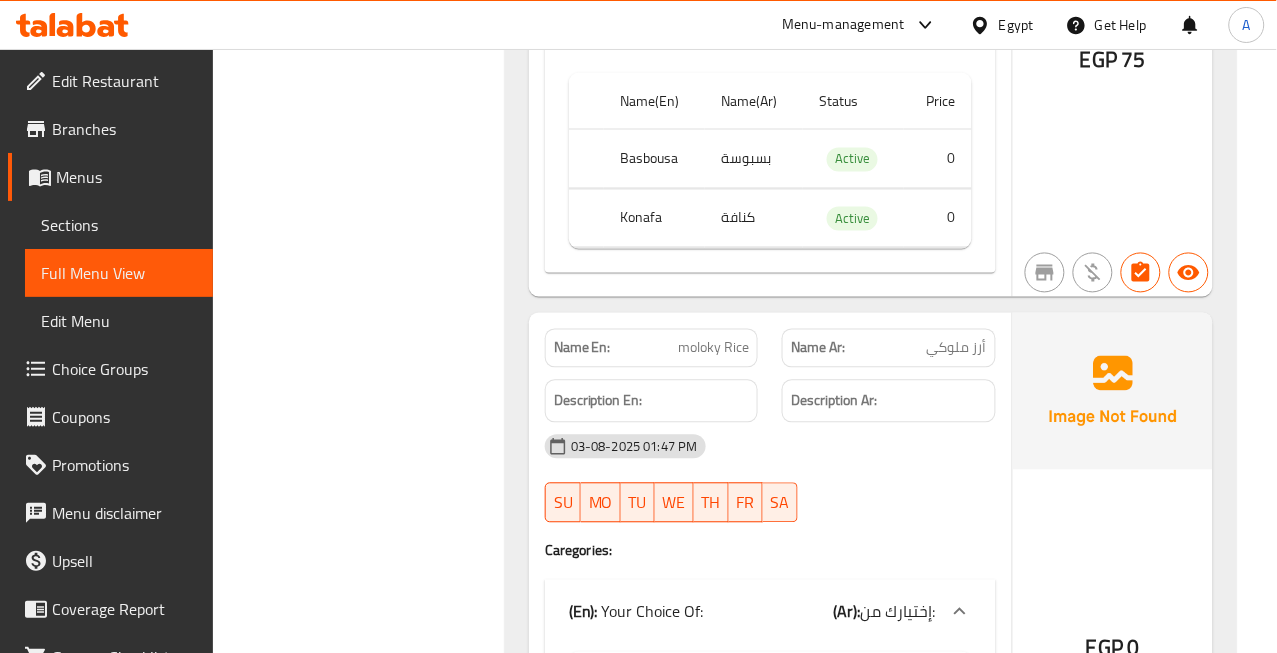 click on "moloky Rice" at bounding box center (713, 348) 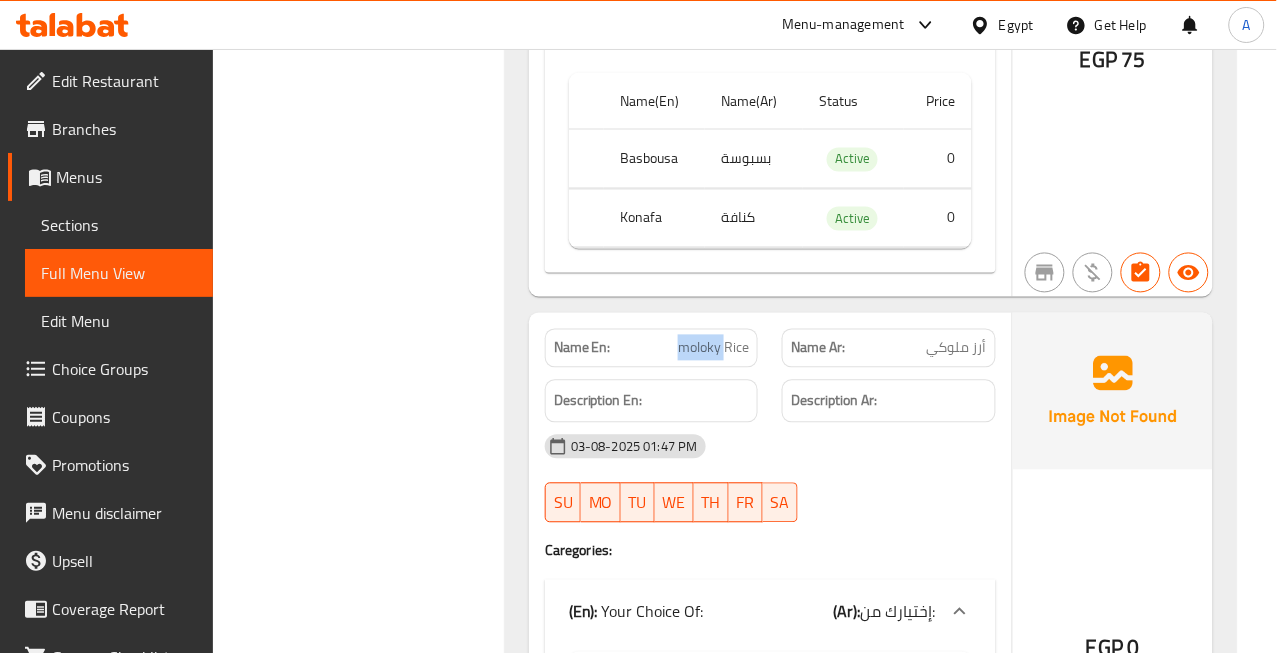 click on "moloky Rice" at bounding box center (713, 348) 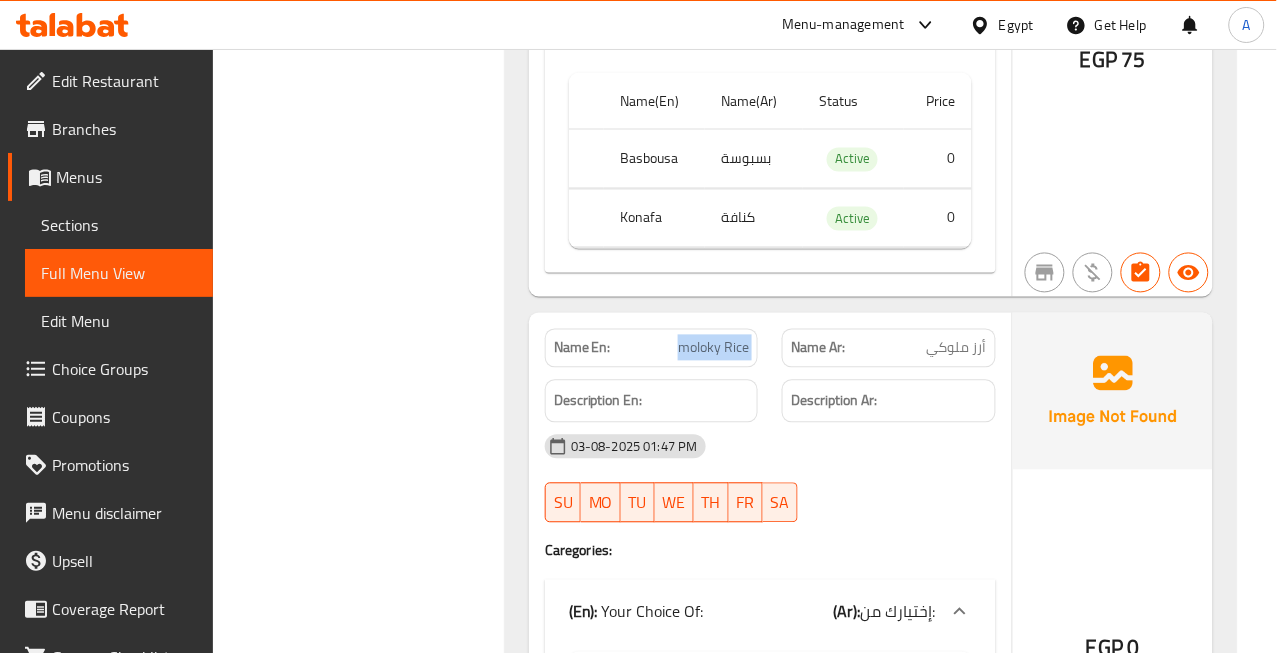 click on "moloky Rice" at bounding box center (713, 348) 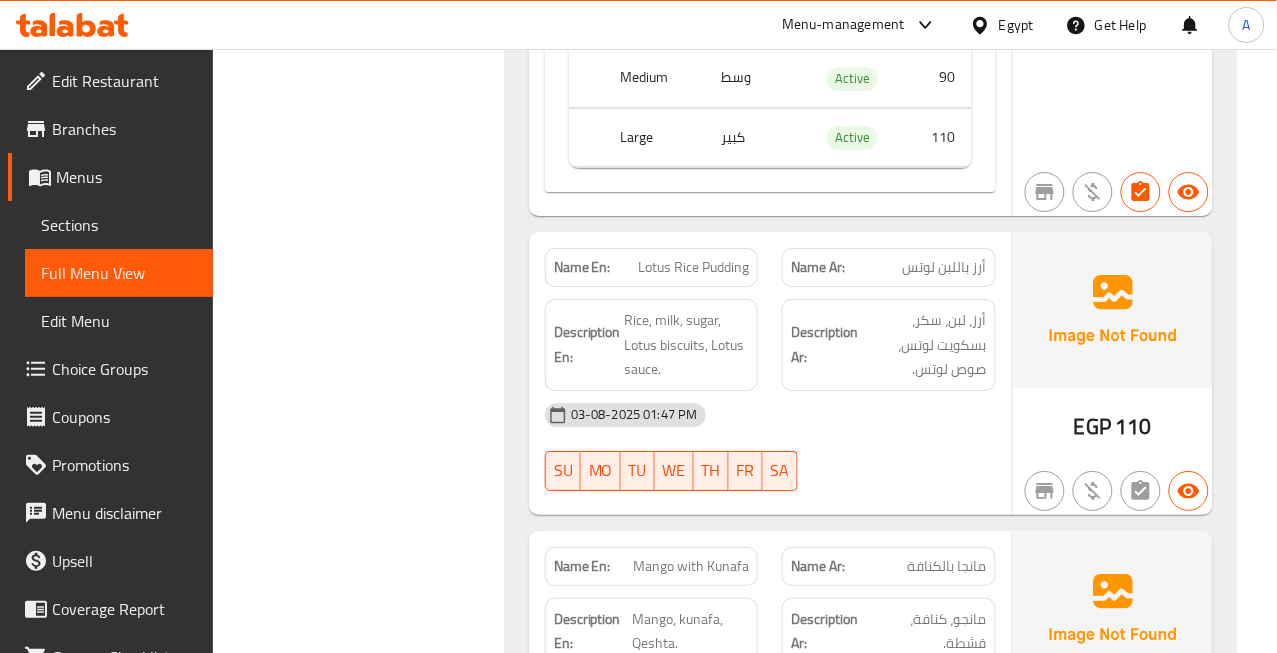 scroll, scrollTop: 3000, scrollLeft: 0, axis: vertical 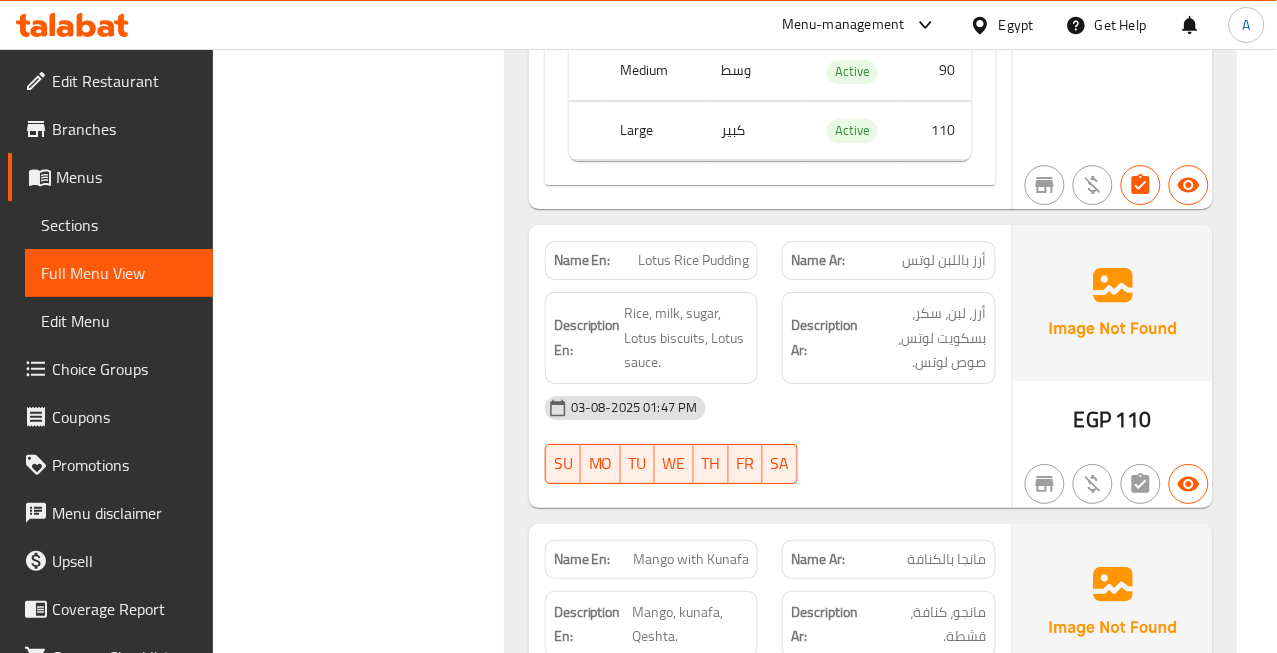 click on "أرز باللبن لوتس" at bounding box center (945, 260) 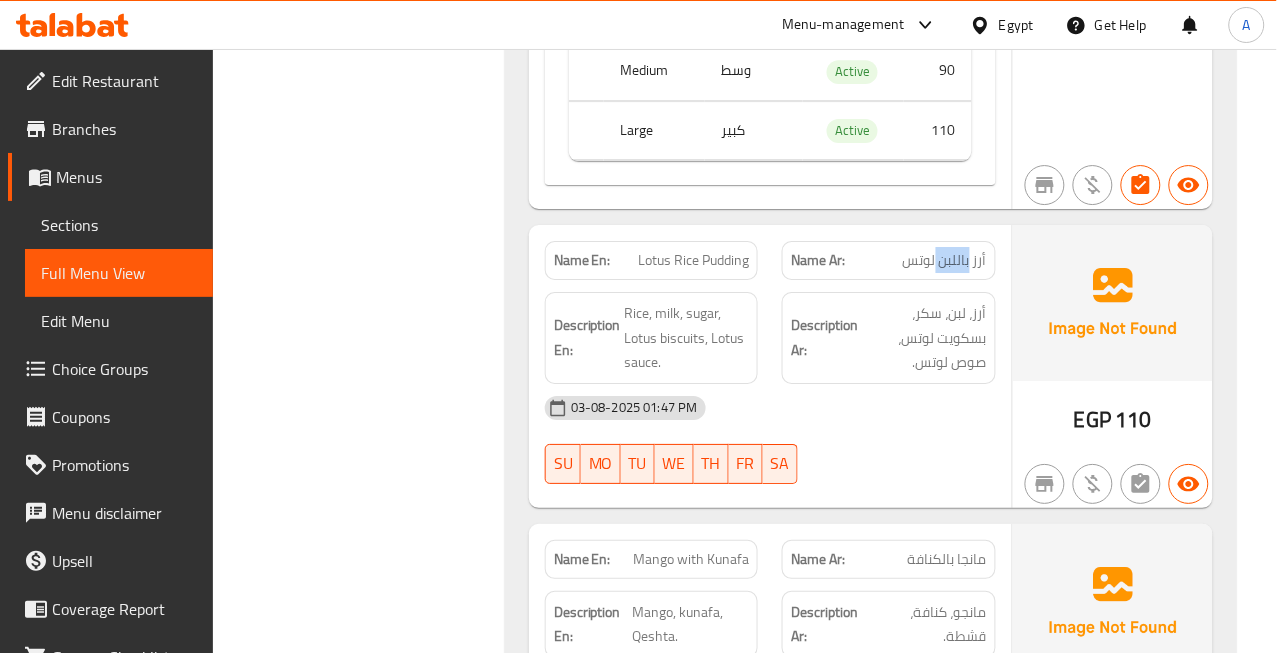 click on "أرز باللبن لوتس" at bounding box center (945, 260) 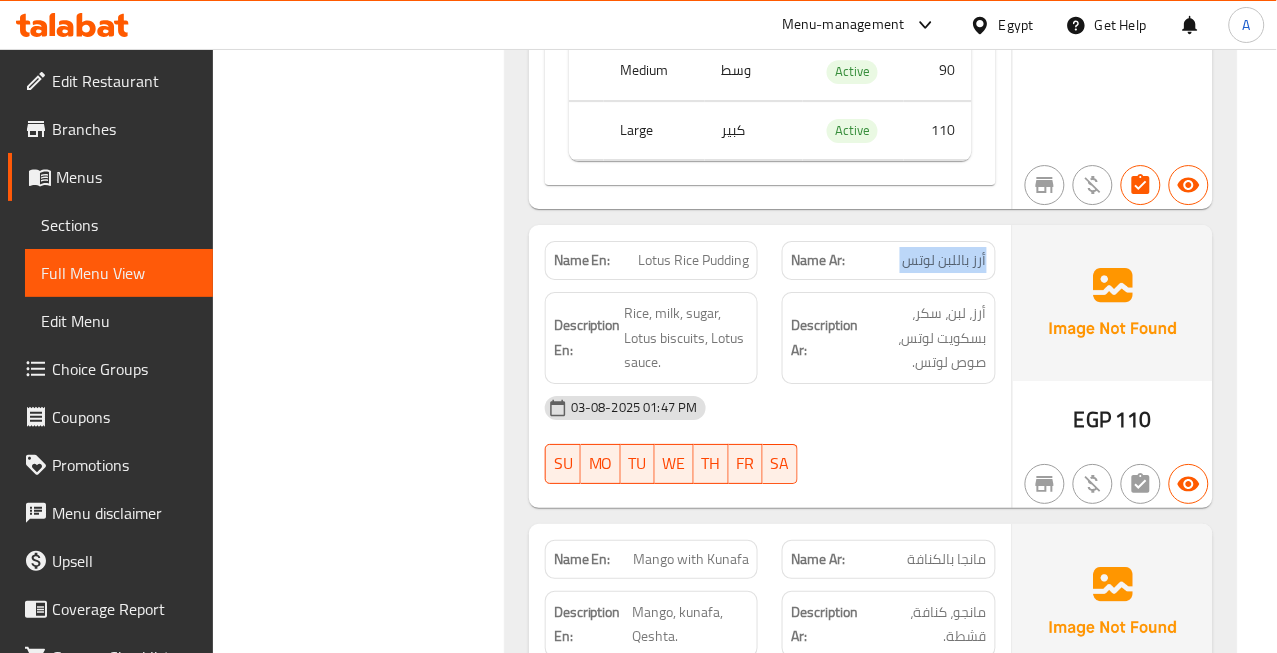 click on "أرز باللبن لوتس" at bounding box center (945, 260) 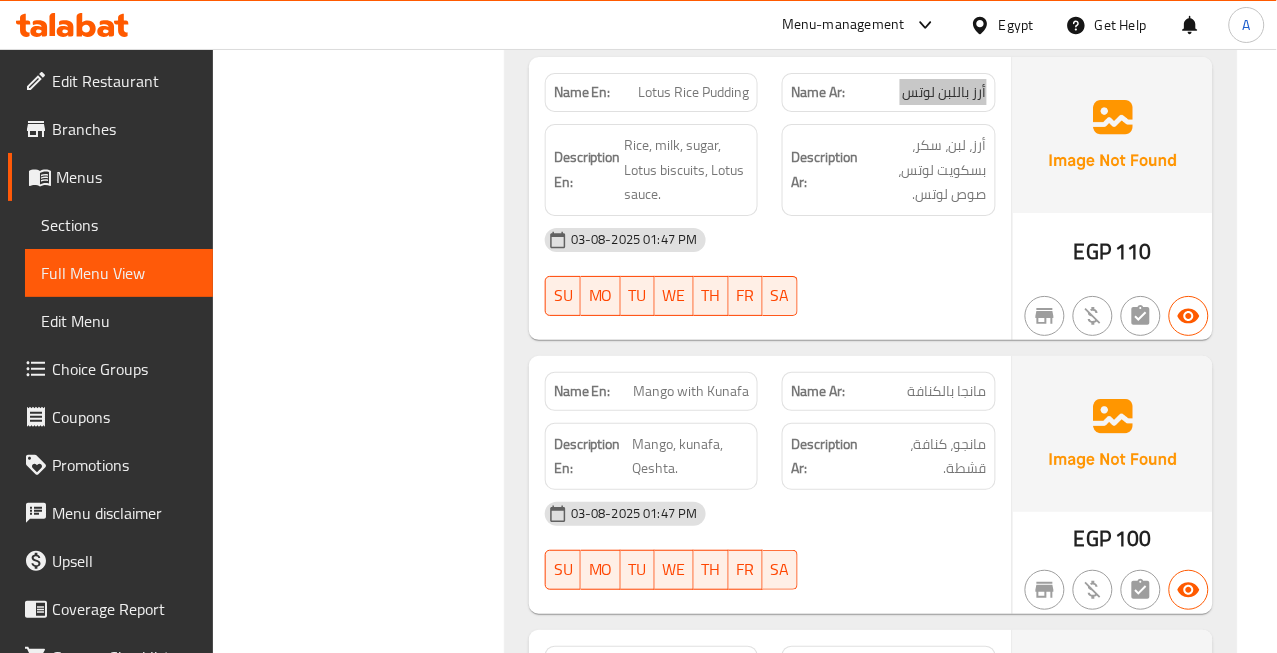 scroll, scrollTop: 3222, scrollLeft: 0, axis: vertical 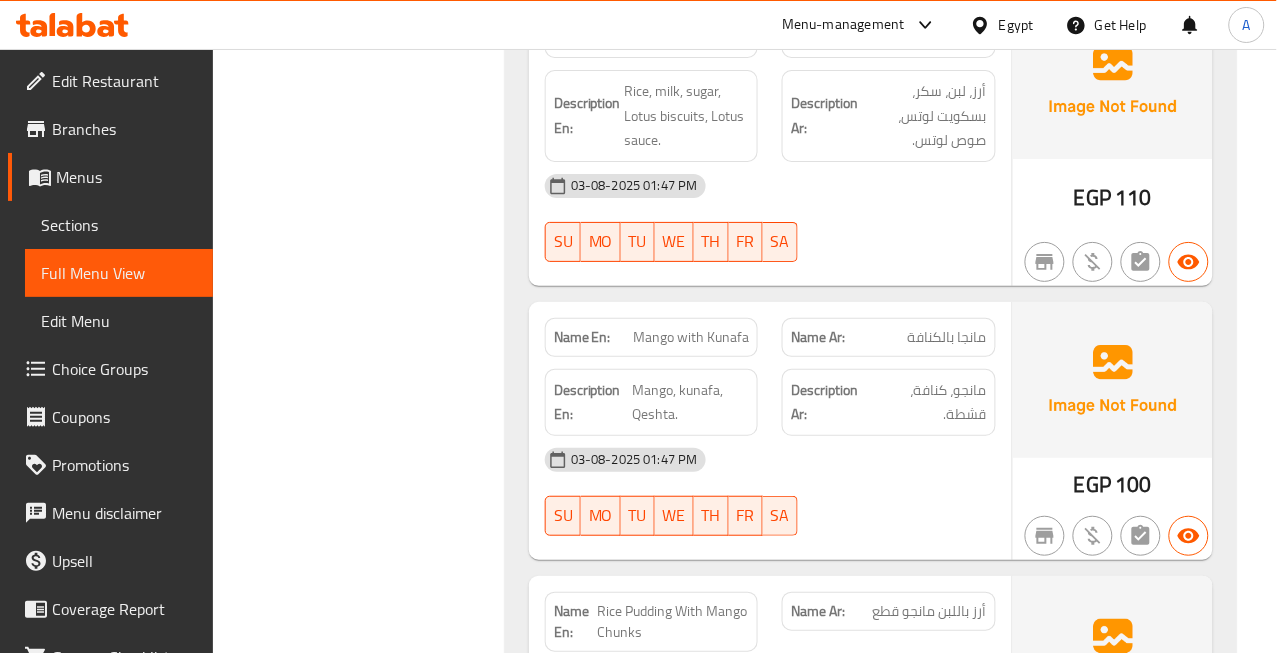click on "مانجا بالكنافة" at bounding box center [947, 337] 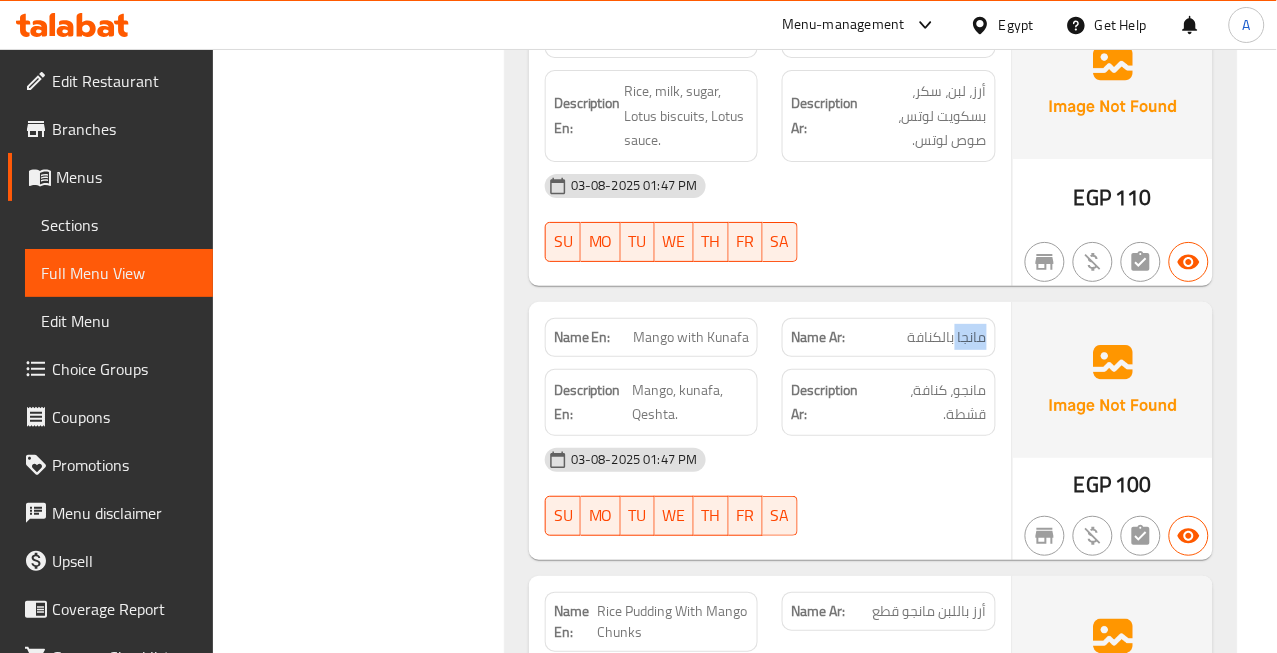click on "مانجا بالكنافة" at bounding box center [947, 337] 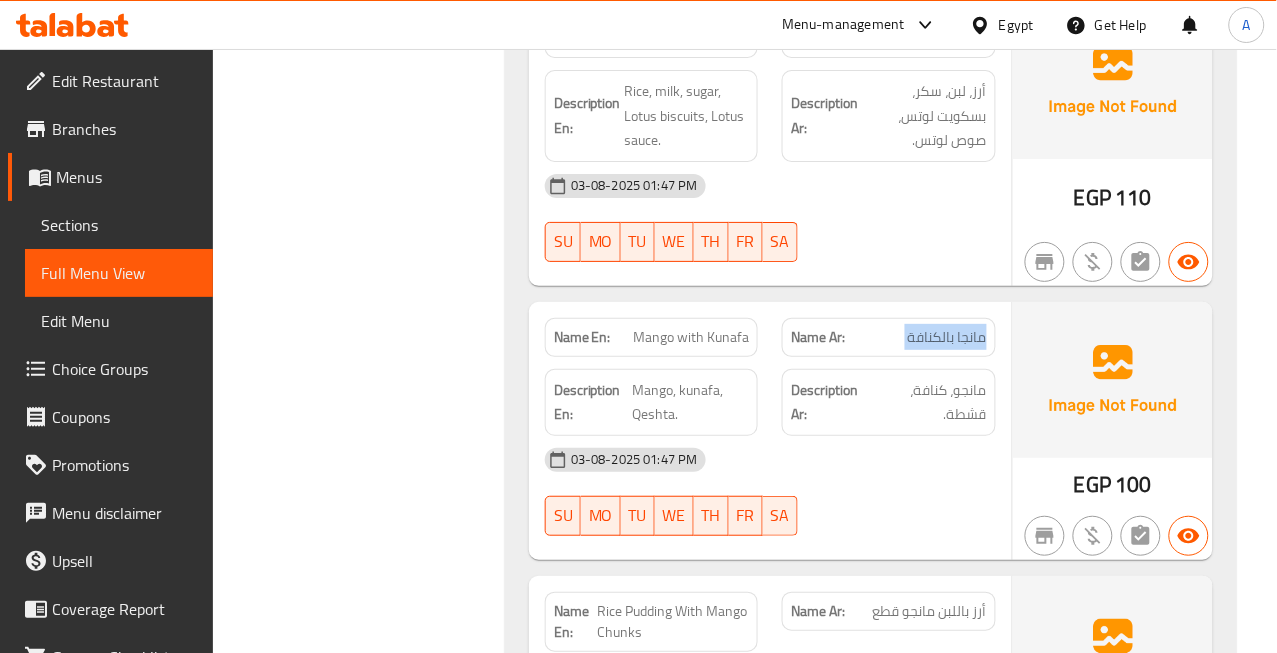 click on "مانجا بالكنافة" at bounding box center (947, 337) 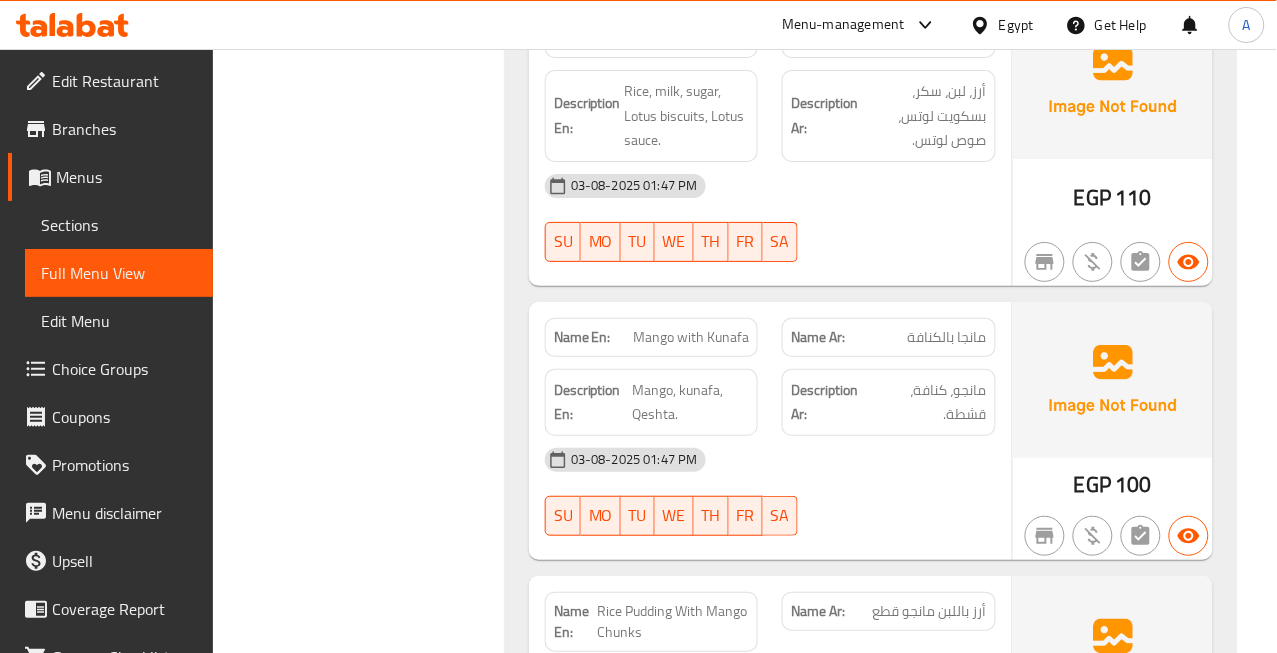 click on "Mango with Kunafa" at bounding box center [691, 337] 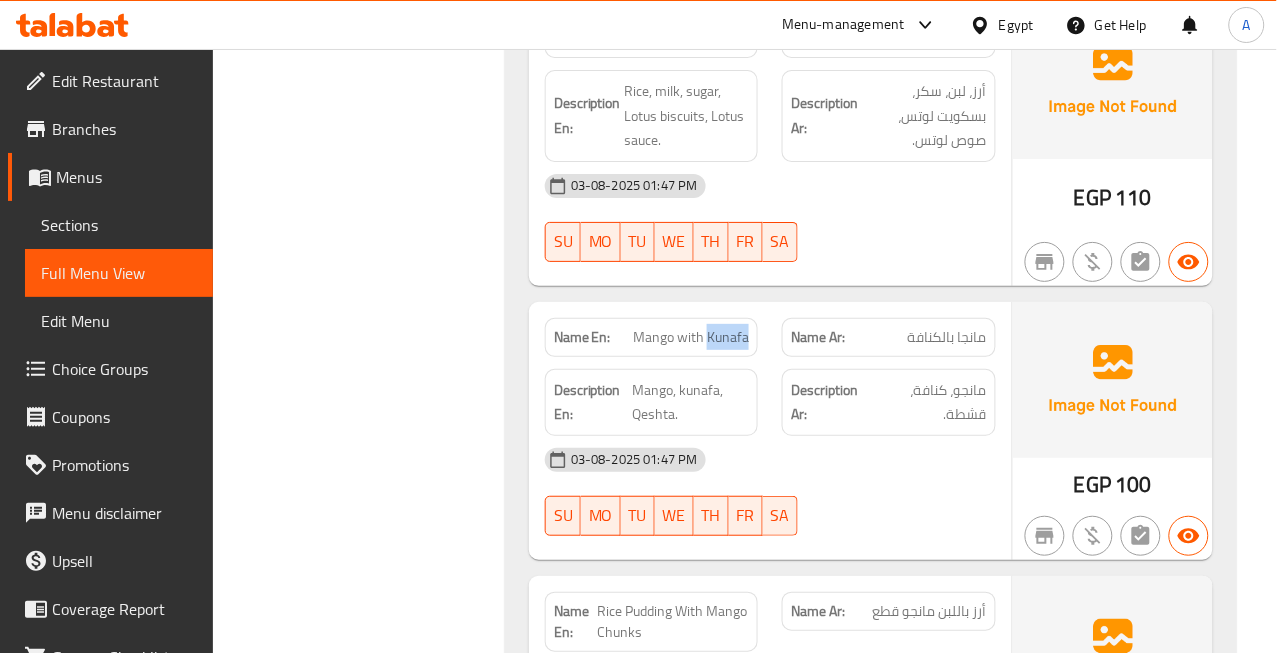click on "Mango with Kunafa" at bounding box center (691, 337) 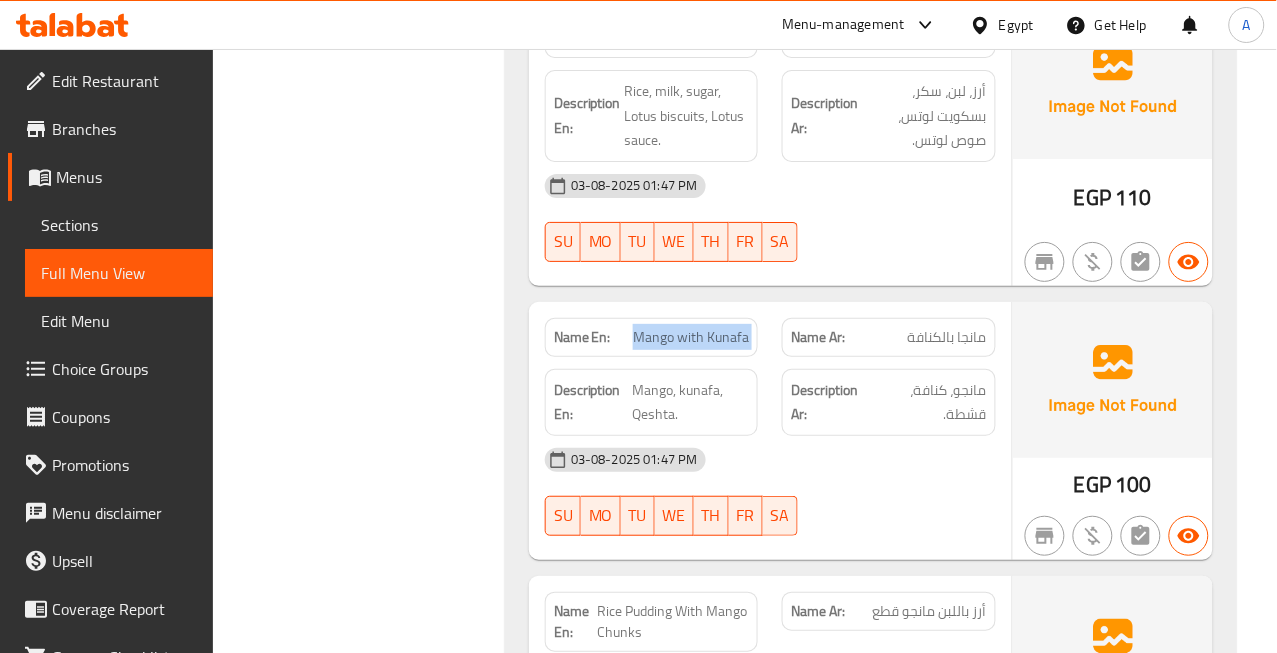 click on "Mango with Kunafa" at bounding box center [691, 337] 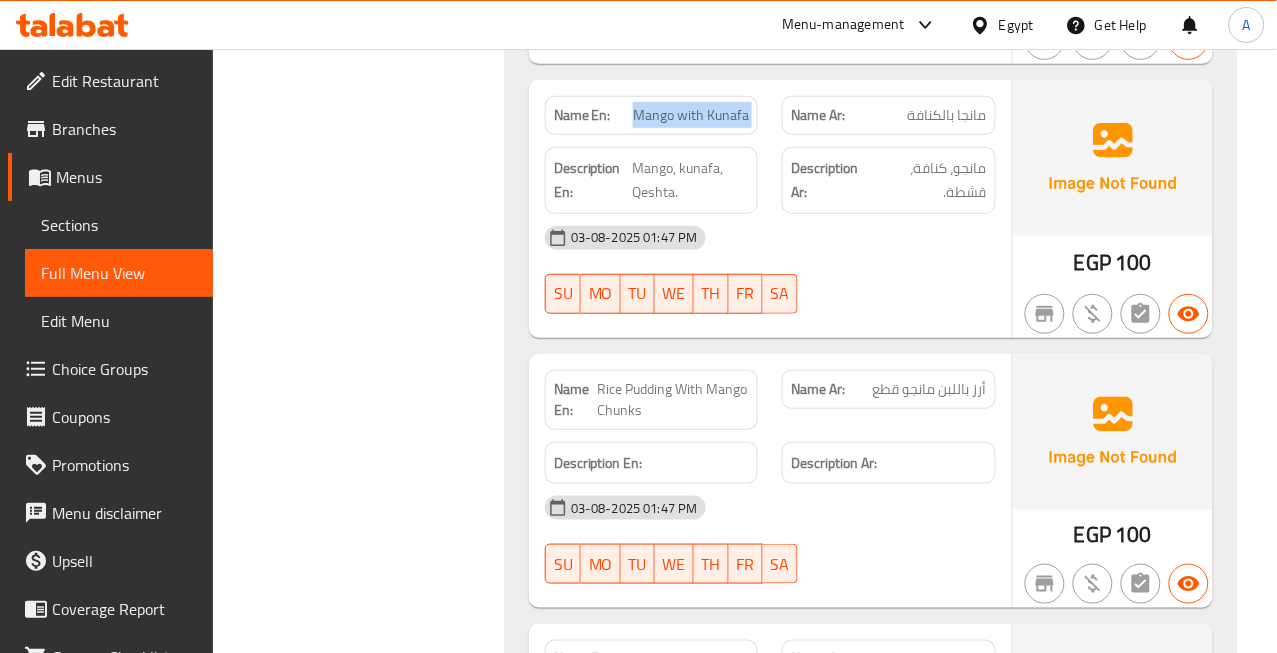 scroll, scrollTop: 3555, scrollLeft: 0, axis: vertical 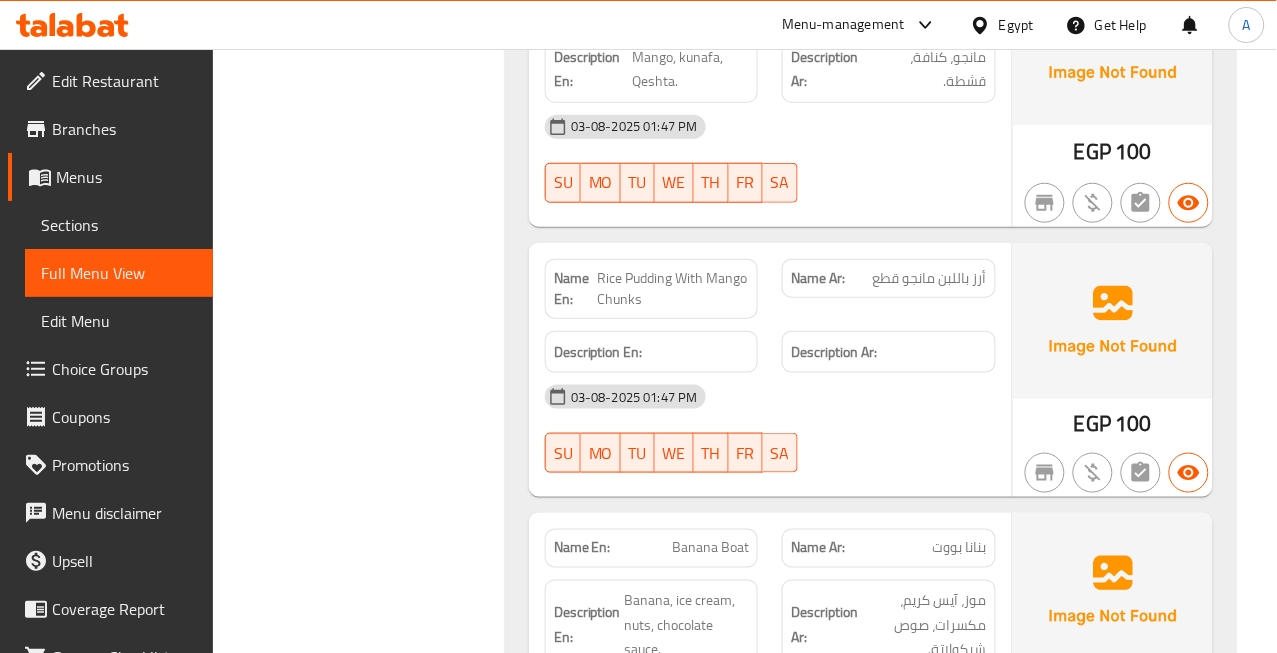 click on "أرز باللبن مانجو قطع" at bounding box center [930, 278] 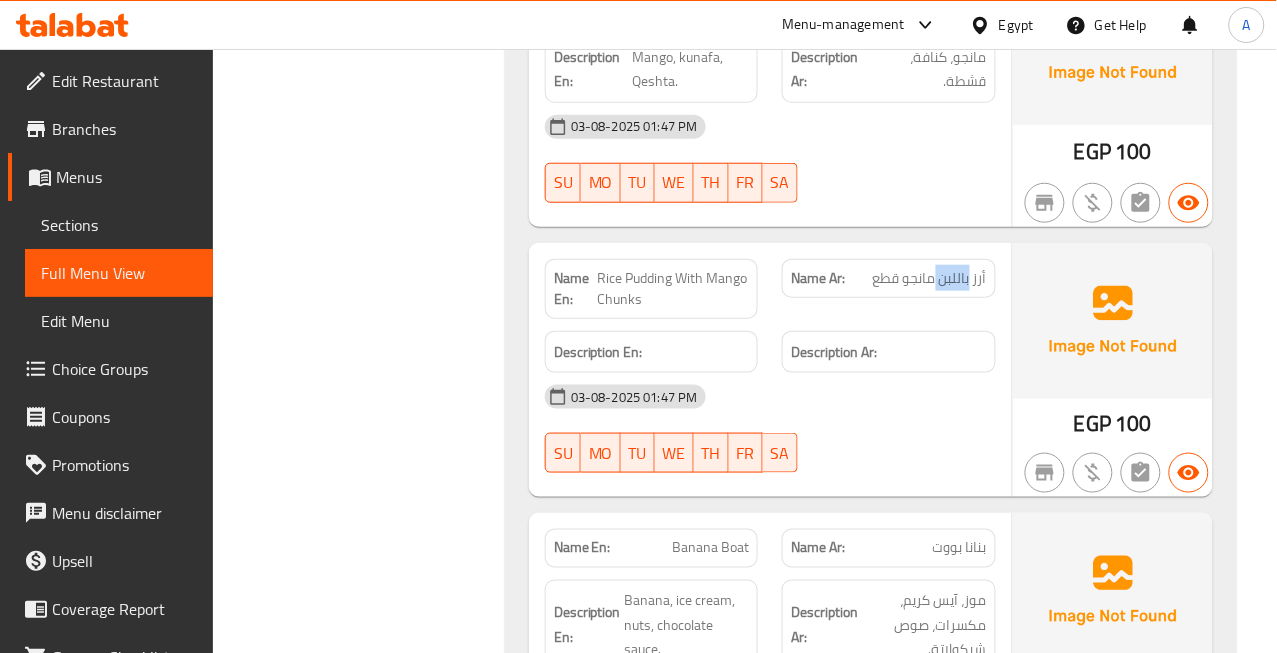 click on "أرز باللبن مانجو قطع" at bounding box center [930, 278] 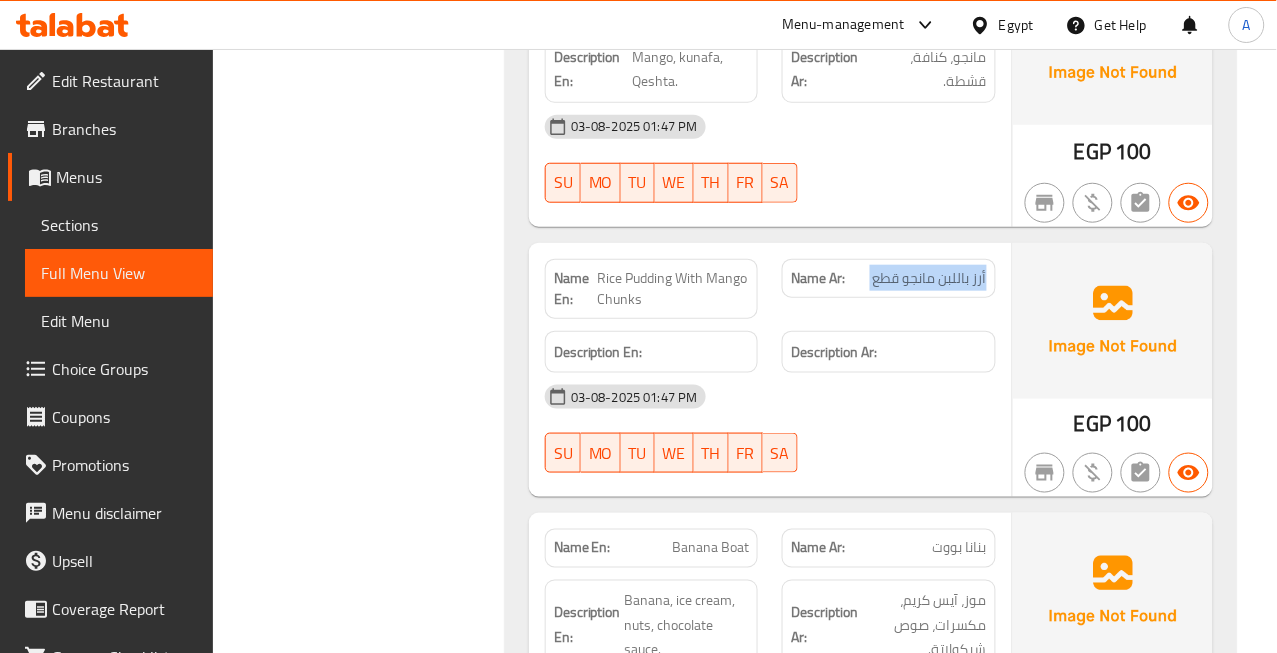 click on "أرز باللبن مانجو قطع" at bounding box center [930, 278] 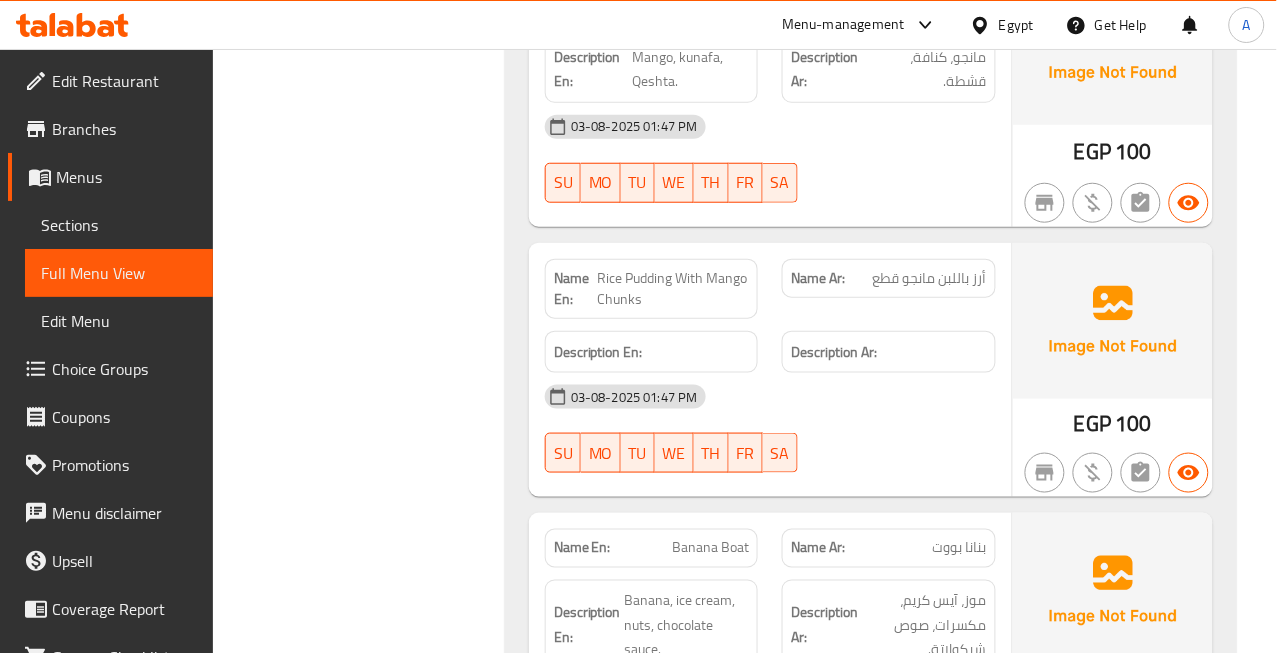 click on "Rice Pudding With Mango Chunks" at bounding box center [674, 289] 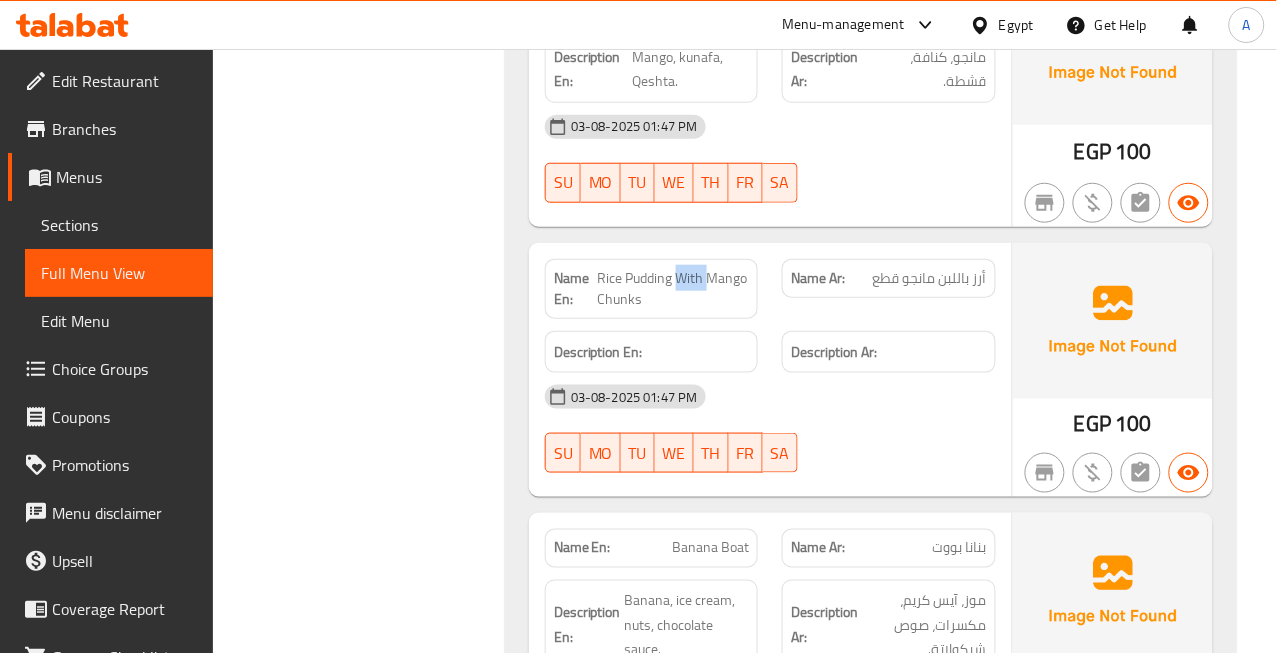 click on "Rice Pudding With Mango Chunks" at bounding box center [674, 289] 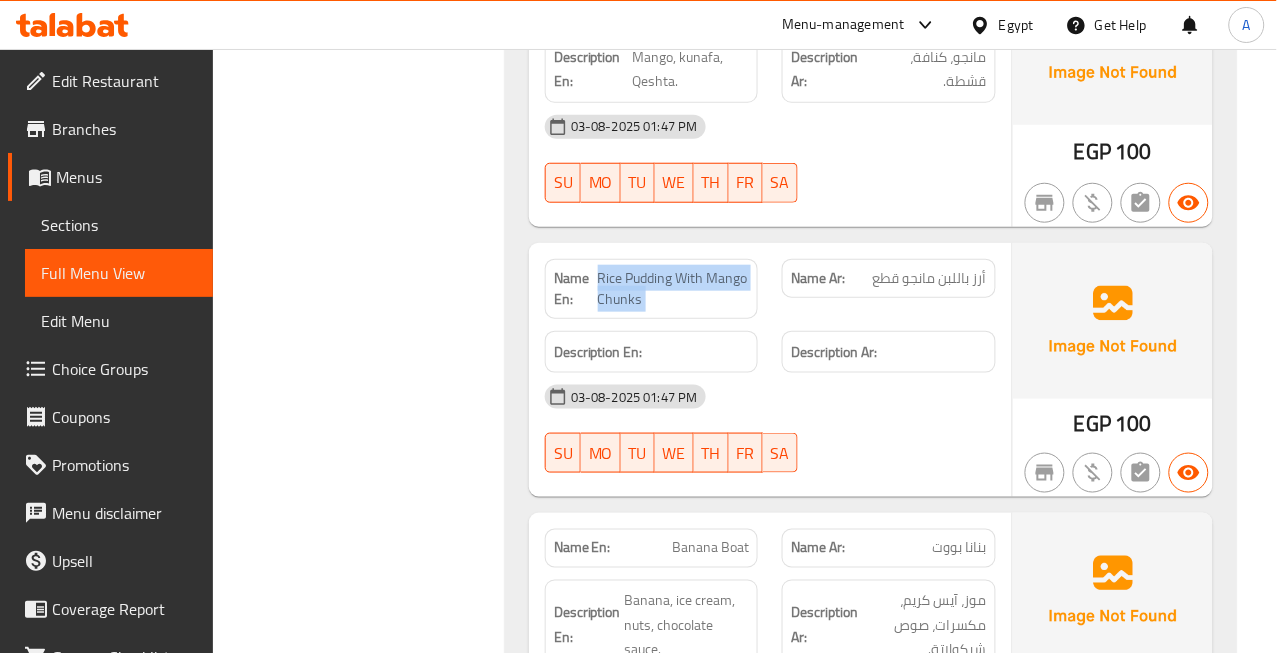 click on "Rice Pudding With Mango Chunks" at bounding box center [674, 289] 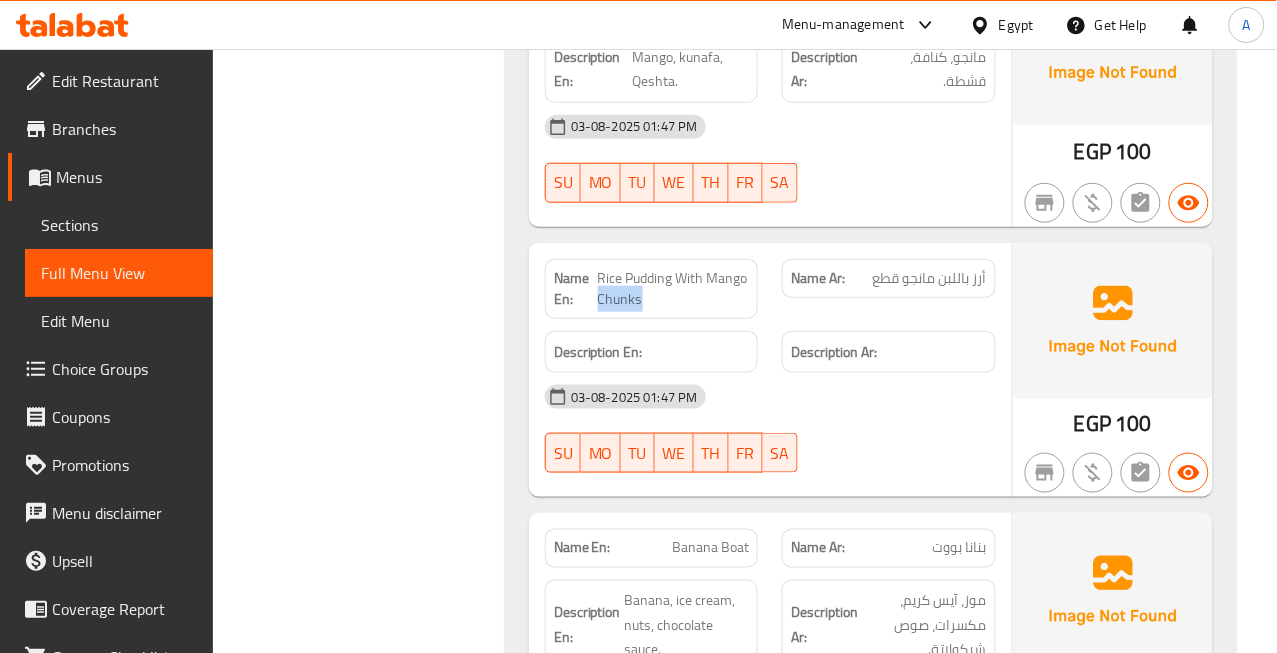 click on "Rice Pudding With Mango Chunks" at bounding box center [674, 289] 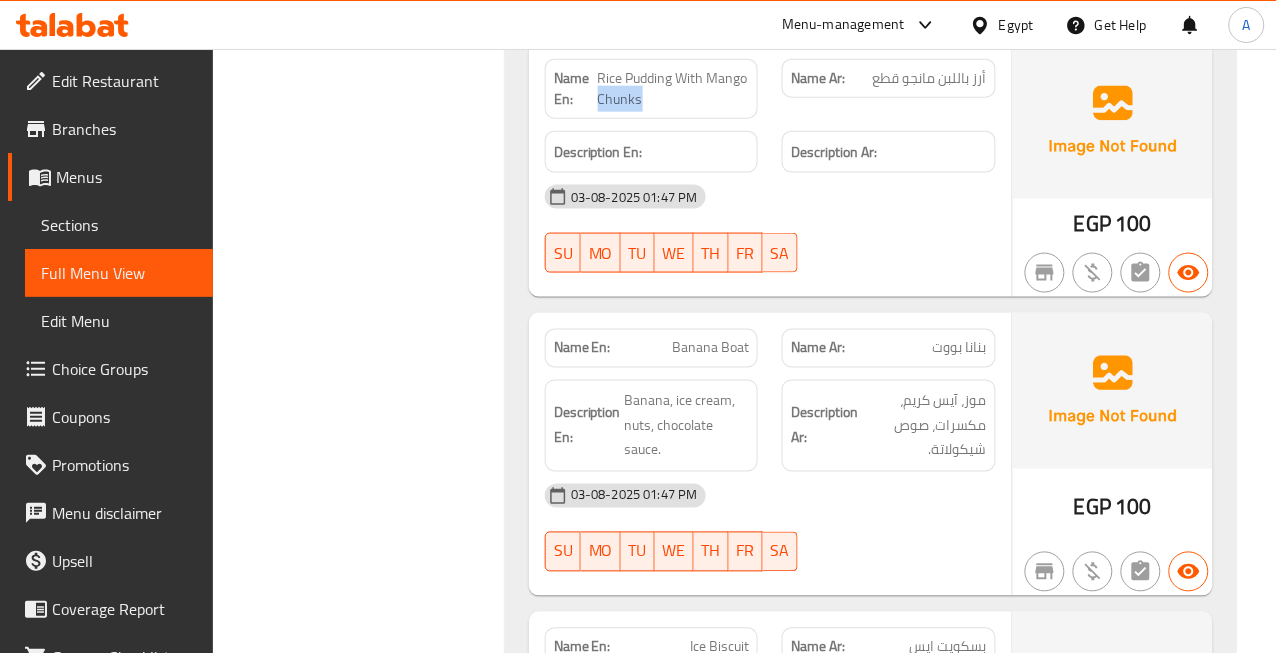 scroll, scrollTop: 3777, scrollLeft: 0, axis: vertical 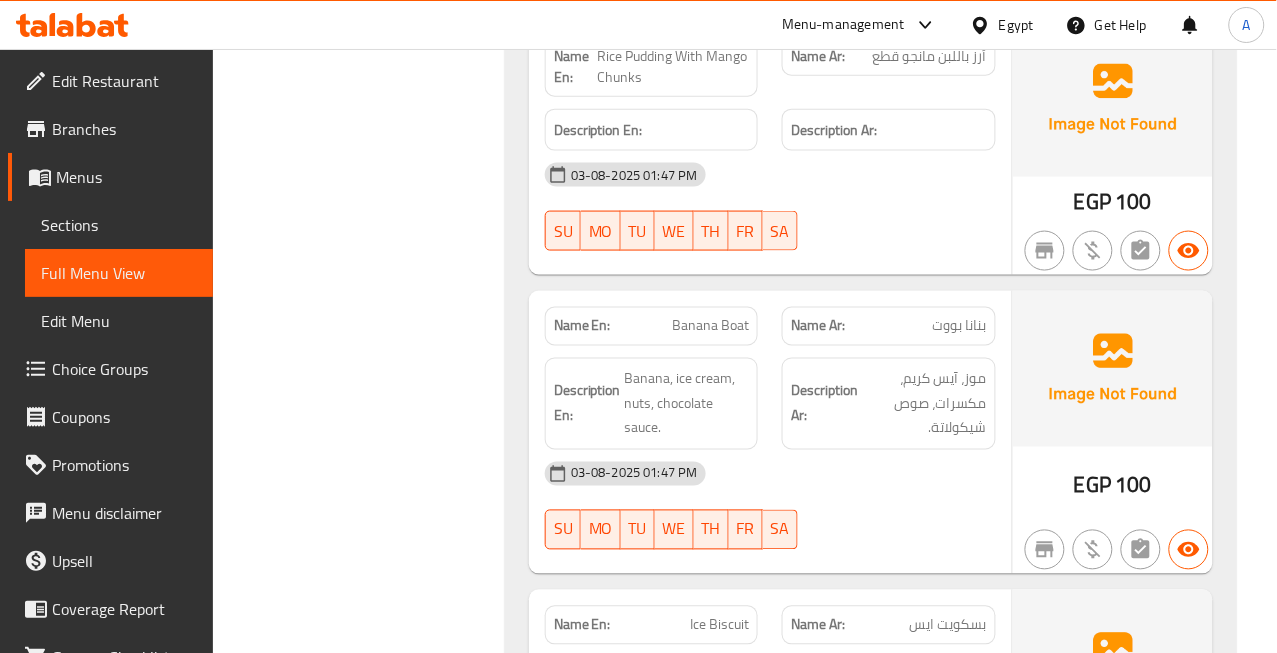 click on "Banana Boat" at bounding box center [710, 326] 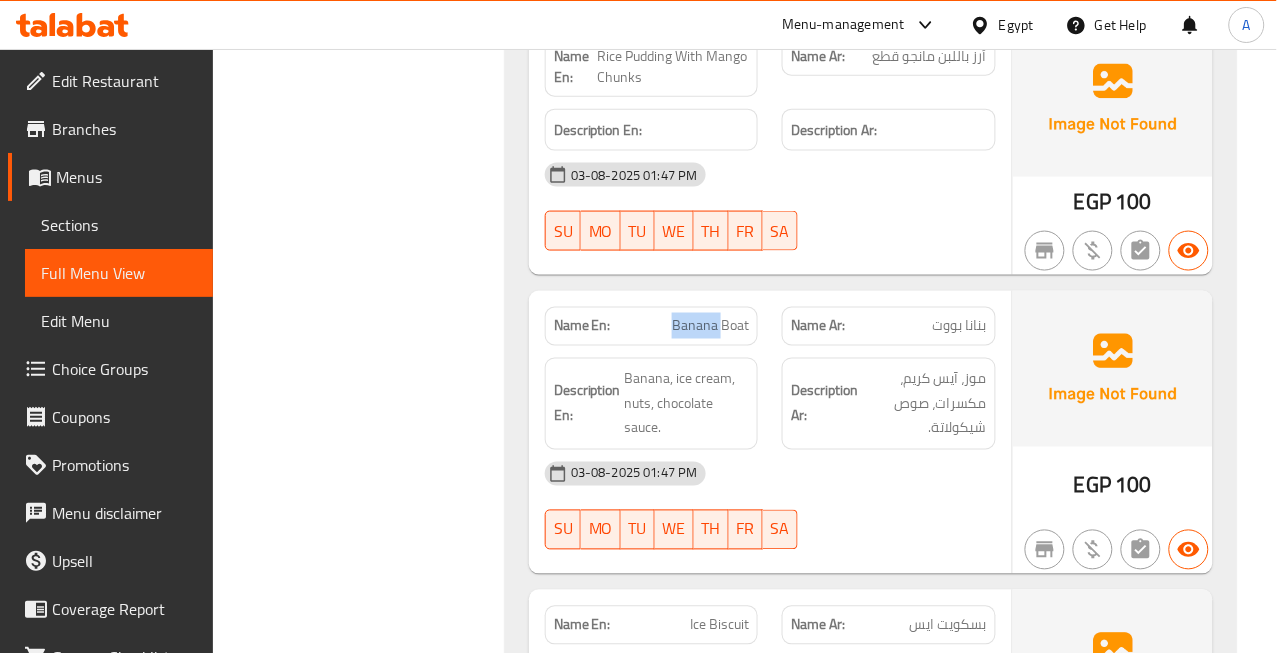 click on "Banana Boat" at bounding box center (710, 326) 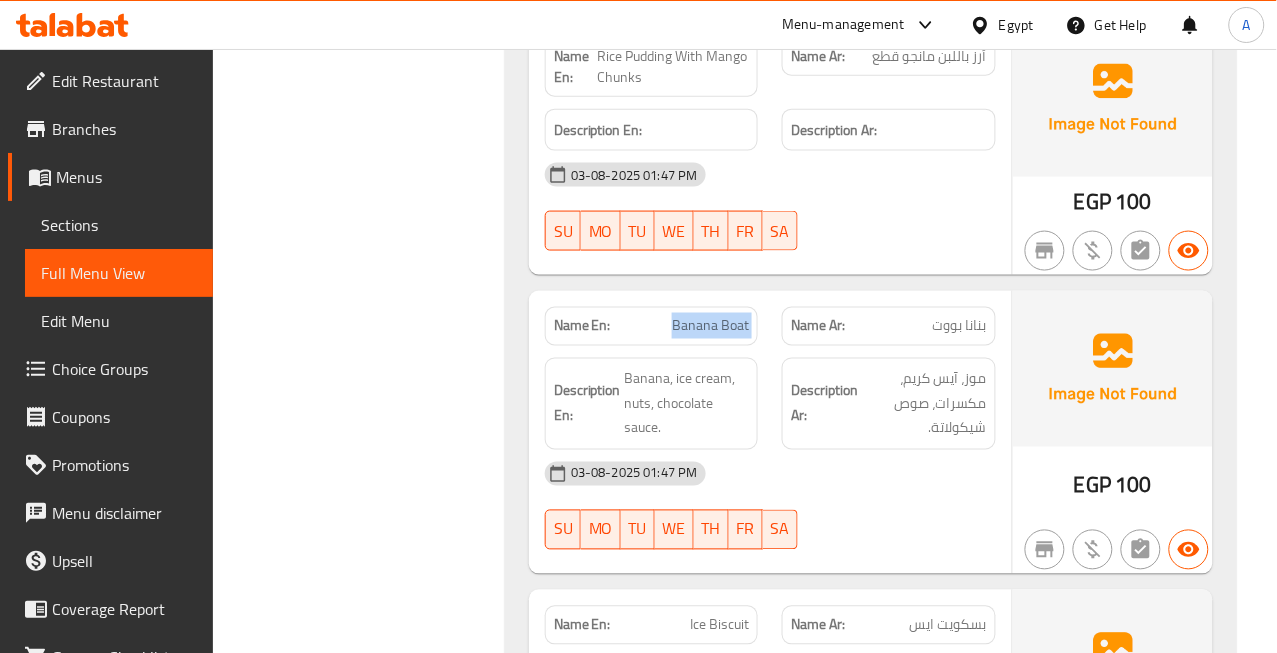 click on "Banana Boat" at bounding box center [710, 326] 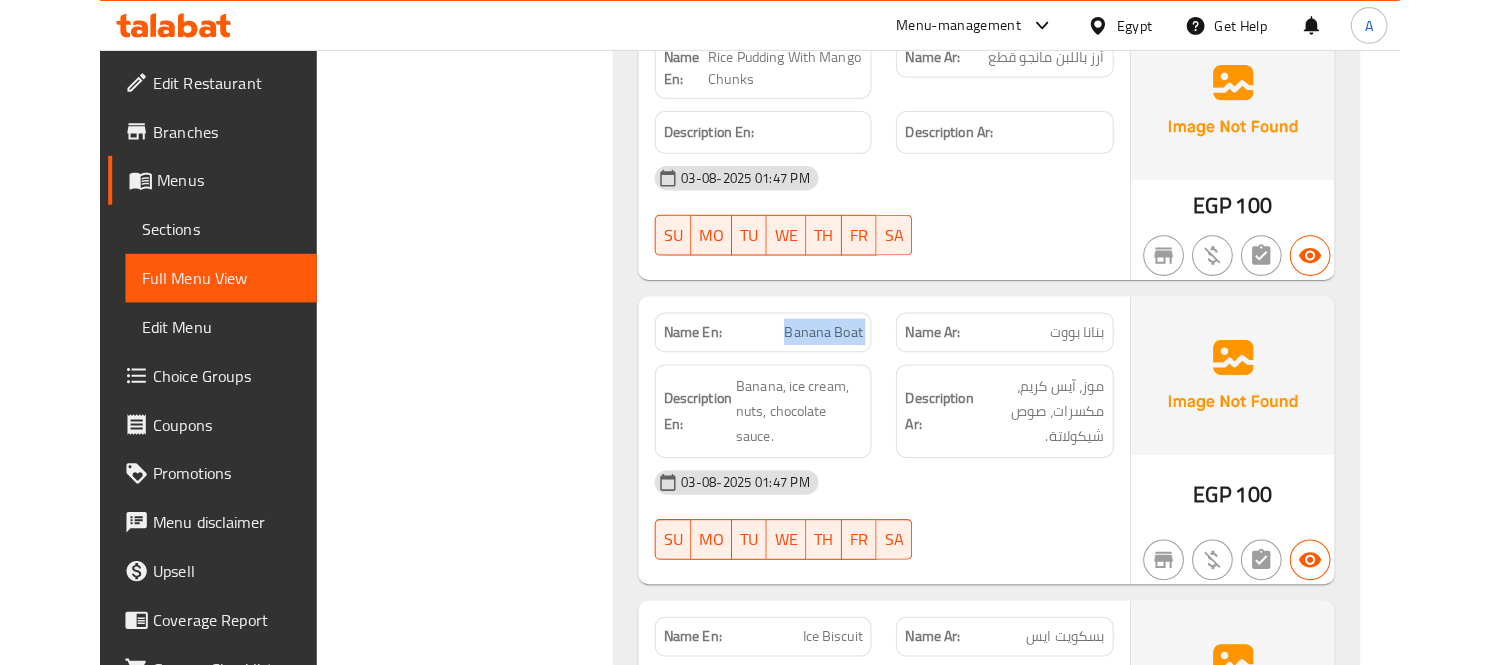 scroll, scrollTop: 4000, scrollLeft: 0, axis: vertical 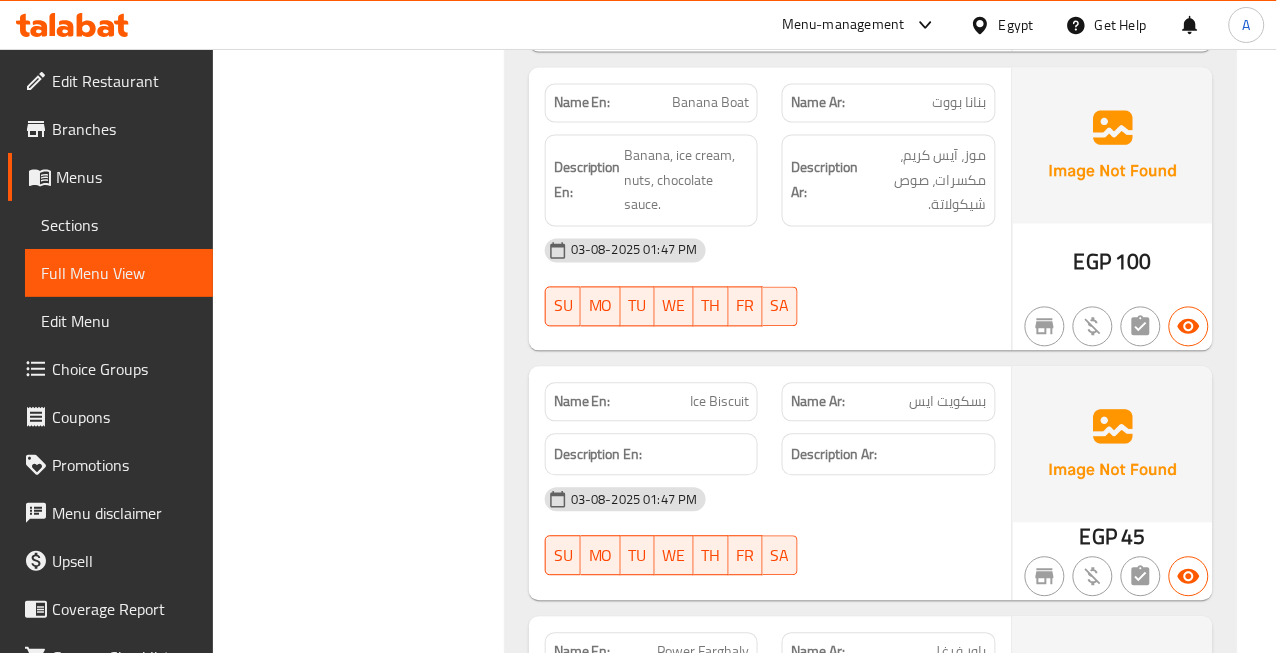 click on "بسكويت ايس" at bounding box center (948, 402) 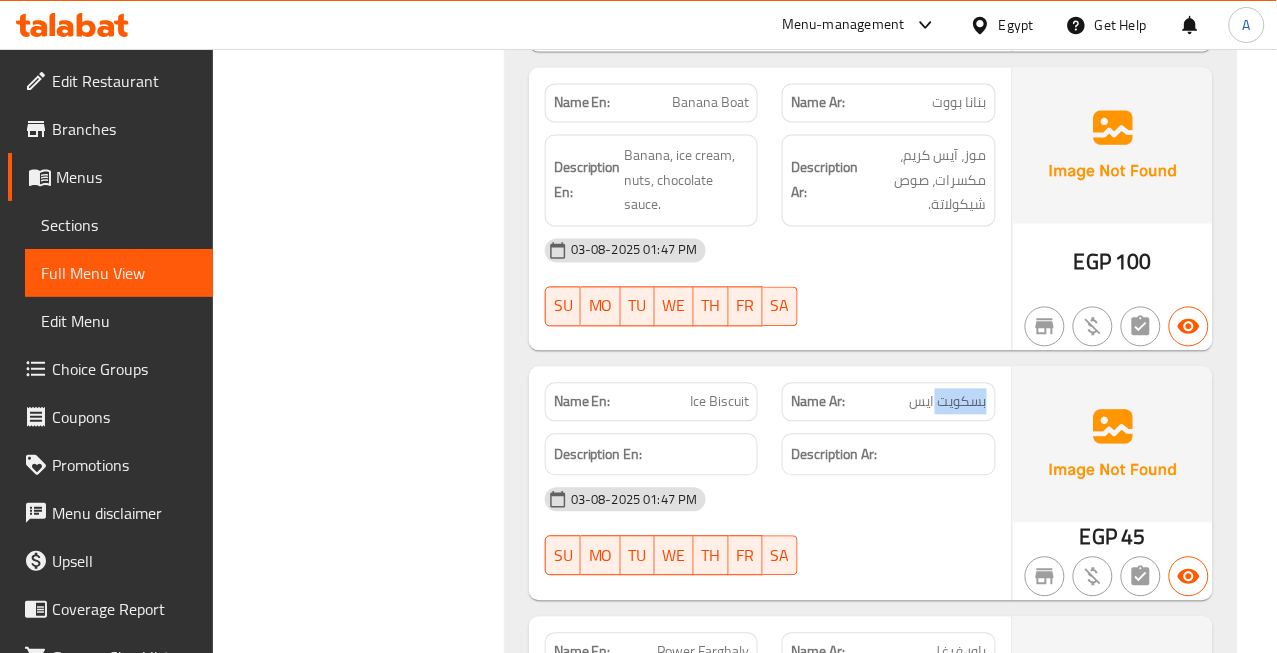 click on "بسكويت ايس" at bounding box center (948, 402) 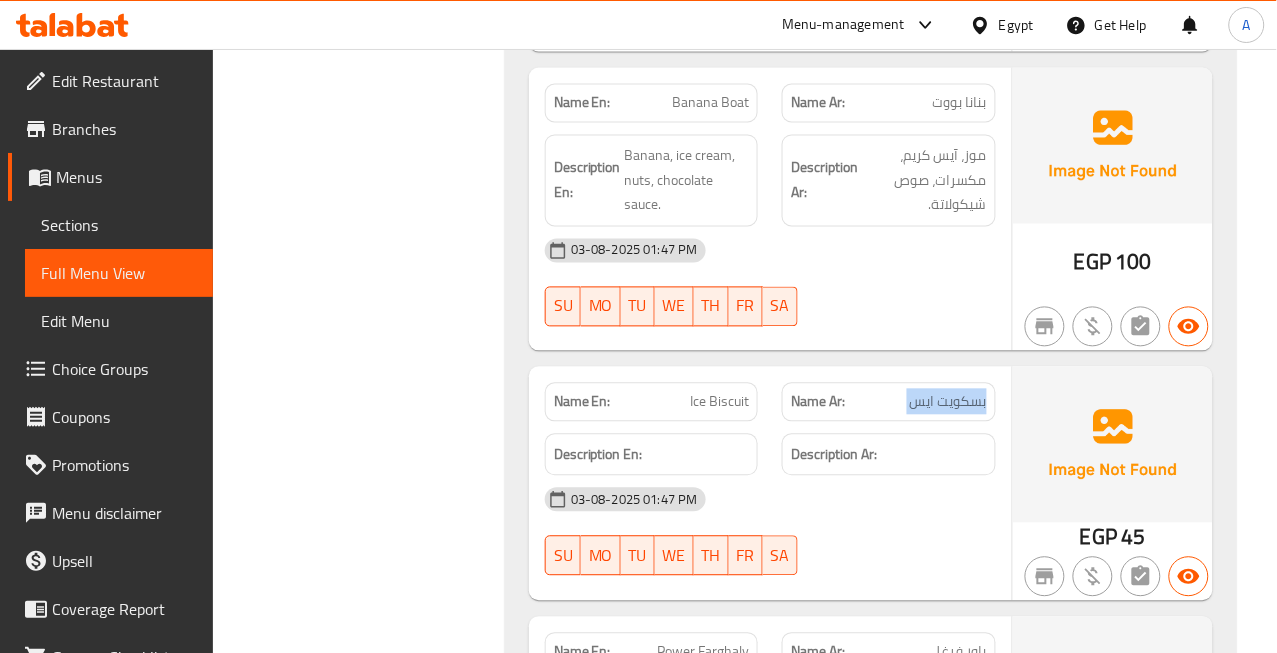click on "بسكويت ايس" at bounding box center [948, 402] 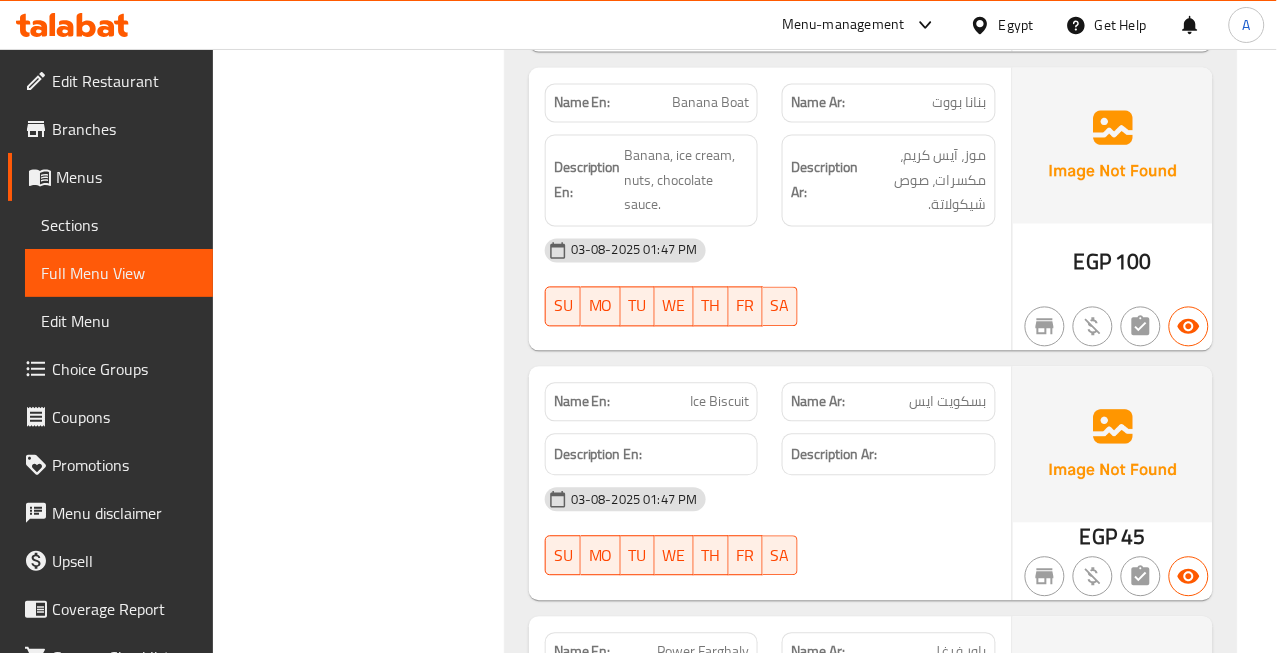 click on "Ice Biscuit" at bounding box center (719, 402) 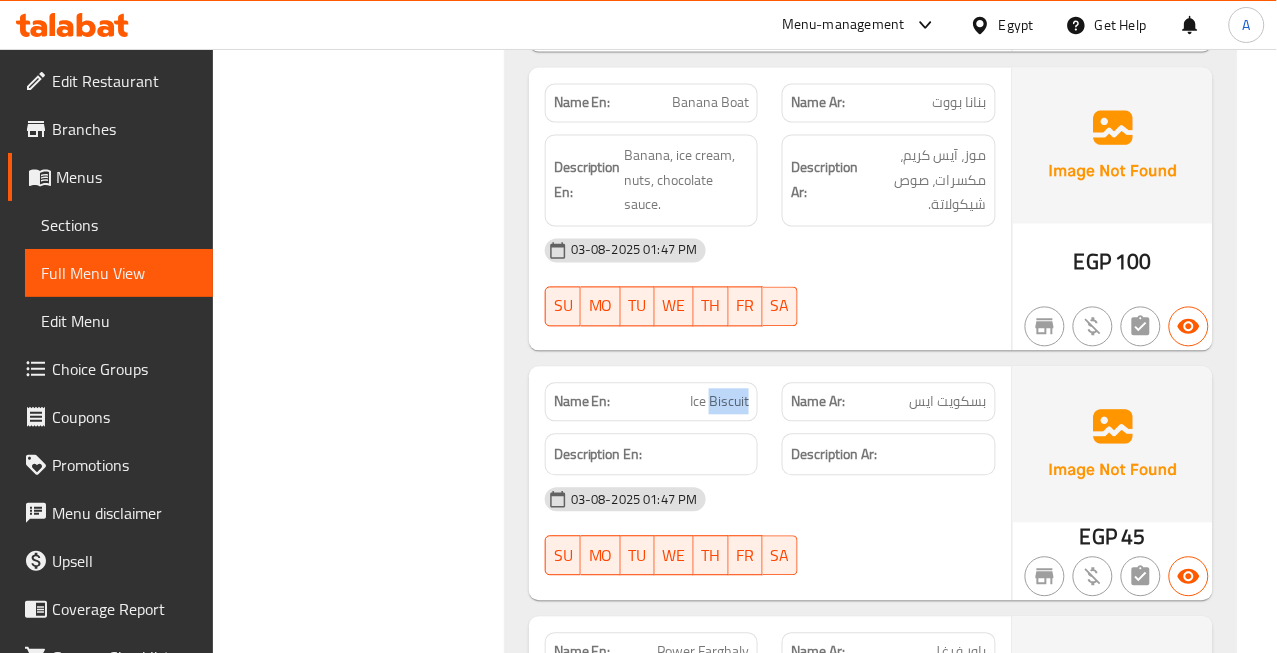 click on "Ice Biscuit" at bounding box center (719, 402) 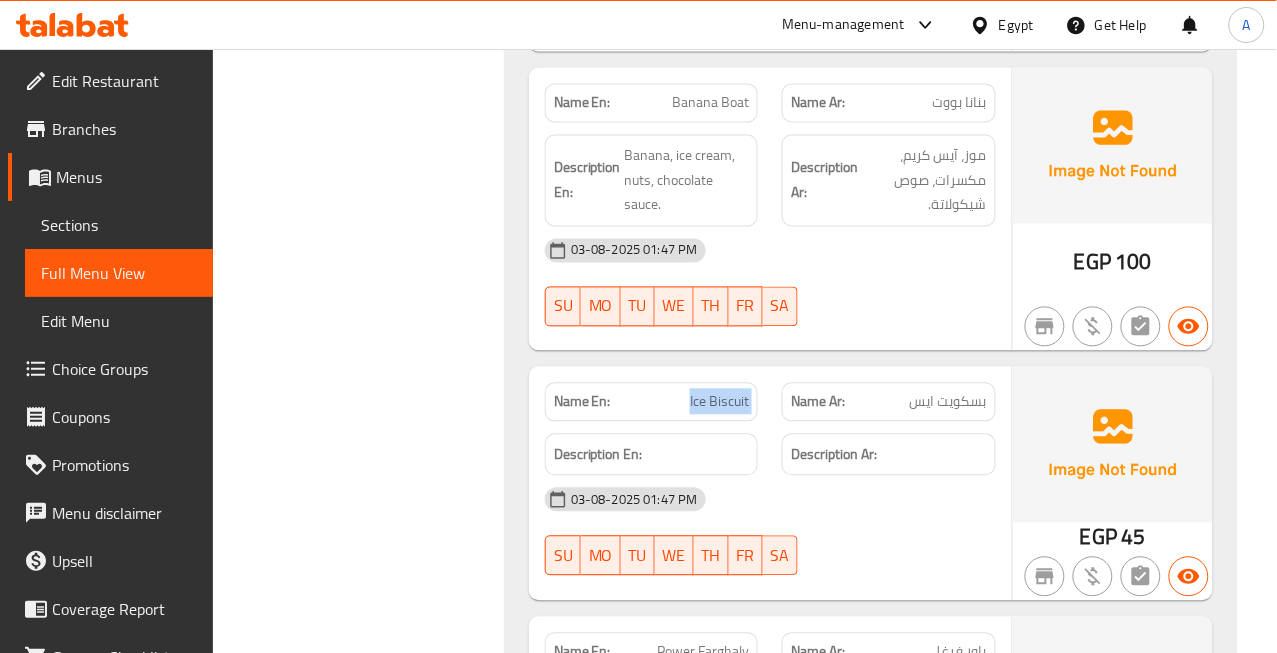 click on "Ice Biscuit" at bounding box center [719, 402] 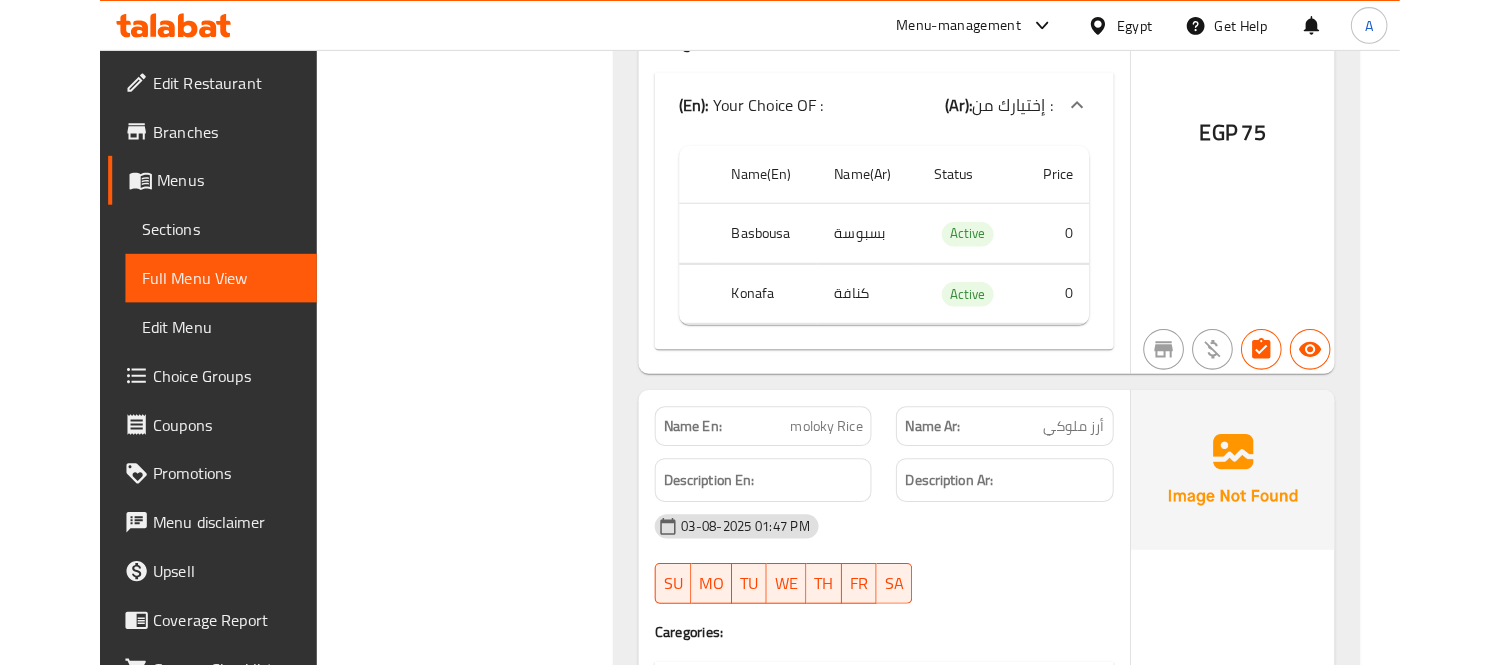 scroll, scrollTop: 2333, scrollLeft: 0, axis: vertical 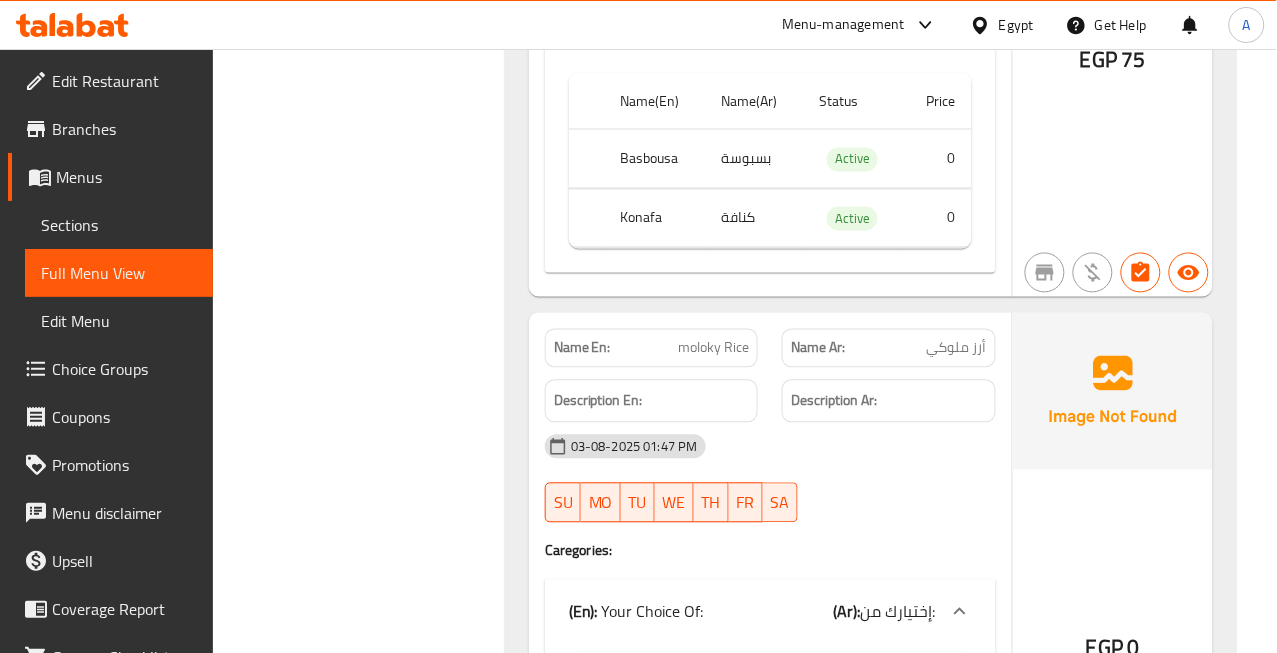 click on "moloky Rice" at bounding box center (713, 348) 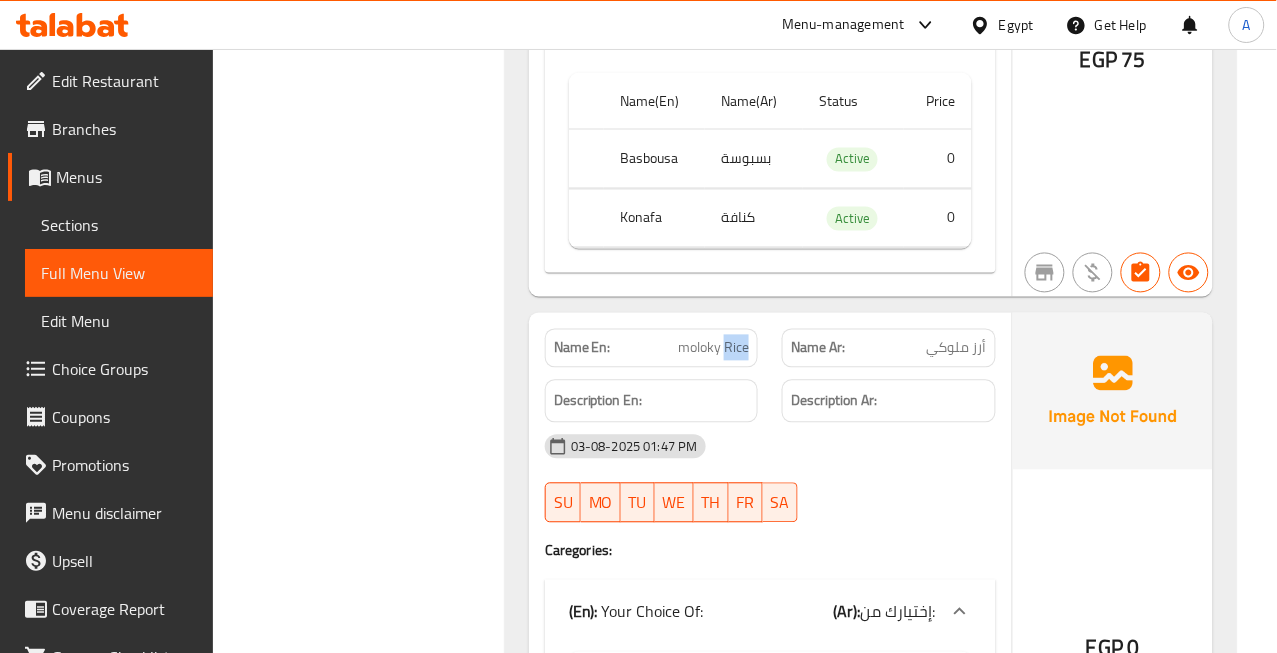 click on "moloky Rice" at bounding box center (713, 348) 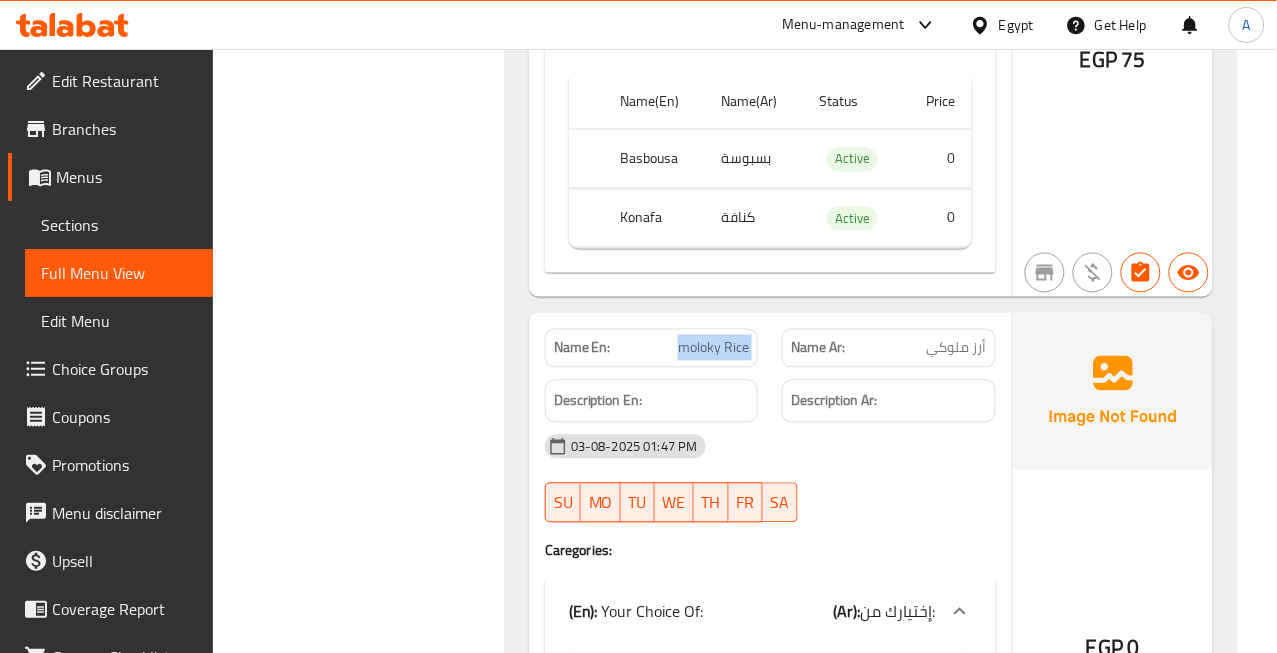 click on "moloky Rice" at bounding box center (713, 348) 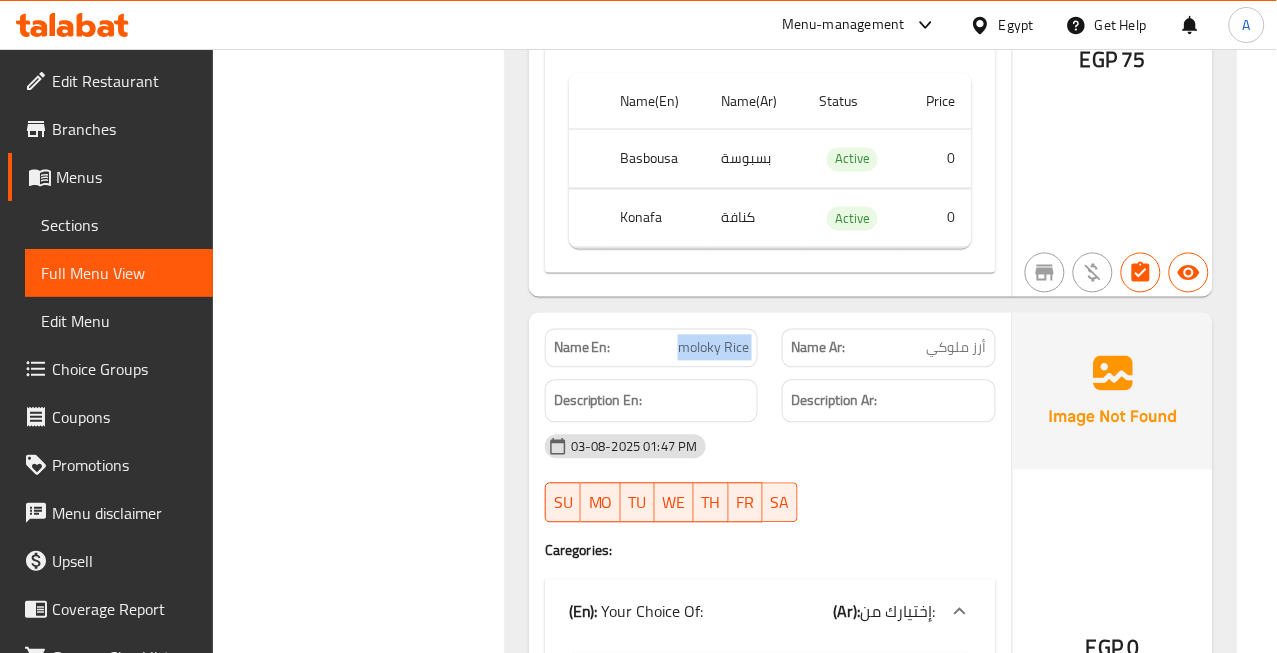 copy on "moloky Rice" 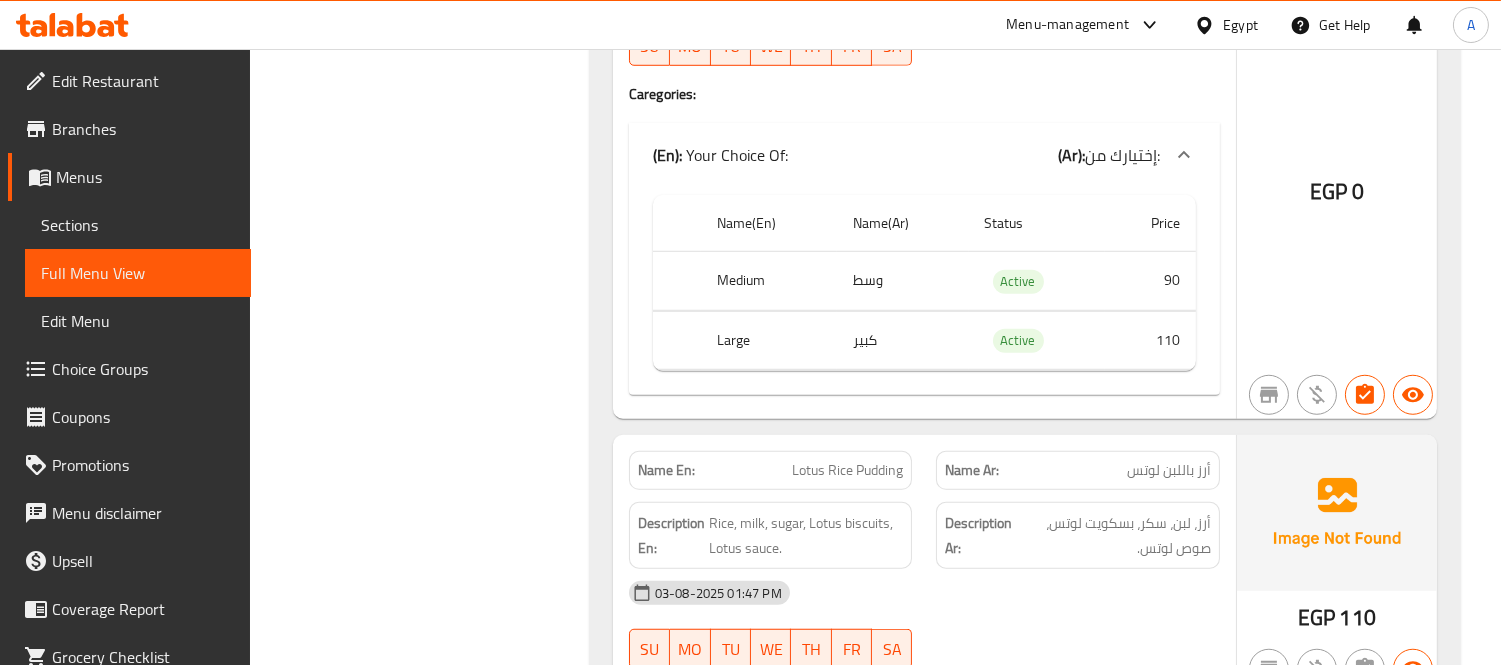 scroll, scrollTop: 2777, scrollLeft: 0, axis: vertical 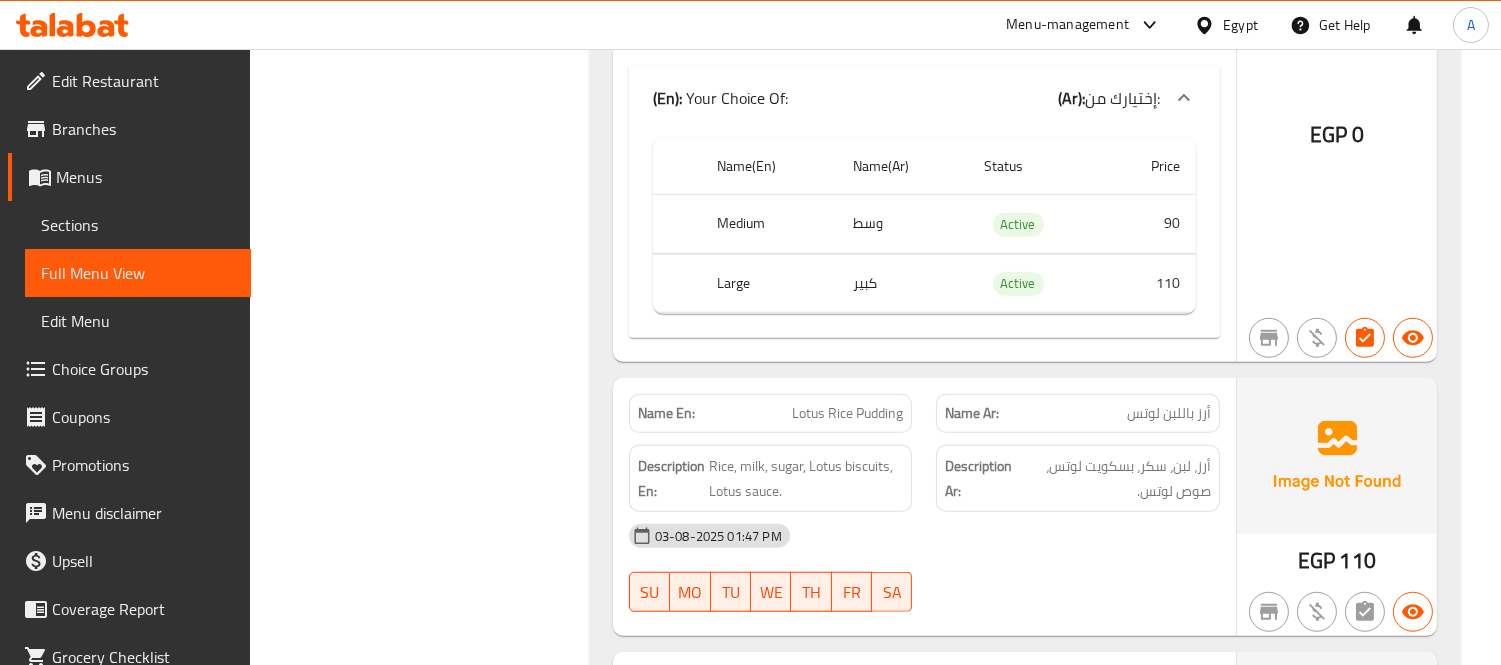 click on "Lotus Rice Pudding" at bounding box center [847, 413] 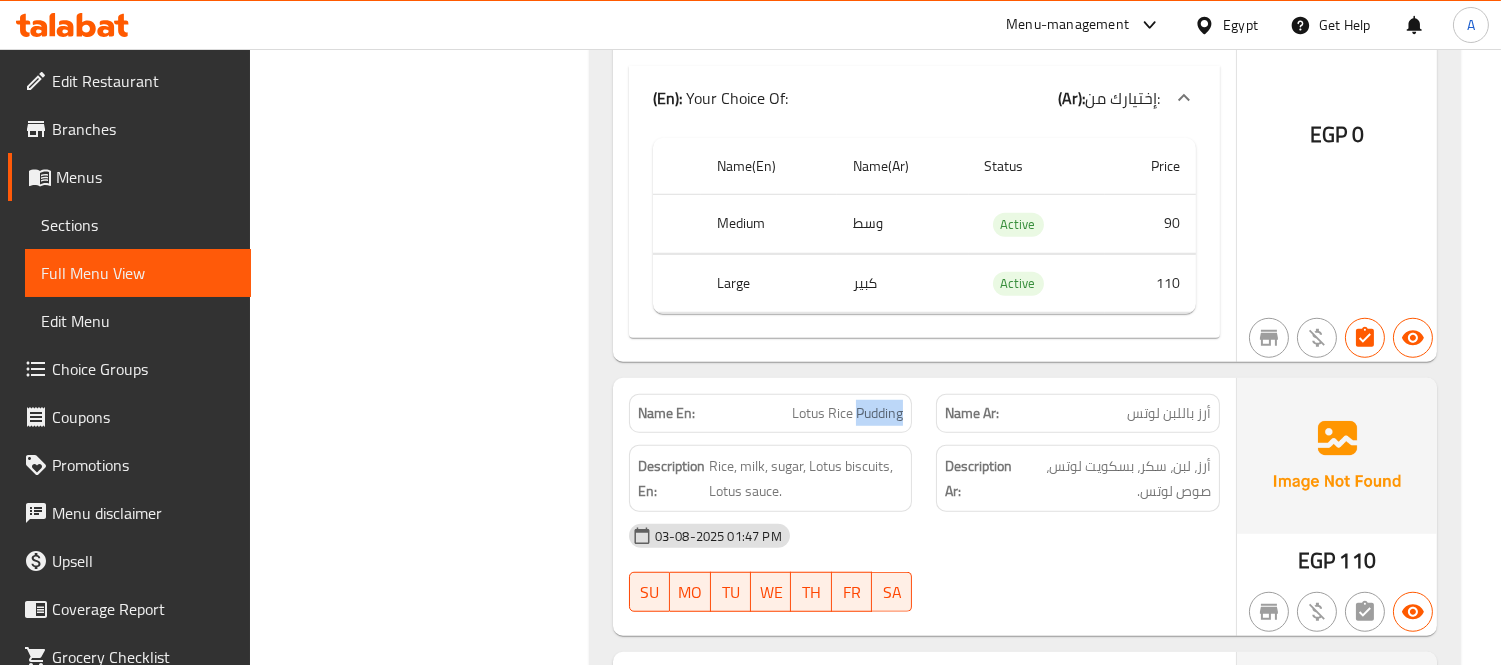 click on "Lotus Rice Pudding" at bounding box center (847, 413) 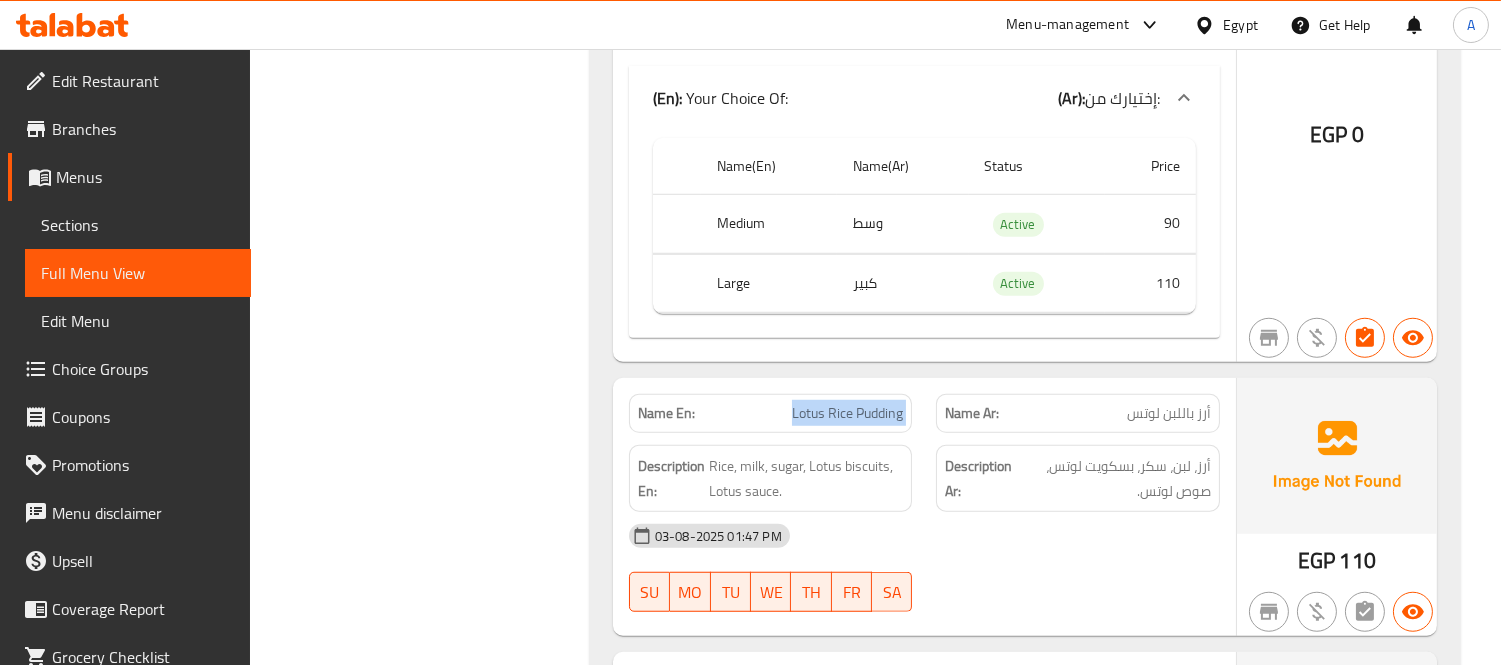 click on "Lotus Rice Pudding" at bounding box center [847, 413] 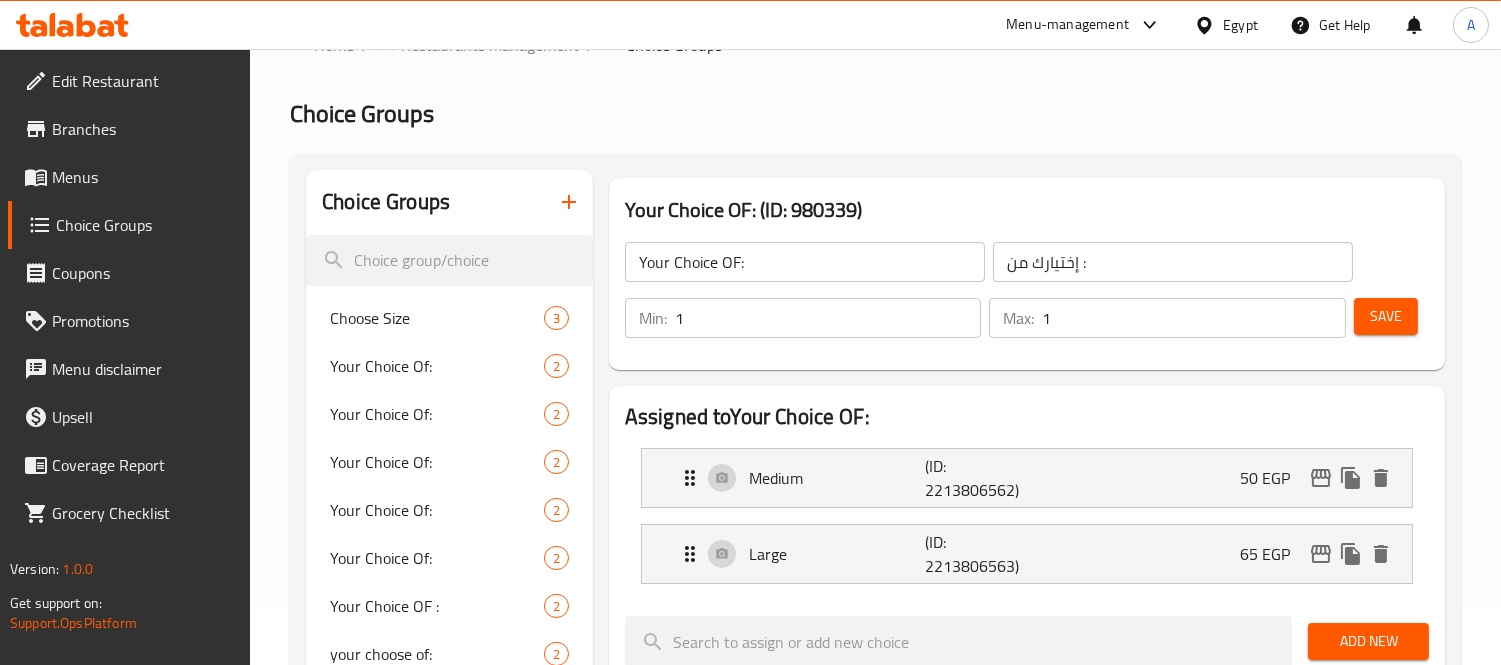 scroll, scrollTop: 111, scrollLeft: 0, axis: vertical 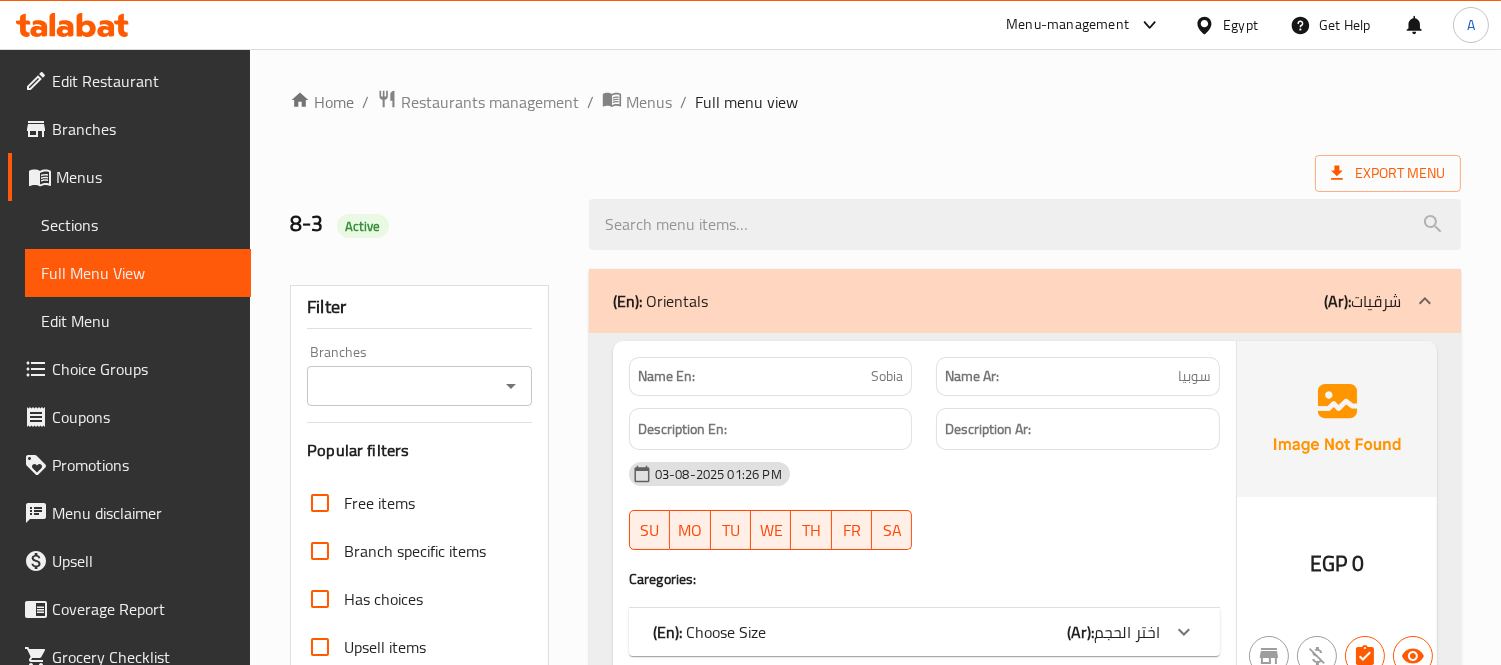 click on "Sections" at bounding box center [138, 225] 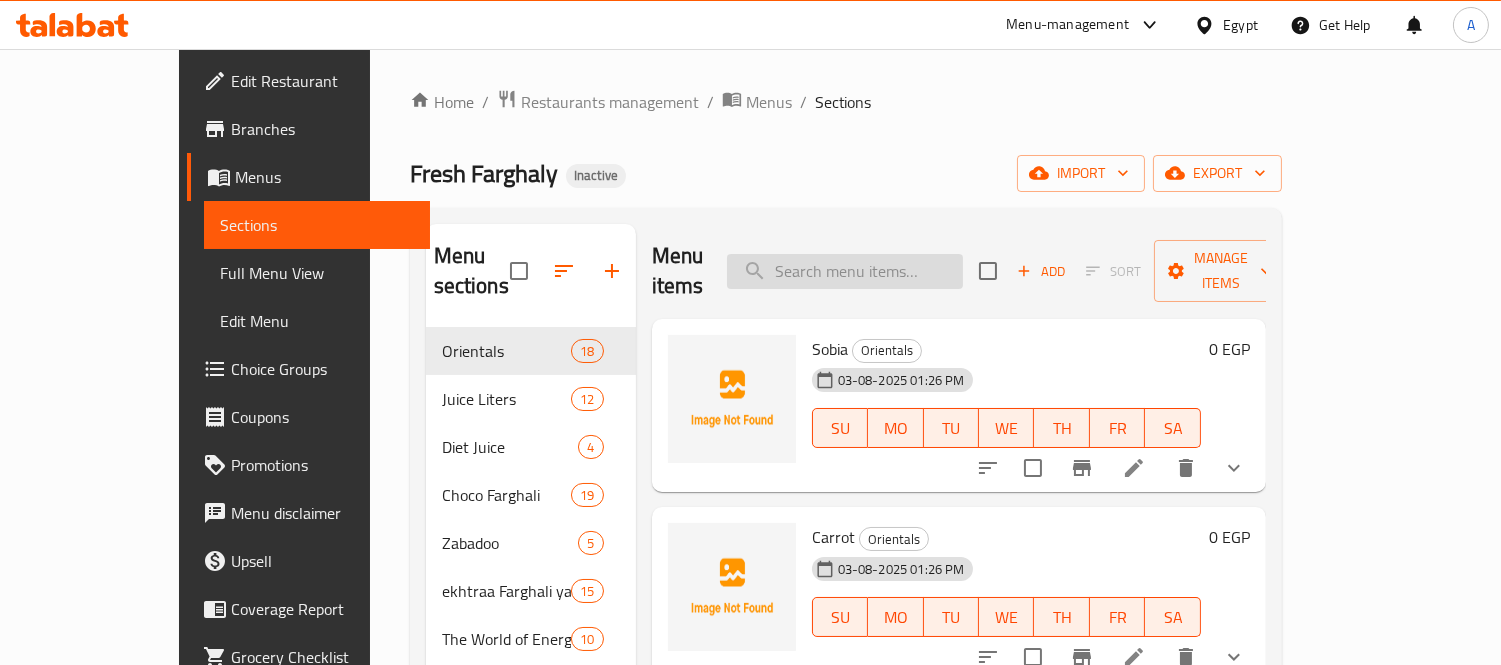 click at bounding box center [845, 271] 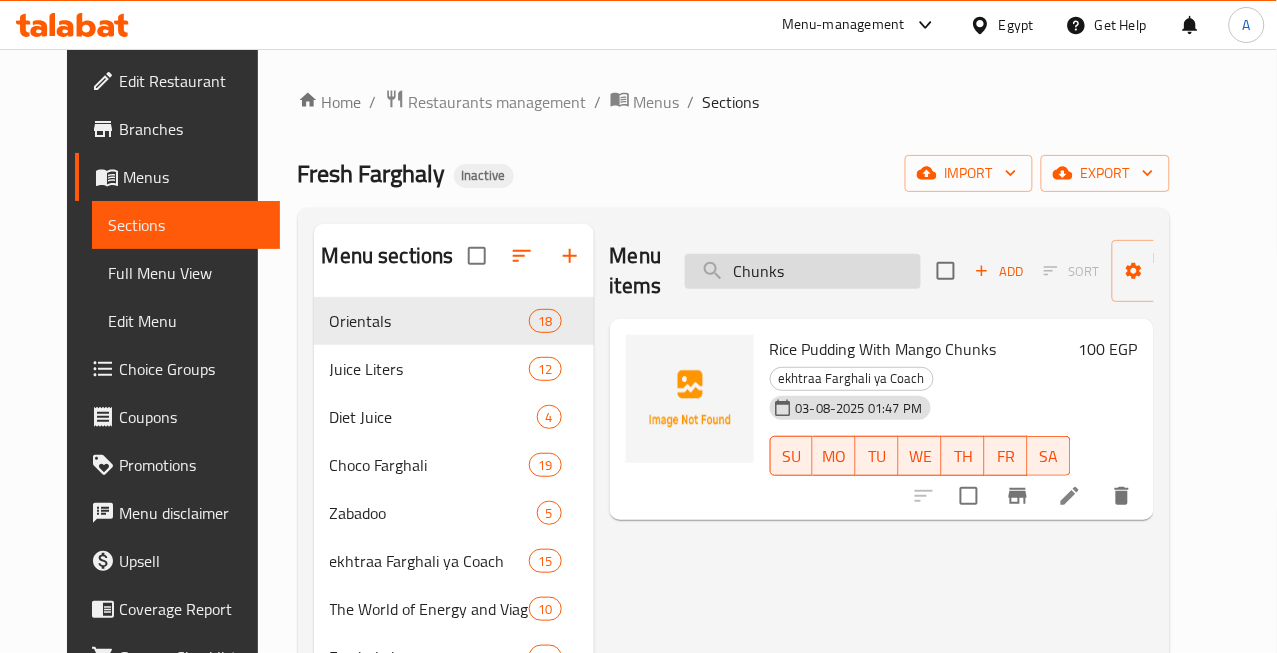click on "Chunks" at bounding box center (803, 271) 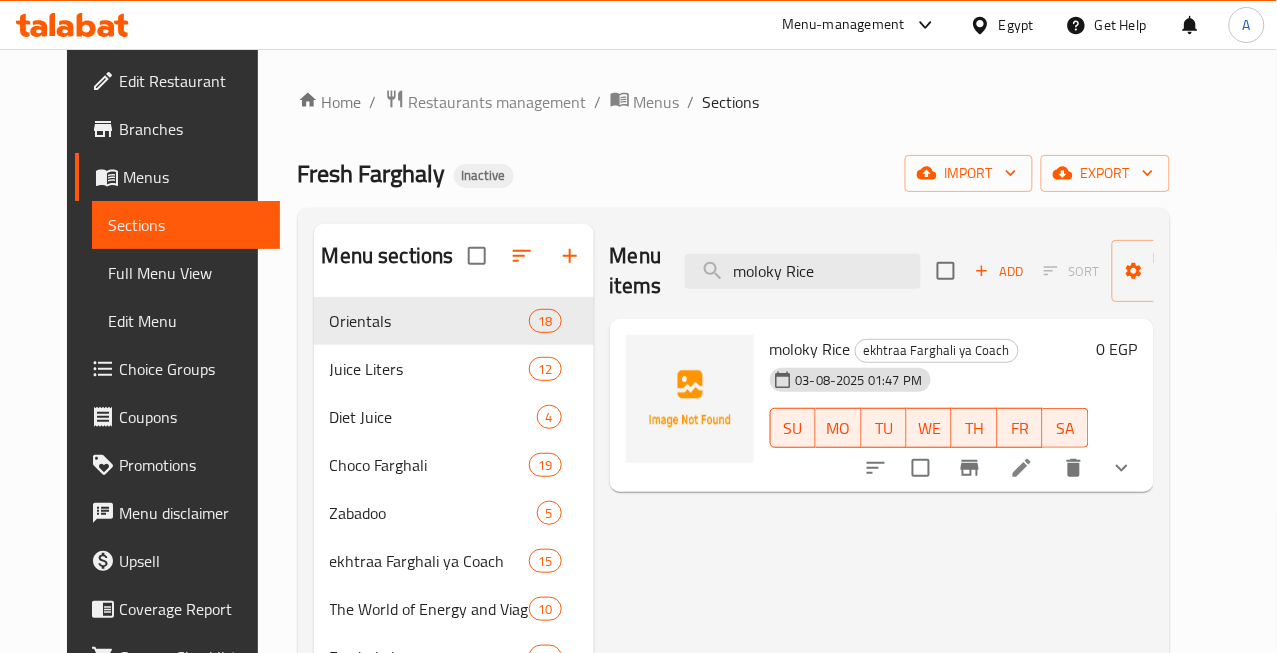click on "moloky Rice" at bounding box center [810, 349] 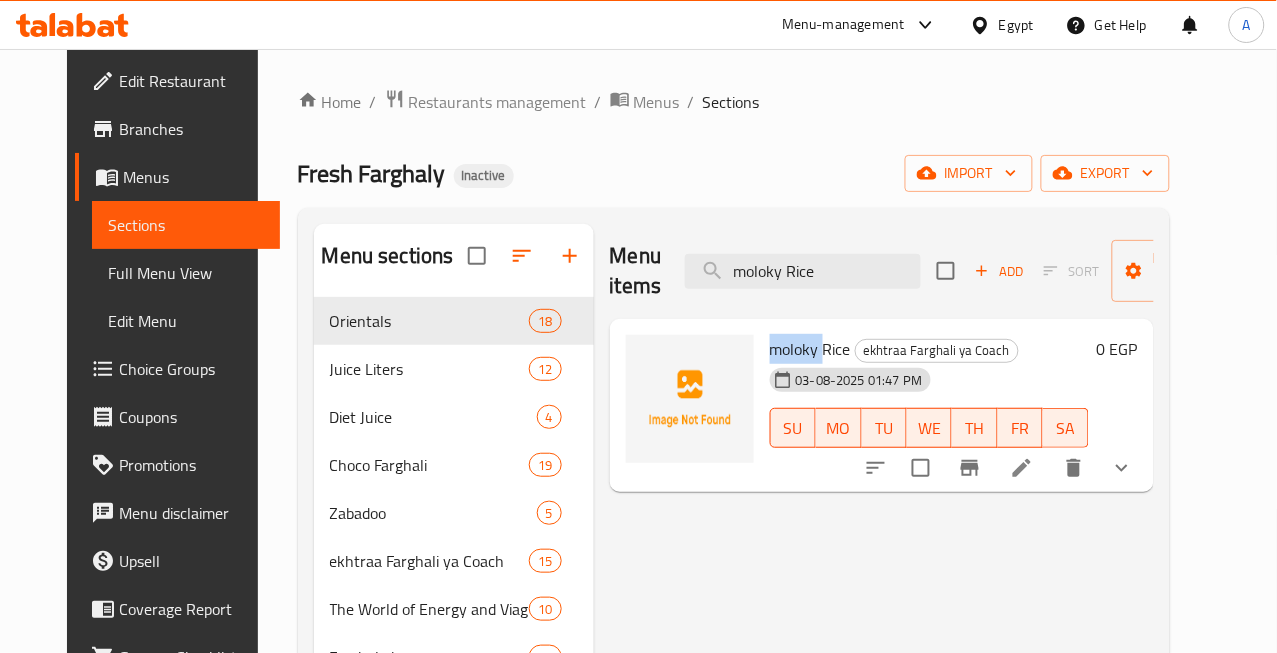 click on "moloky Rice" at bounding box center [810, 349] 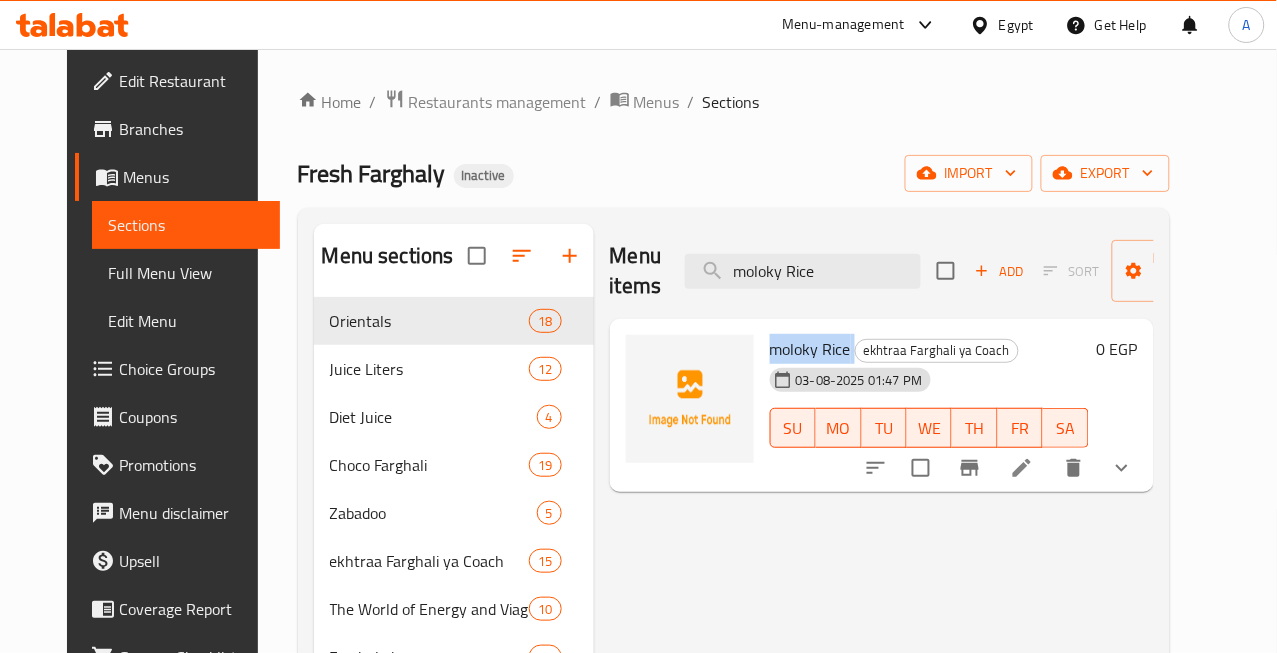 click on "moloky Rice" at bounding box center (810, 349) 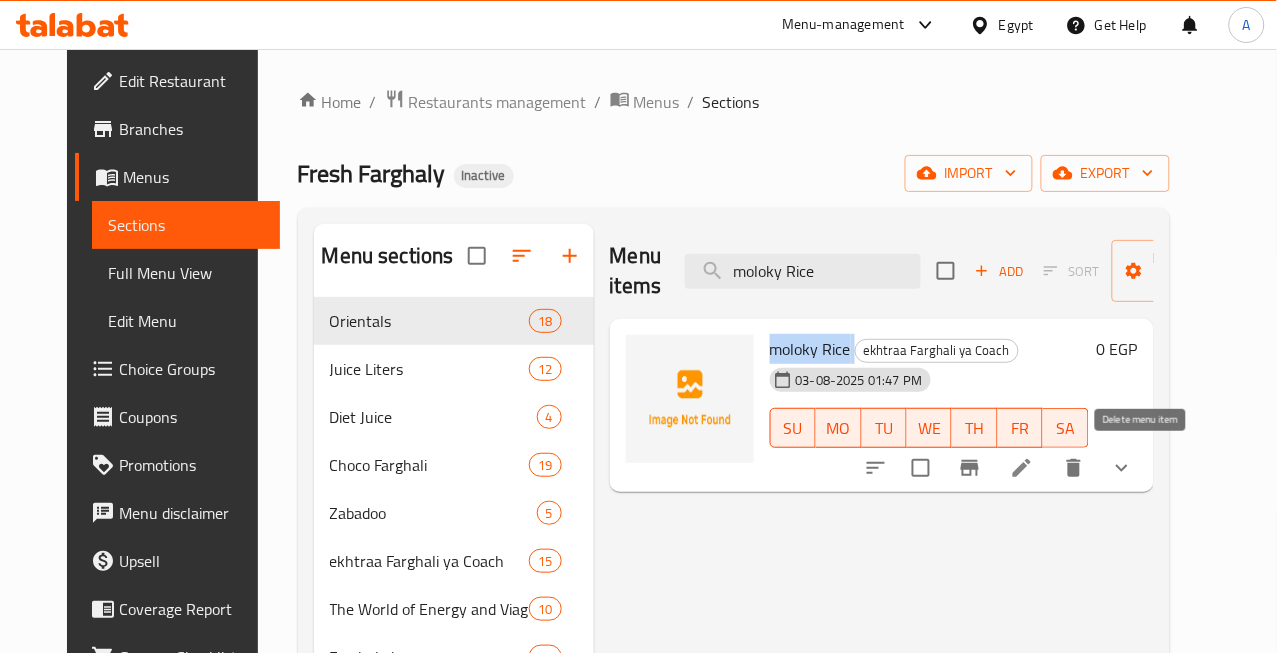 click 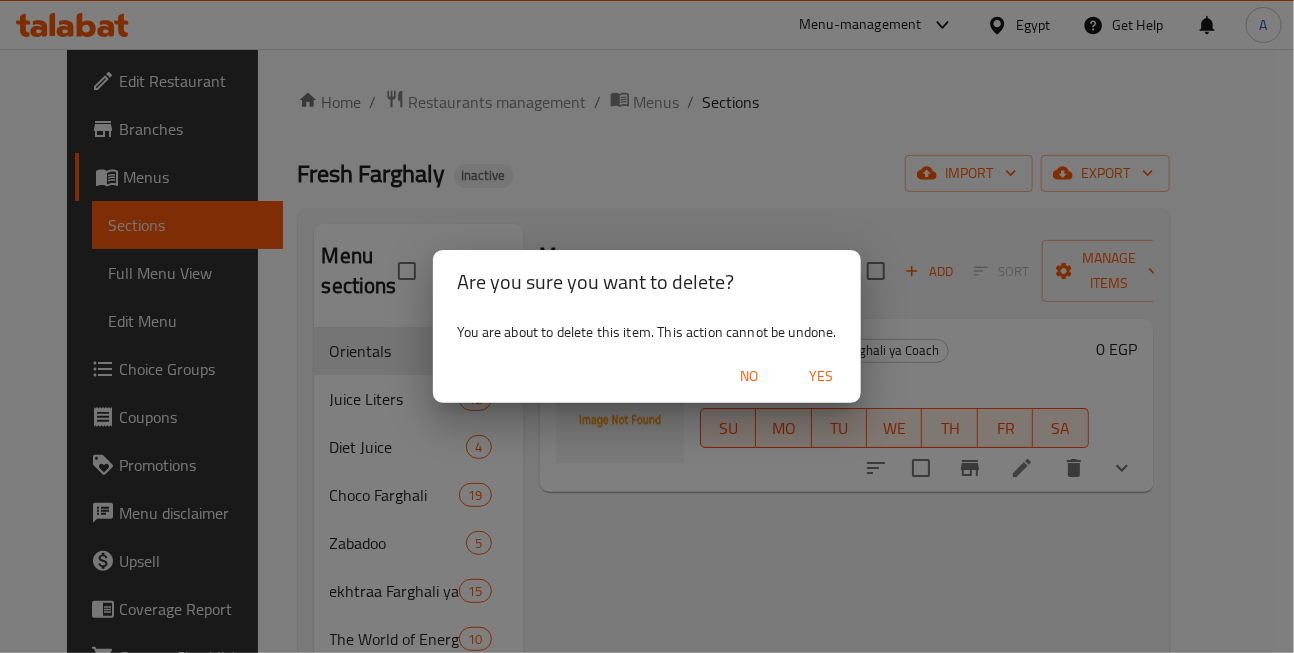 click on "Yes" at bounding box center (821, 376) 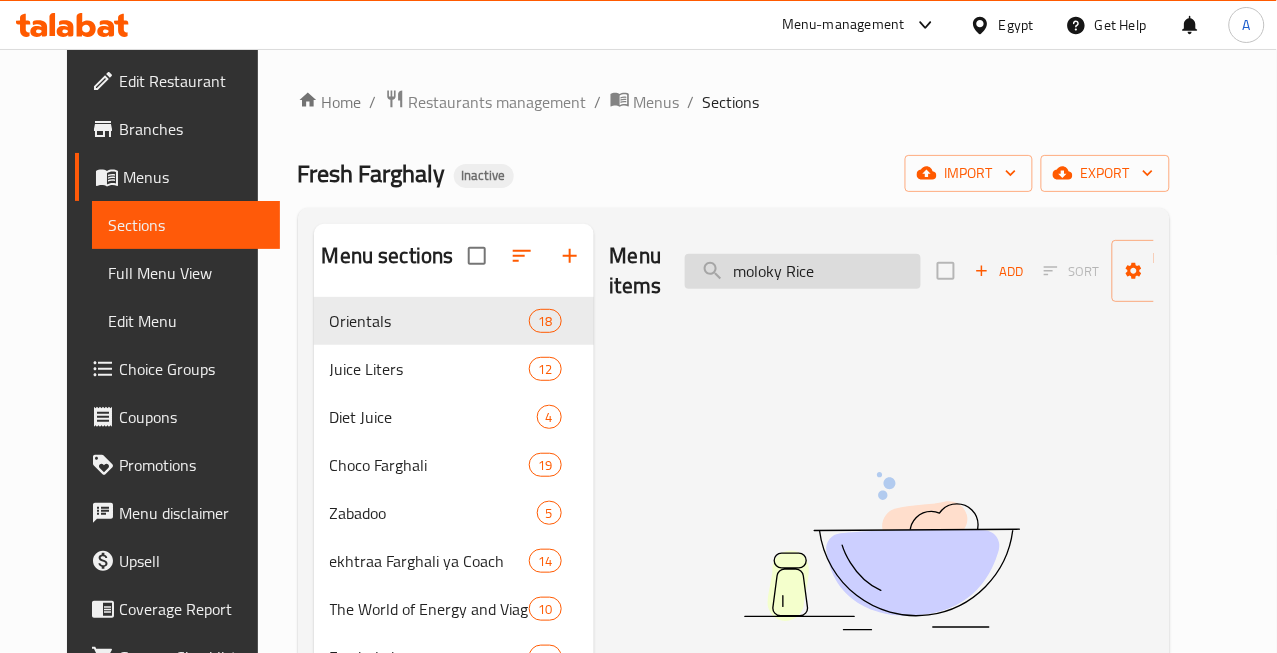 click on "moloky Rice" at bounding box center [803, 271] 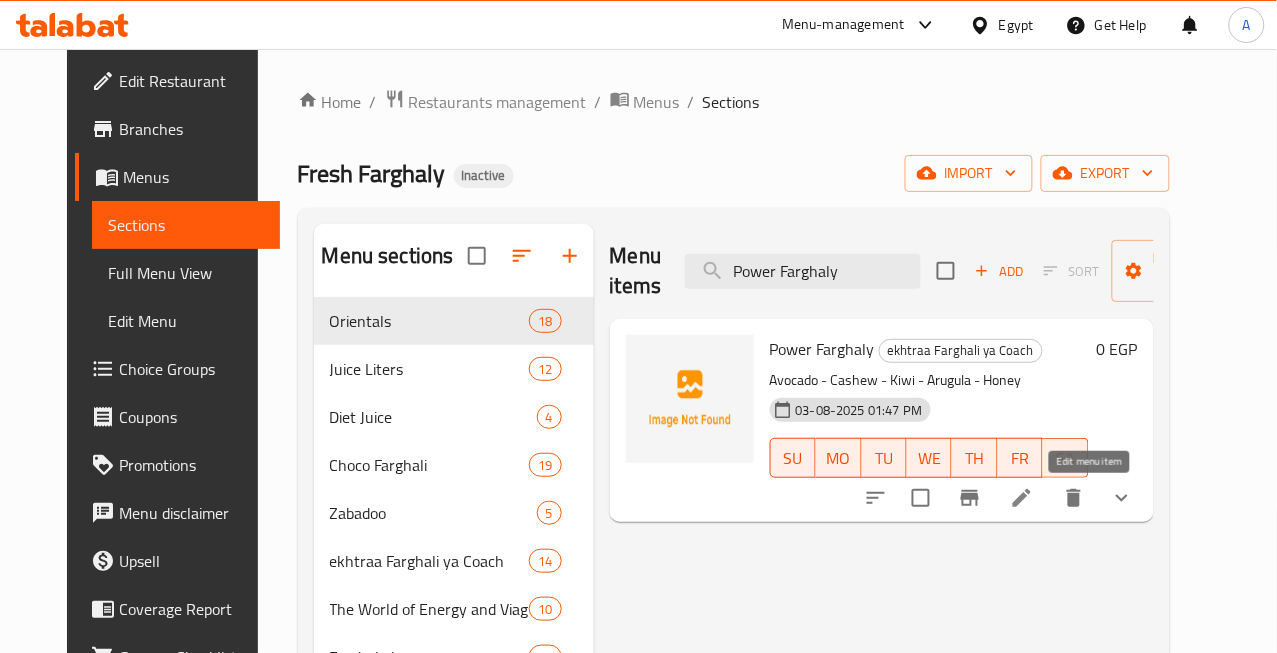 type on "Power Farghaly" 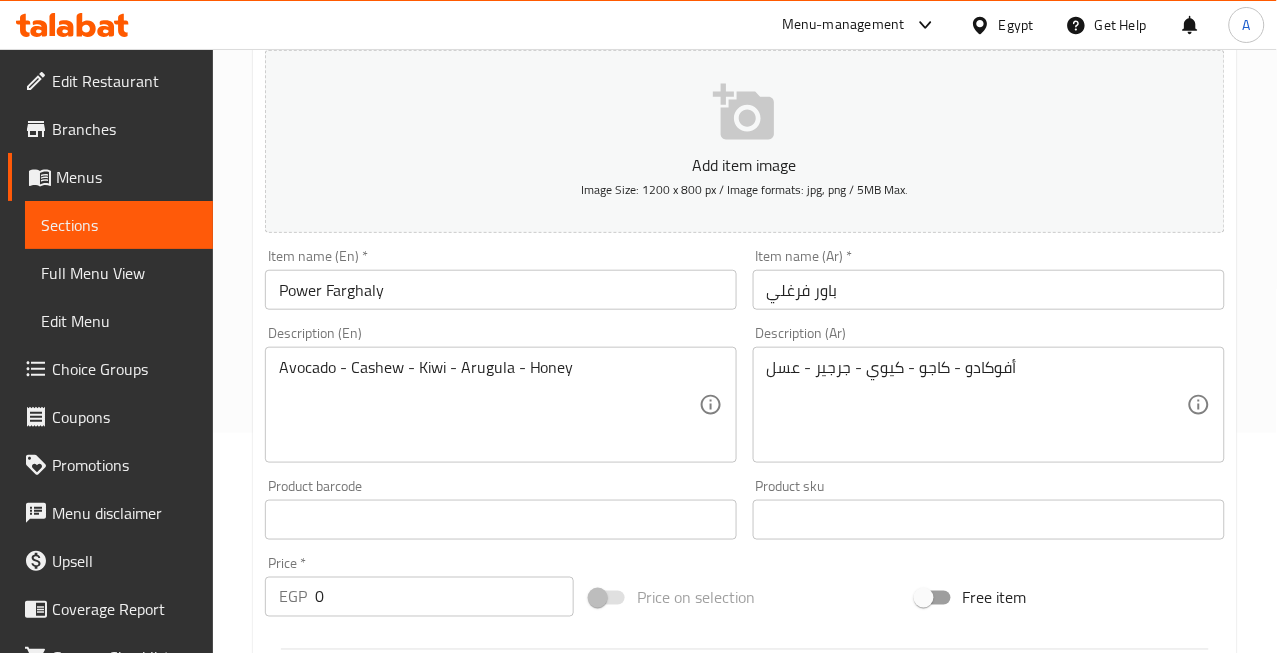 scroll, scrollTop: 222, scrollLeft: 0, axis: vertical 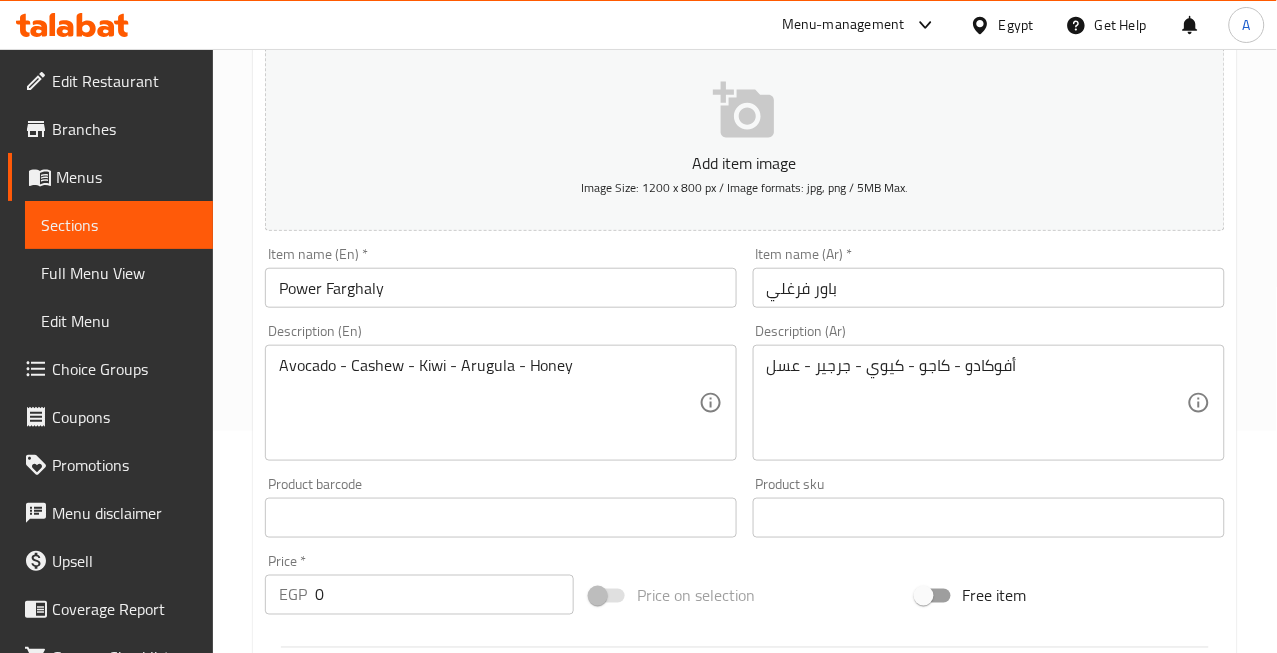 click on "باور فرغلي" at bounding box center (989, 288) 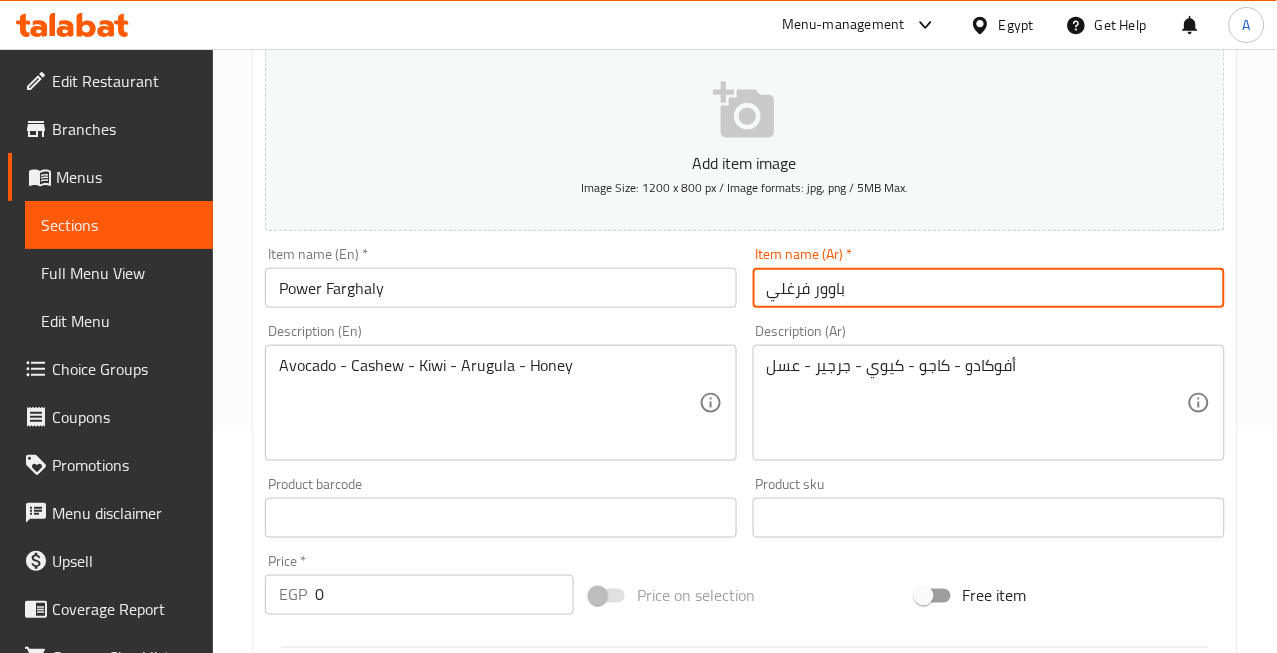 type on "باوور فرغلي" 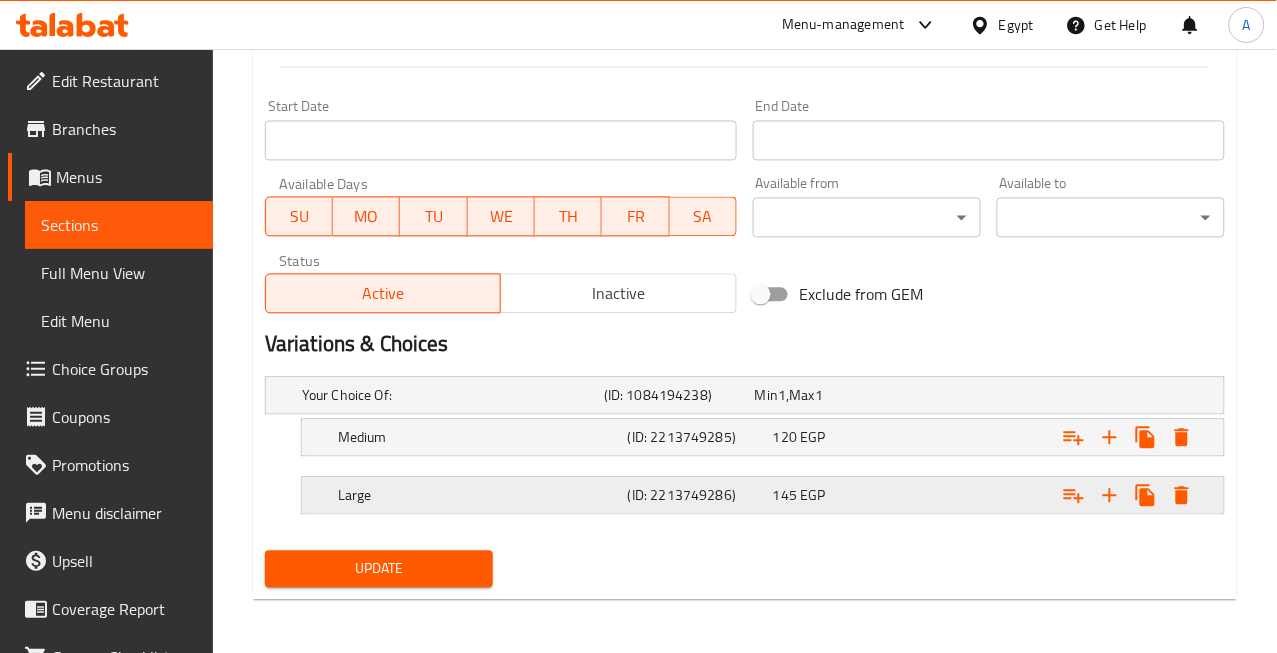 scroll, scrollTop: 804, scrollLeft: 0, axis: vertical 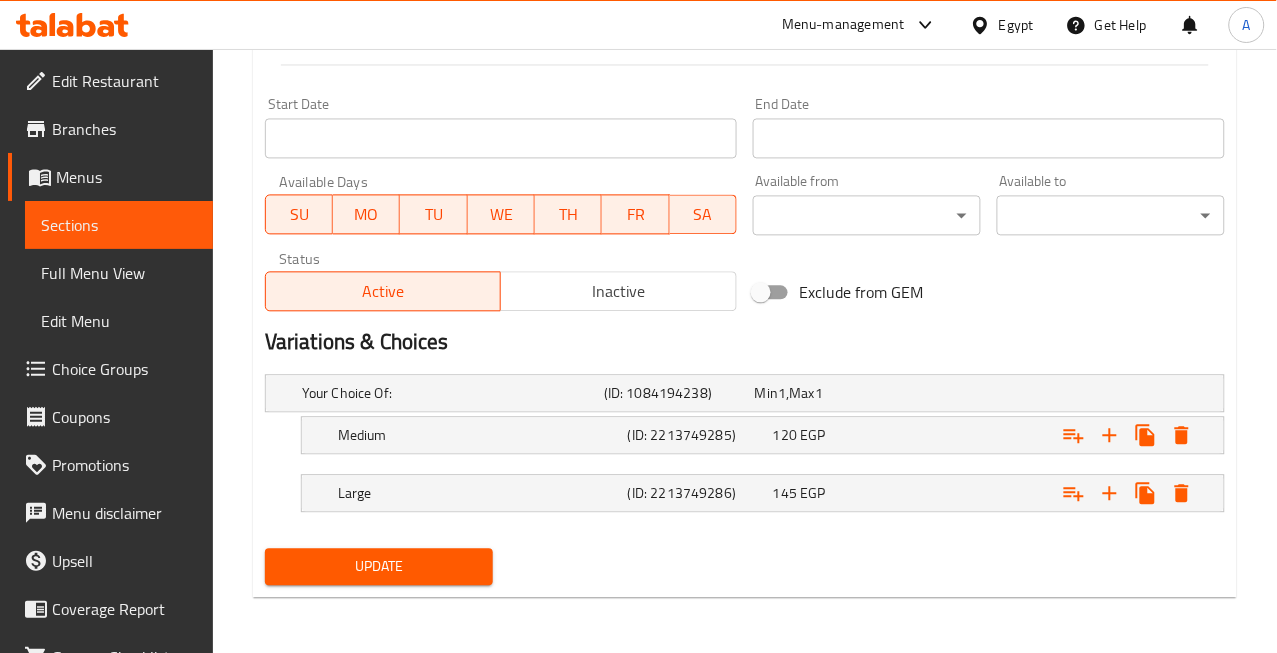 click on "Update" at bounding box center (379, 567) 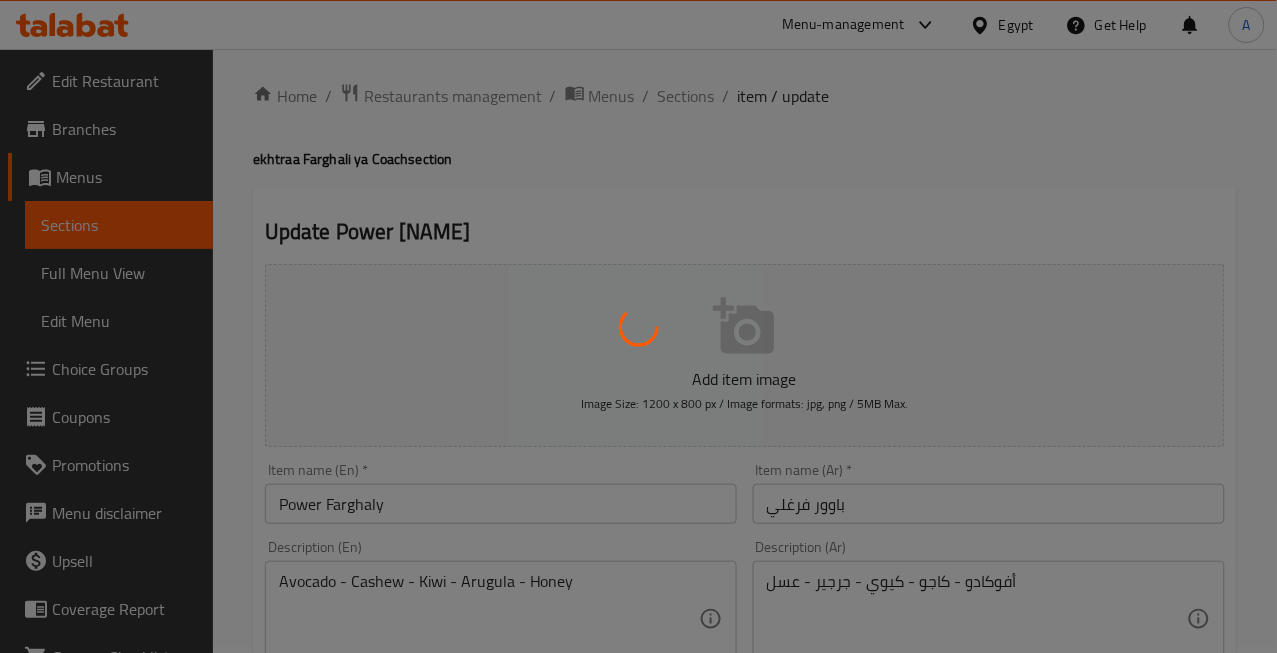 scroll, scrollTop: 0, scrollLeft: 0, axis: both 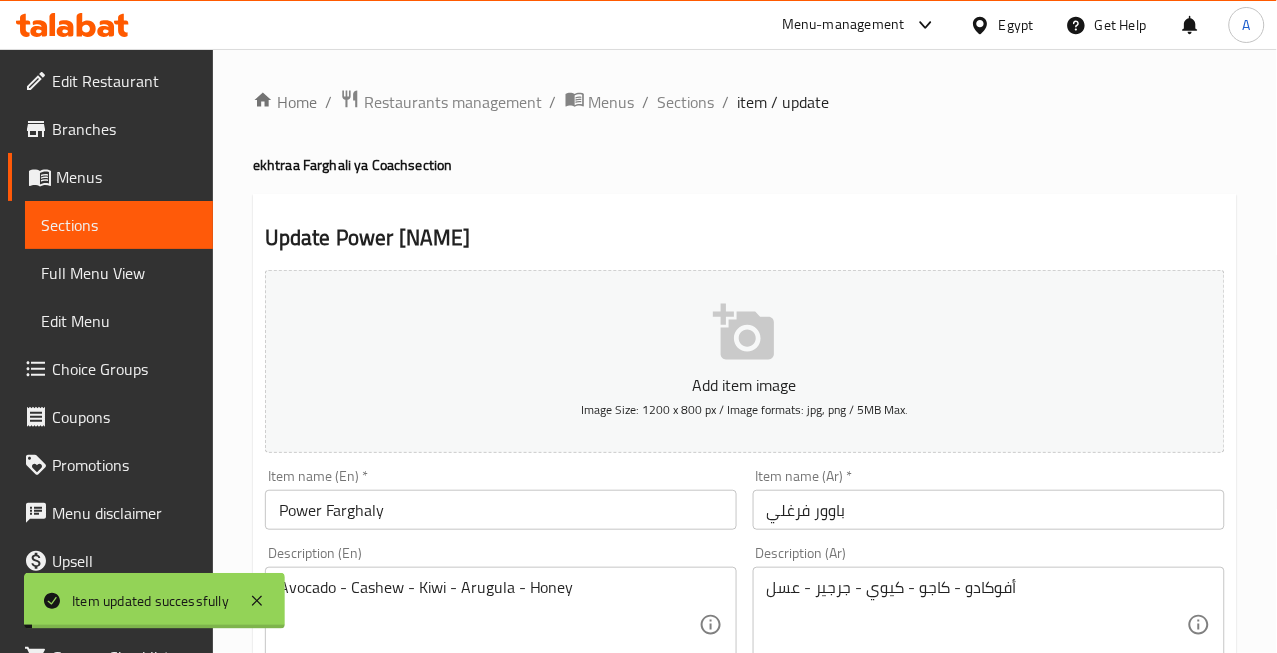 click on "Sections" at bounding box center [686, 102] 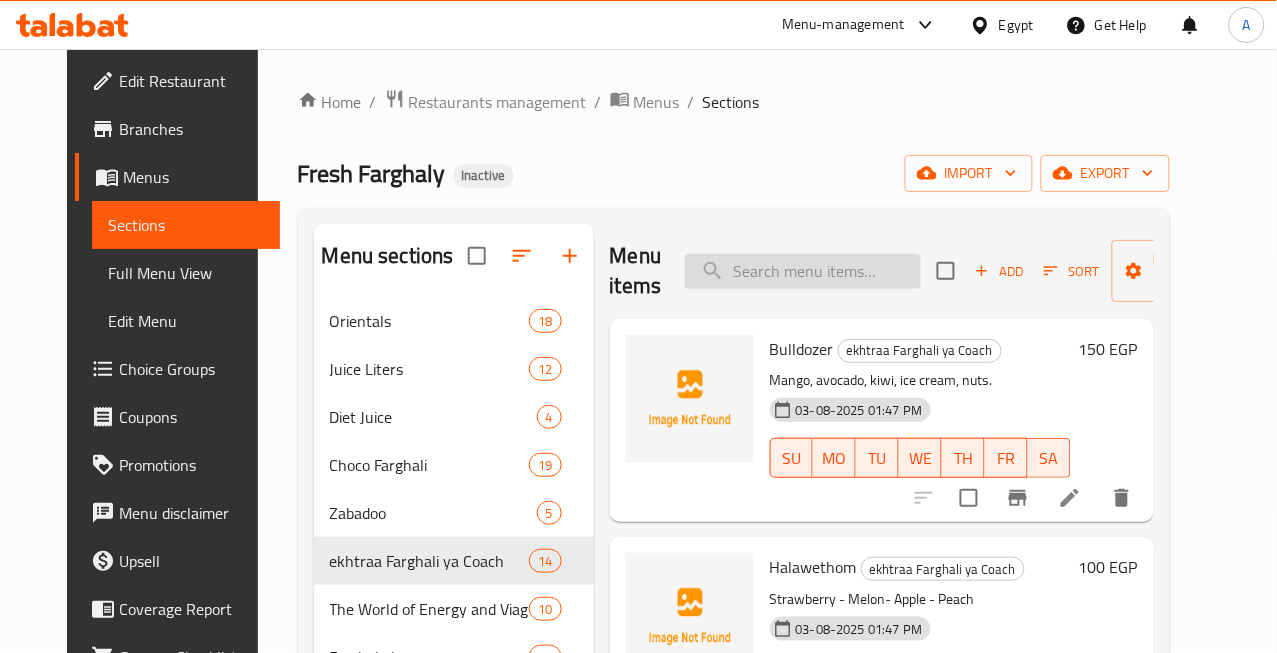 click at bounding box center [803, 271] 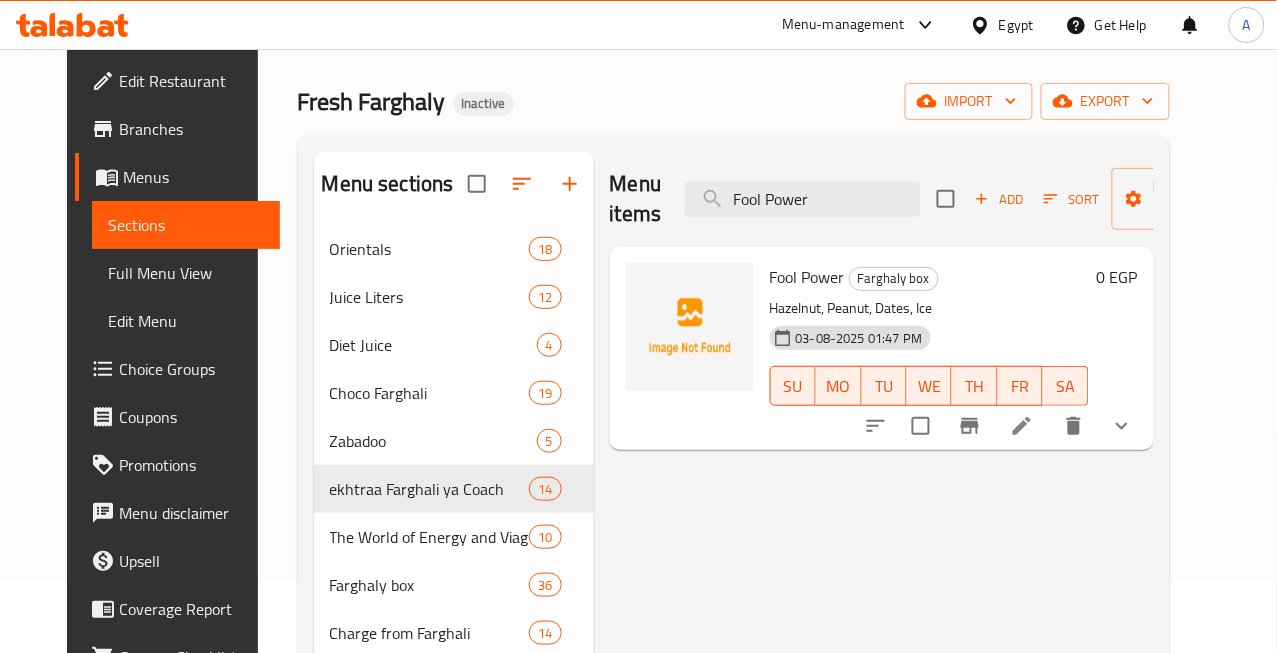 scroll, scrollTop: 111, scrollLeft: 0, axis: vertical 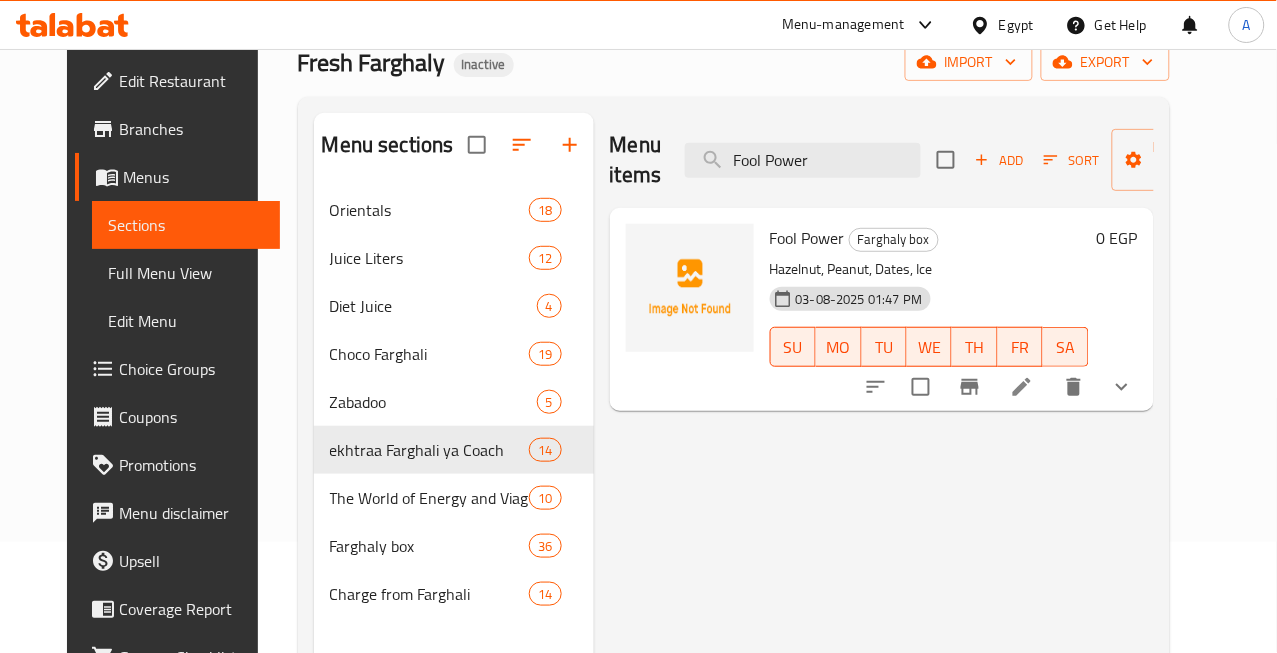 type on "Fool Power" 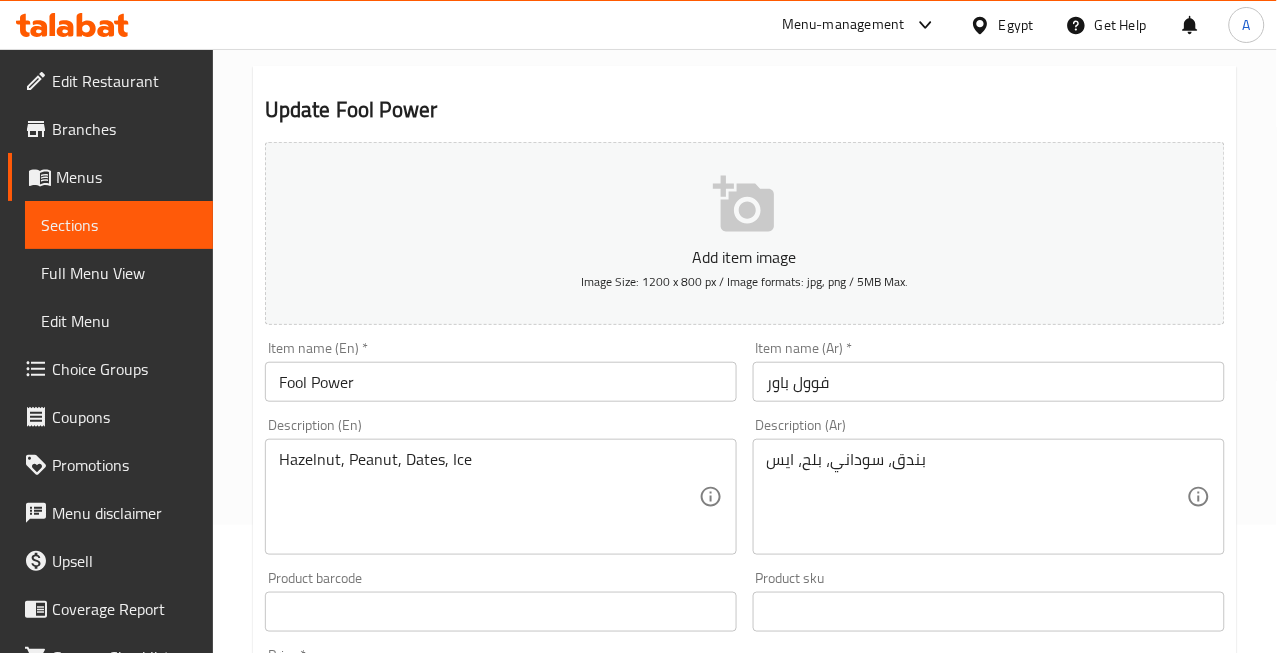 scroll, scrollTop: 333, scrollLeft: 0, axis: vertical 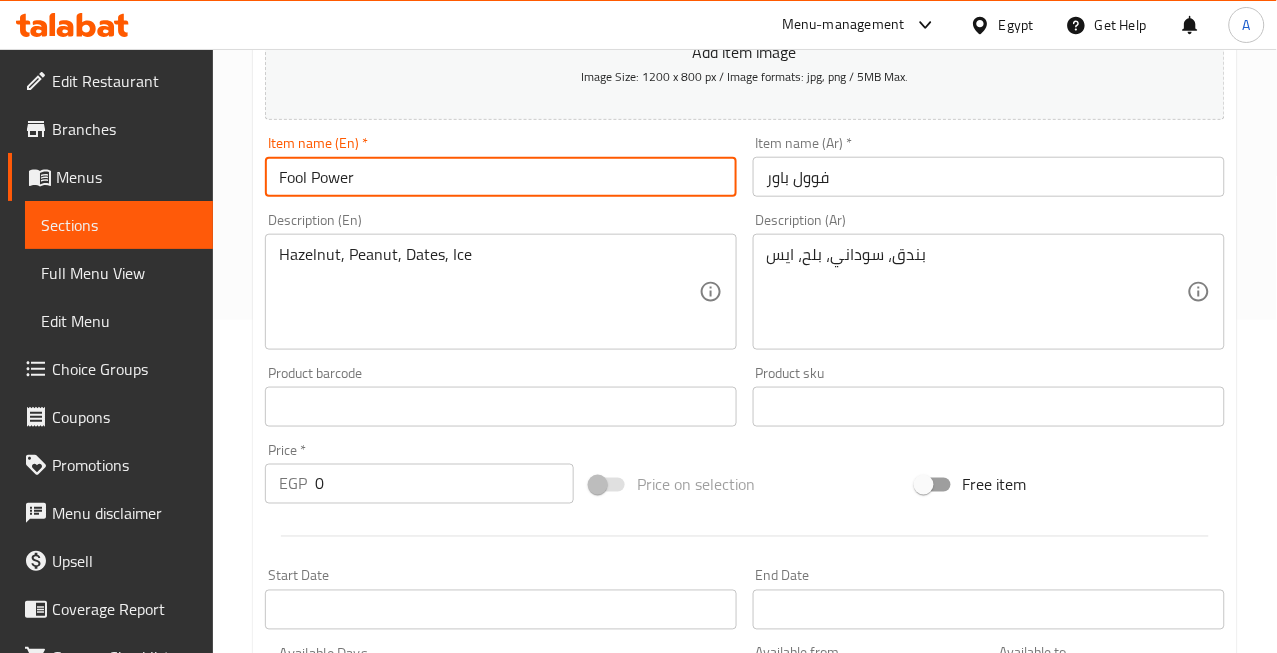 drag, startPoint x: 307, startPoint y: 184, endPoint x: 286, endPoint y: 184, distance: 21 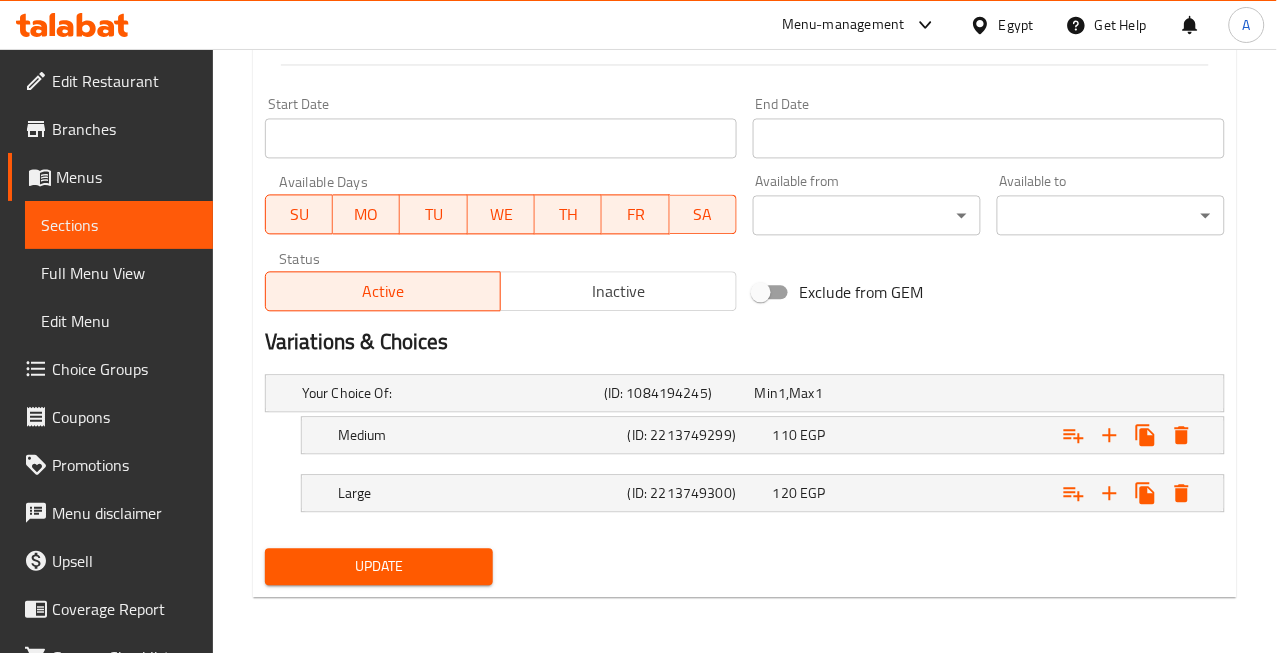 type on "Full Power" 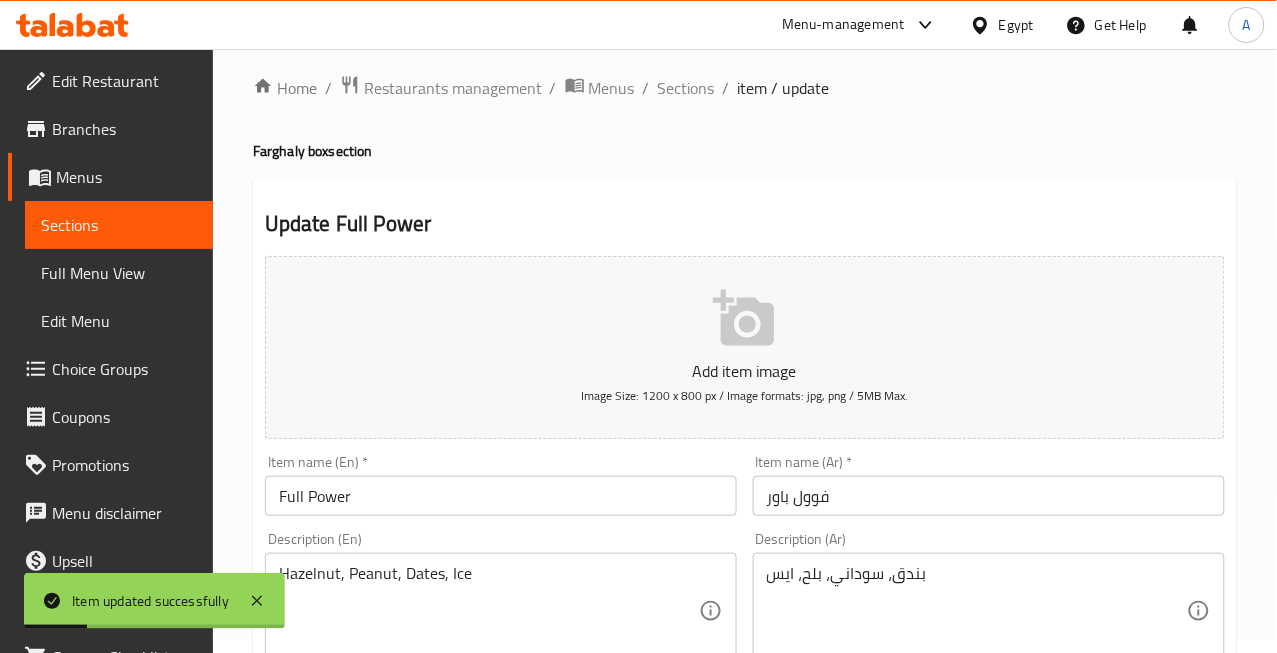 scroll, scrollTop: 0, scrollLeft: 0, axis: both 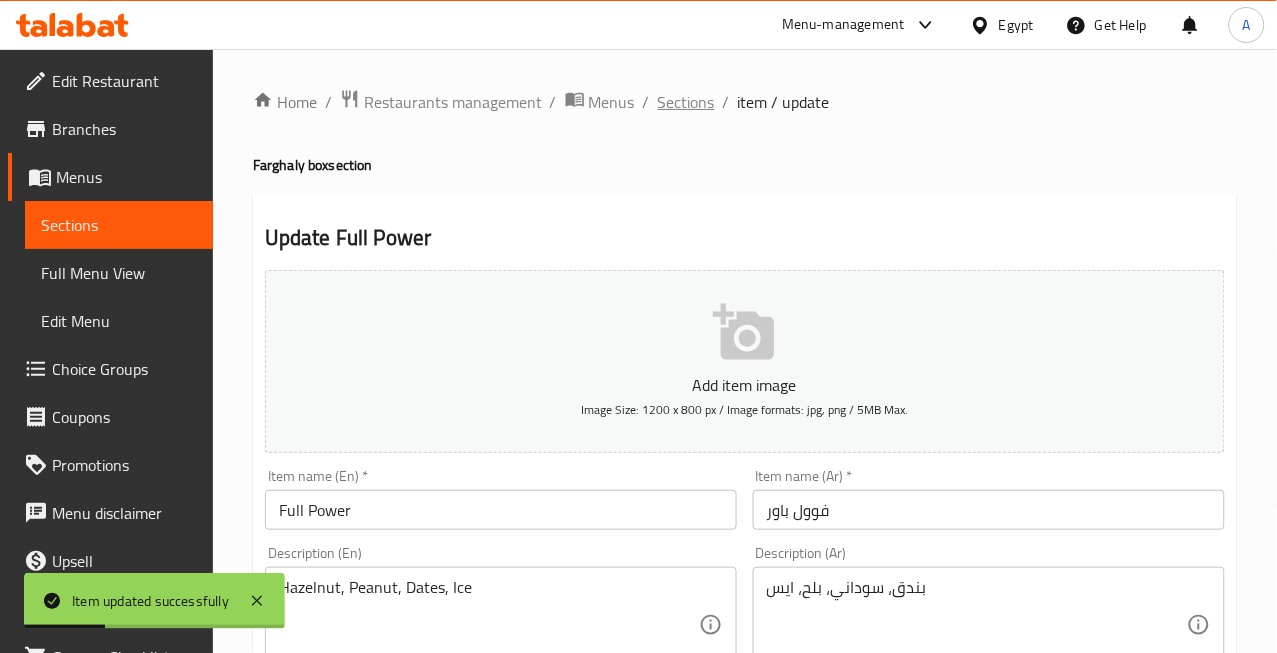click on "Sections" at bounding box center [686, 102] 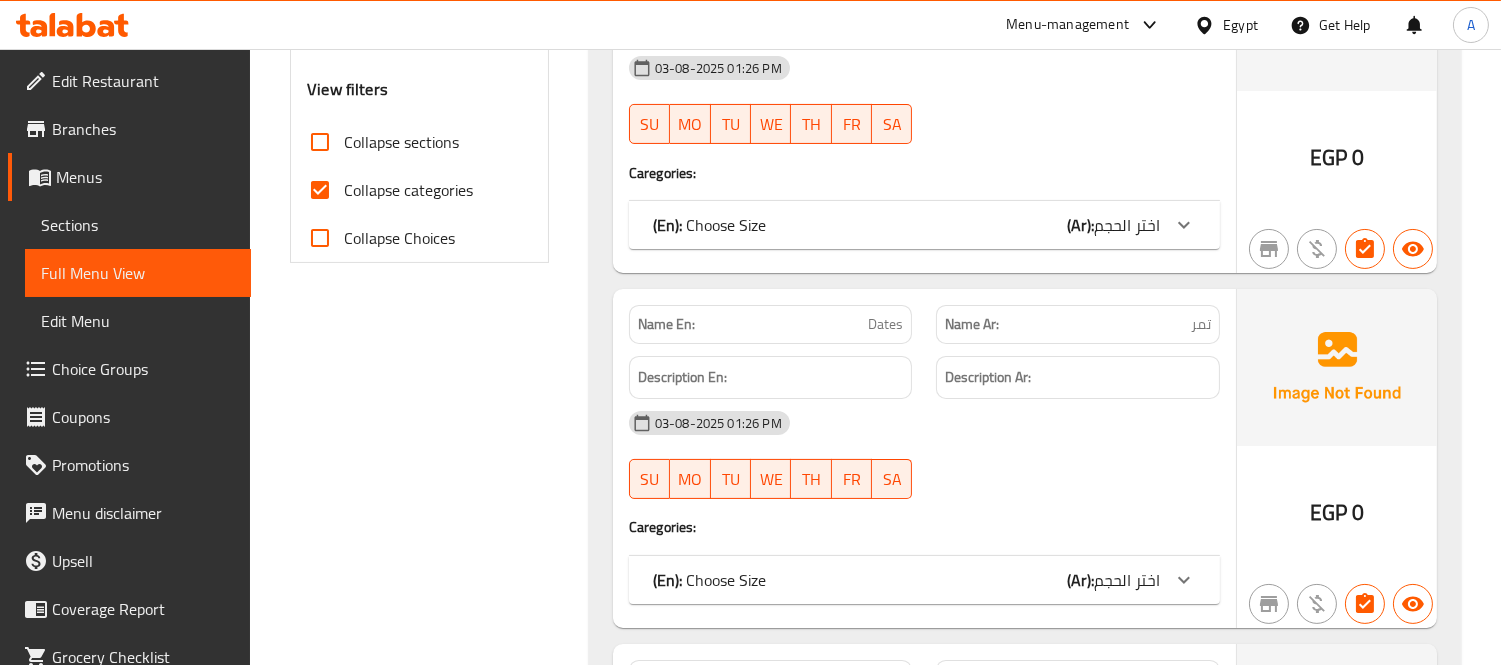 scroll, scrollTop: 666, scrollLeft: 0, axis: vertical 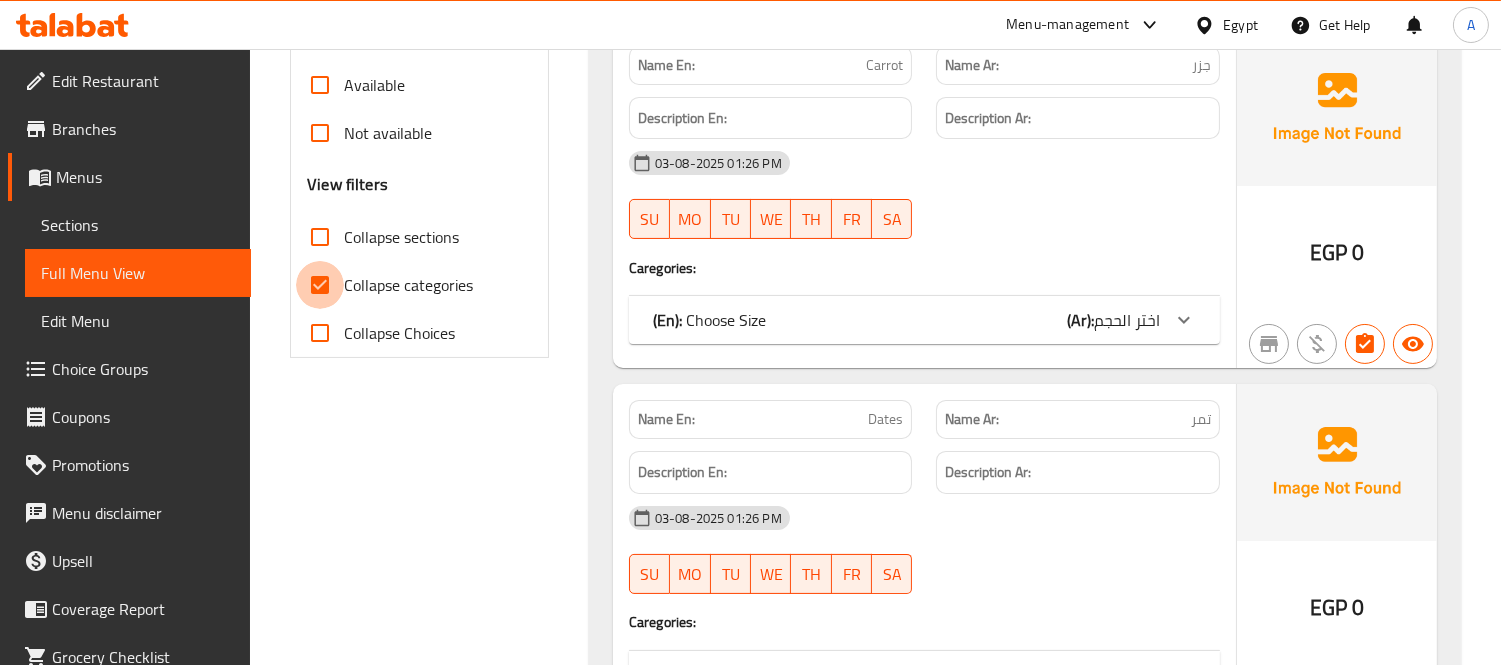 click on "Collapse categories" at bounding box center [320, 285] 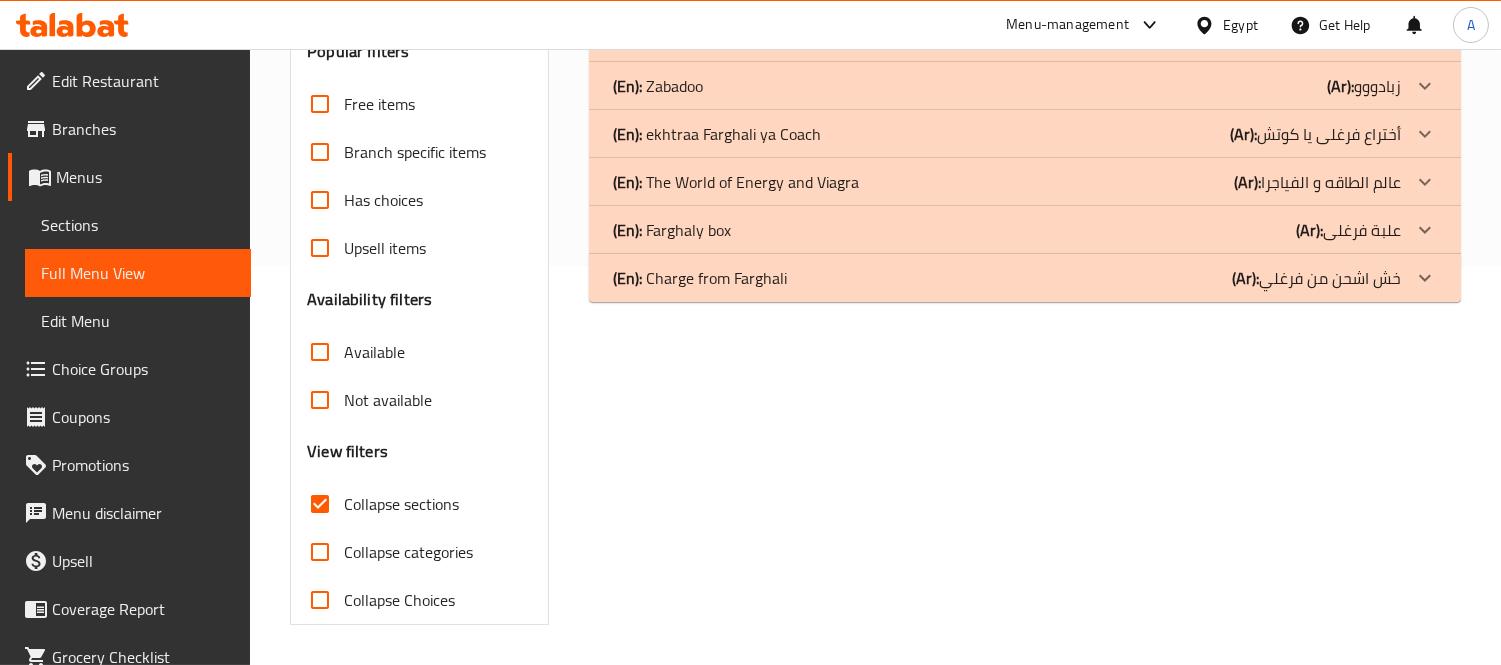 scroll, scrollTop: 398, scrollLeft: 0, axis: vertical 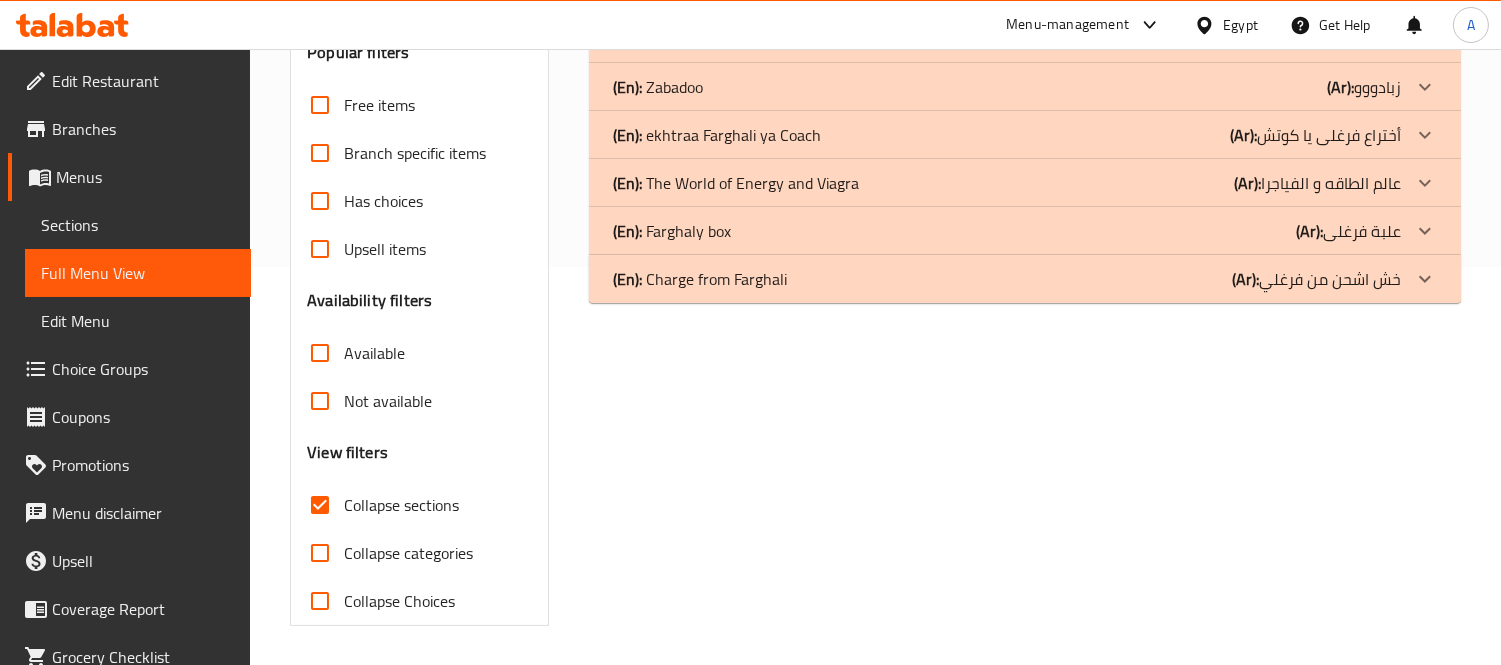 click on "(En):   [LAST] box (Ar): علبة [LAST]" at bounding box center (1025, -105) 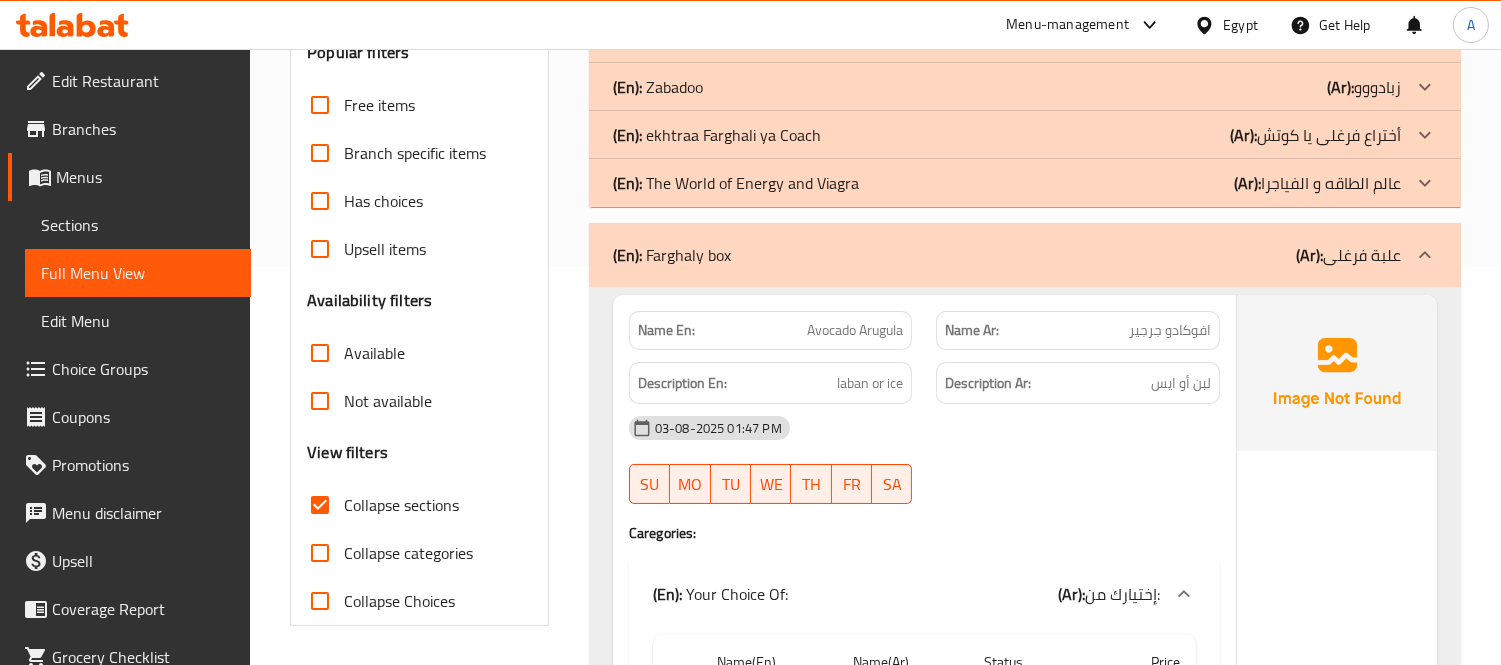 click on "(En):   ekhtraa Farghali ya Coach" at bounding box center [660, -105] 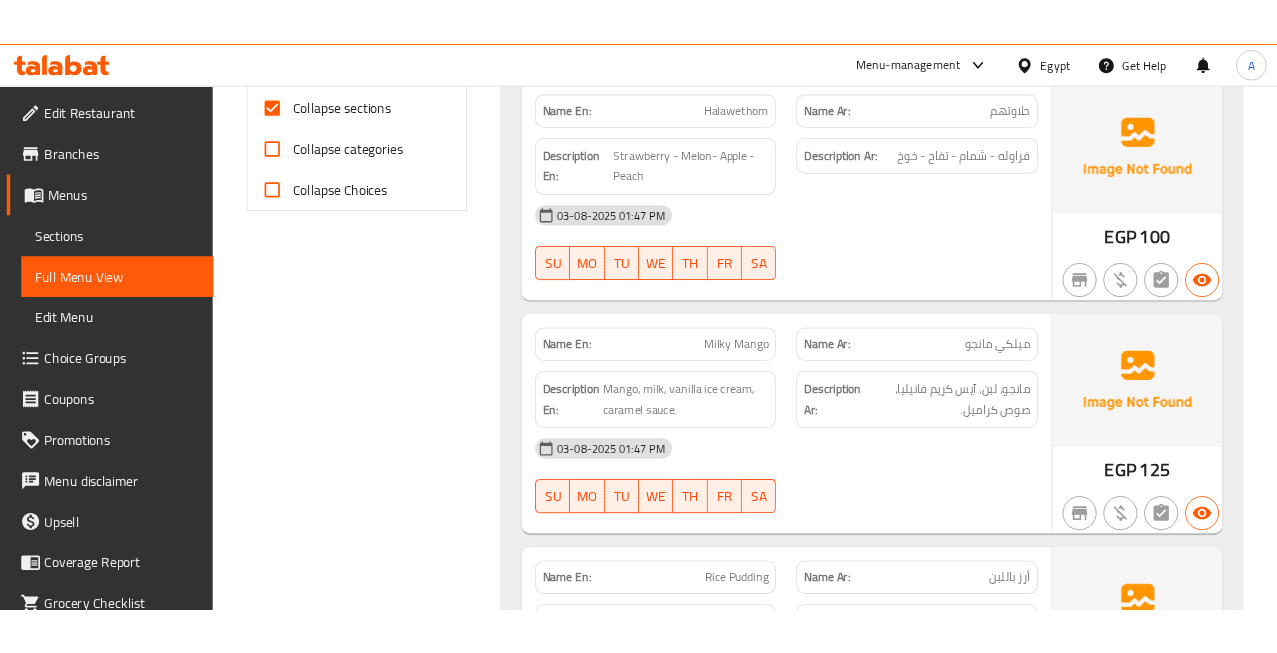 scroll, scrollTop: 843, scrollLeft: 0, axis: vertical 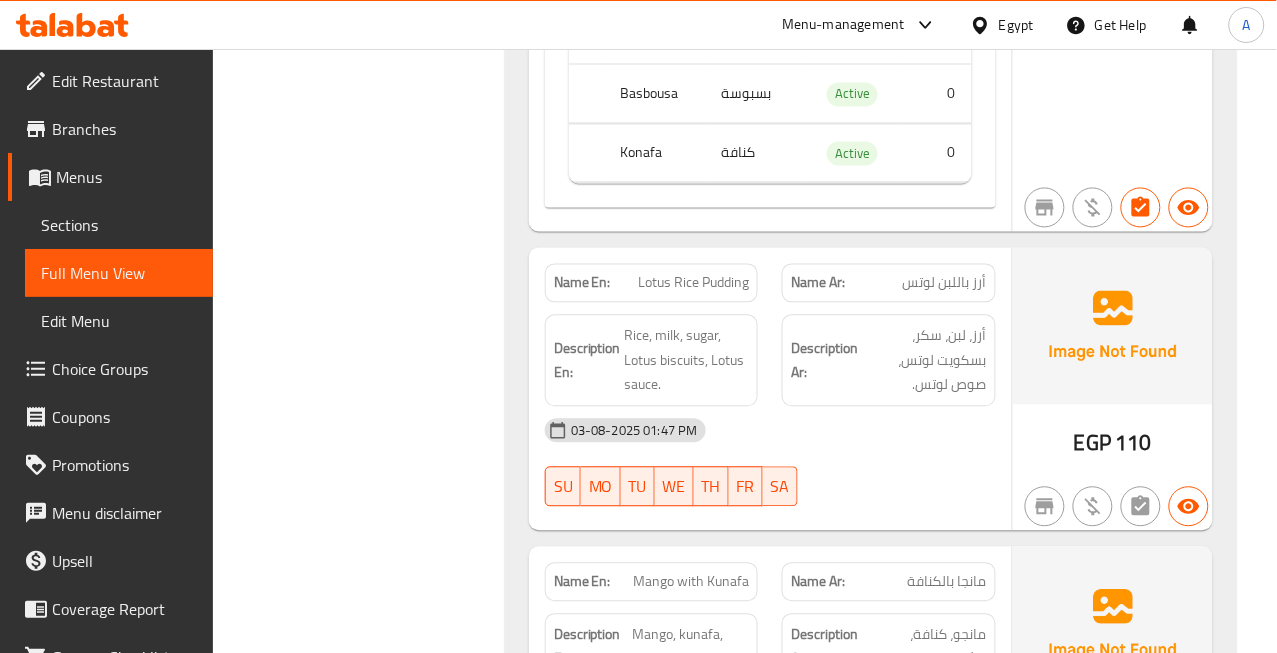 click on "أرز باللبن لوتس" at bounding box center (945, 283) 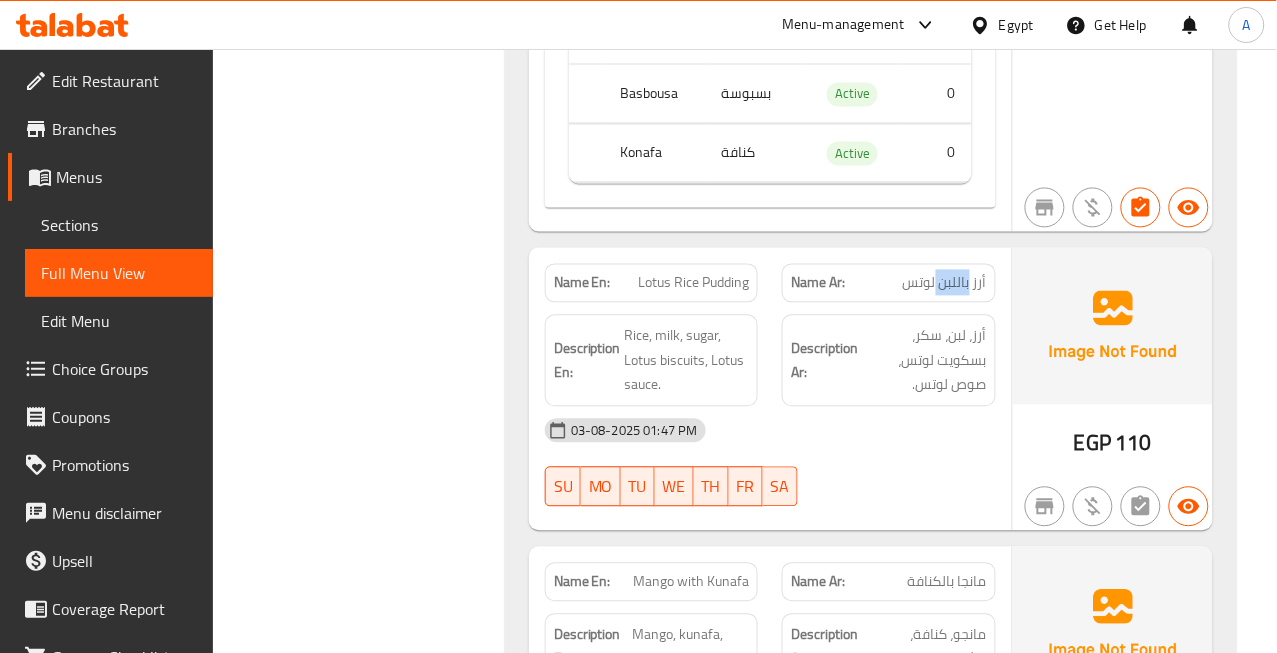 click on "أرز باللبن لوتس" at bounding box center [945, 283] 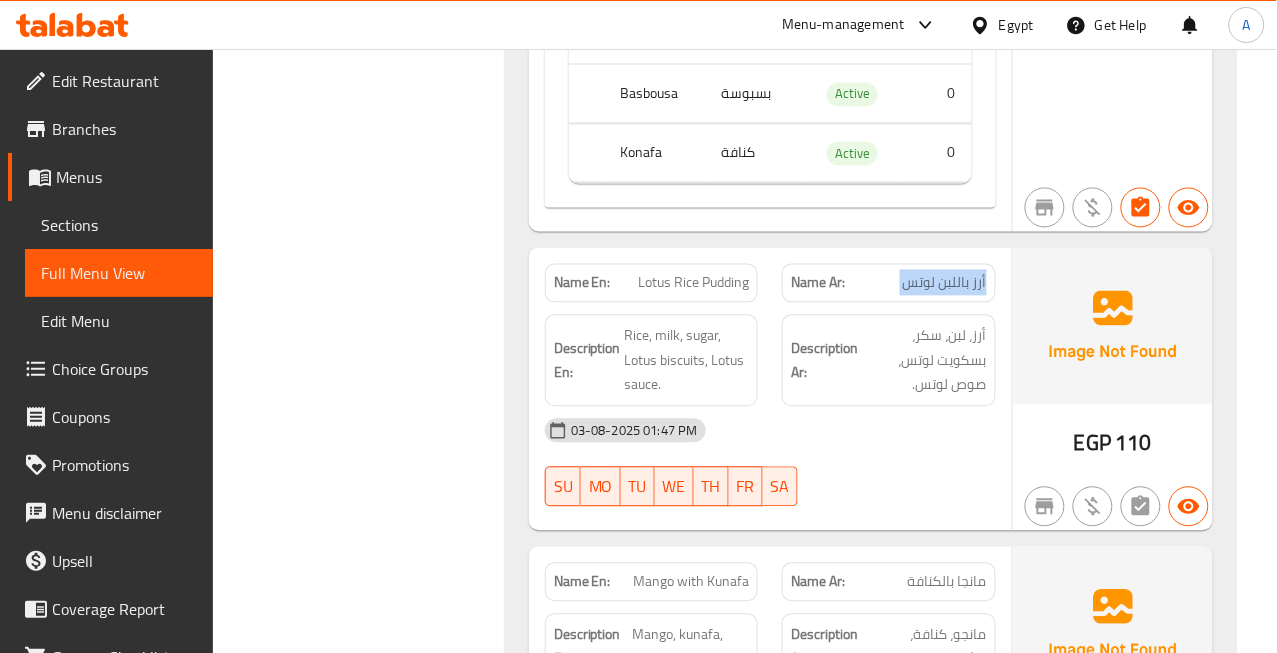 click on "أرز باللبن لوتس" at bounding box center [945, 283] 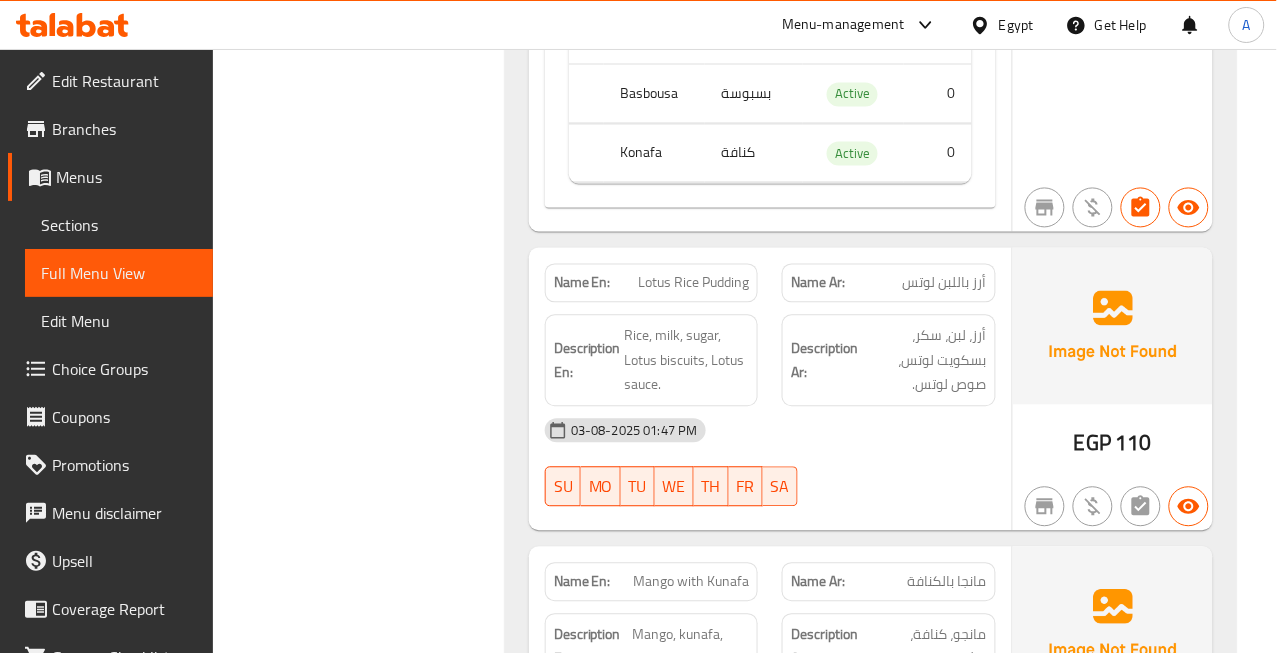 click on "Name En: Lotus Rice Pudding" at bounding box center [652, 283] 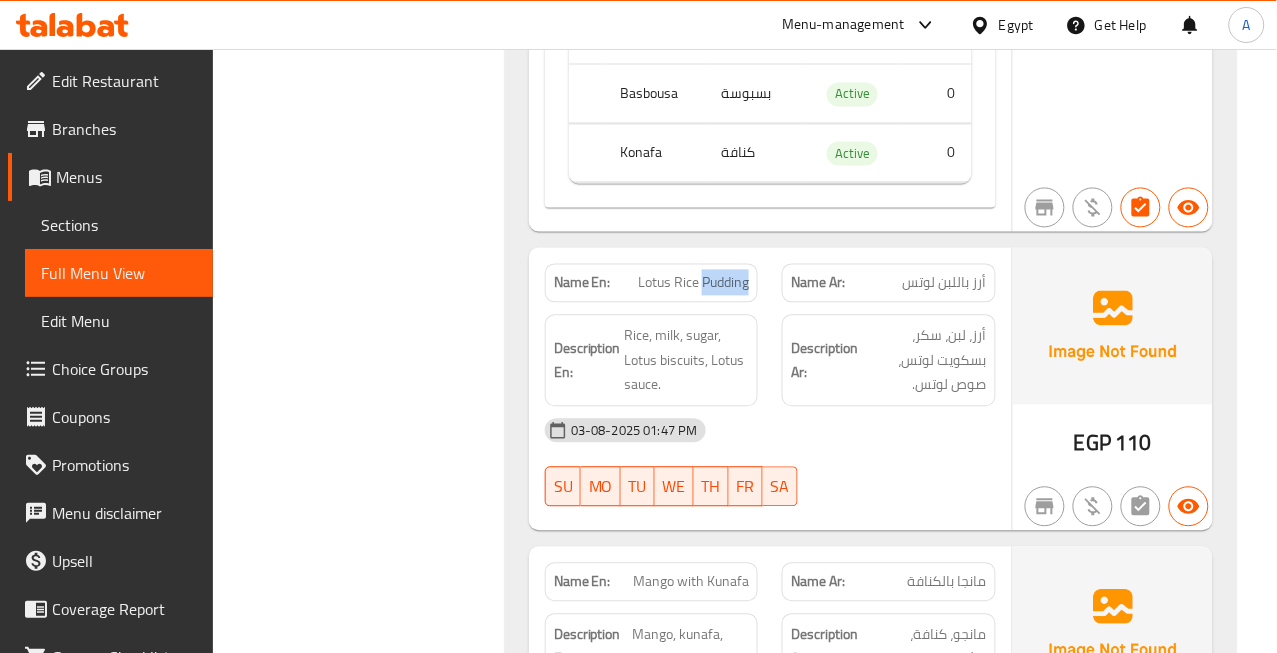 click on "Name En: Lotus Rice Pudding" at bounding box center (652, 283) 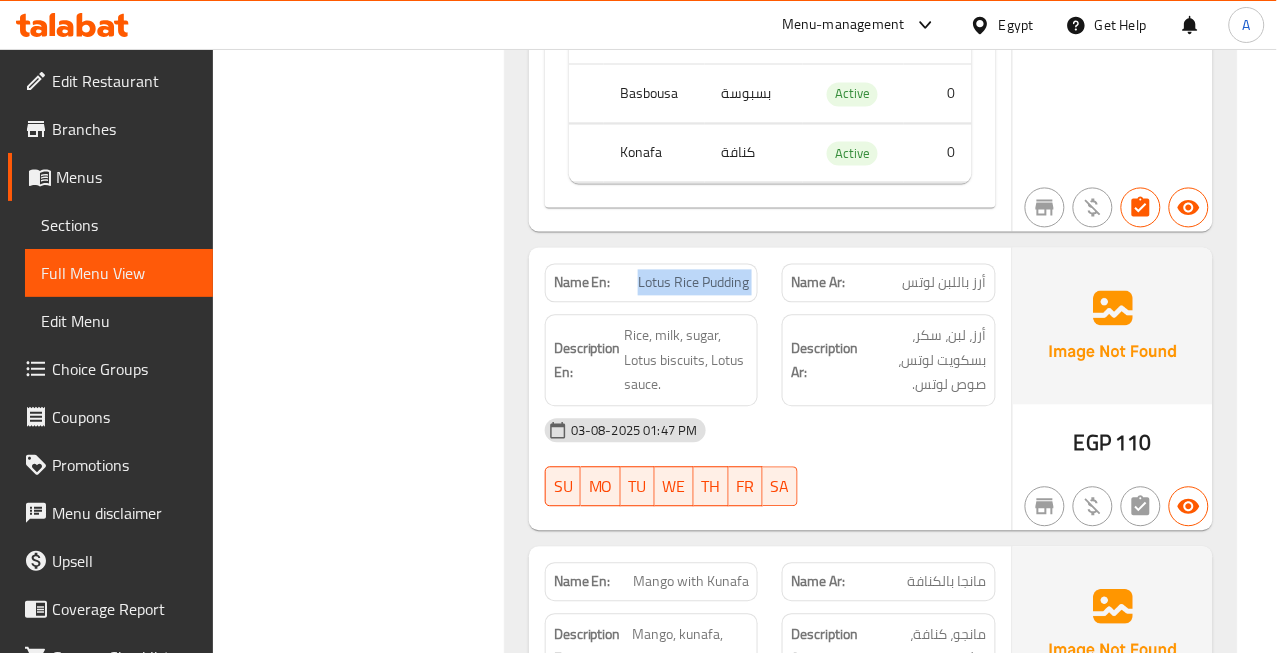 click on "Name En: Lotus Rice Pudding" at bounding box center (652, 283) 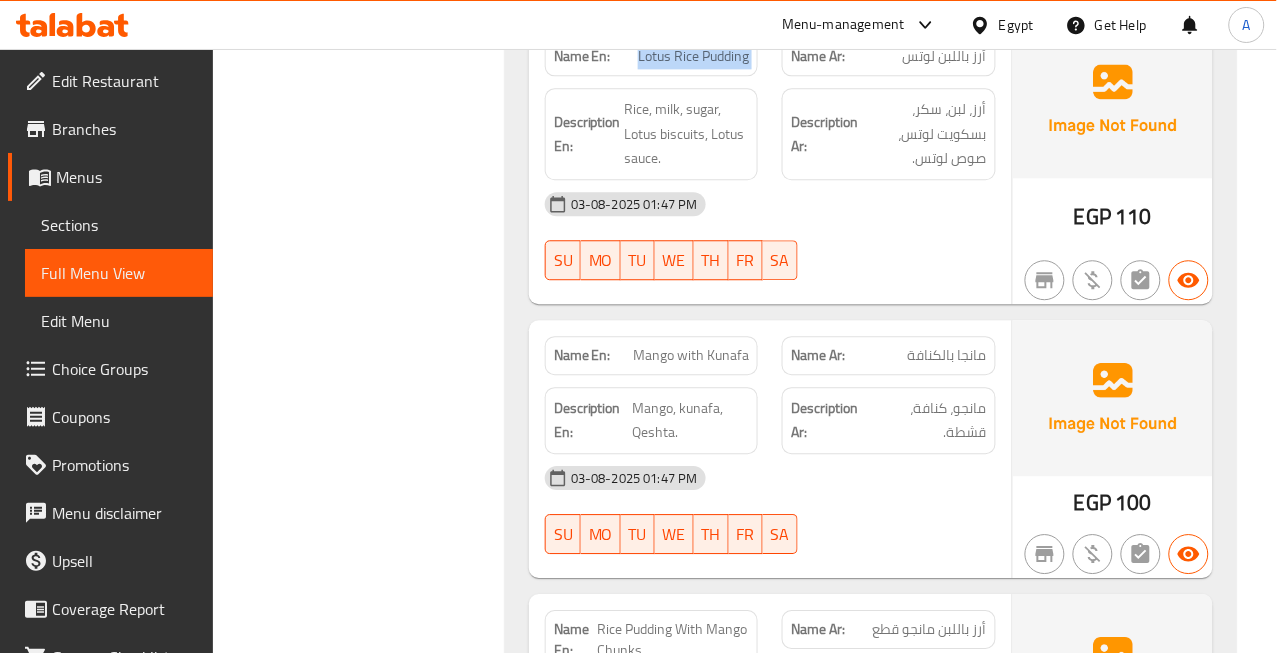 scroll, scrollTop: 2621, scrollLeft: 0, axis: vertical 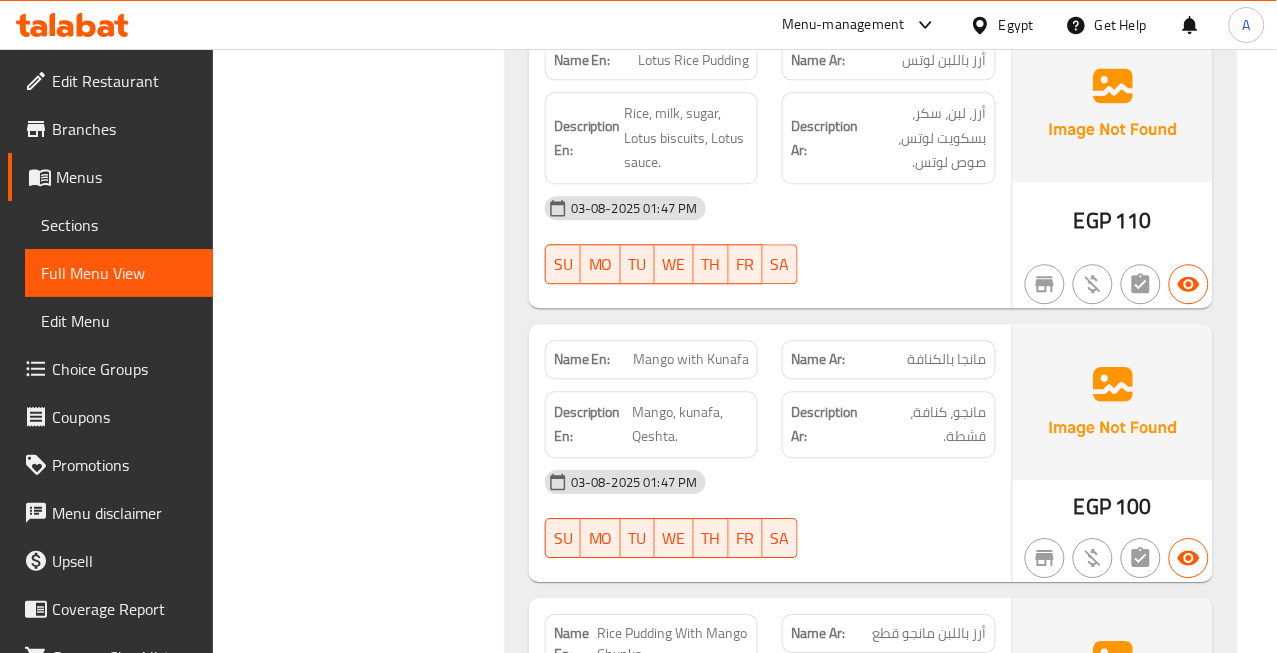 click on "مانجا بالكنافة" at bounding box center [947, 359] 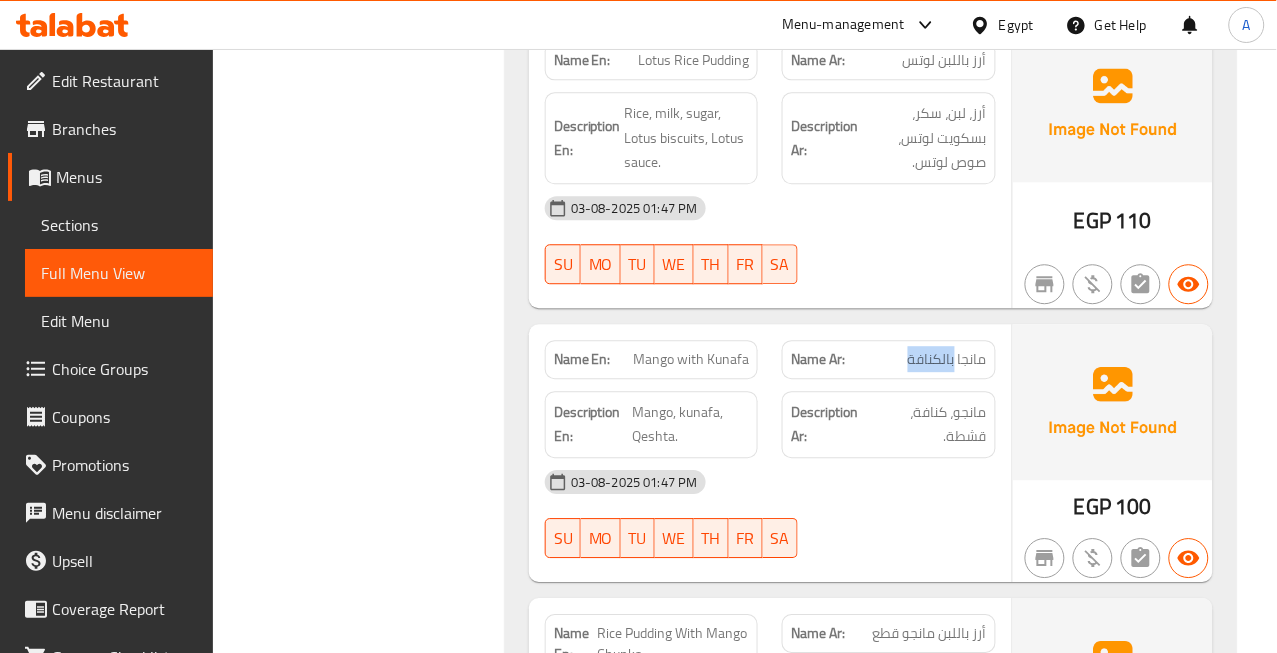 click on "مانجا بالكنافة" at bounding box center (947, 359) 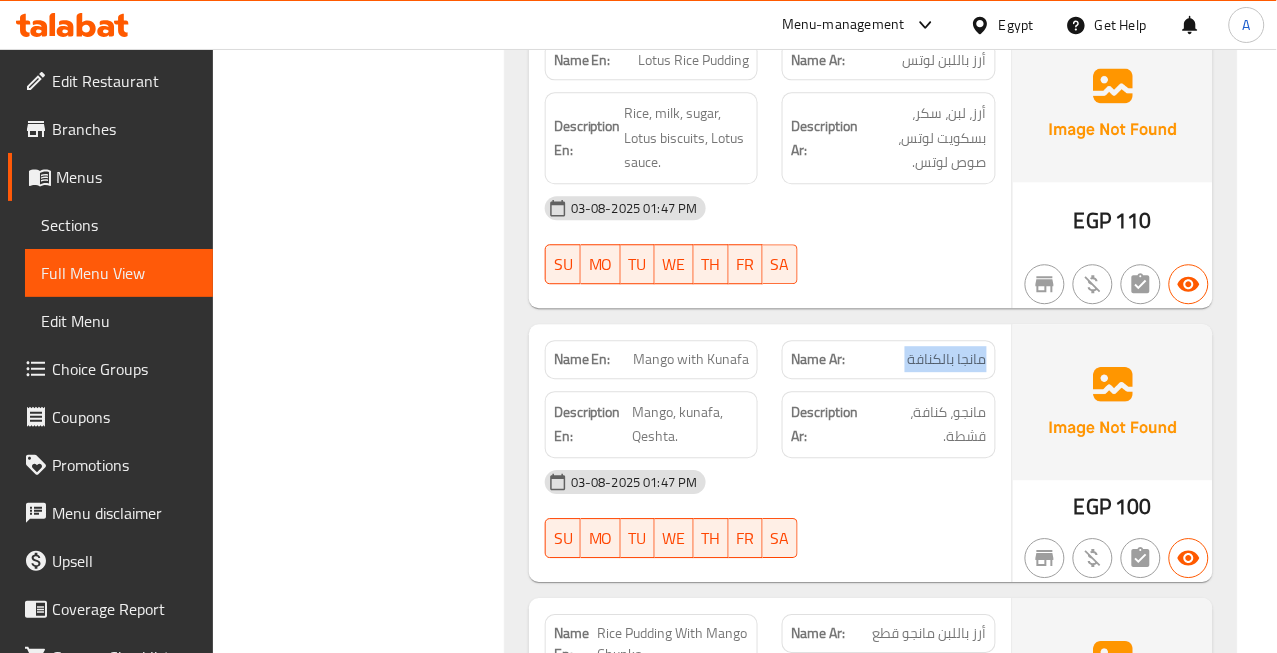 click on "مانجا بالكنافة" at bounding box center [947, 359] 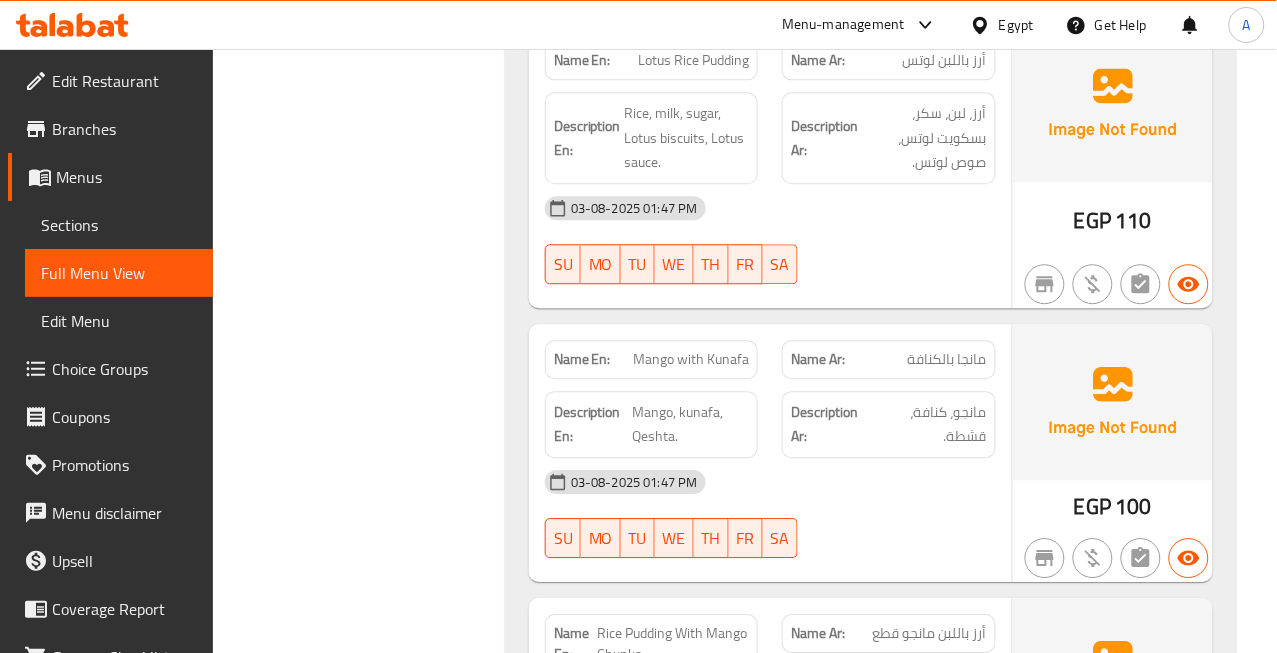 click on "Mango with Kunafa" at bounding box center (691, 359) 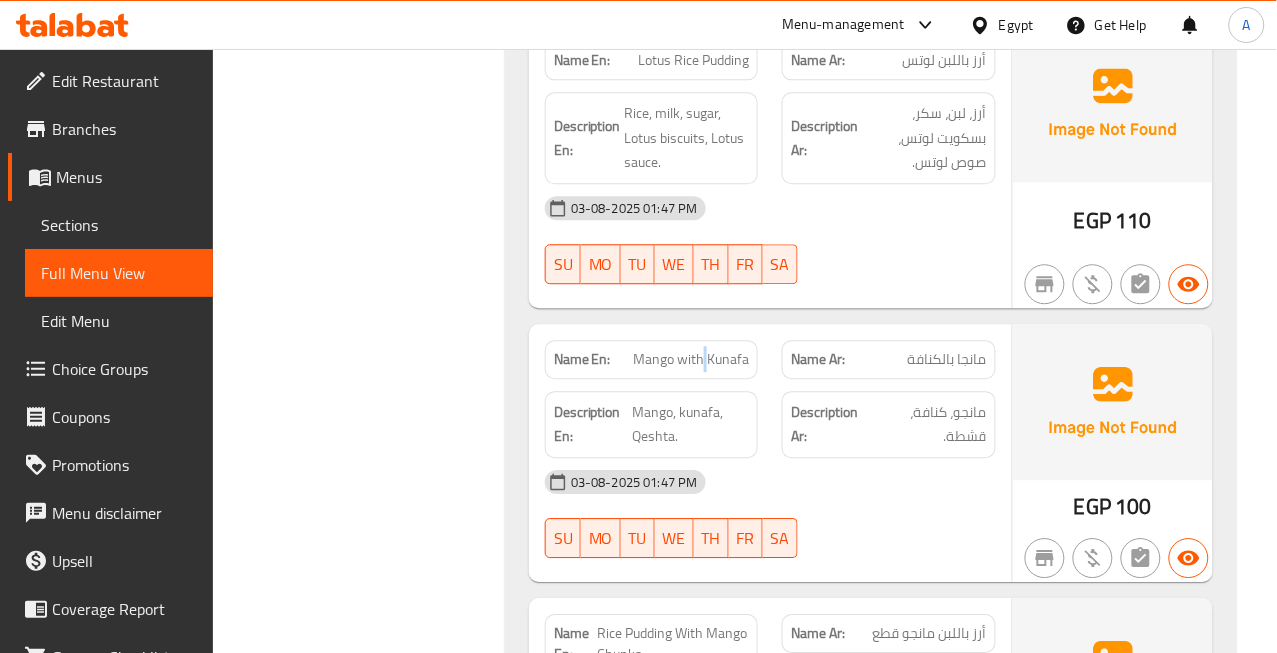 click on "Mango with Kunafa" at bounding box center (691, 359) 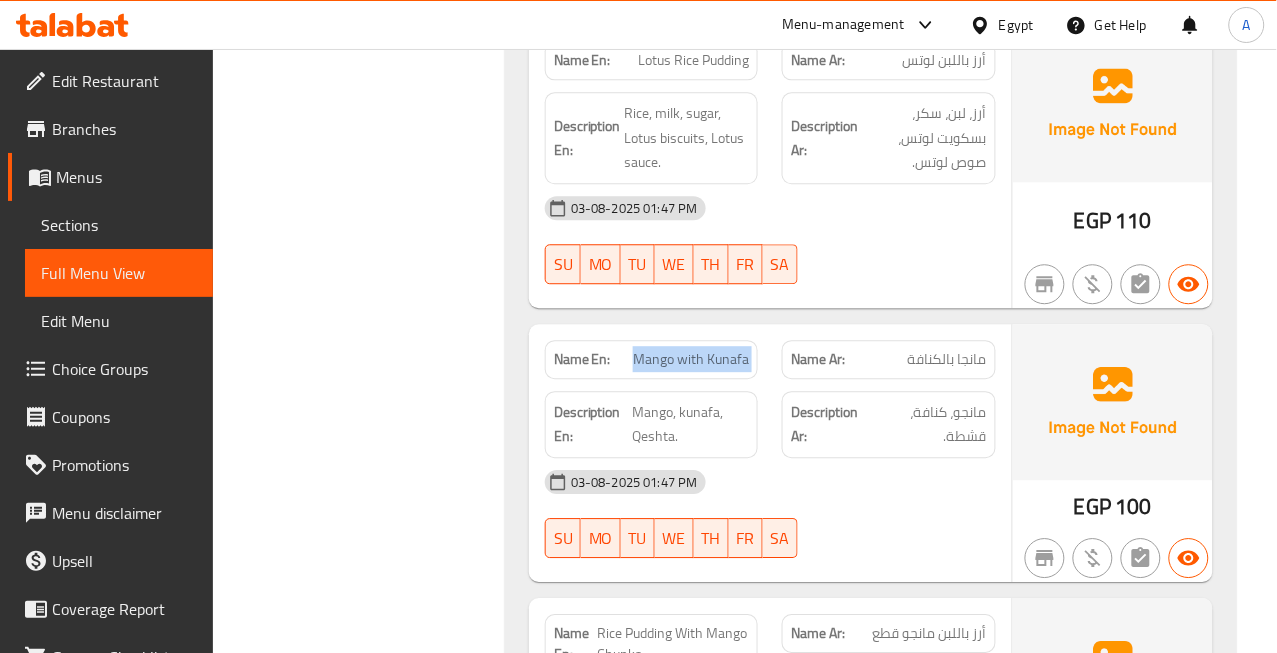 click on "Mango with Kunafa" at bounding box center (691, 359) 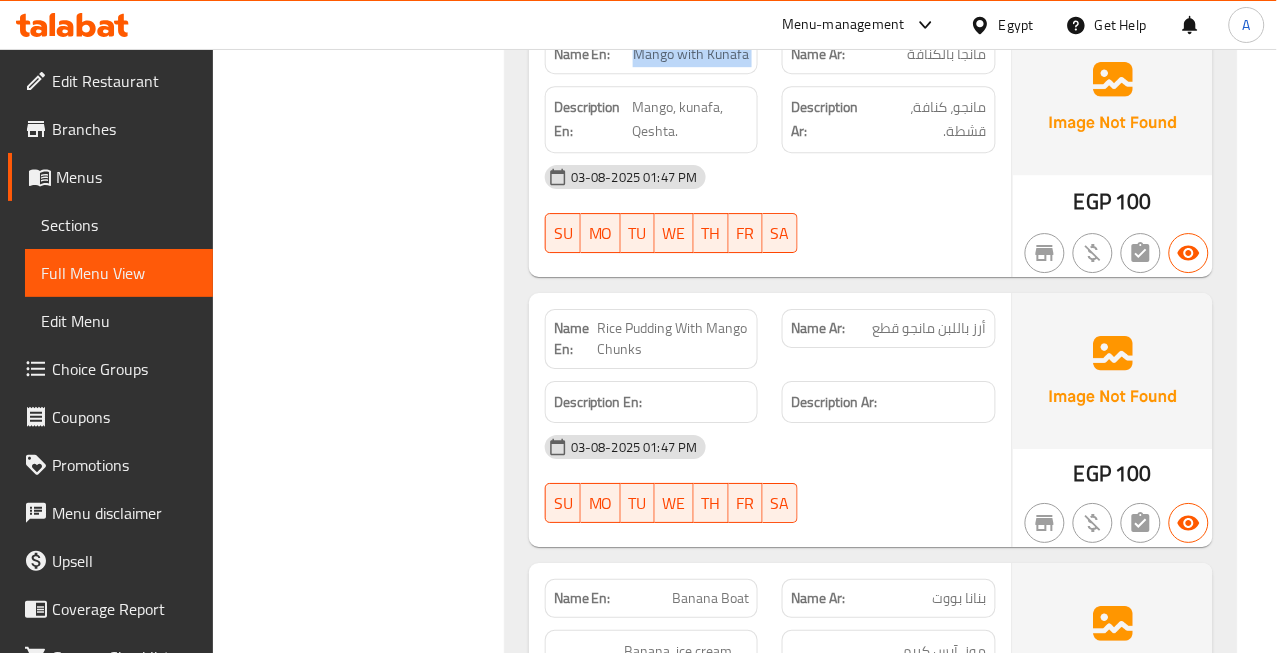 scroll, scrollTop: 3065, scrollLeft: 0, axis: vertical 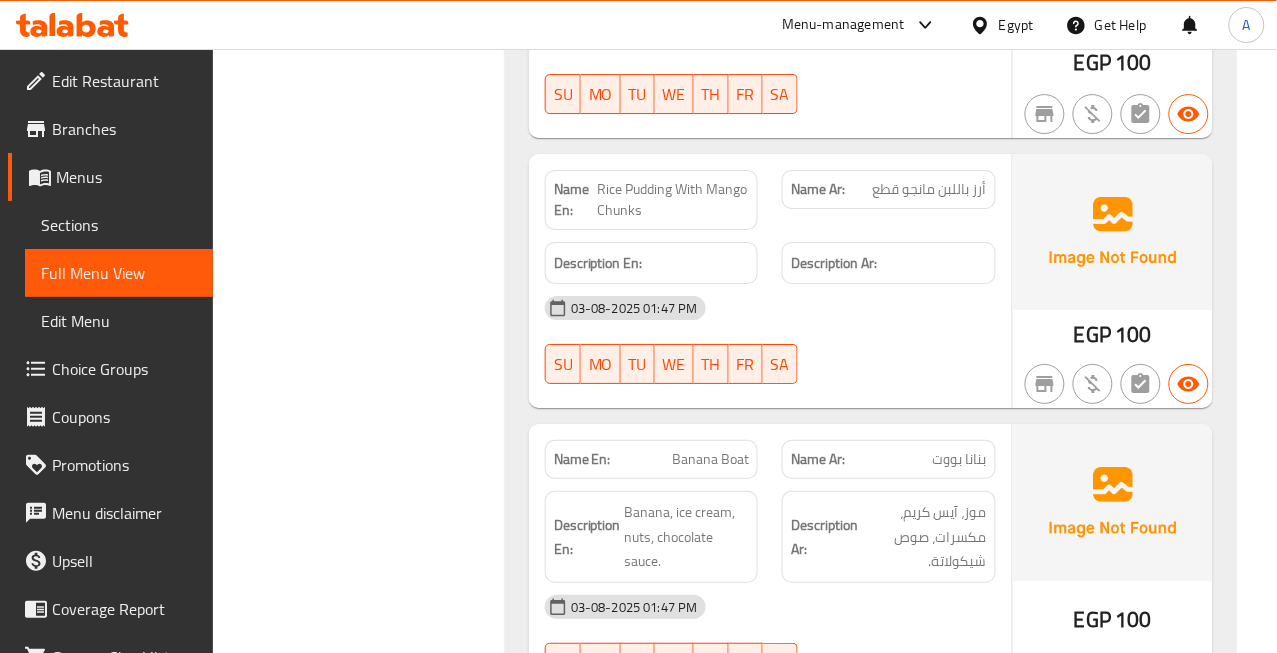 click on "أرز باللبن مانجو قطع" at bounding box center (930, 189) 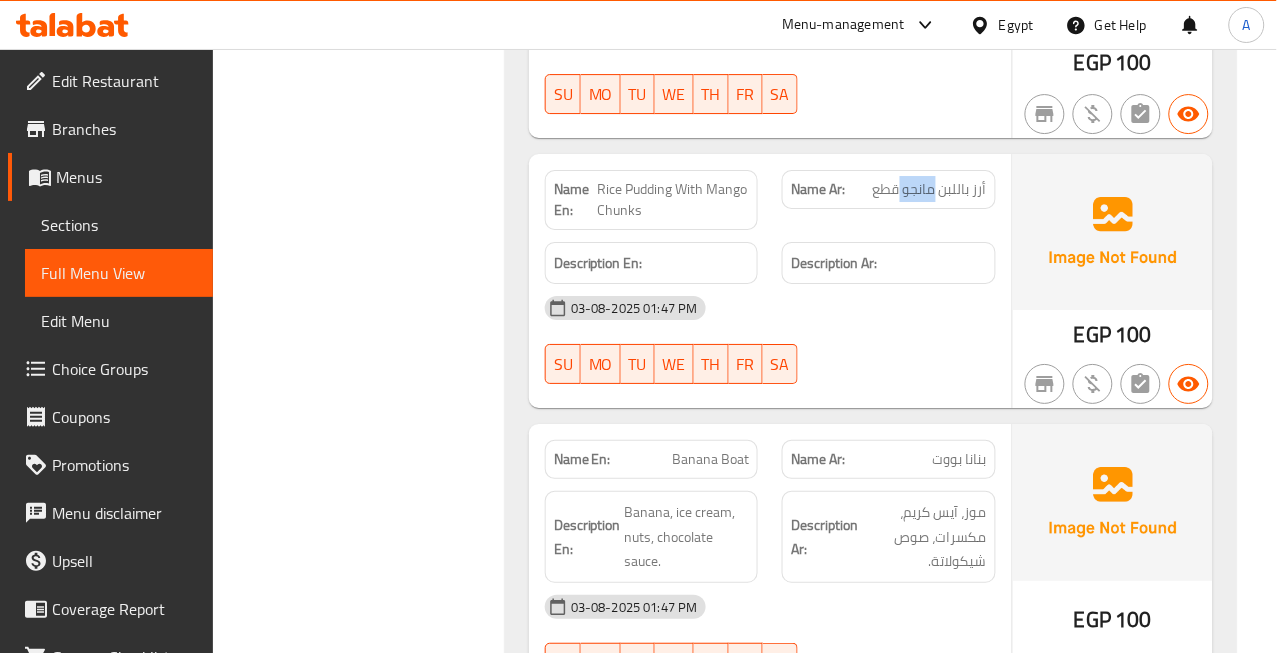 click on "أرز باللبن مانجو قطع" at bounding box center (930, 189) 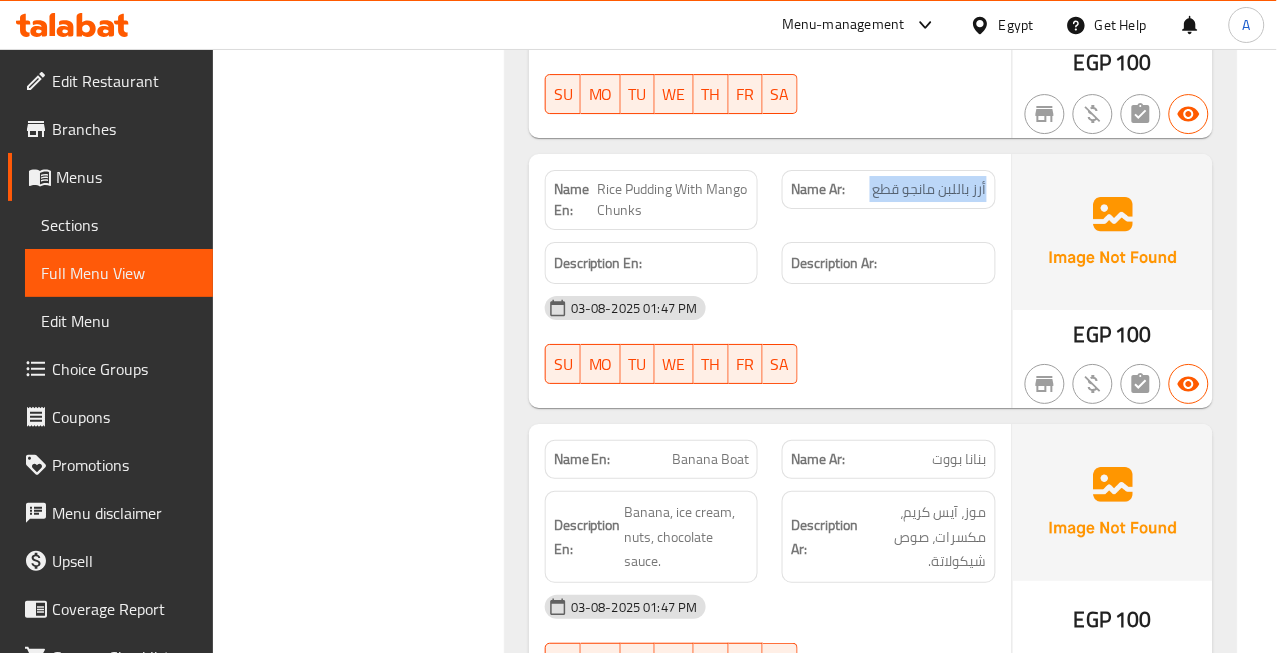 click on "أرز باللبن مانجو قطع" at bounding box center [930, 189] 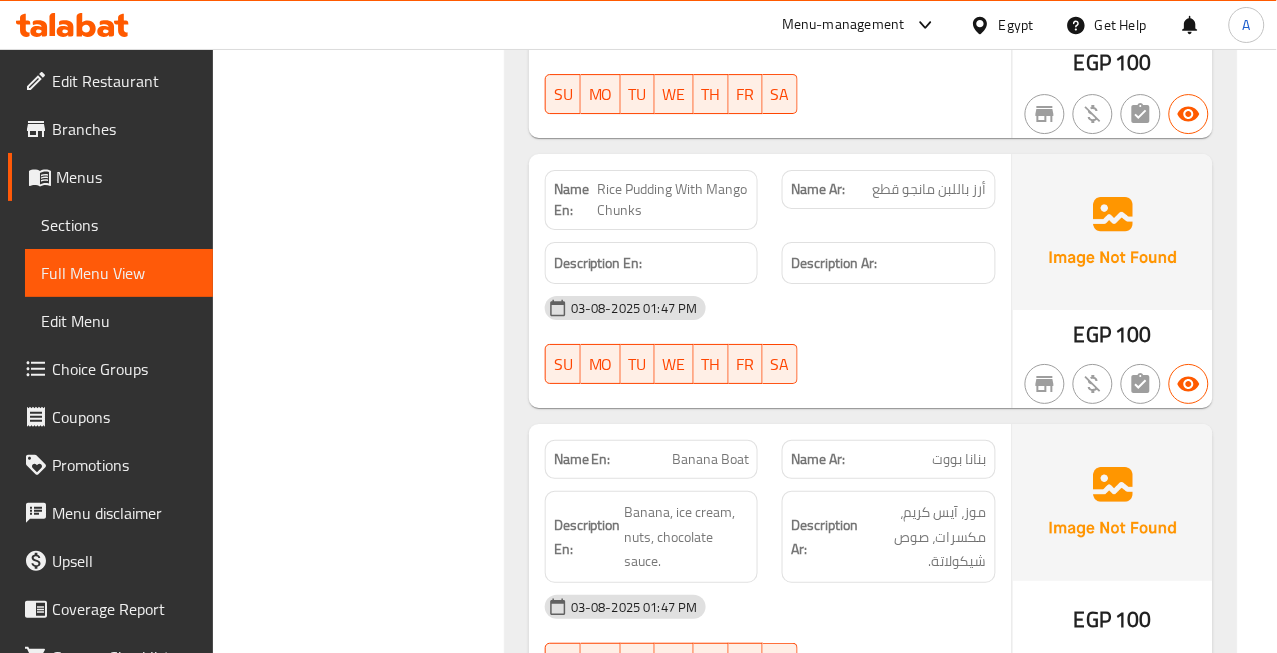 click on "Rice Pudding With Mango Chunks" at bounding box center (674, 200) 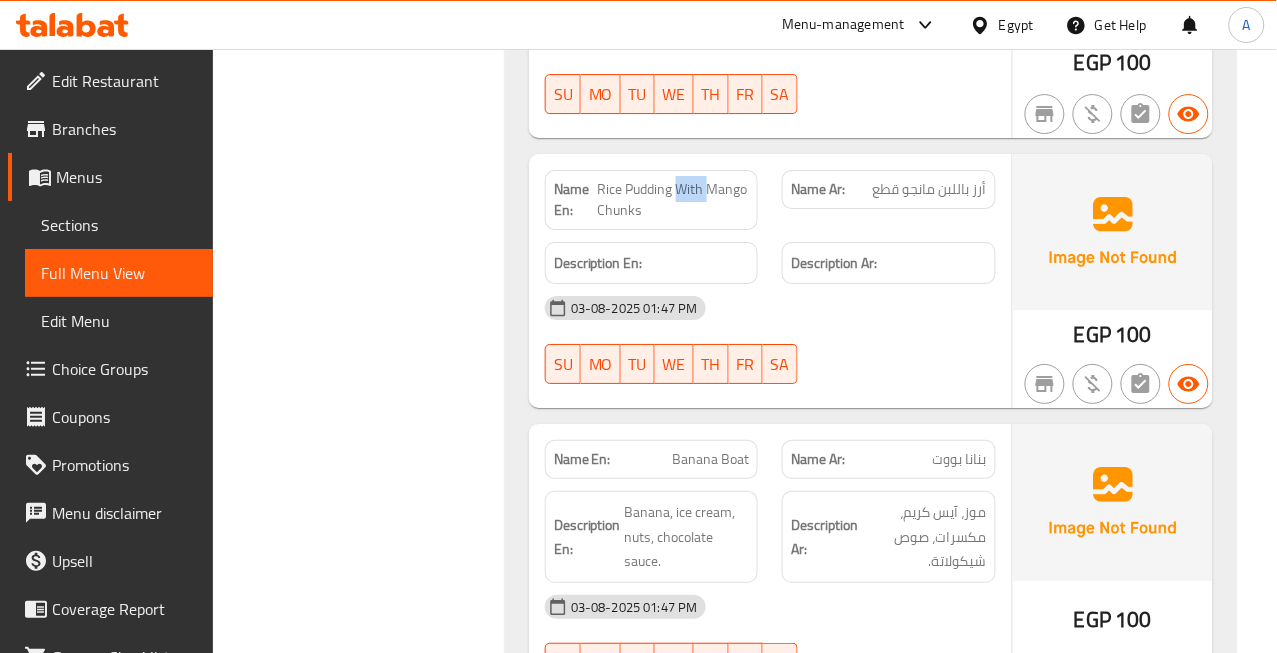click on "Rice Pudding With Mango Chunks" at bounding box center (674, 200) 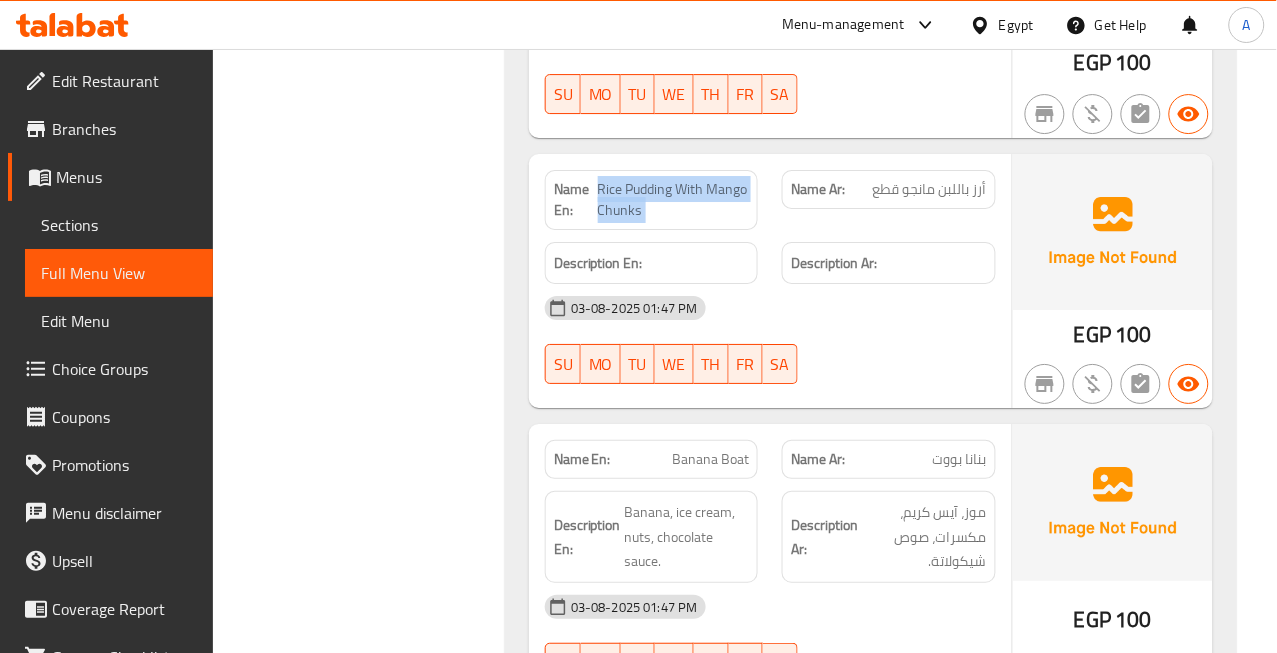 click on "Rice Pudding With Mango Chunks" at bounding box center (674, 200) 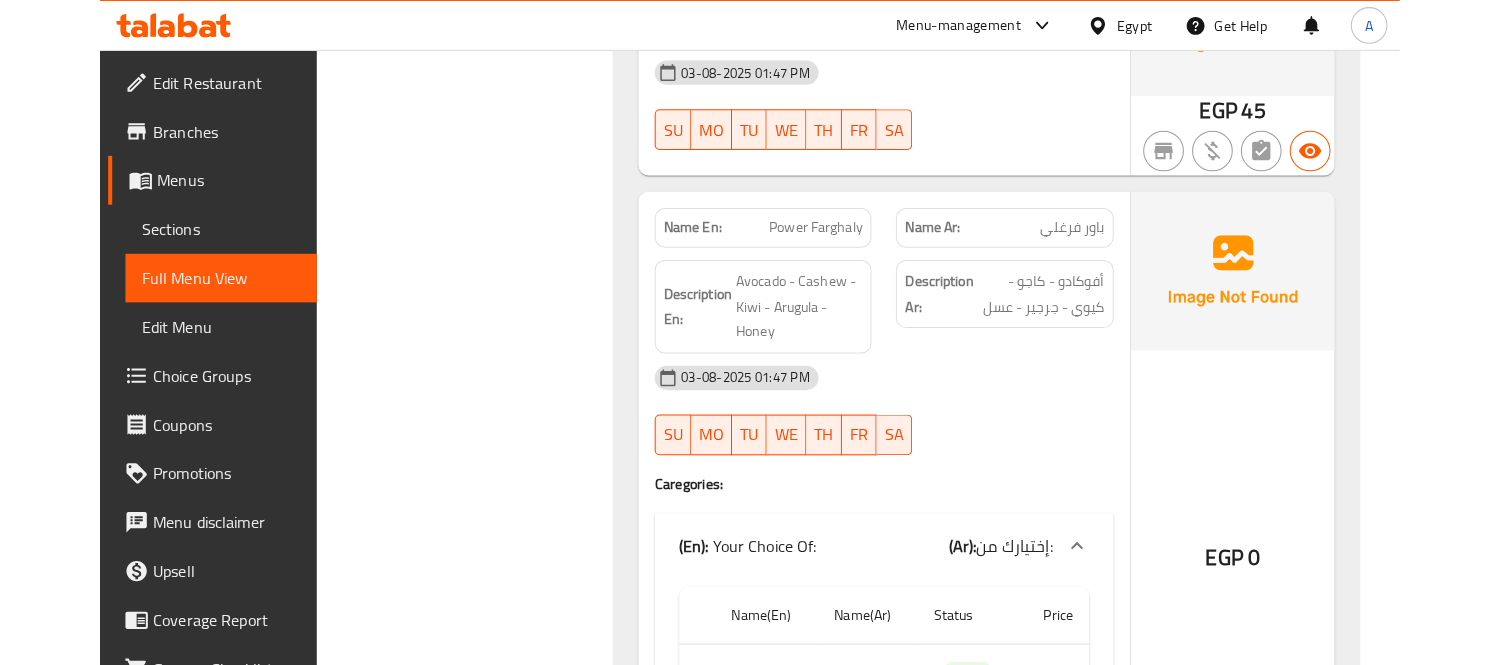 scroll, scrollTop: 3954, scrollLeft: 0, axis: vertical 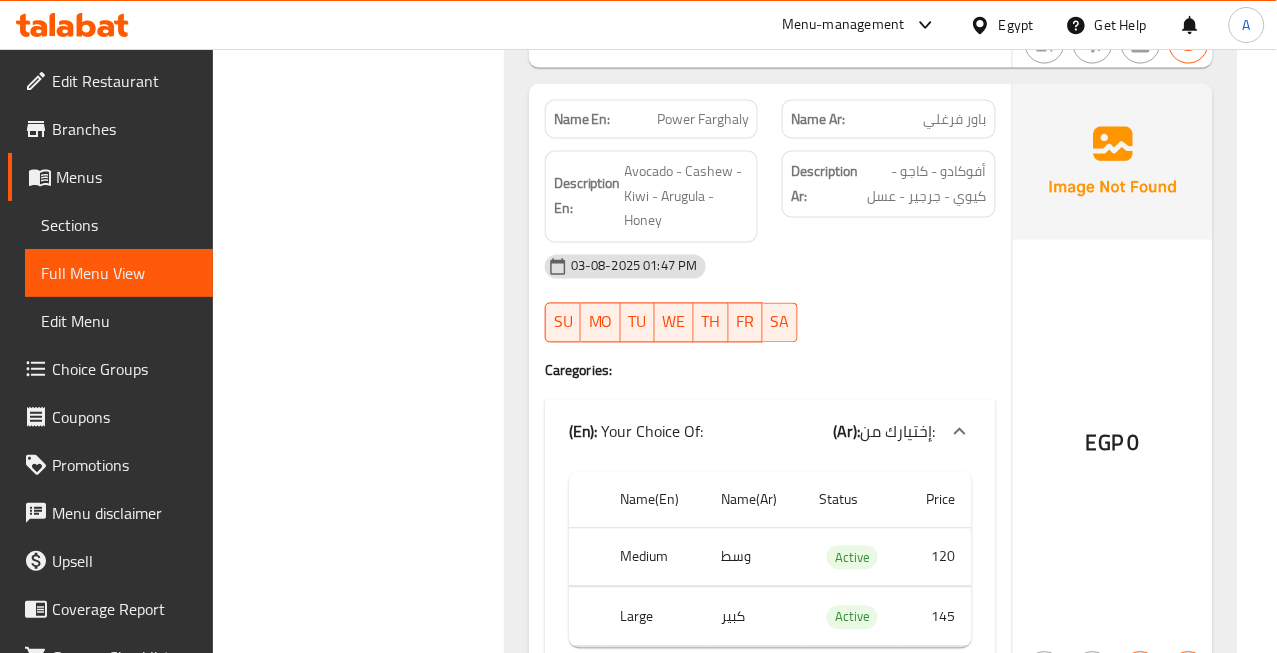 click on "Power Farghaly" at bounding box center (703, 119) 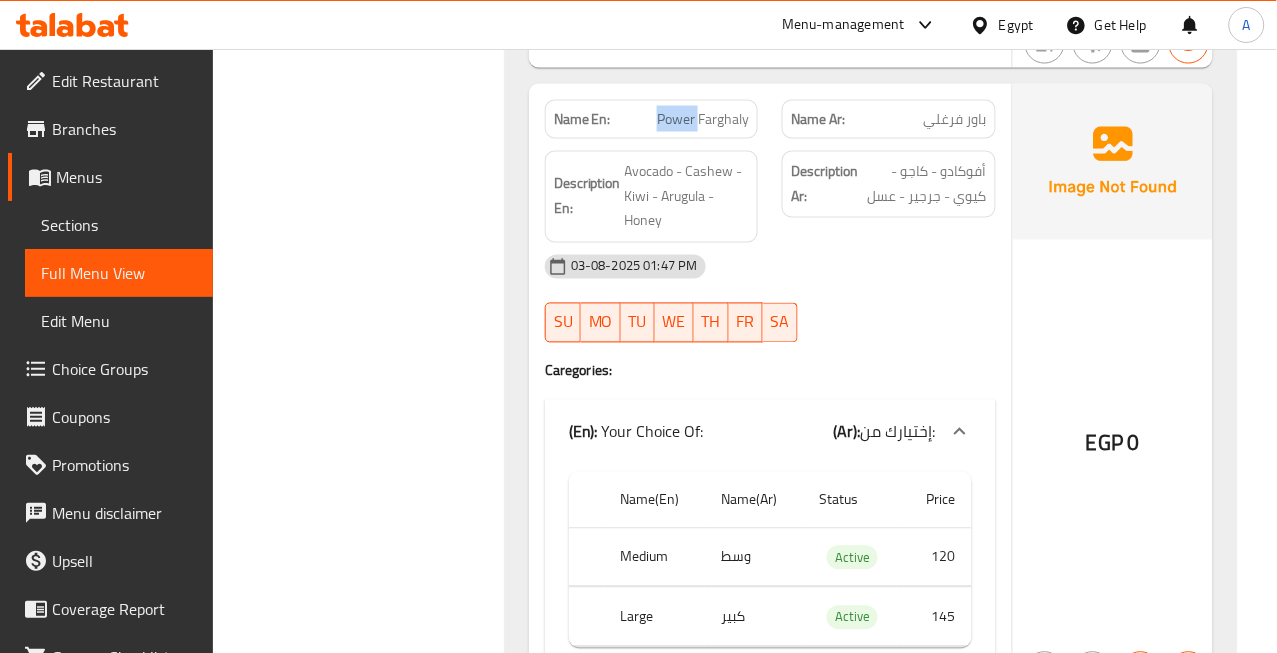 click on "Power Farghaly" at bounding box center [703, 119] 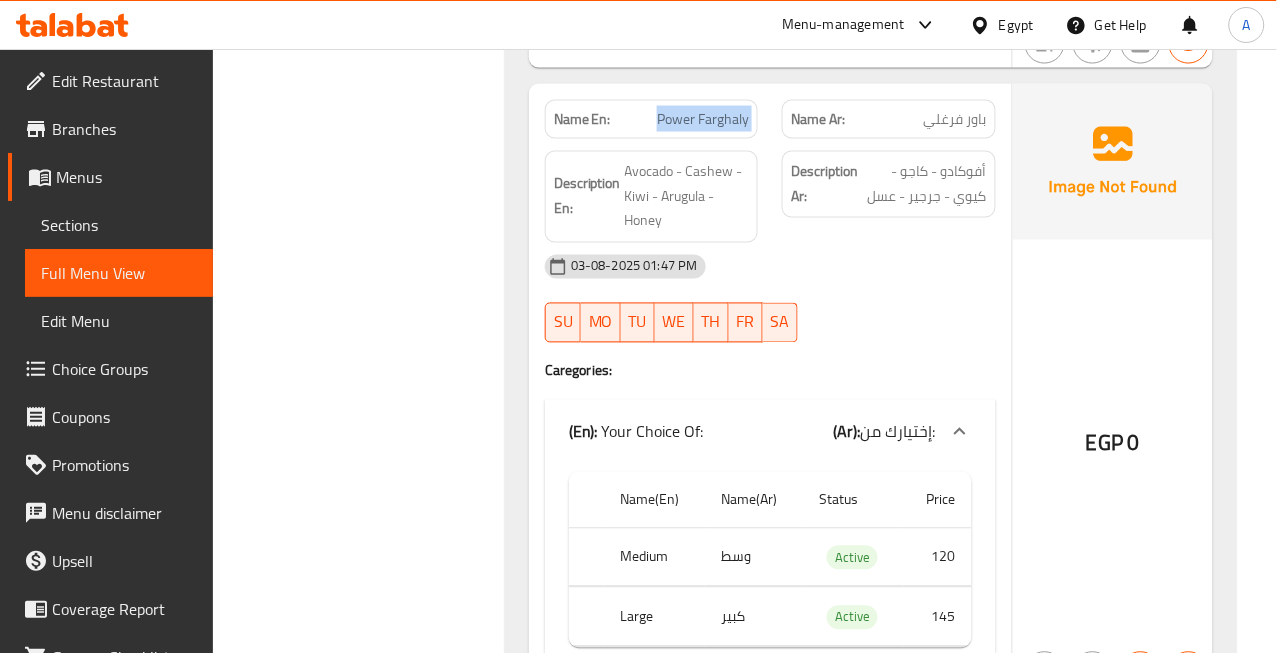 click on "Power Farghaly" at bounding box center (703, 119) 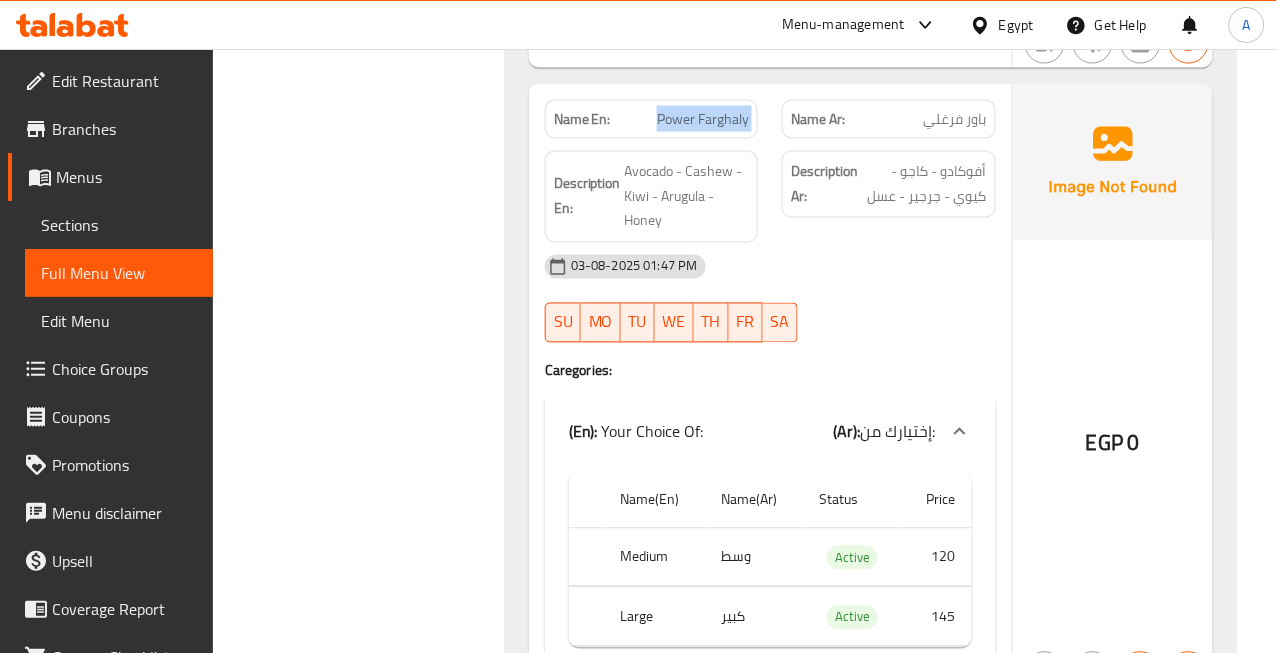 copy on "Power Farghaly" 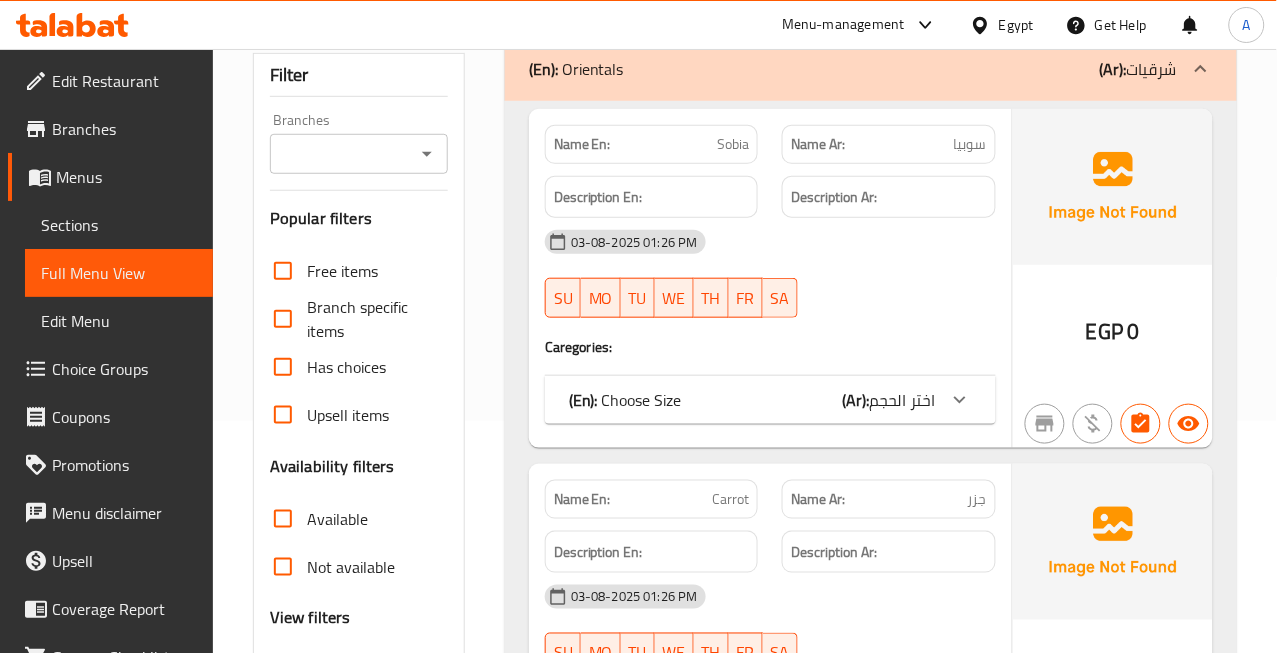 scroll, scrollTop: 444, scrollLeft: 0, axis: vertical 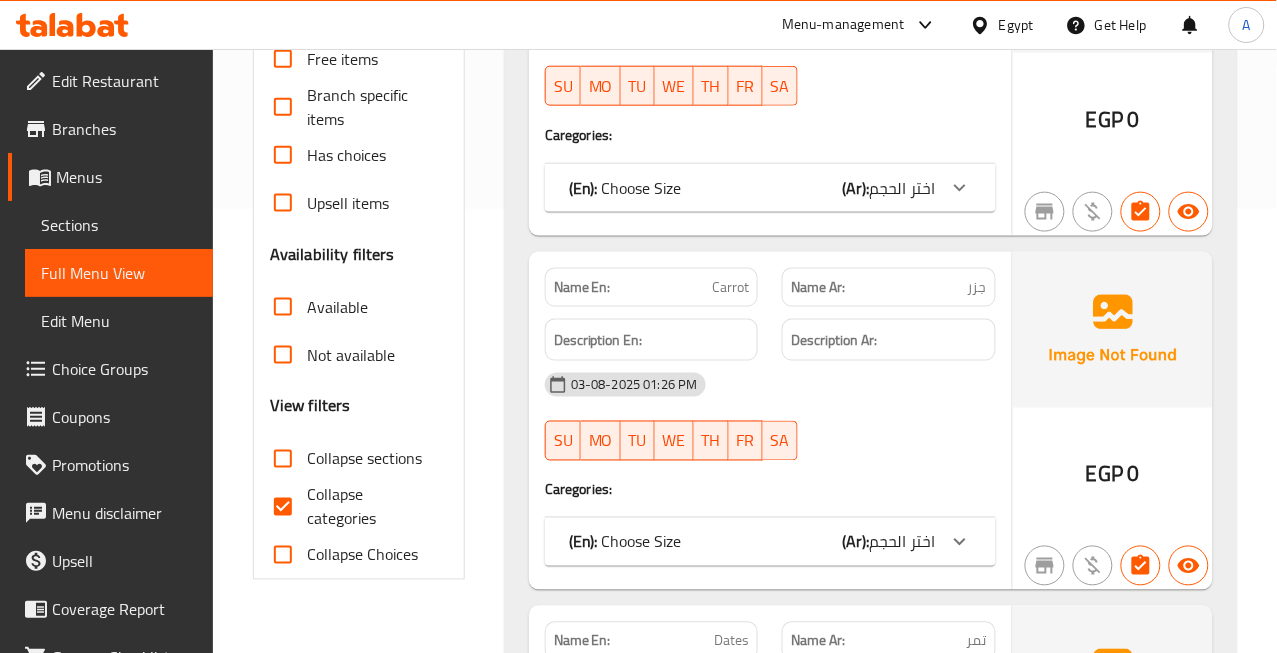 click on "Collapse categories" at bounding box center (283, 507) 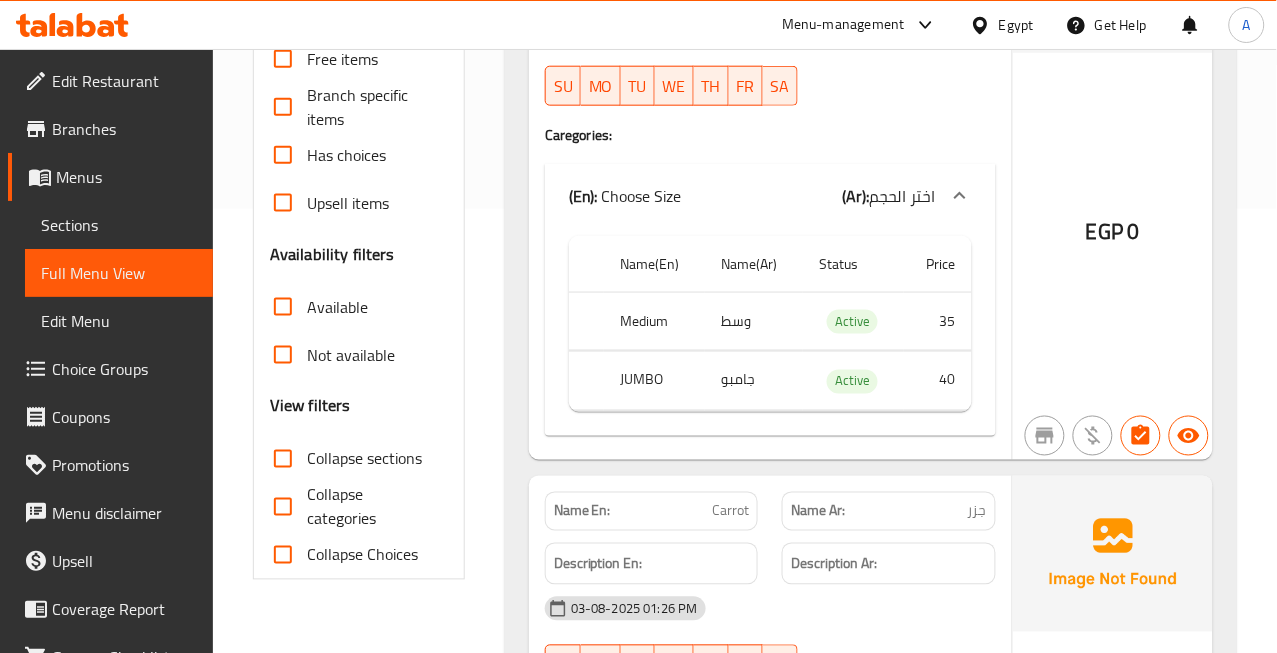 click on "Home / Restaurants management / Menus / Full menu view Export Menu 8-3   Active Filter Branches Branches Popular filters Free items Branch specific items Has choices Upsell items Availability filters Available Not available View filters Collapse sections Collapse categories Collapse Choices (En):   Orientals (Ar): شرقيات Name En: Sobia Name Ar: سوبيا Description En: Description Ar: [DATE] [TIME] SU MO TU WE TH FR SA Caregories: (En):   Choose Size (Ar): اختر الحجم Name(En) Name(Ar) Status Price Medium وسط  Active 35 JUMBO جامبو Active 40 EGP 0 Name En: Carrot Name Ar: جزر Description En: Description Ar: [DATE] [TIME] SU MO TU WE TH FR SA Caregories: (En):   Choose Size (Ar): اختر الحجم Name(En) Name(Ar) Status Price Medium وسط  Active 30 JUMBO جامبو Active 35 EGP 0 Name En: Dates Name Ar: تمر Description En: Description Ar: [DATE] [TIME] SU MO TU WE TH FR SA Caregories: (En):   Choose Size (Ar): اختر الحجم Name(En) Name(Ar) Status 0" at bounding box center [745, 31896] 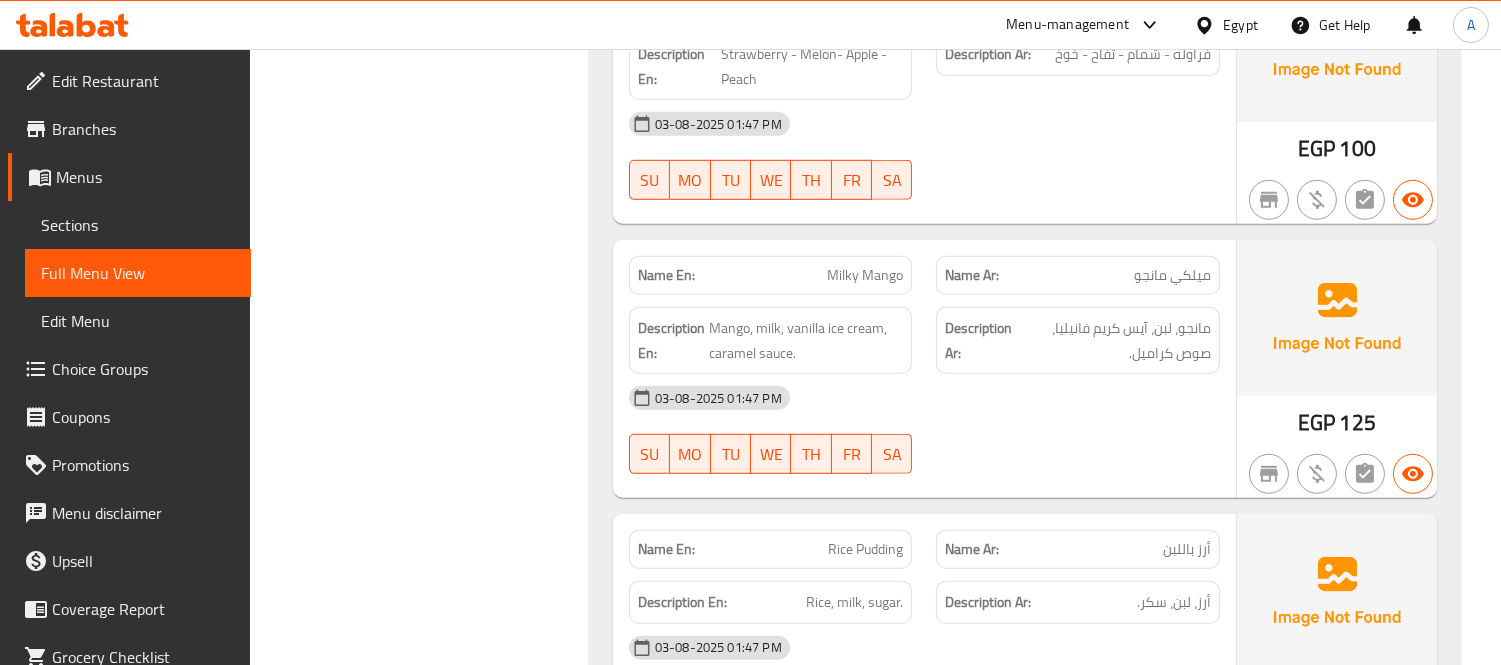 scroll, scrollTop: 29234, scrollLeft: 0, axis: vertical 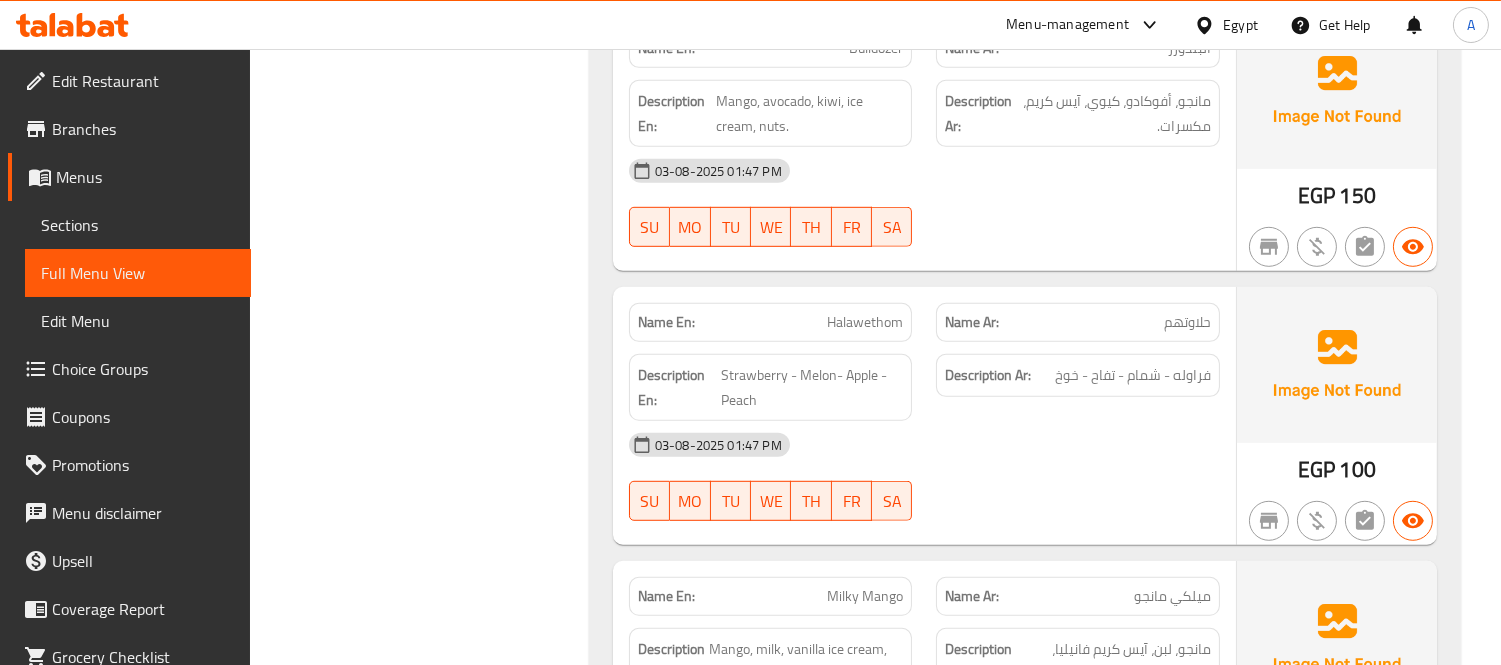 click on "Filter Branches Branches Popular filters Free items Branch specific items Has choices Upsell items Availability filters Available Not available View filters Collapse sections Collapse categories Collapse Choices" at bounding box center (427, 2568) 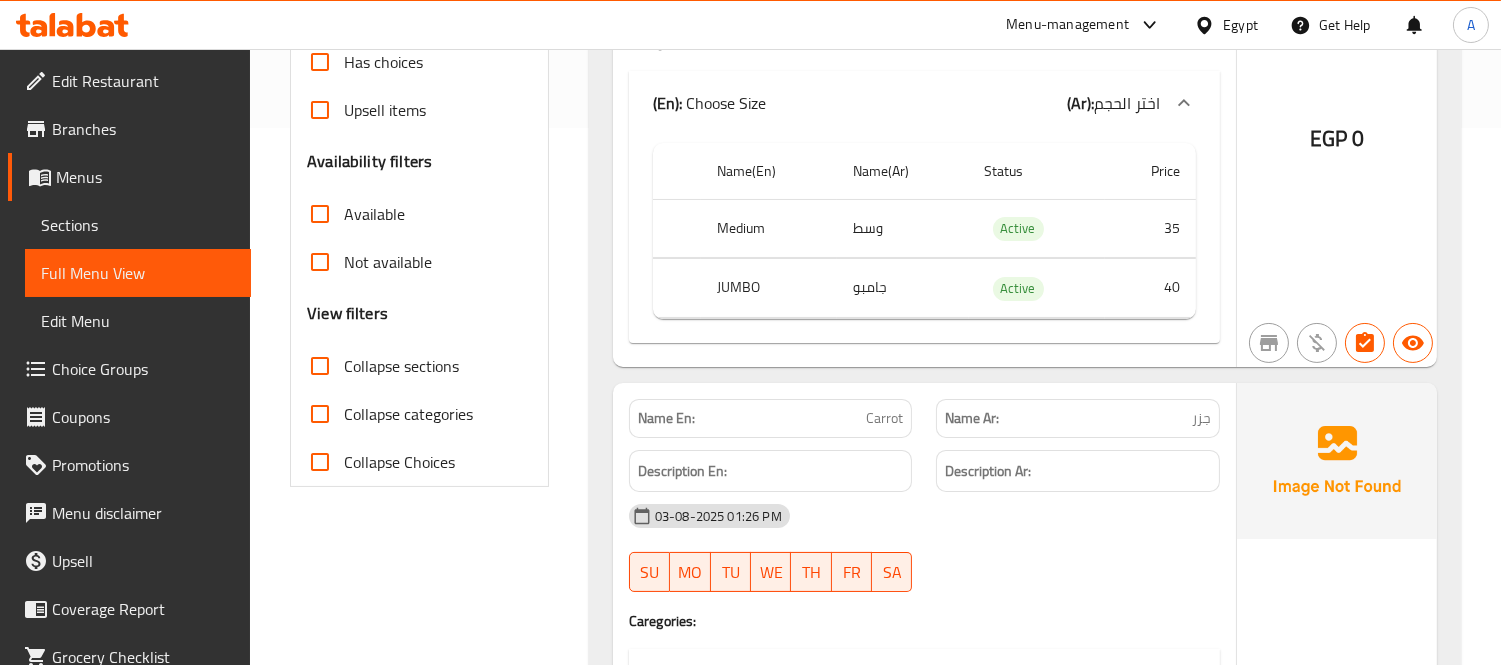 scroll, scrollTop: 666, scrollLeft: 0, axis: vertical 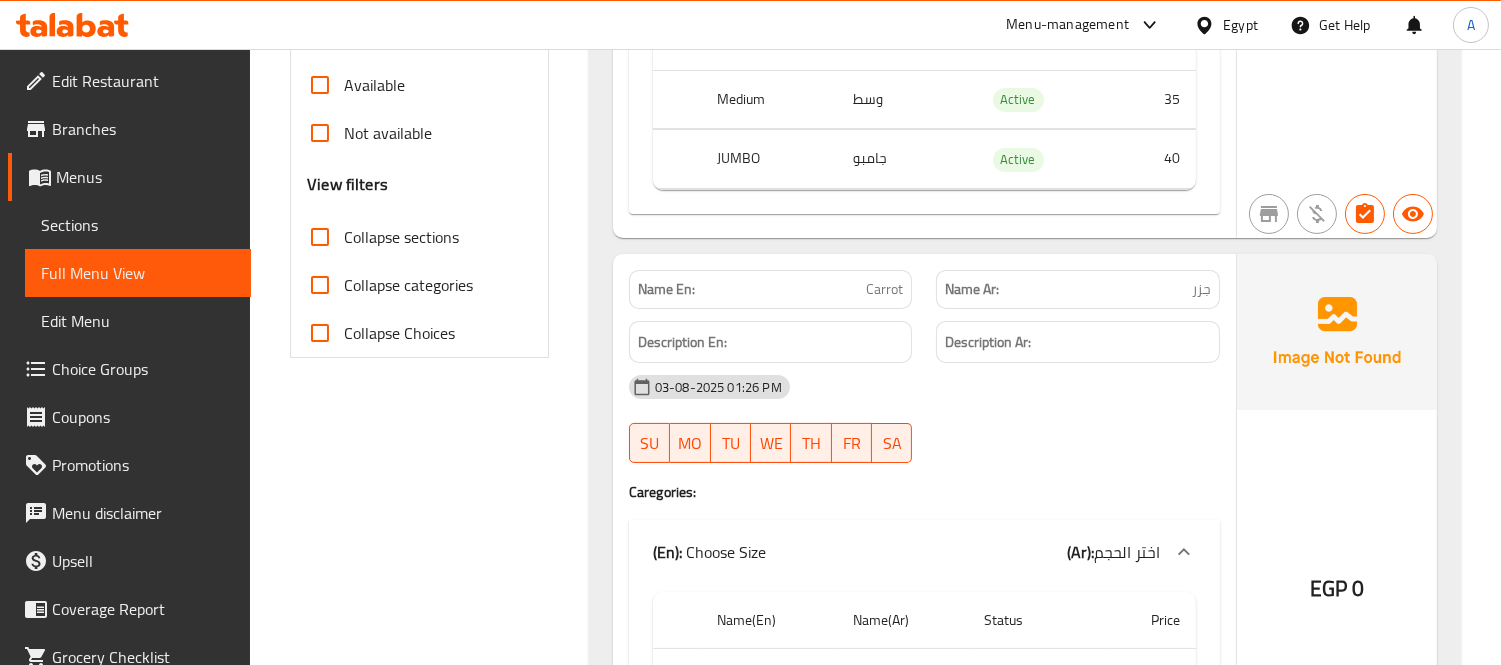 click on "Collapse sections" at bounding box center (320, 237) 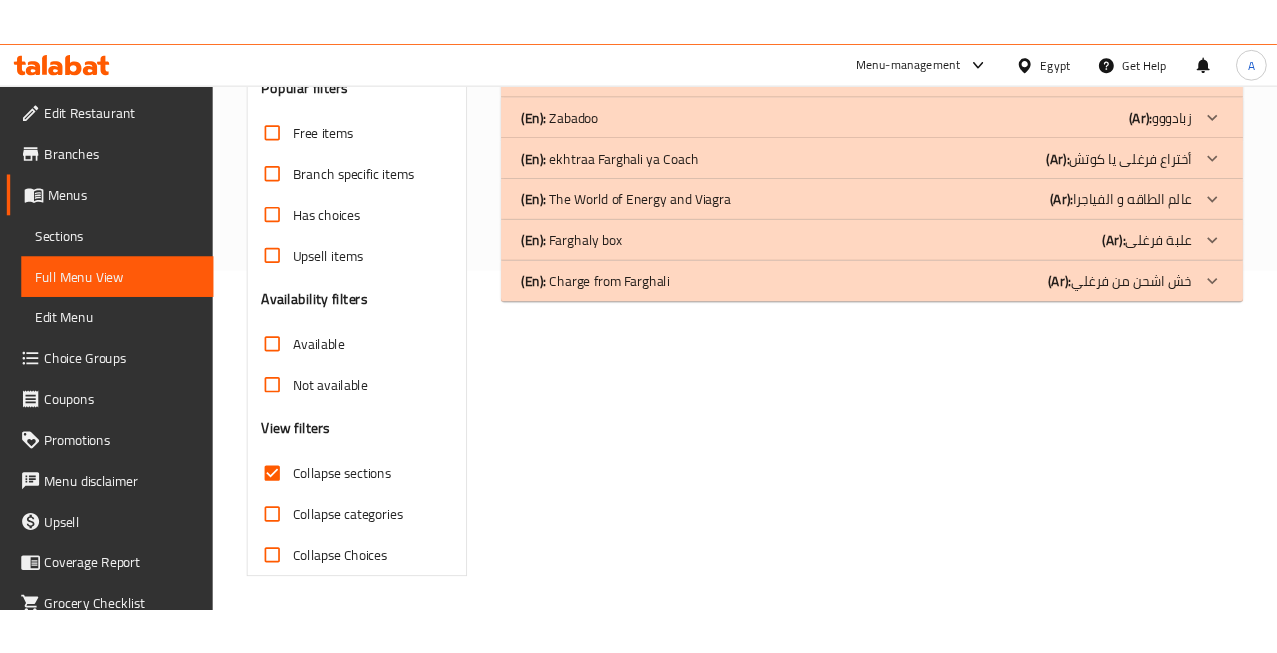 scroll, scrollTop: 398, scrollLeft: 0, axis: vertical 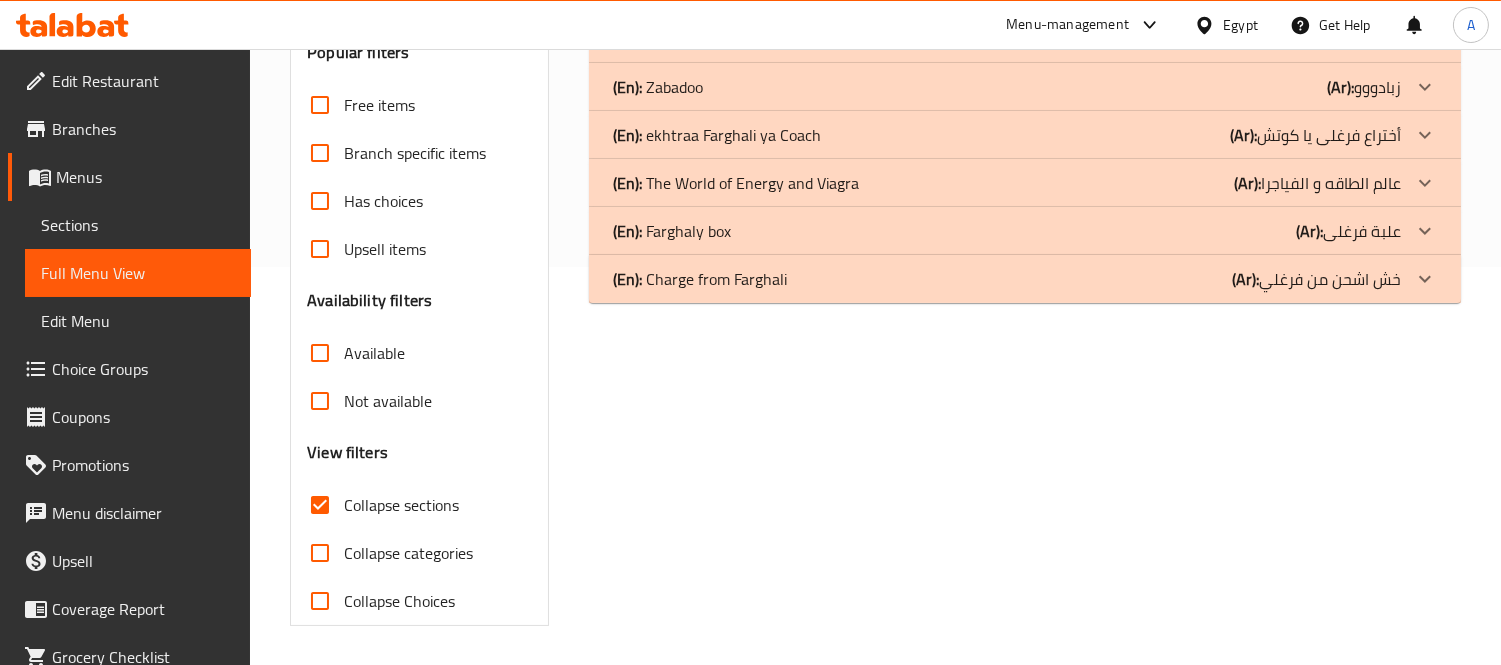 click on "(En):   ekhtraa Farghali ya Coach" at bounding box center (660, -105) 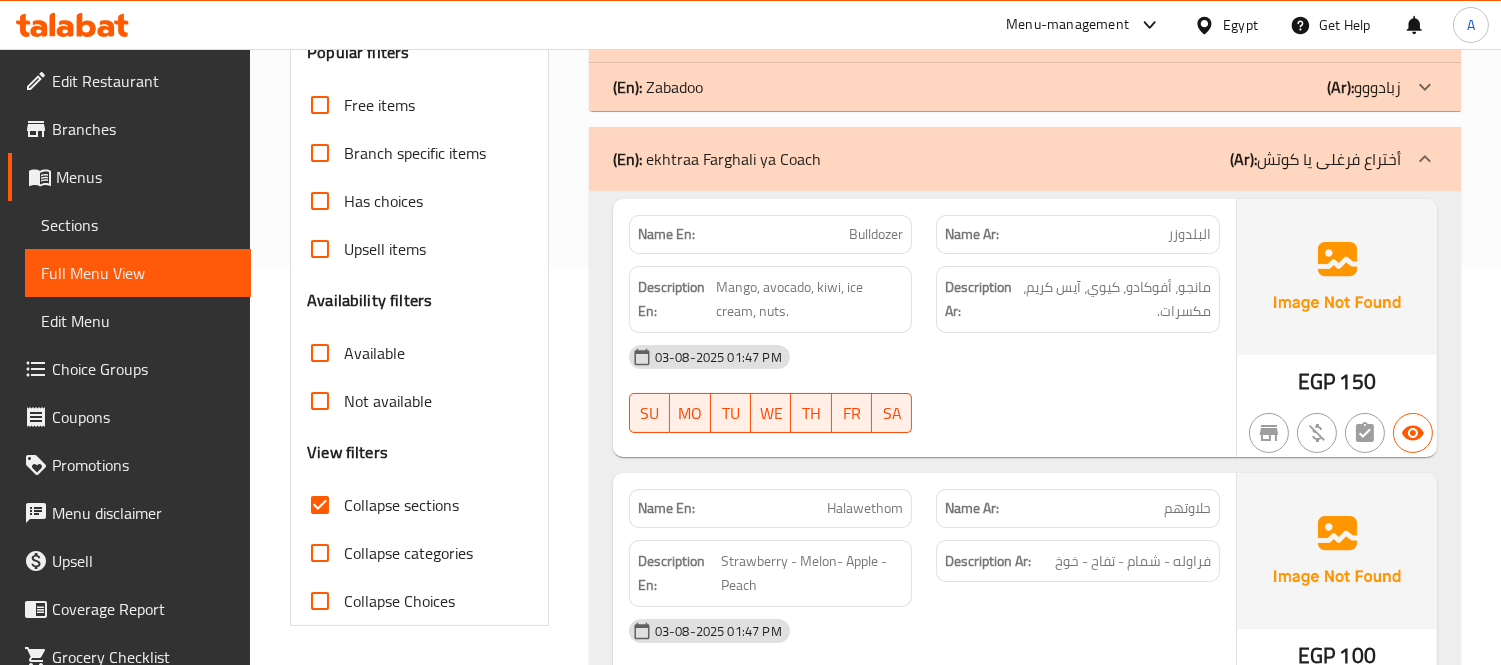 click on "(En):   ekhtraa Farghali ya Coach" at bounding box center [717, 159] 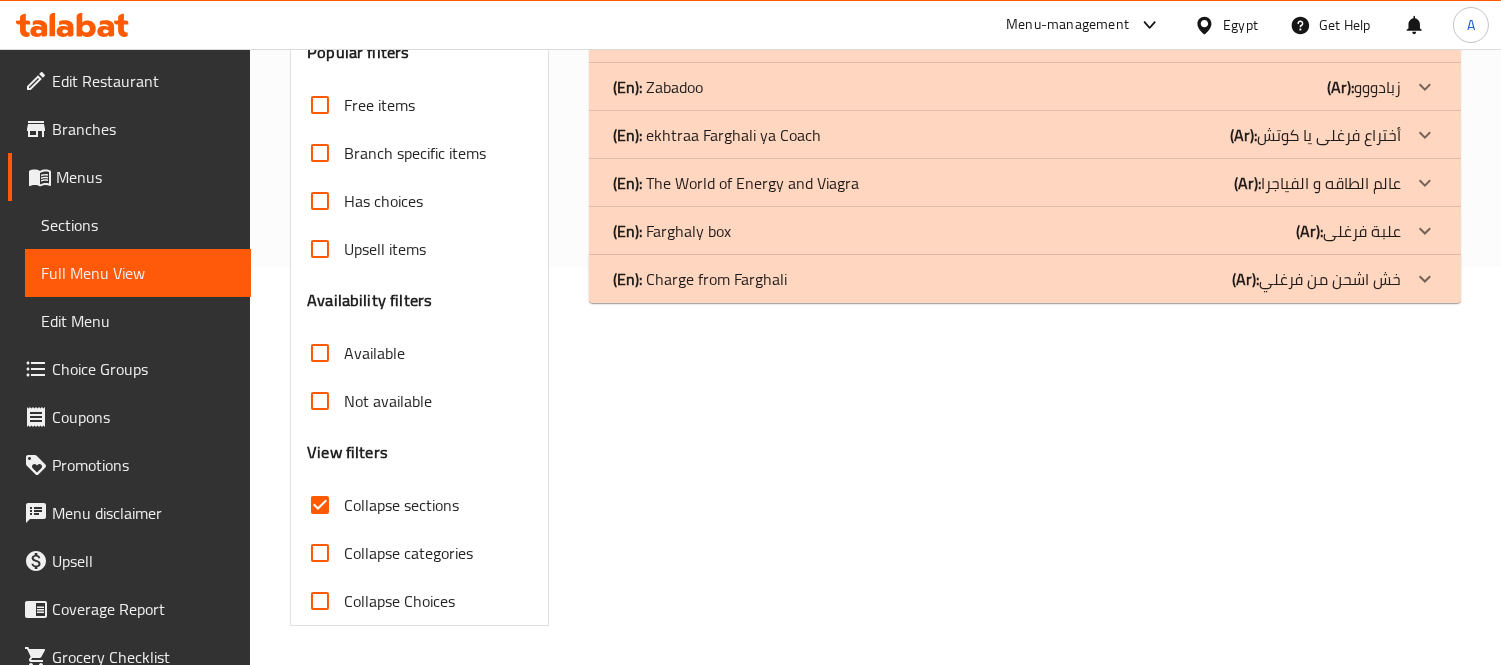click on "(En):   Farghaly box" at bounding box center (660, -105) 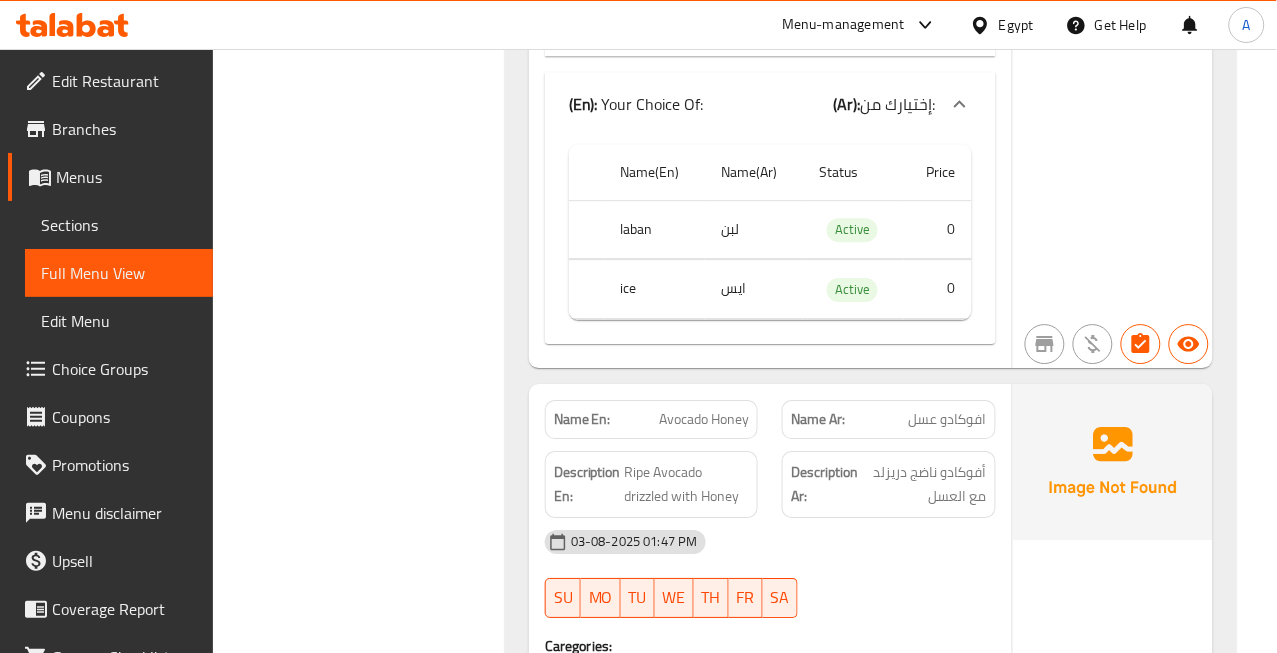 scroll, scrollTop: 1287, scrollLeft: 0, axis: vertical 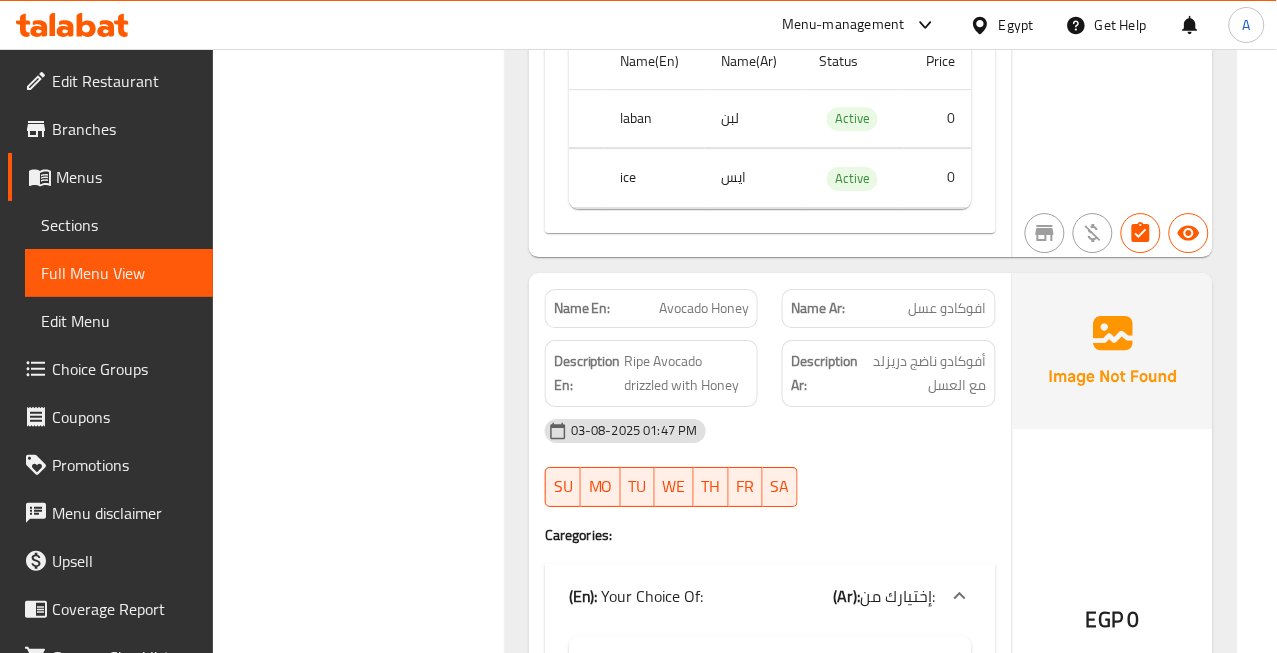 click on "افوكادو عسل" at bounding box center (948, 308) 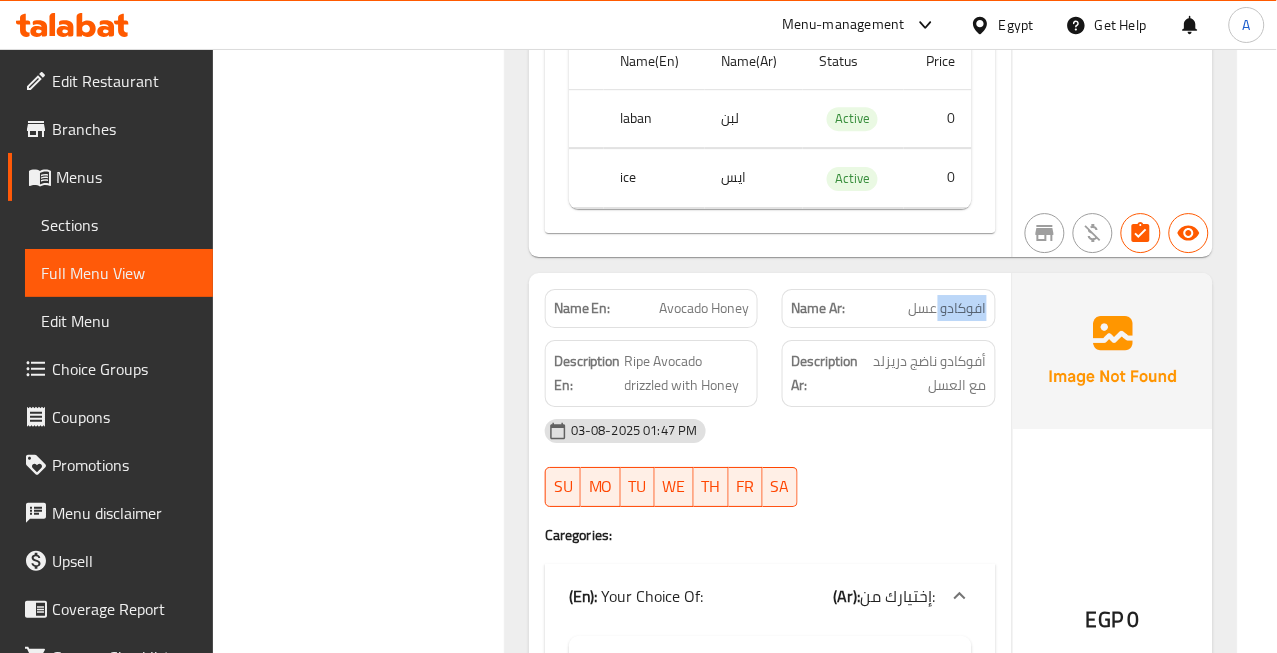 click on "افوكادو عسل" at bounding box center (948, 308) 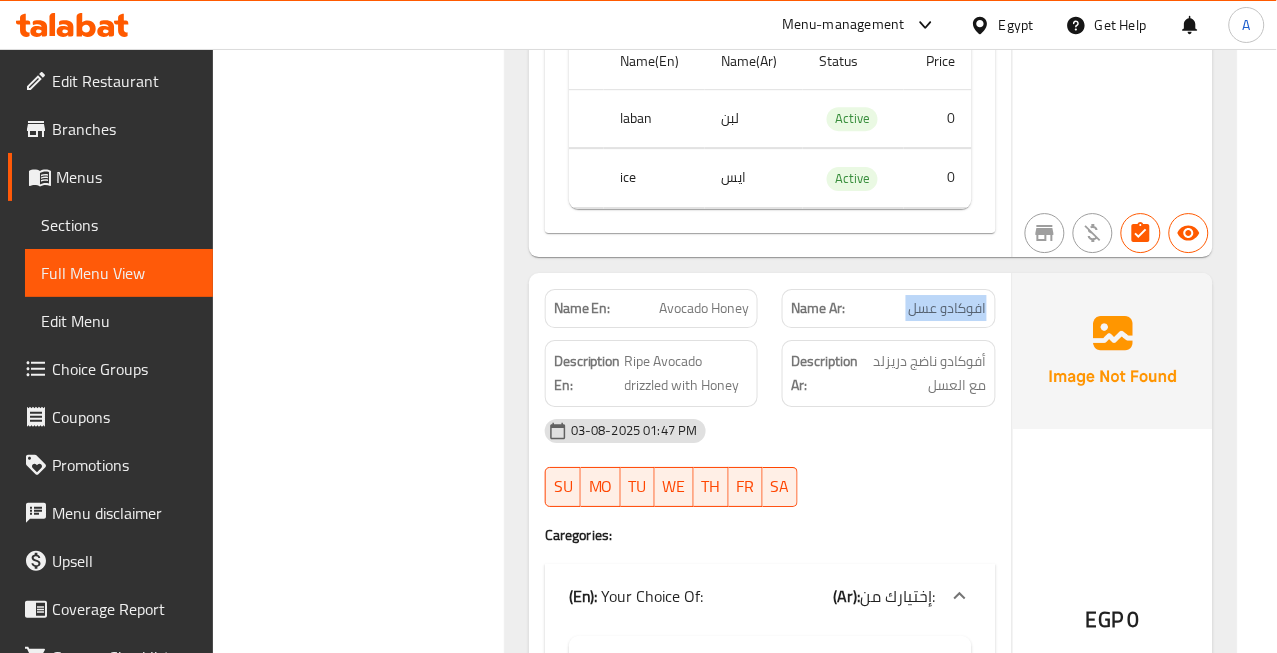 drag, startPoint x: 958, startPoint y: 304, endPoint x: 563, endPoint y: 356, distance: 398.40808 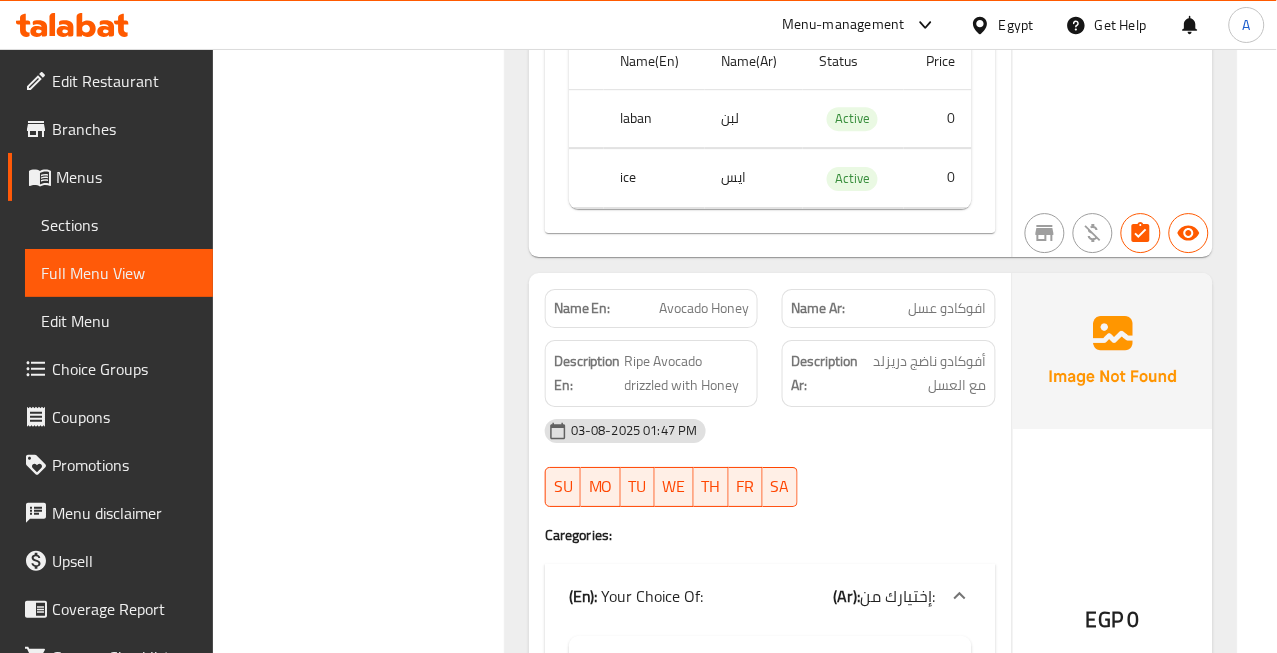 click on "Avocado Honey" at bounding box center [704, 308] 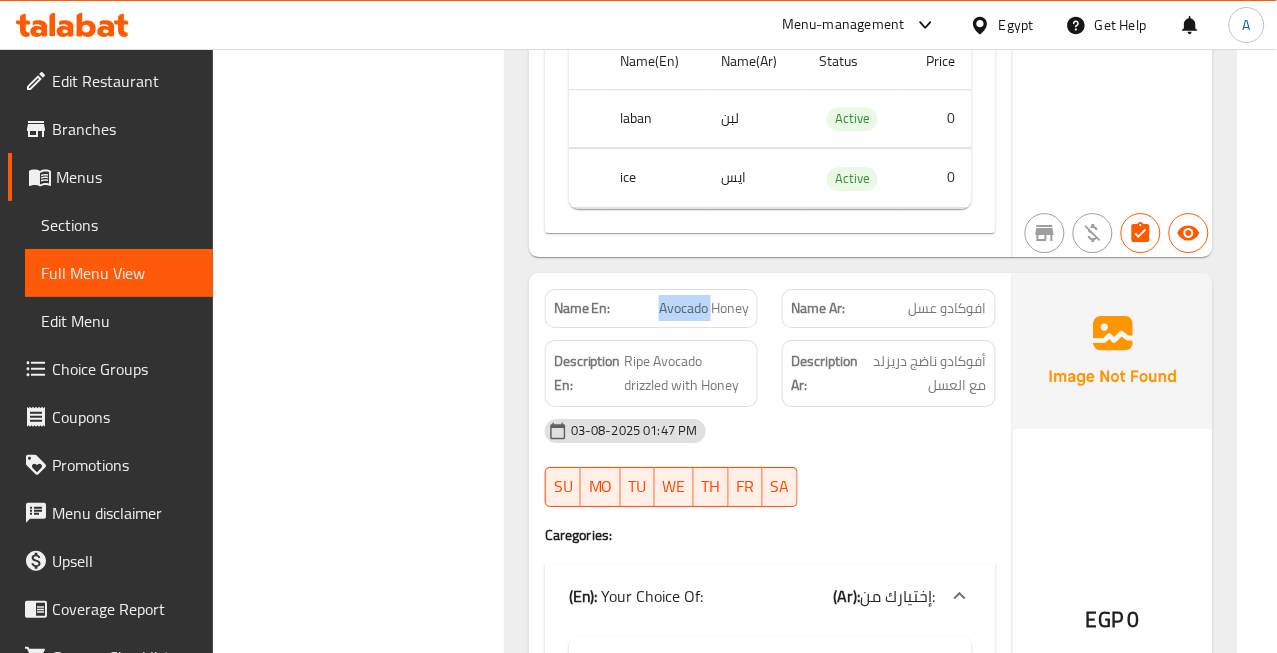 click on "Avocado Honey" at bounding box center [704, 308] 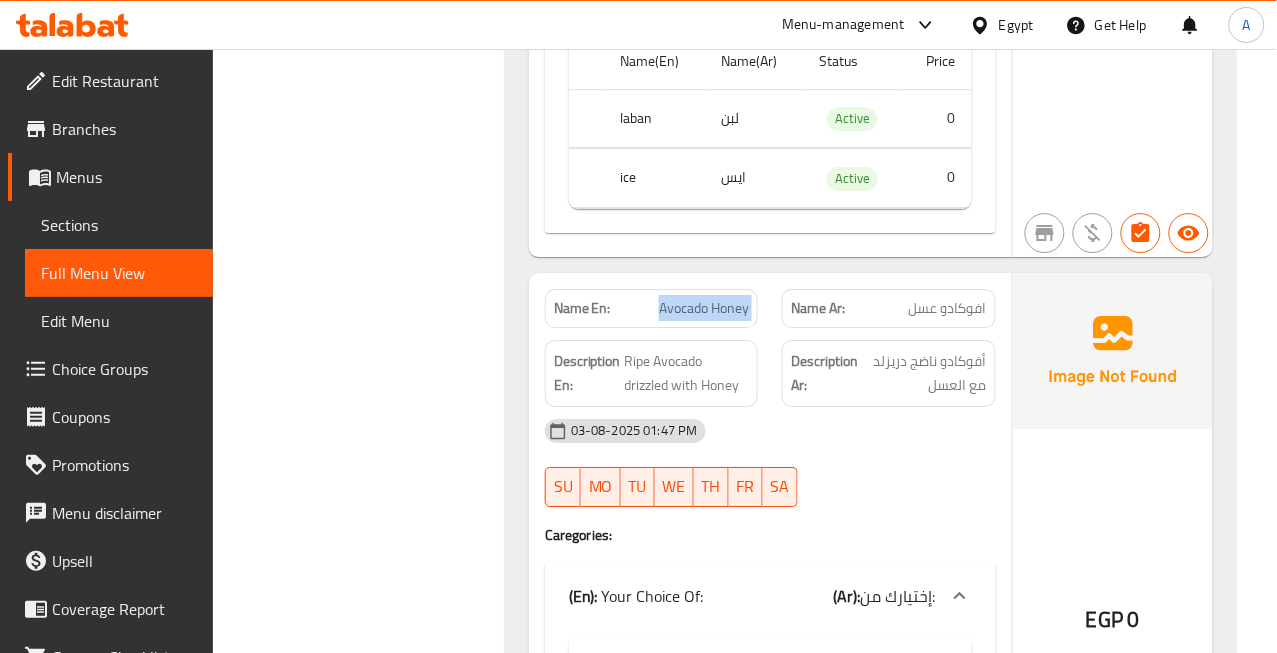 click on "Avocado Honey" at bounding box center [704, 308] 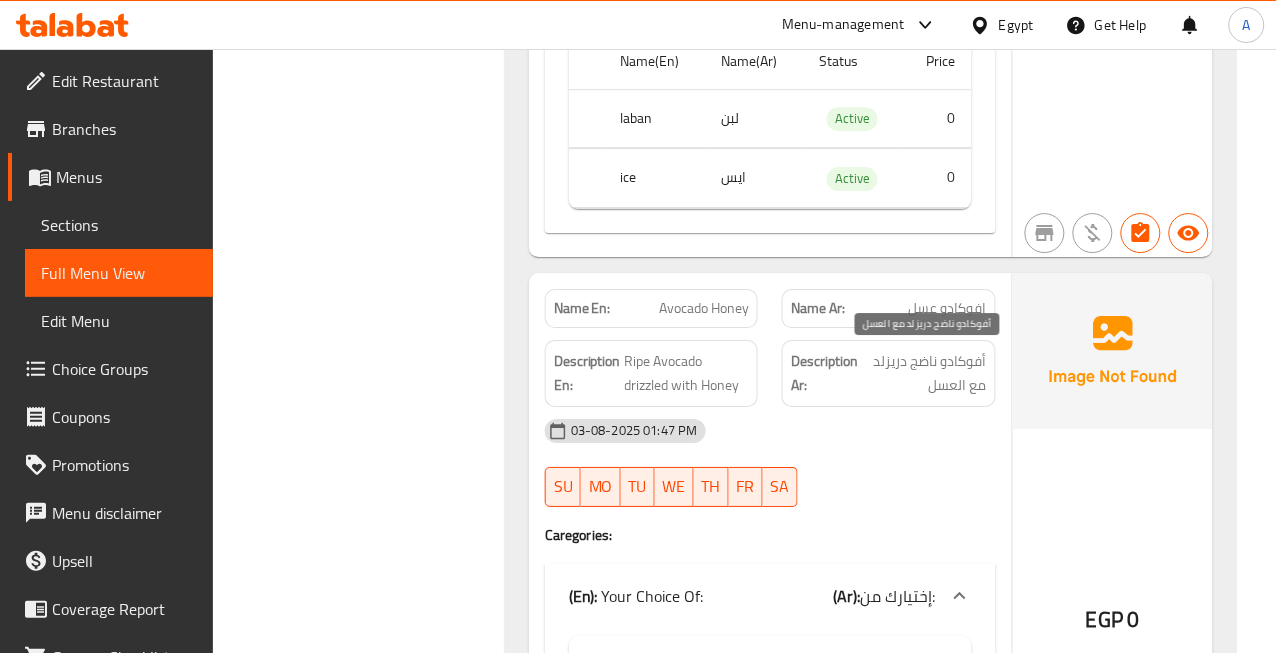 click on "أفوكادو ناضج دريزلد مع العسل" at bounding box center [924, 373] 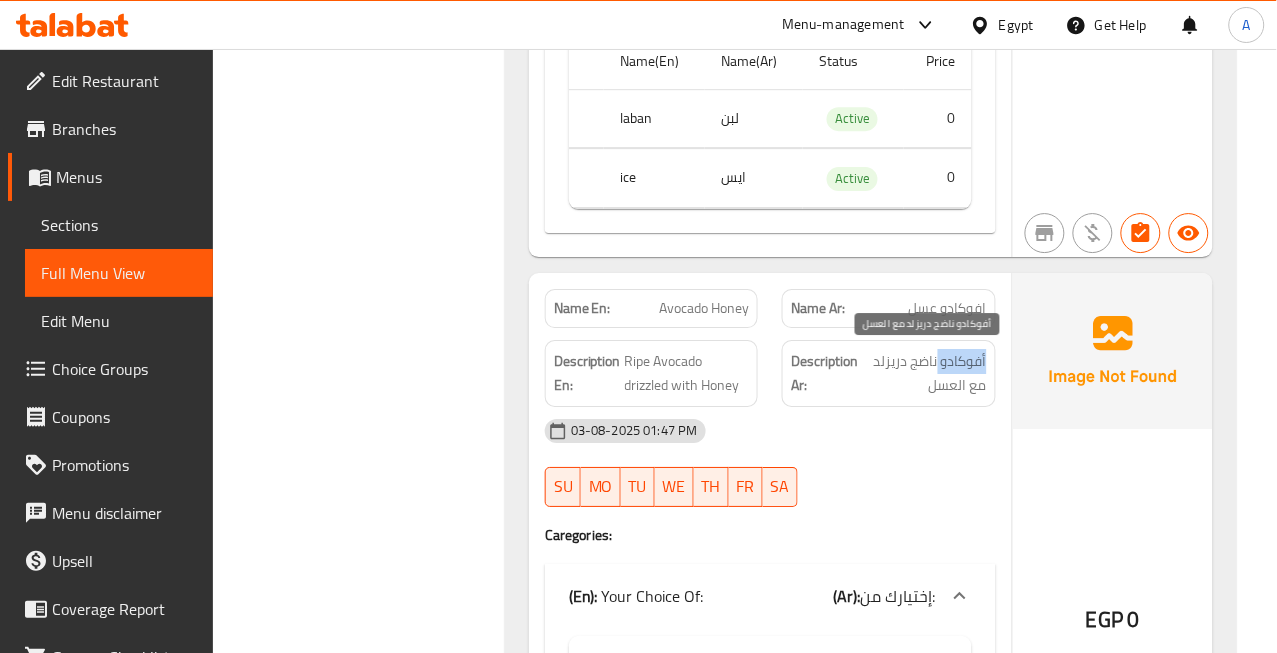 click on "أفوكادو ناضج دريزلد مع العسل" at bounding box center (924, 373) 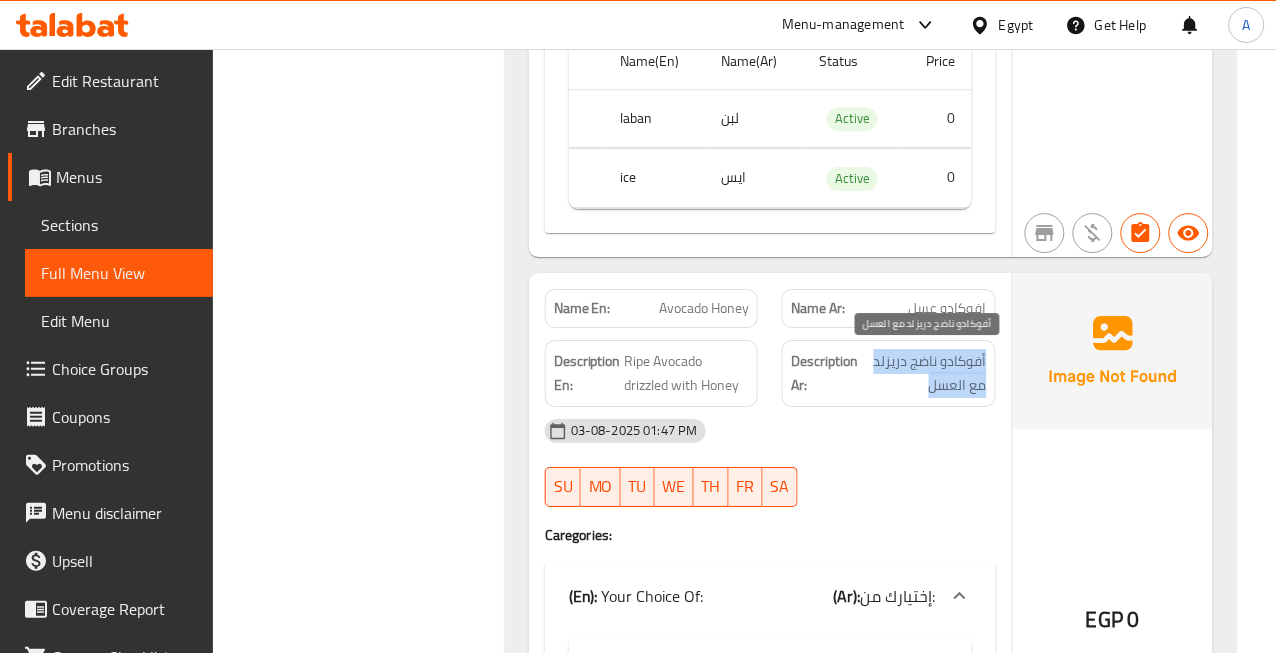 click on "أفوكادو ناضج دريزلد مع العسل" at bounding box center (924, 373) 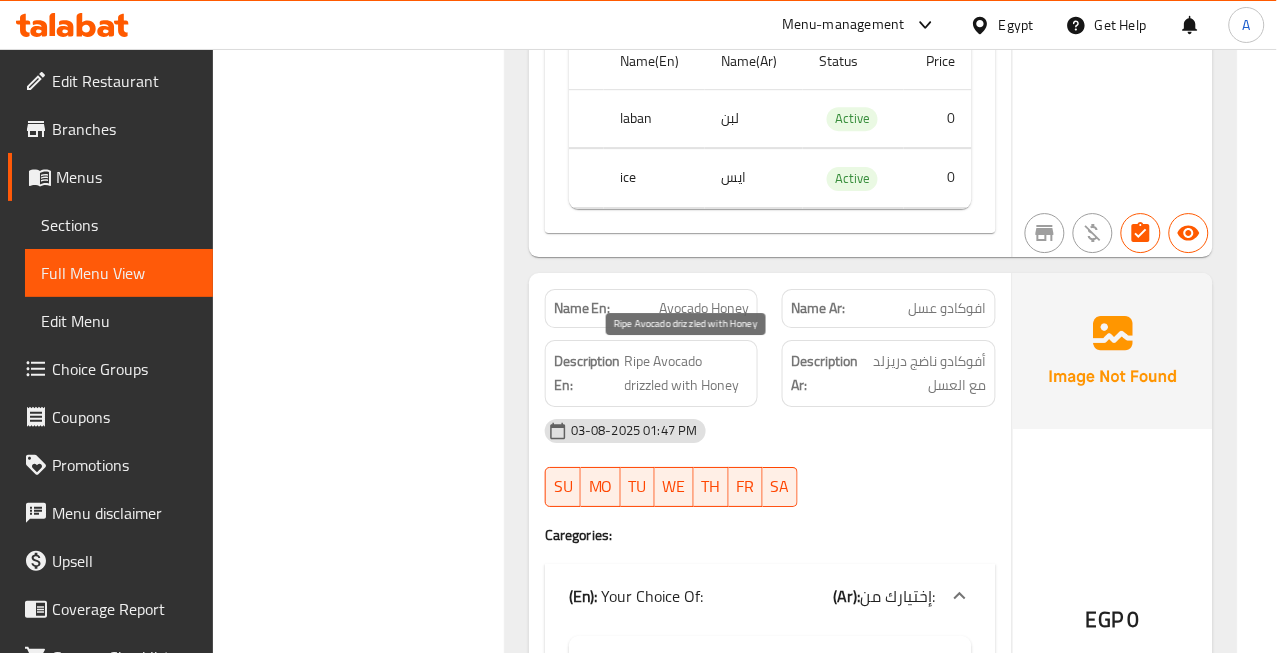 click on "Ripe Avocado drizzled with Honey" at bounding box center (687, 373) 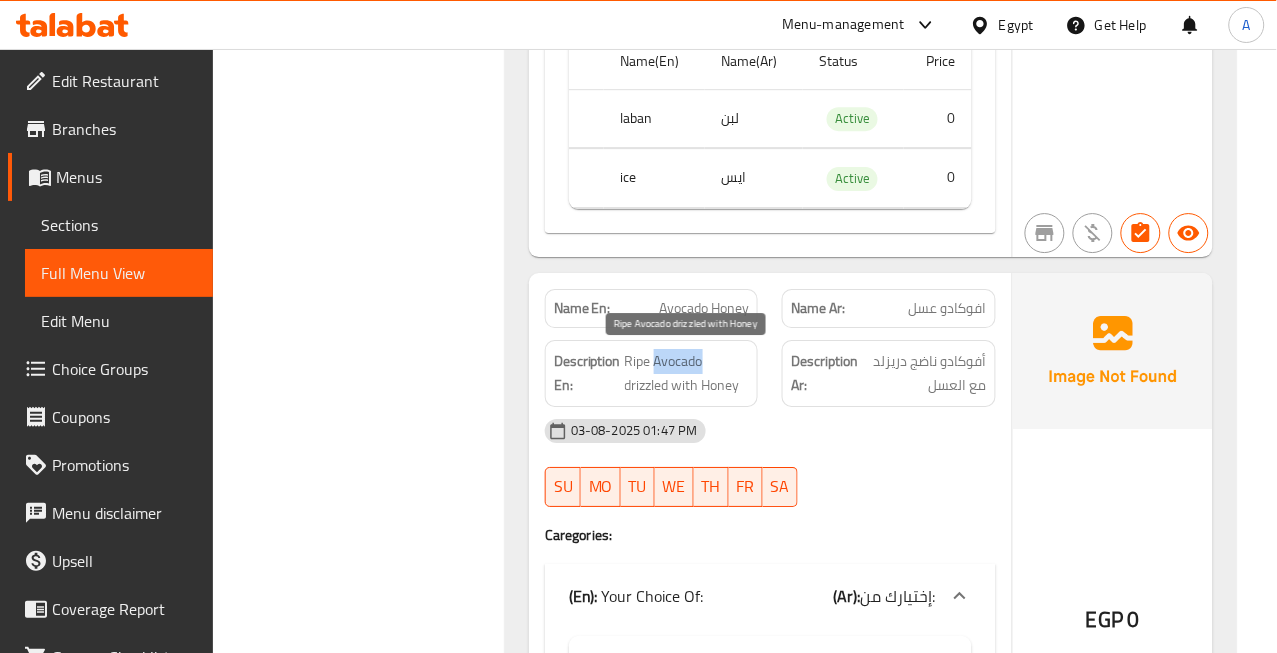 click on "Ripe Avocado drizzled with Honey" at bounding box center (687, 373) 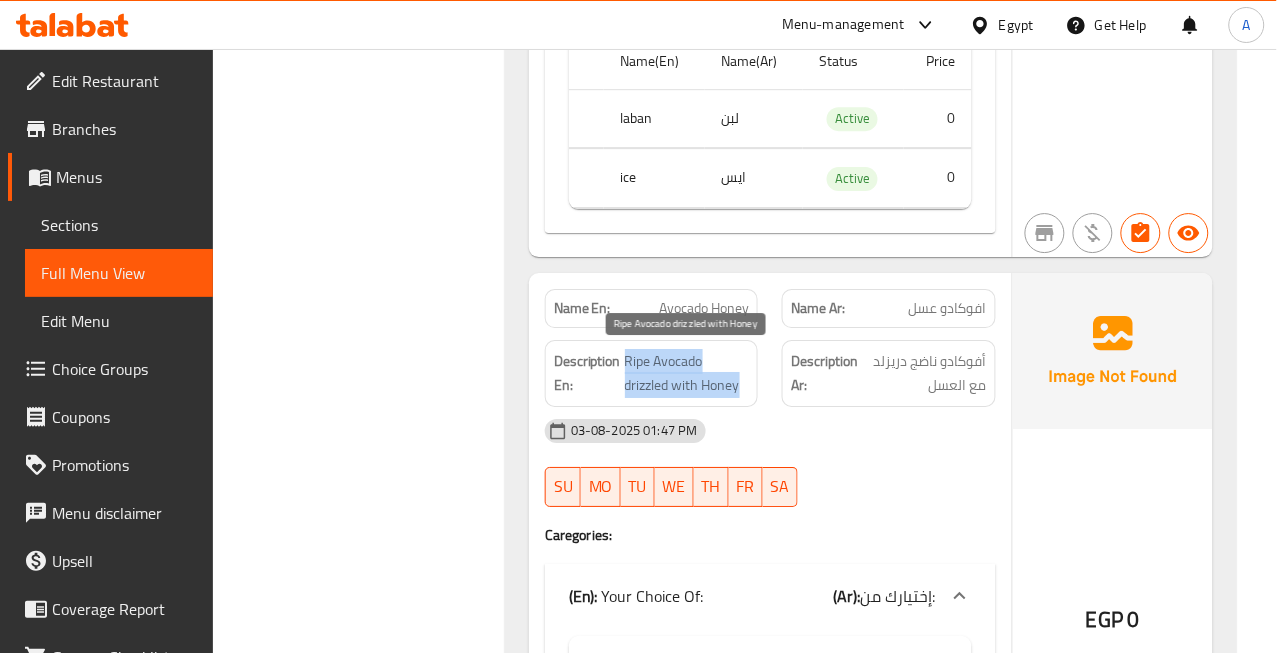click on "Ripe Avocado drizzled with Honey" at bounding box center (687, 373) 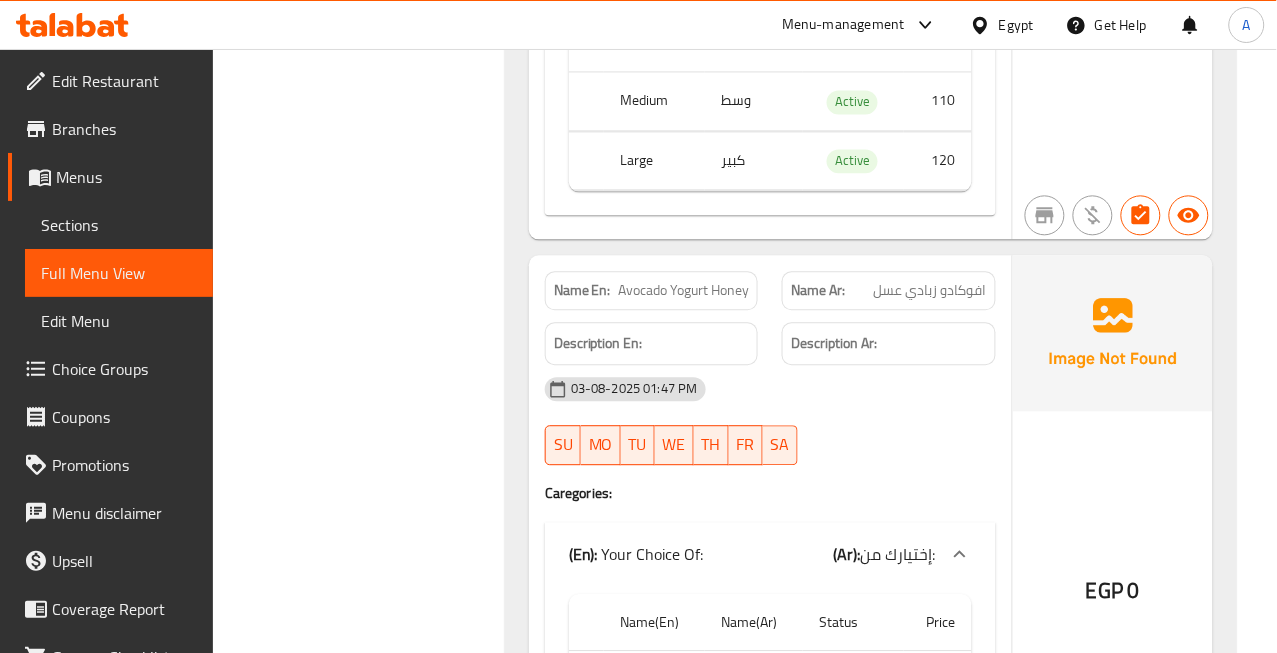 scroll, scrollTop: 2510, scrollLeft: 0, axis: vertical 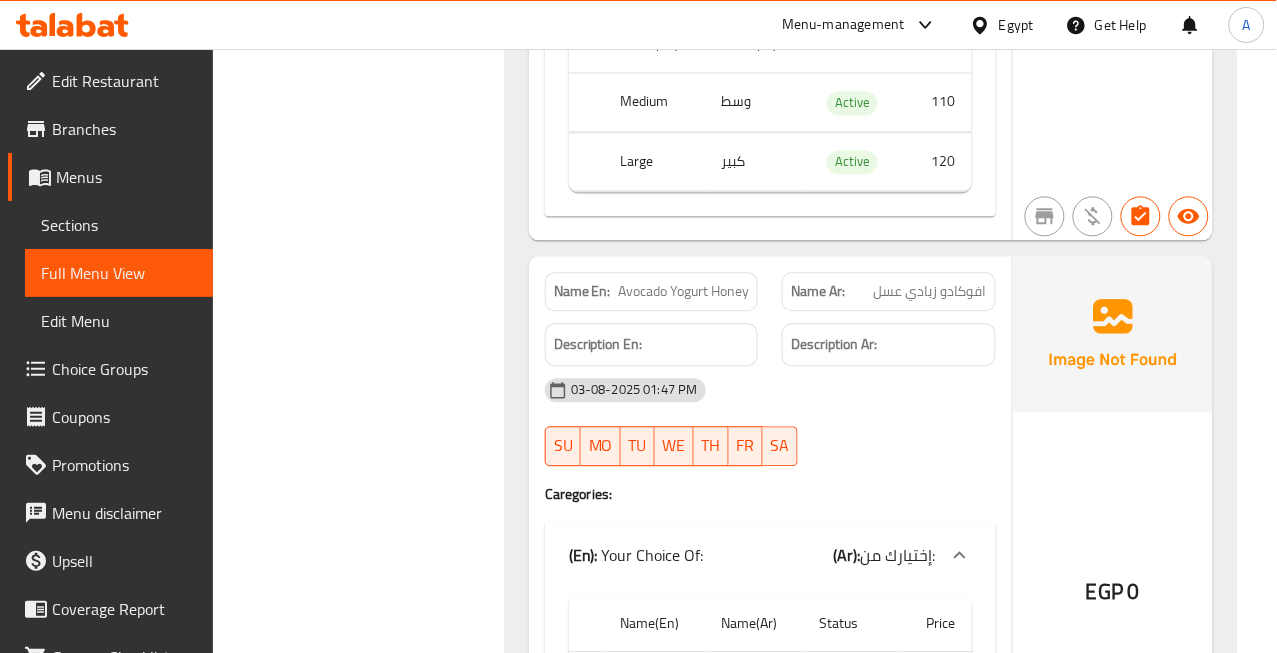 click on "افوكادو زبادي عسل" at bounding box center (930, 291) 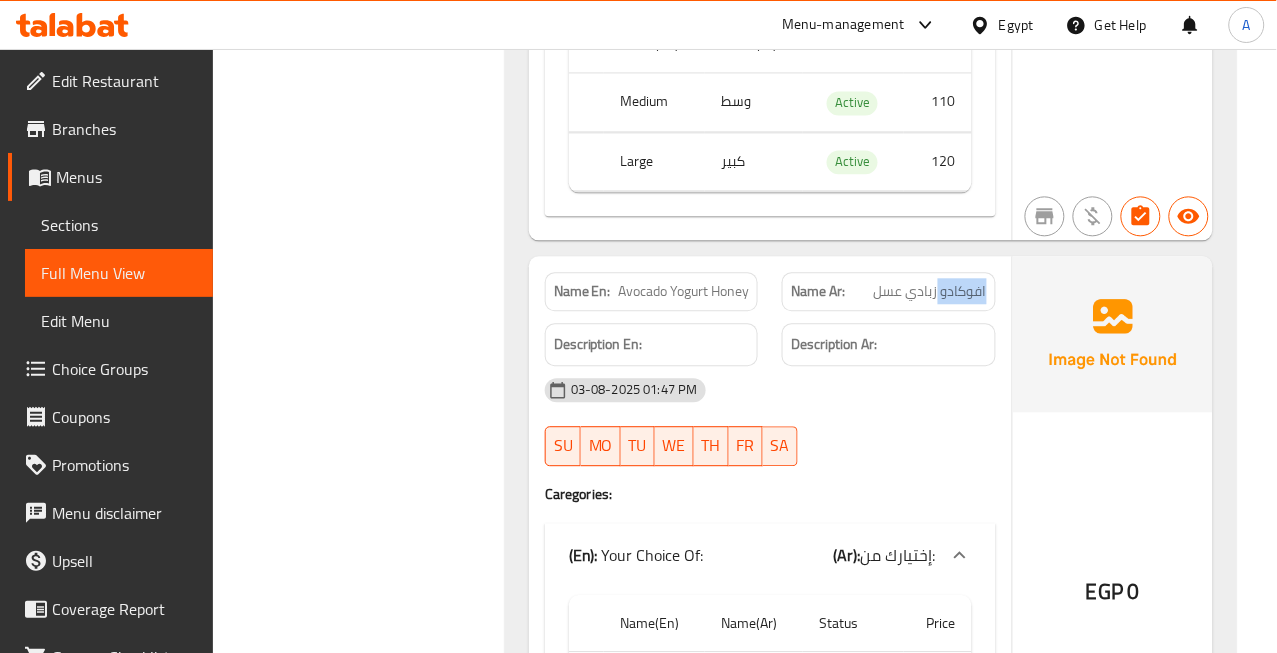 click on "افوكادو زبادي عسل" at bounding box center (930, 291) 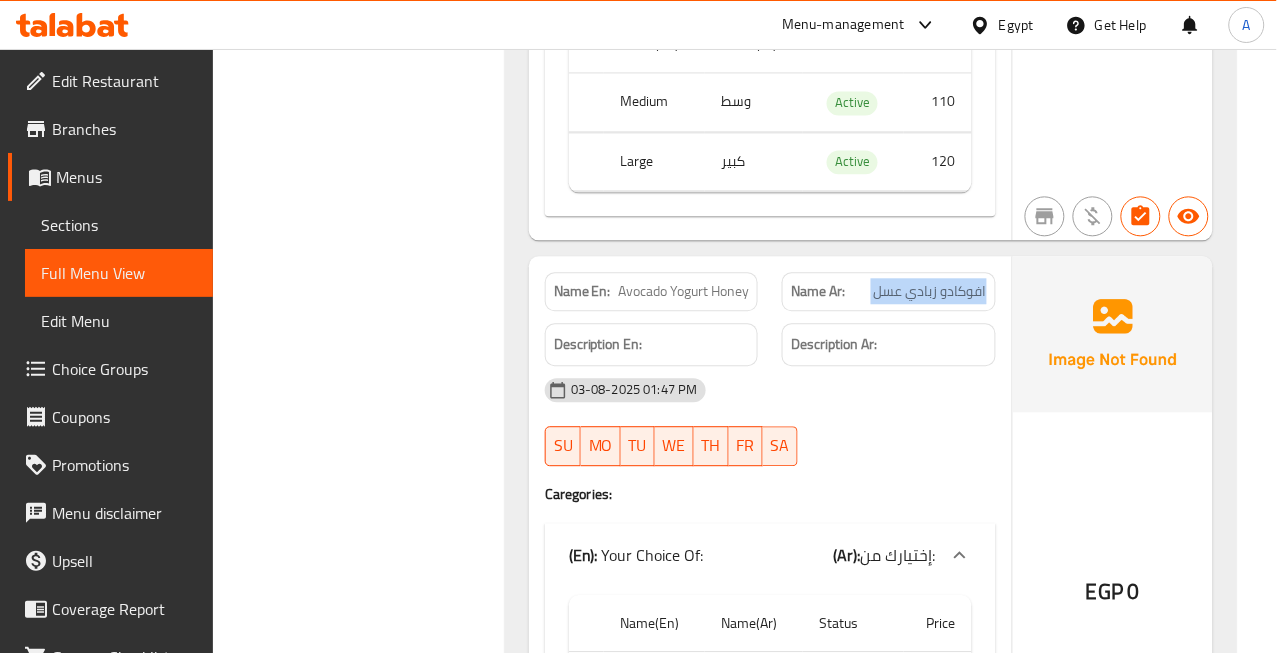 click on "افوكادو زبادي عسل" at bounding box center [930, 291] 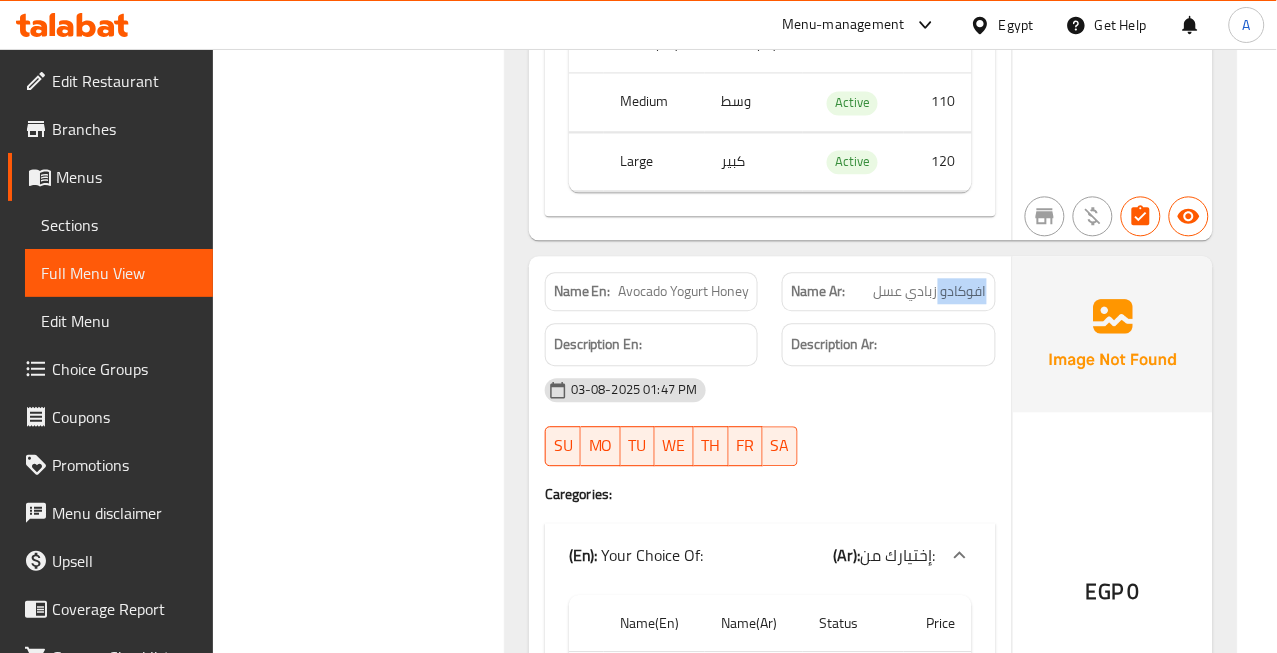 click on "افوكادو زبادي عسل" at bounding box center (930, 291) 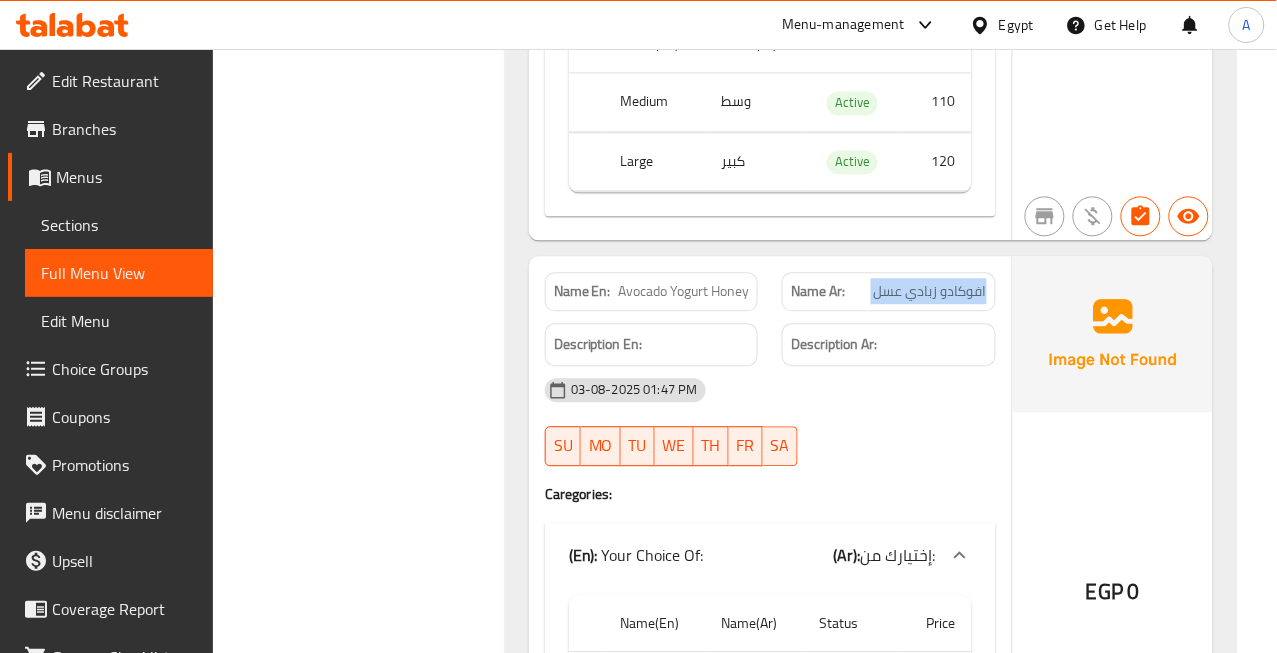 click on "افوكادو زبادي عسل" at bounding box center [930, 291] 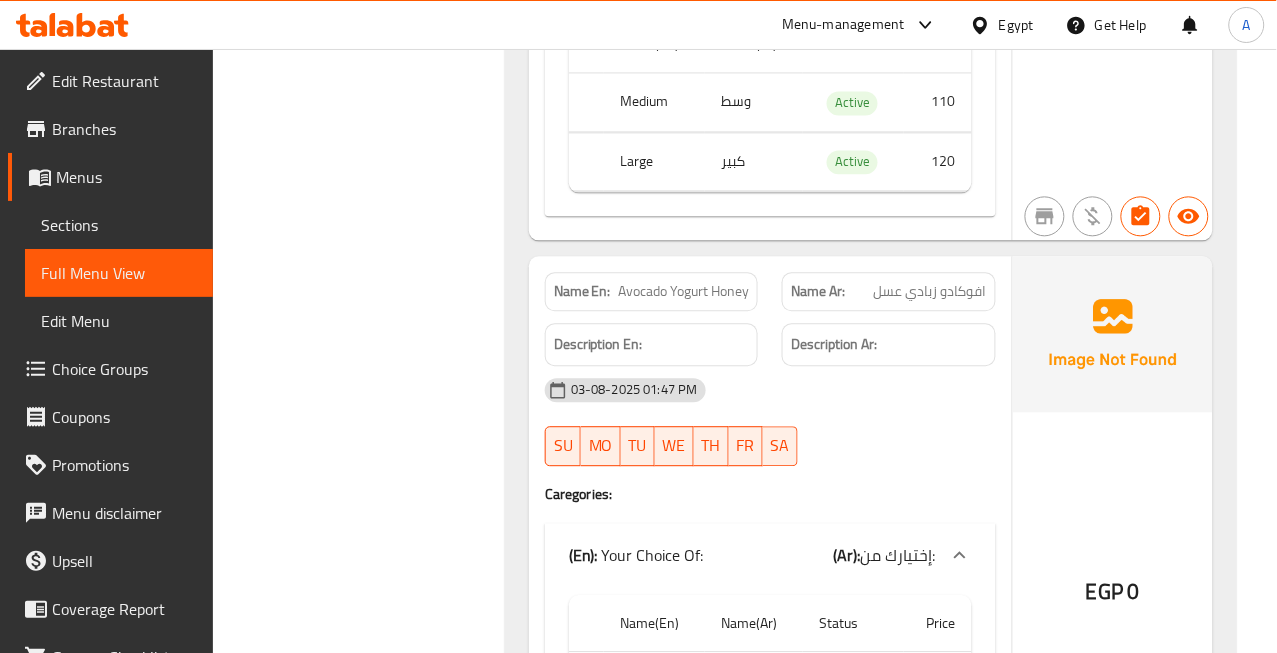 click on "Avocado Yogurt Honey" at bounding box center [683, 291] 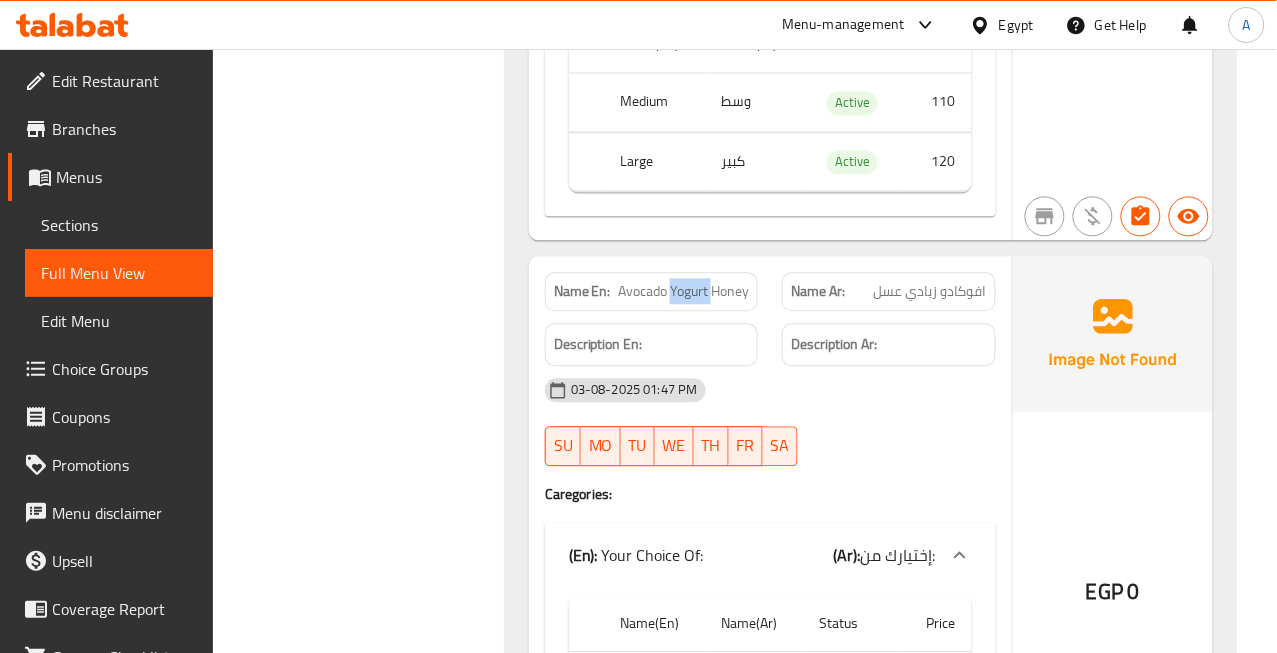 click on "Avocado Yogurt Honey" at bounding box center [683, 291] 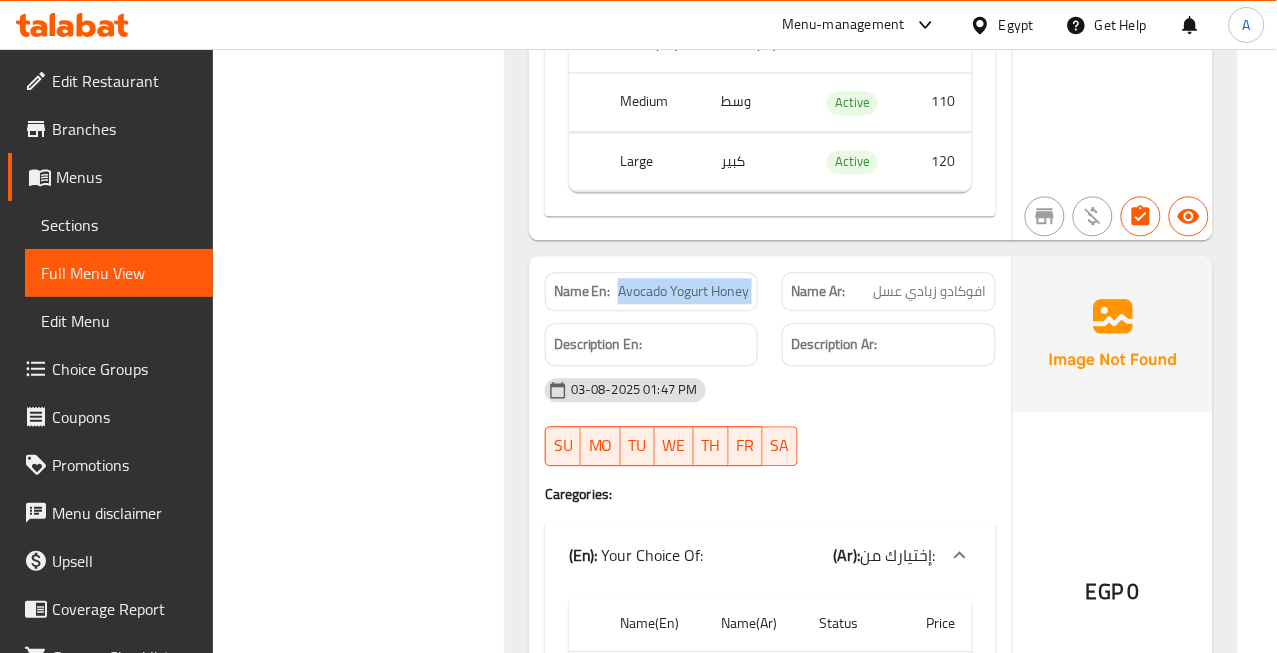 click on "Avocado Yogurt Honey" at bounding box center (683, 291) 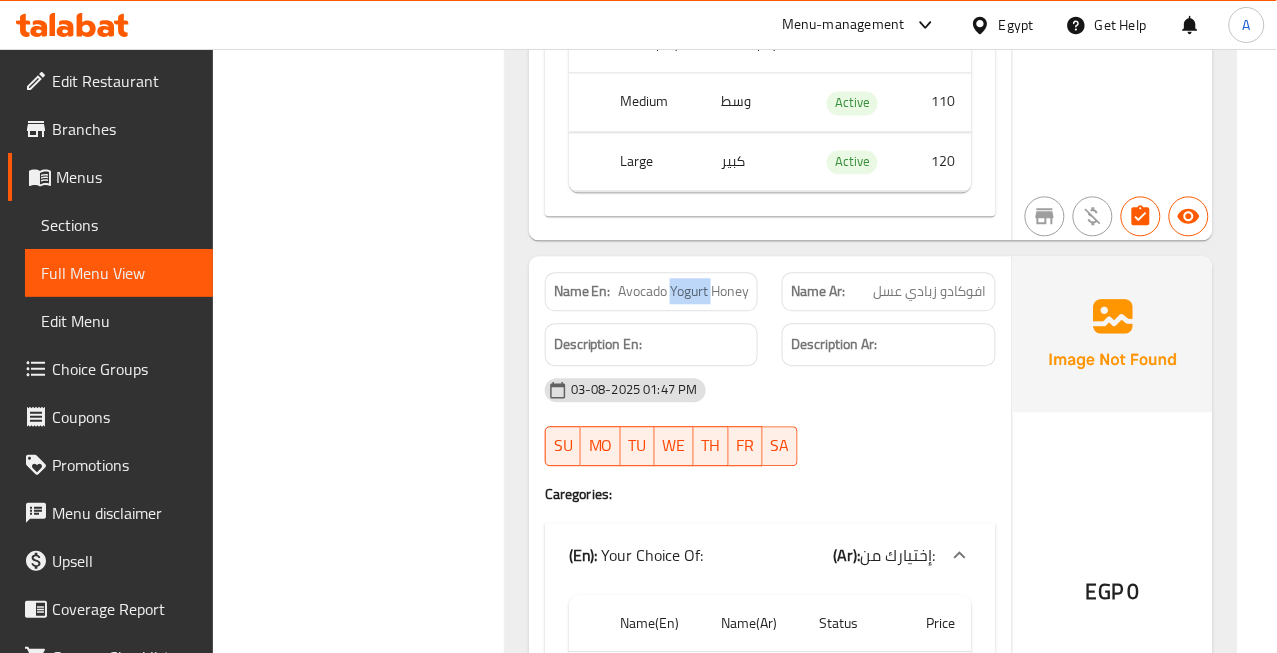 click on "Avocado Yogurt Honey" at bounding box center [683, 291] 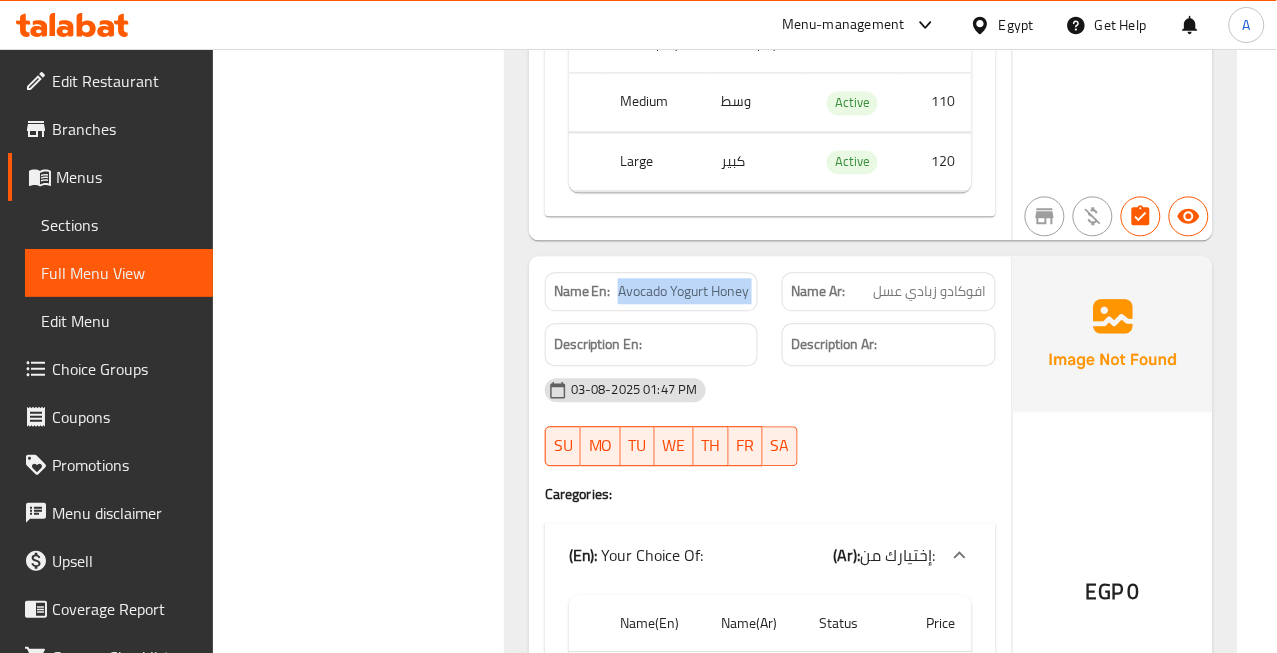 click on "Avocado Yogurt Honey" at bounding box center (683, 291) 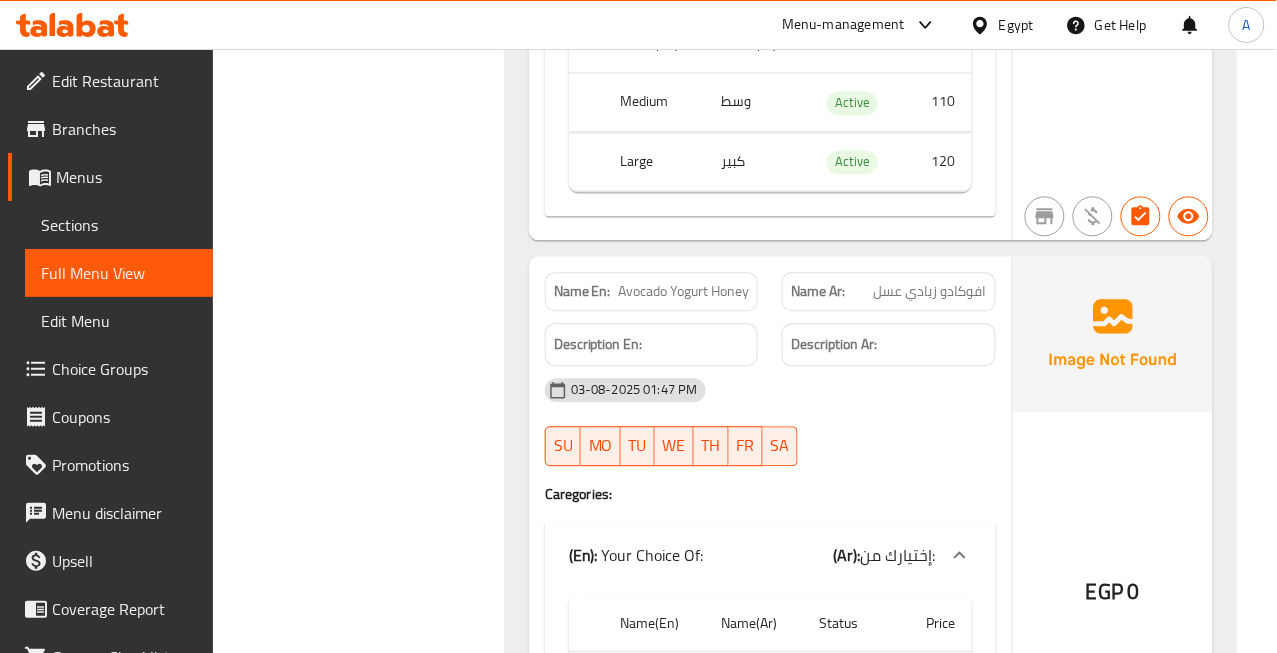 click on "افوكادو زبادي عسل" at bounding box center (930, 291) 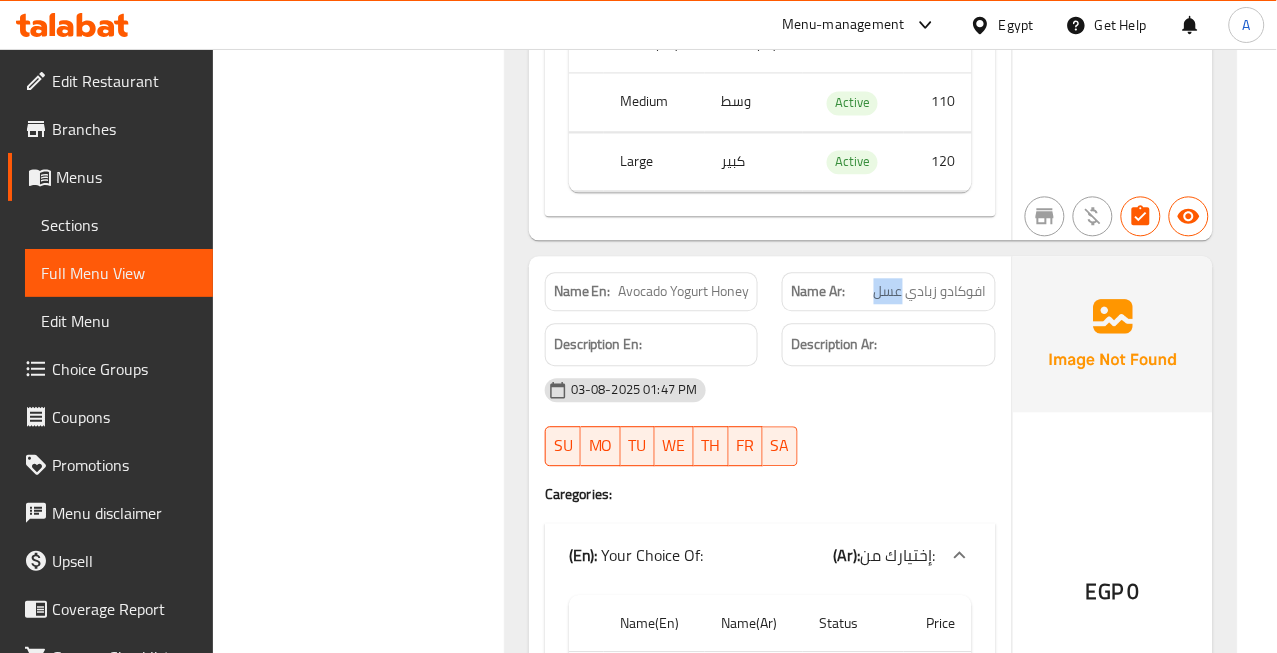 click on "افوكادو زبادي عسل" at bounding box center [930, 291] 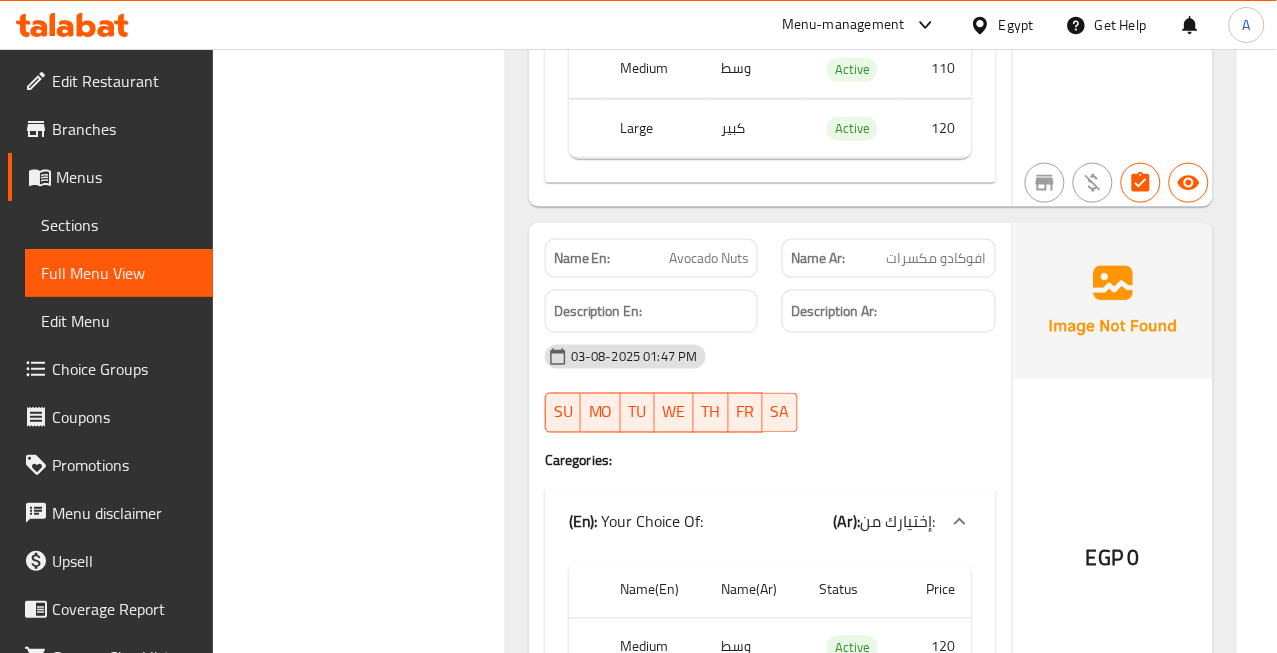 scroll, scrollTop: 3732, scrollLeft: 0, axis: vertical 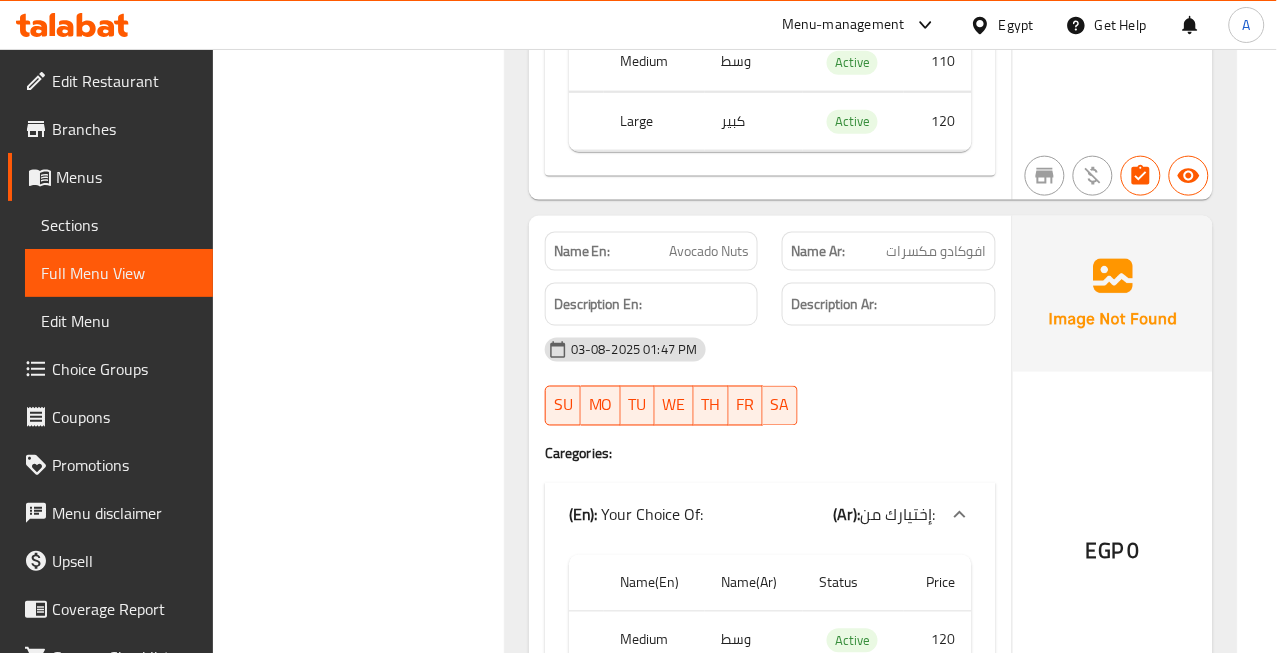 click on "افوكادو مكسرات" at bounding box center (937, 251) 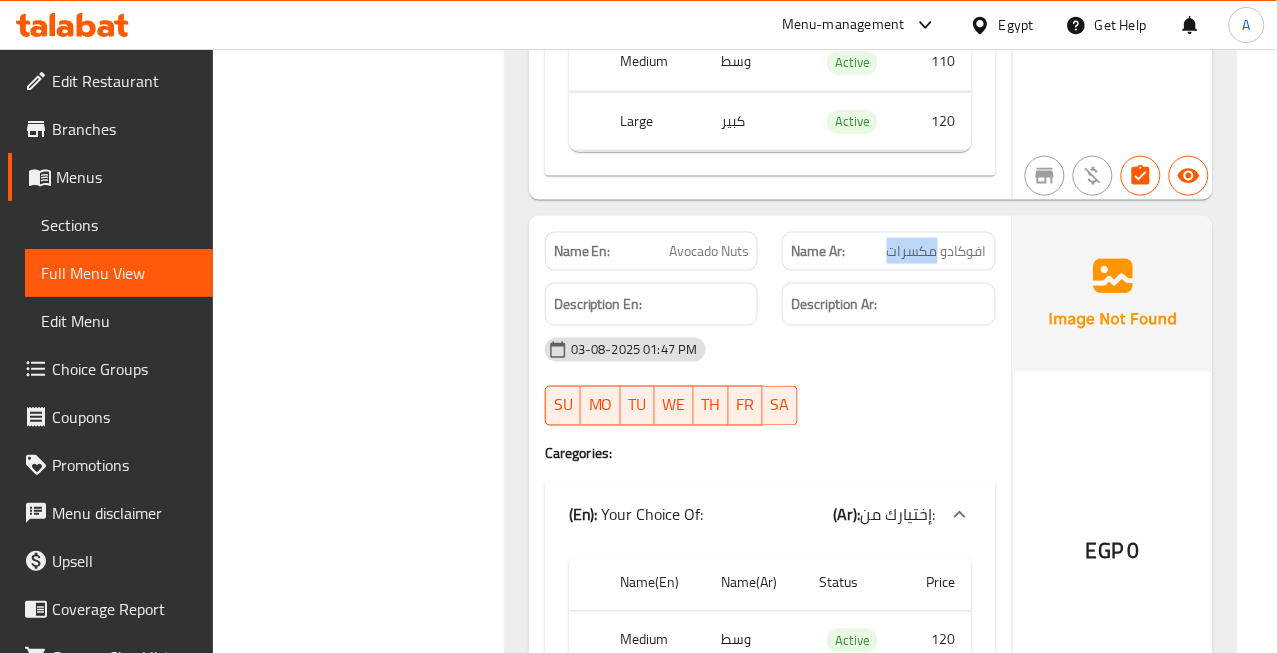 click on "افوكادو مكسرات" at bounding box center [937, 251] 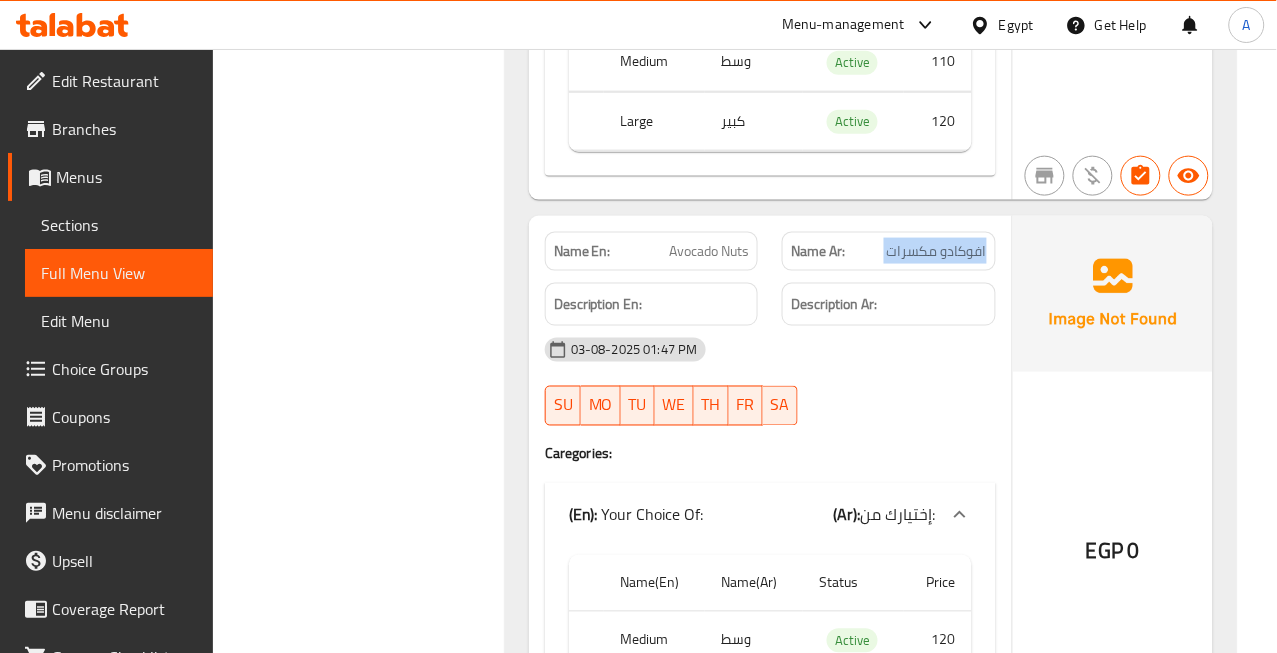click on "افوكادو مكسرات" at bounding box center (937, 251) 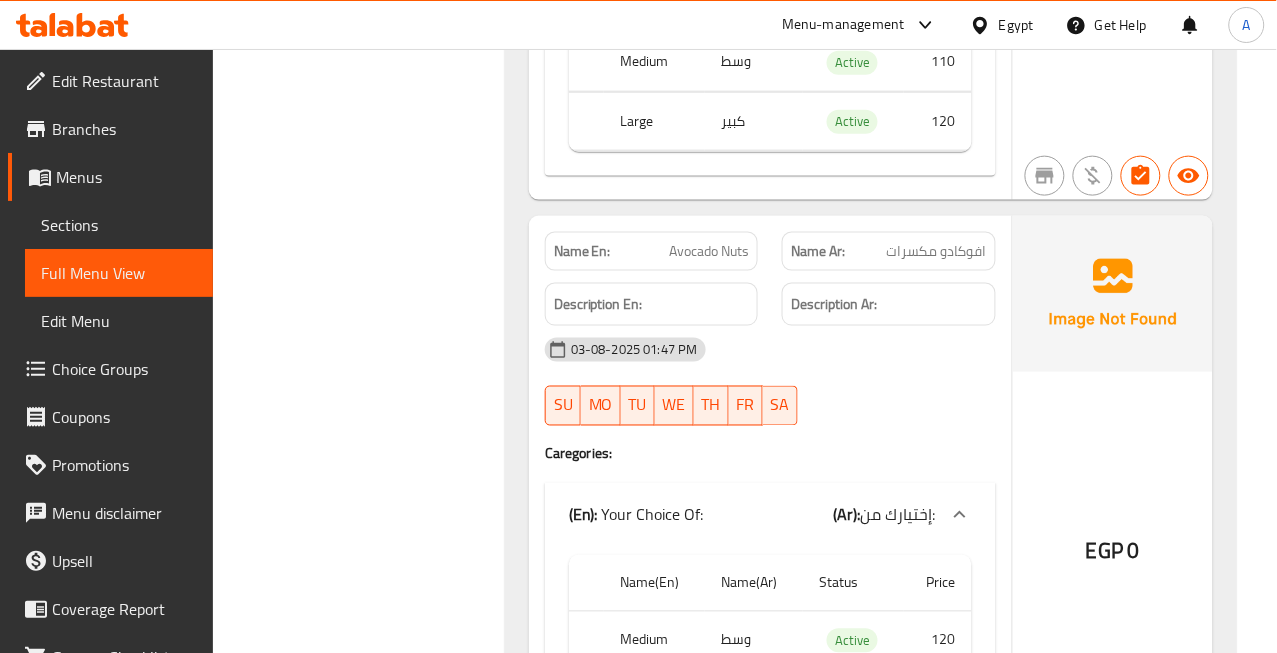 click on "Avocado Nuts" at bounding box center (709, 251) 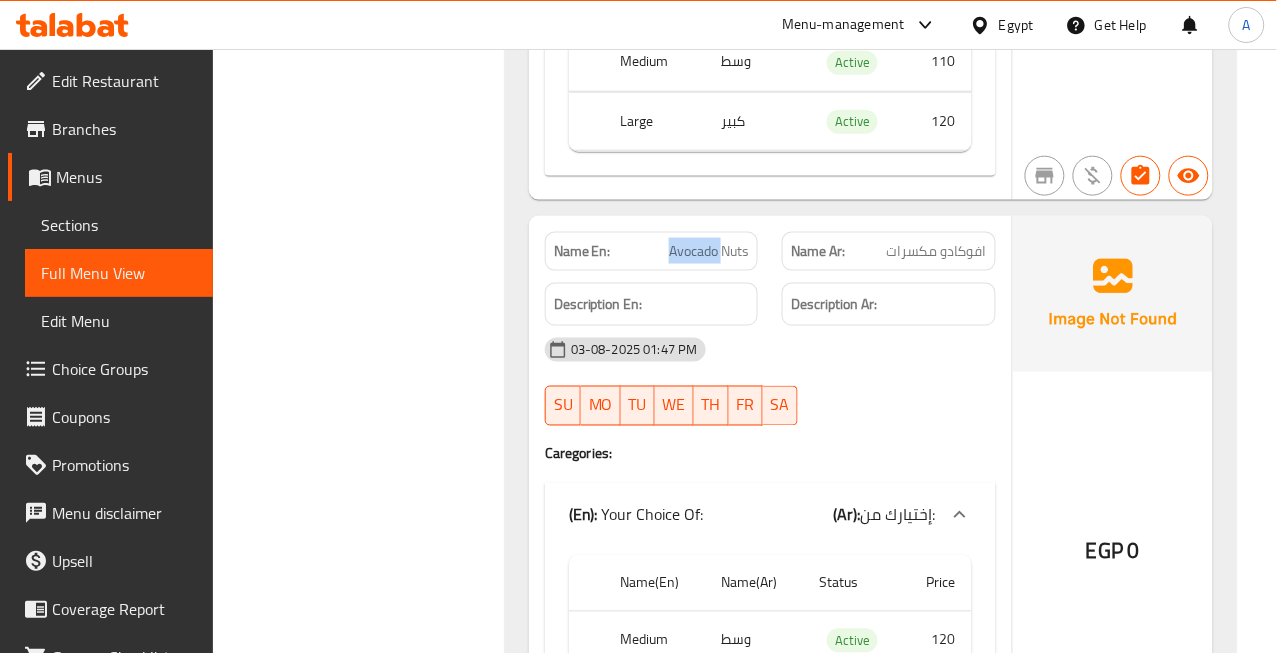 click on "Avocado Nuts" at bounding box center [709, 251] 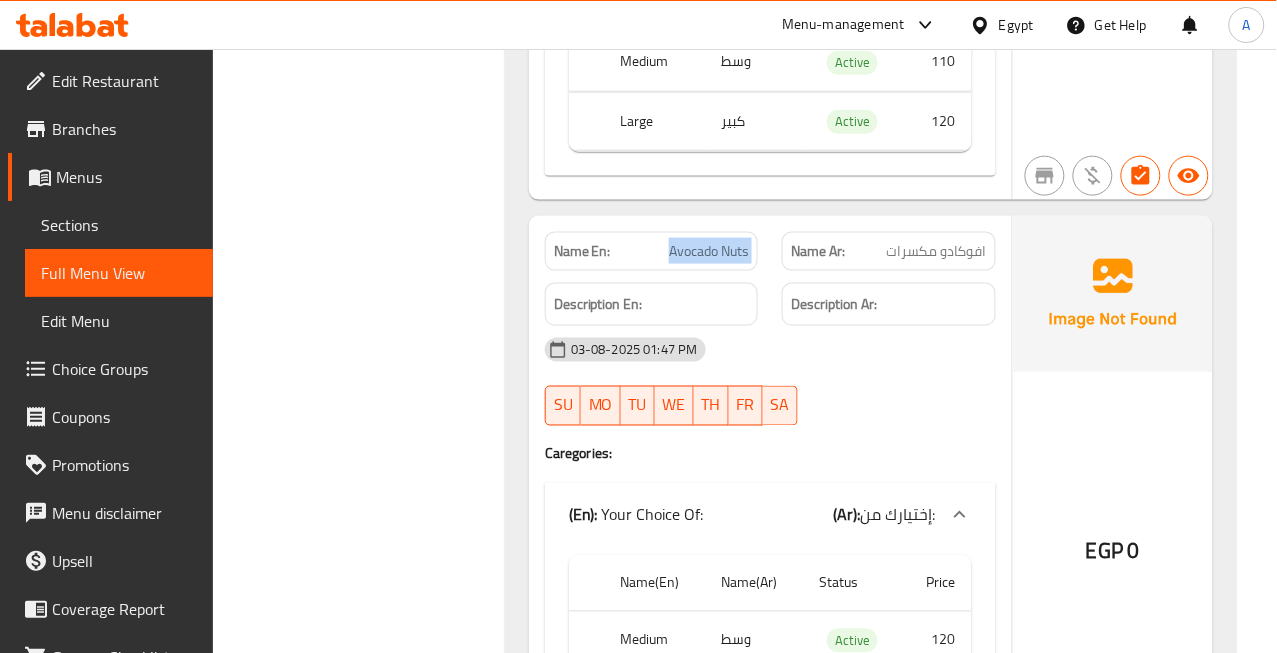 click on "Avocado Nuts" at bounding box center (709, 251) 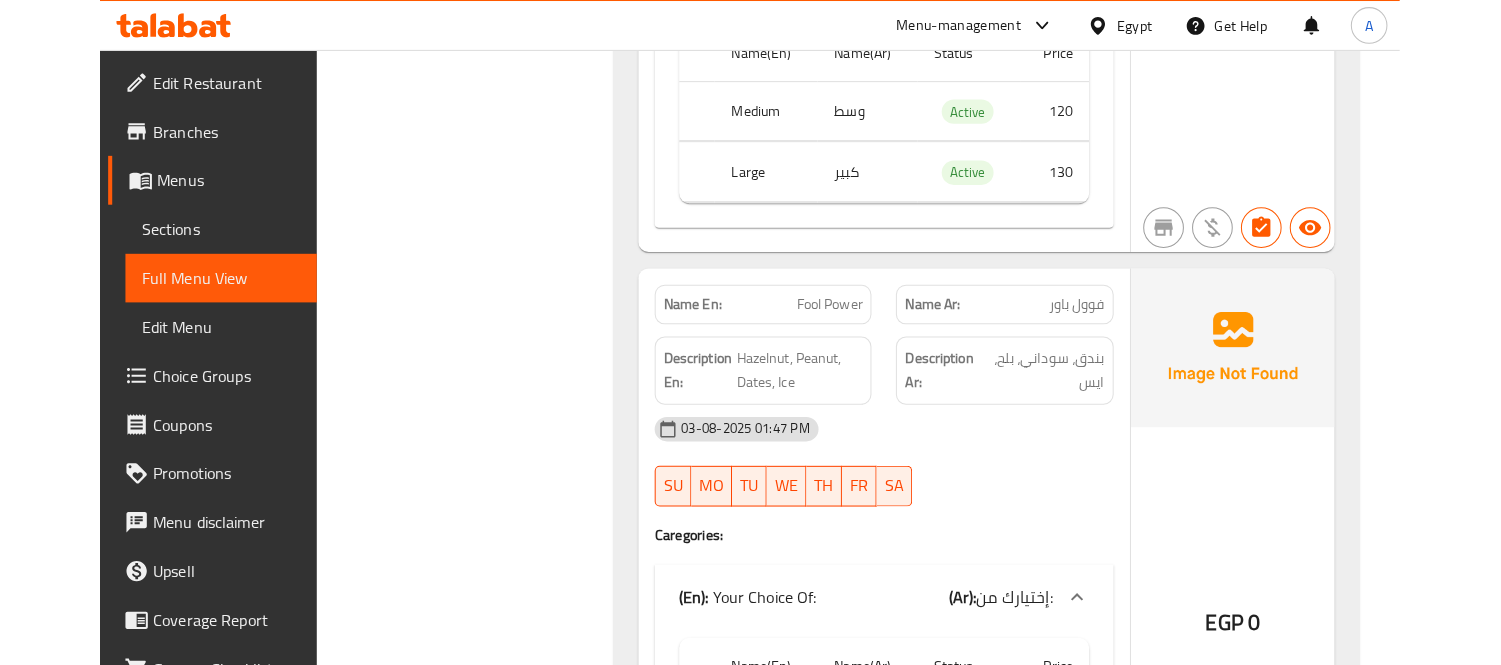 scroll, scrollTop: 4398, scrollLeft: 0, axis: vertical 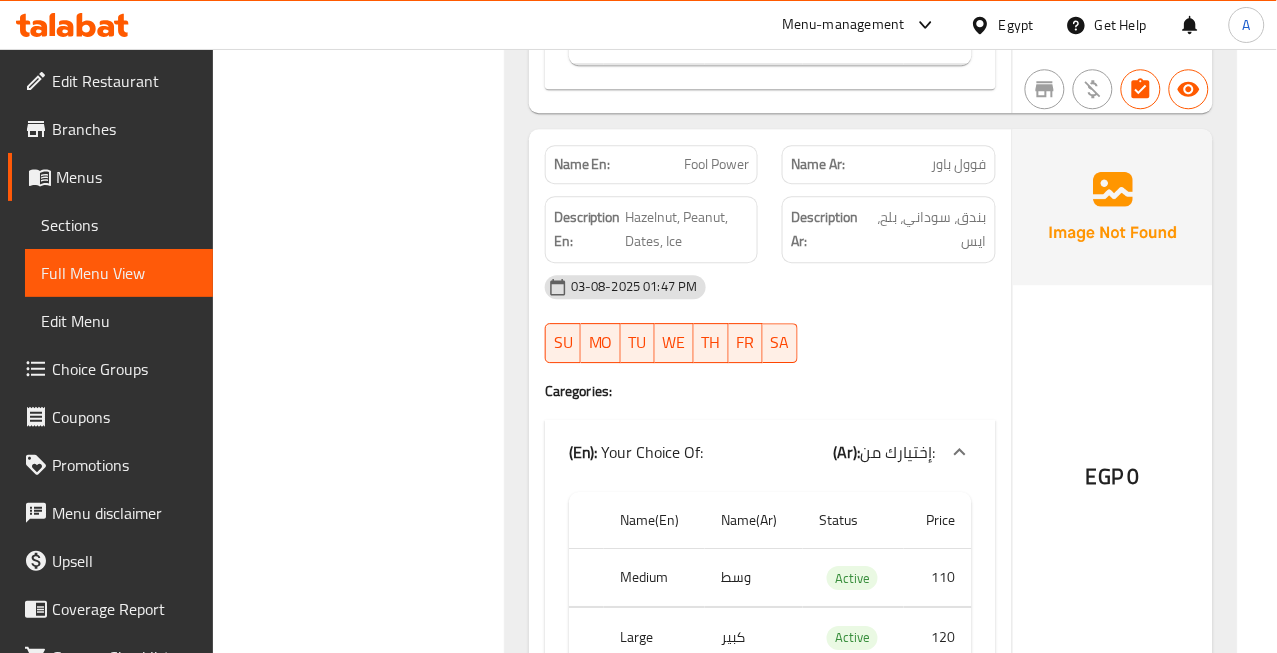 click on "Fool Power" at bounding box center (716, 164) 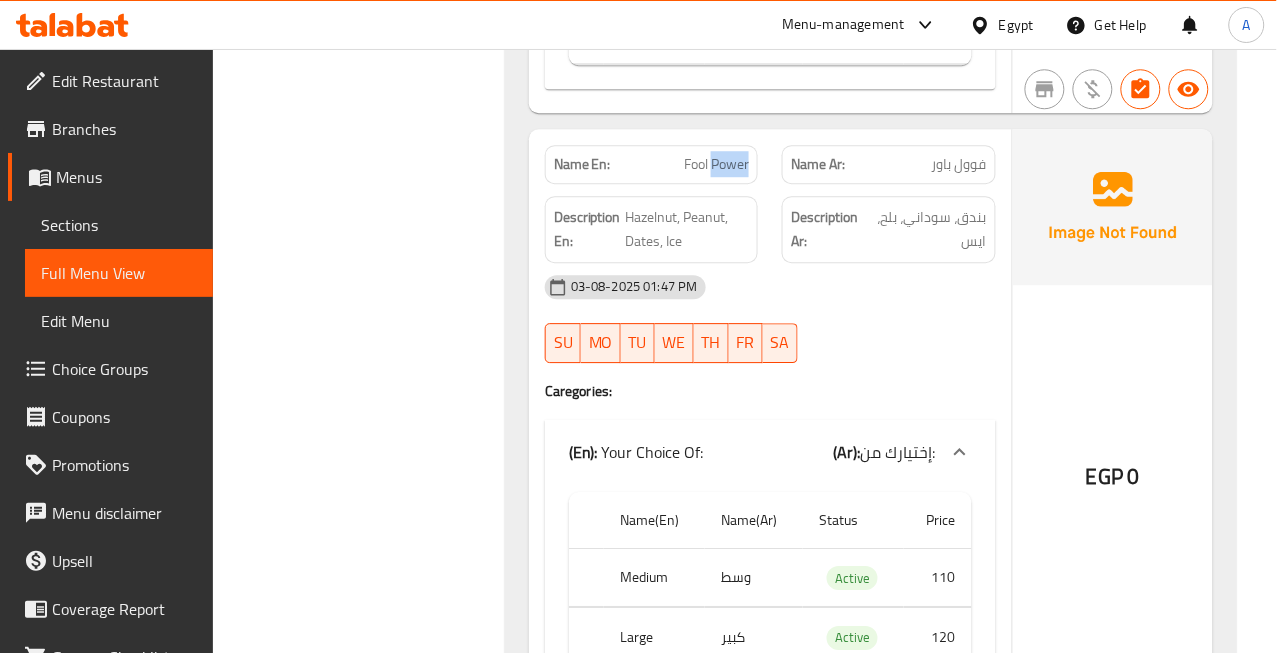 click on "Fool Power" at bounding box center (716, 164) 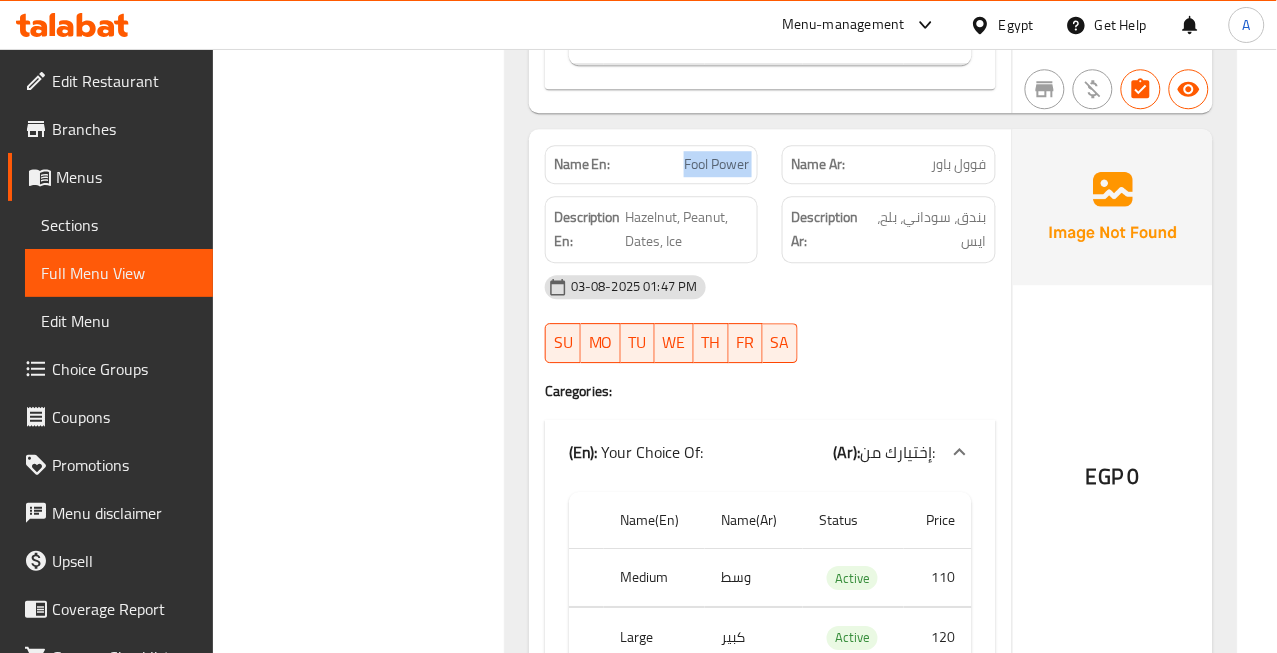 click on "Fool Power" at bounding box center (716, 164) 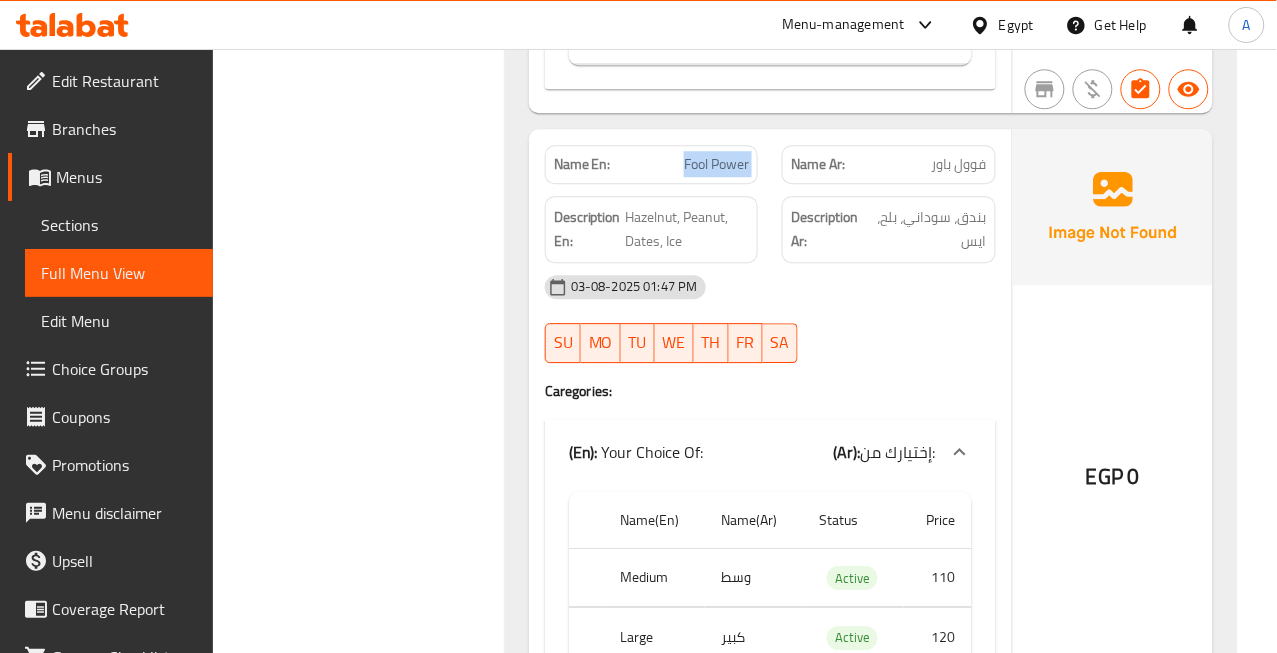 copy on "Fool Power" 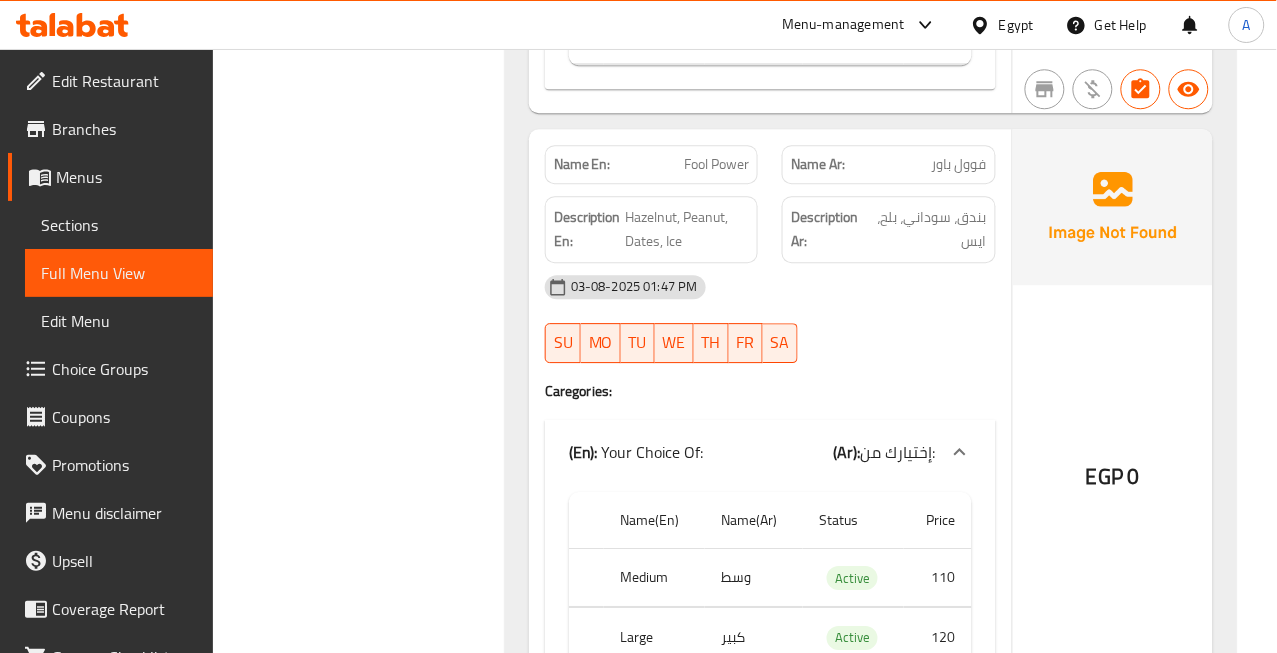 click on "فوول باور" at bounding box center [959, 164] 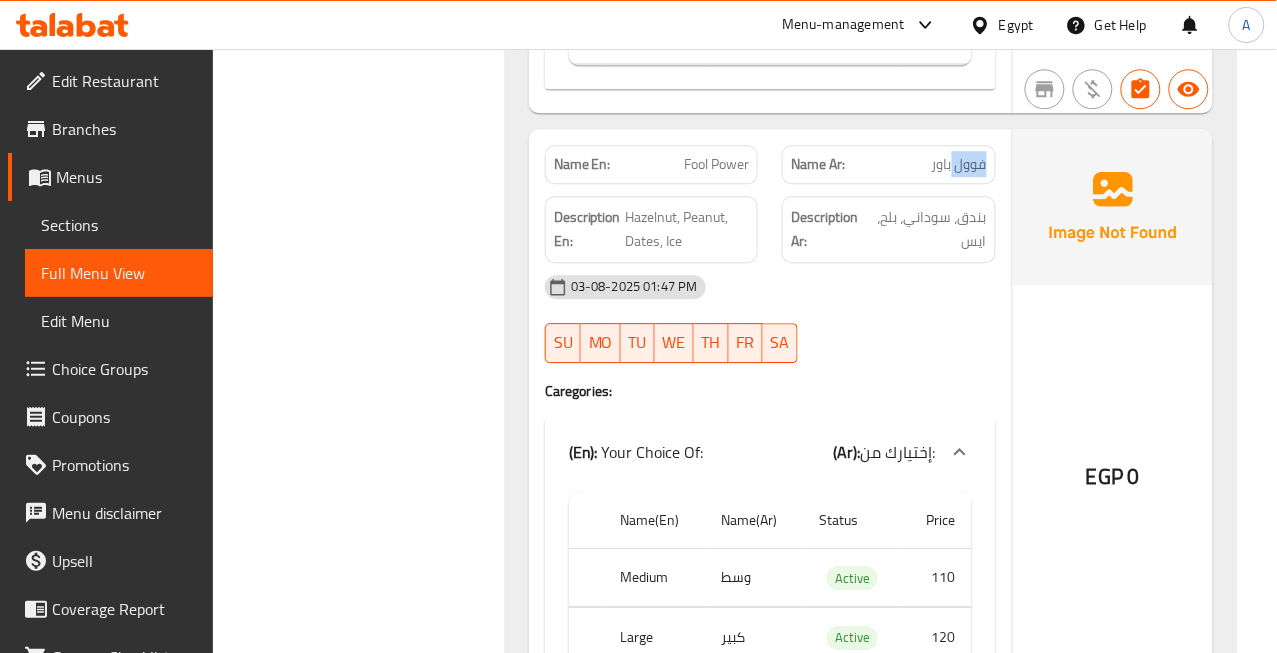 click on "فوول باور" at bounding box center (959, 164) 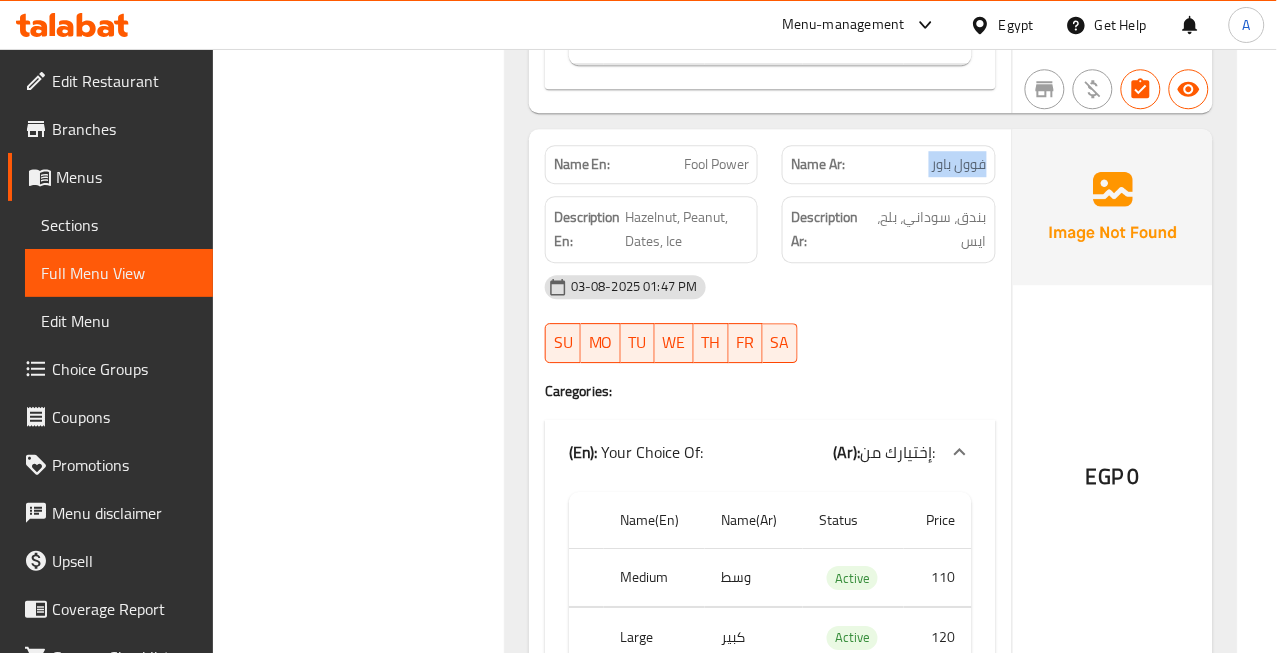 click on "فوول باور" at bounding box center [959, 164] 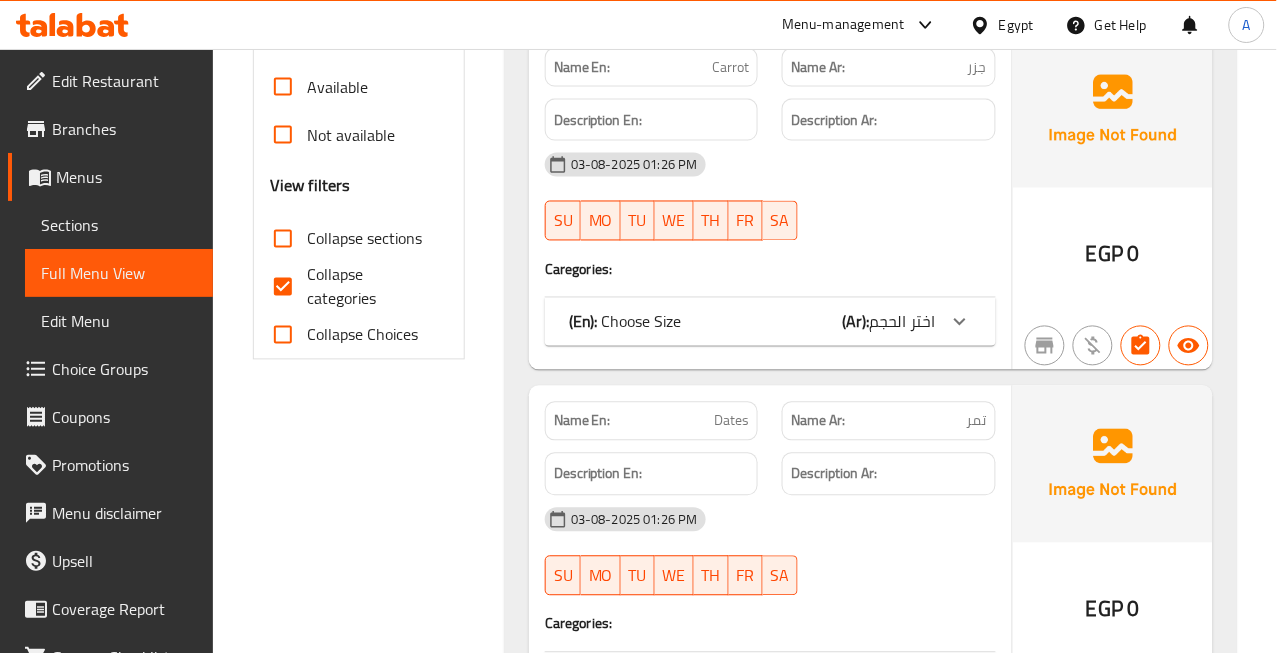 scroll, scrollTop: 666, scrollLeft: 0, axis: vertical 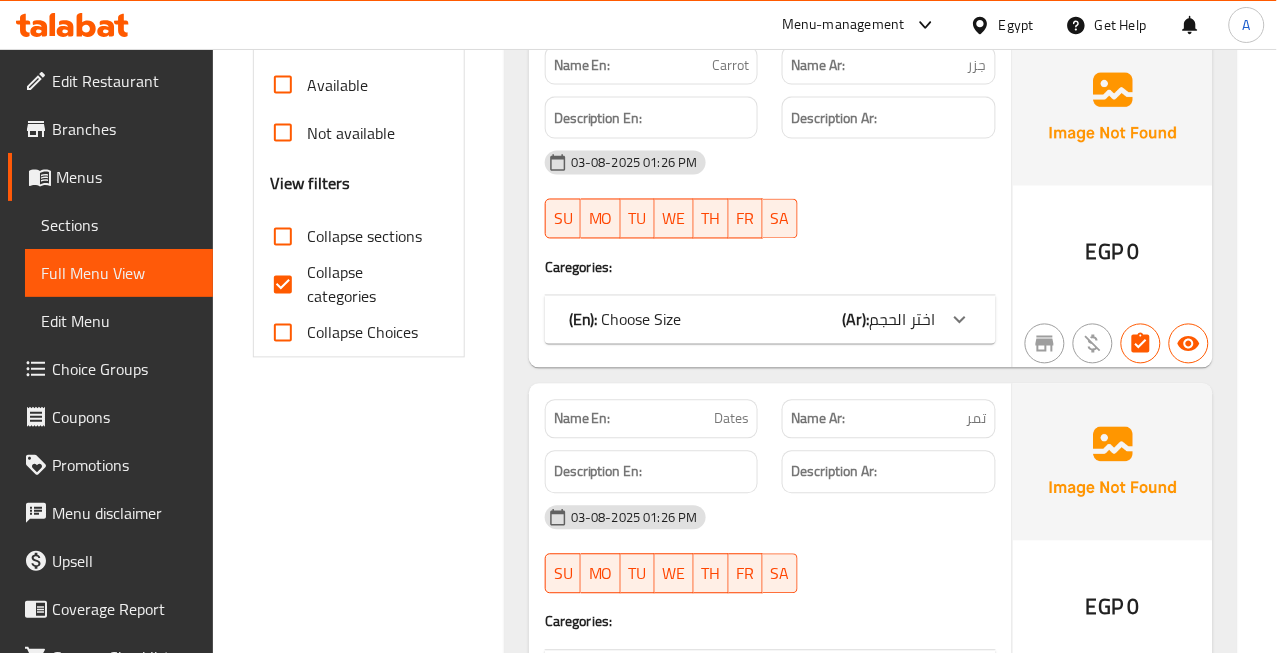 click on "Collapse categories" at bounding box center [283, 285] 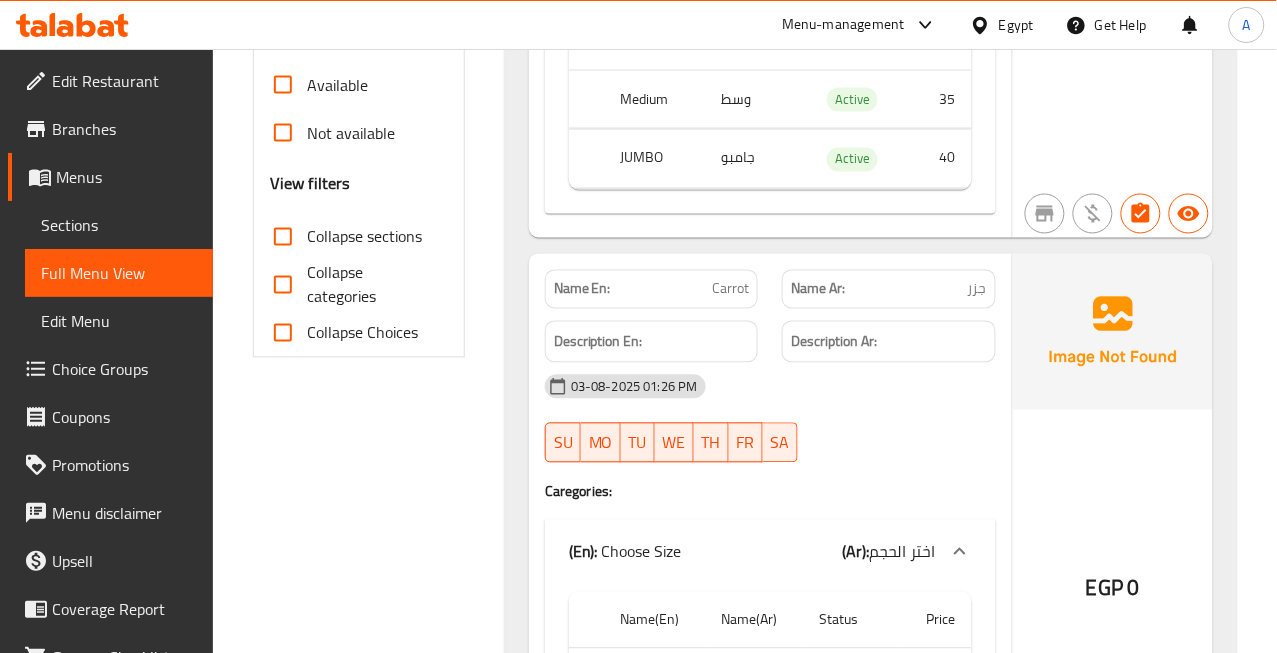scroll, scrollTop: 107, scrollLeft: 0, axis: vertical 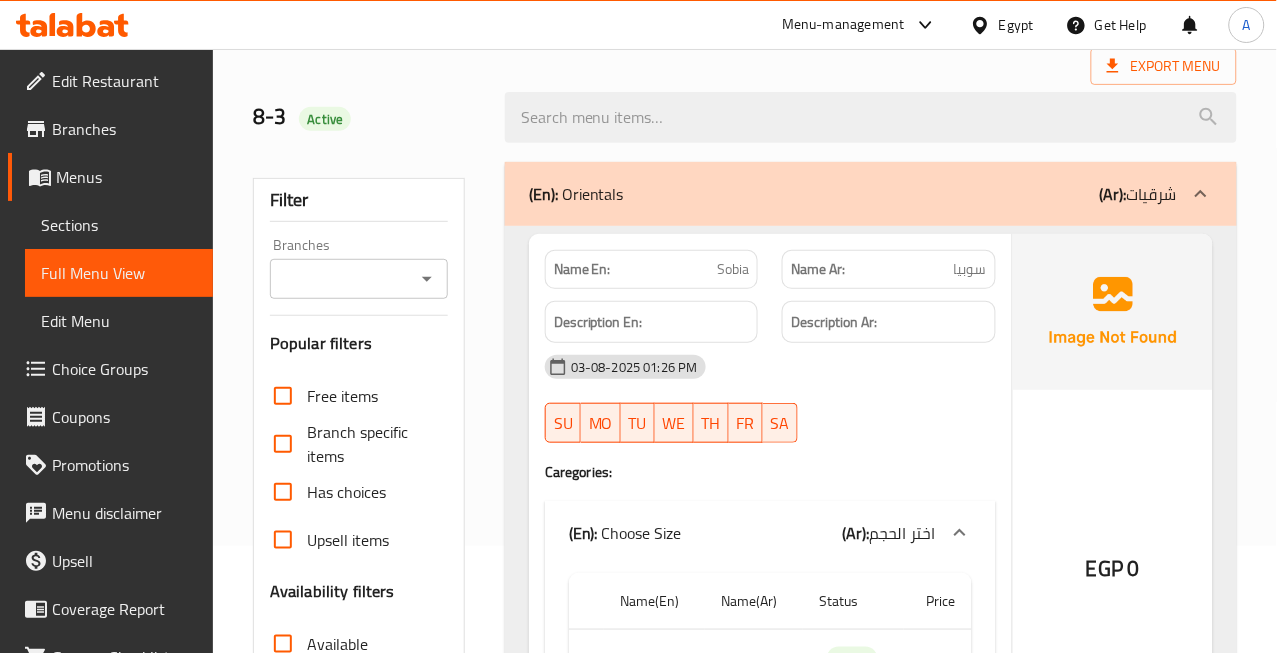 click on "Home / Restaurants management / Menus / Full menu view Export Menu 8-3   Active Filter Branches Branches Popular filters Free items Branch specific items Has choices Upsell items Availability filters Available Not available View filters Collapse sections Collapse categories Collapse Choices (En):   Orientals (Ar): شرقيات Name En: [NAME] Name Ar: [LAST] Description En: Description Ar: [DATE] [TIME] SU MO TU WE TH FR SA Caregories: (En):   Choose Size (Ar): اختر الحجم Name(En) Name(Ar) Status Price Medium وسط  Active 35 JUMBO جامبو Active 40 EGP 0 Name En: Carrot Name Ar: جزر Description En: Description Ar: [DATE] [TIME] SU MO TU WE TH FR SA Caregories: (En):   Choose Size (Ar): اختر الحجم Name(En) Name(Ar) Status Price Medium وسط  Active 30 JUMBO جامبو Active 35 EGP 0 Name En: Dates Name Ar: تمر Description En: Description Ar: [DATE] [TIME] SU MO TU WE TH FR SA Caregories: (En):   Choose Size (Ar): اختر الحجم Name(En) Name(Ar) Status 0" at bounding box center (745, 32233) 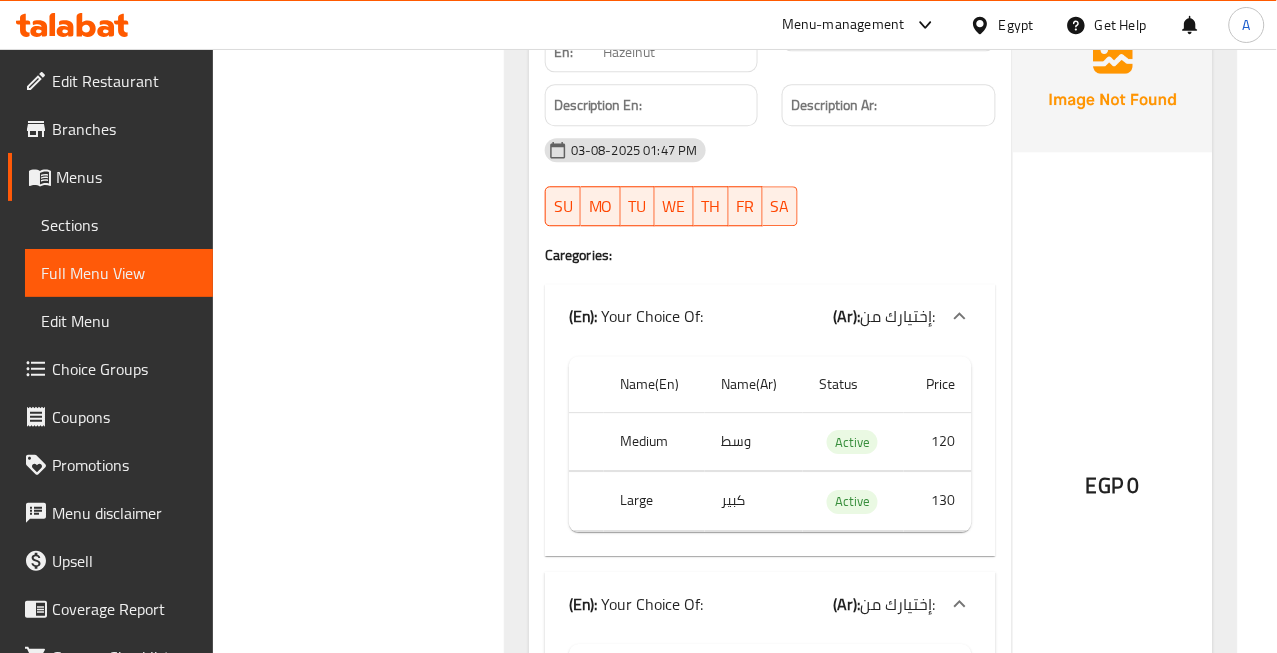 scroll, scrollTop: 45263, scrollLeft: 0, axis: vertical 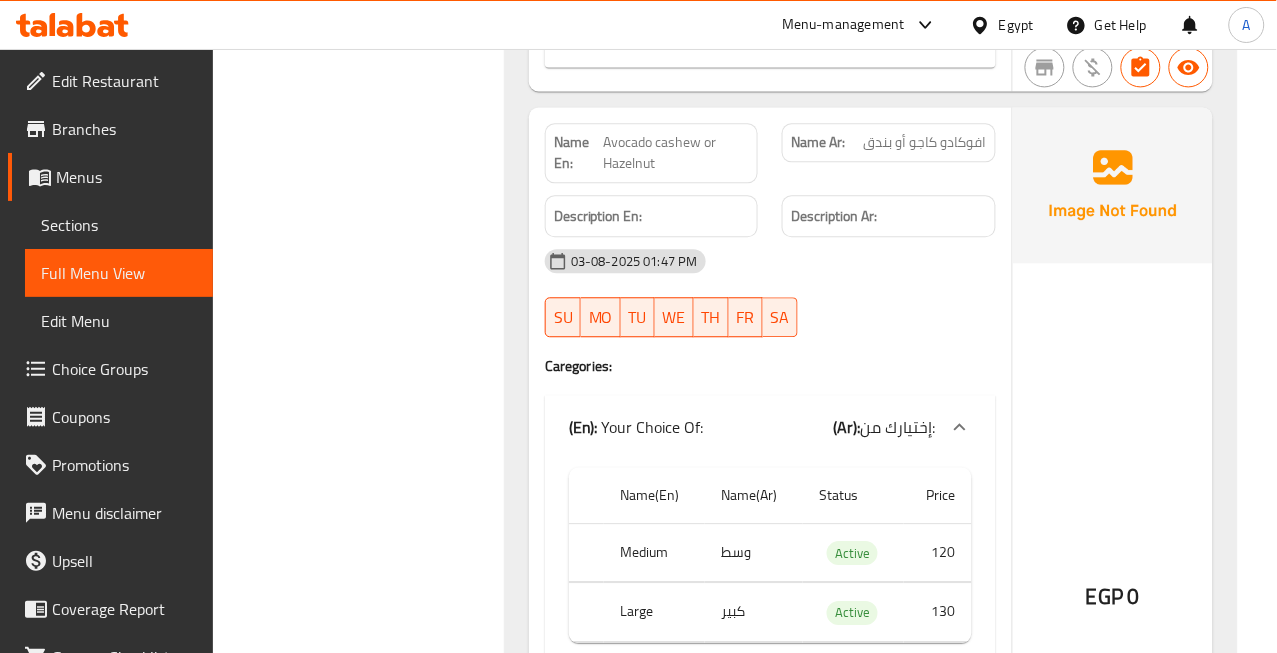 click on "افوكادو كاجو أو بندق" at bounding box center (953, -40836) 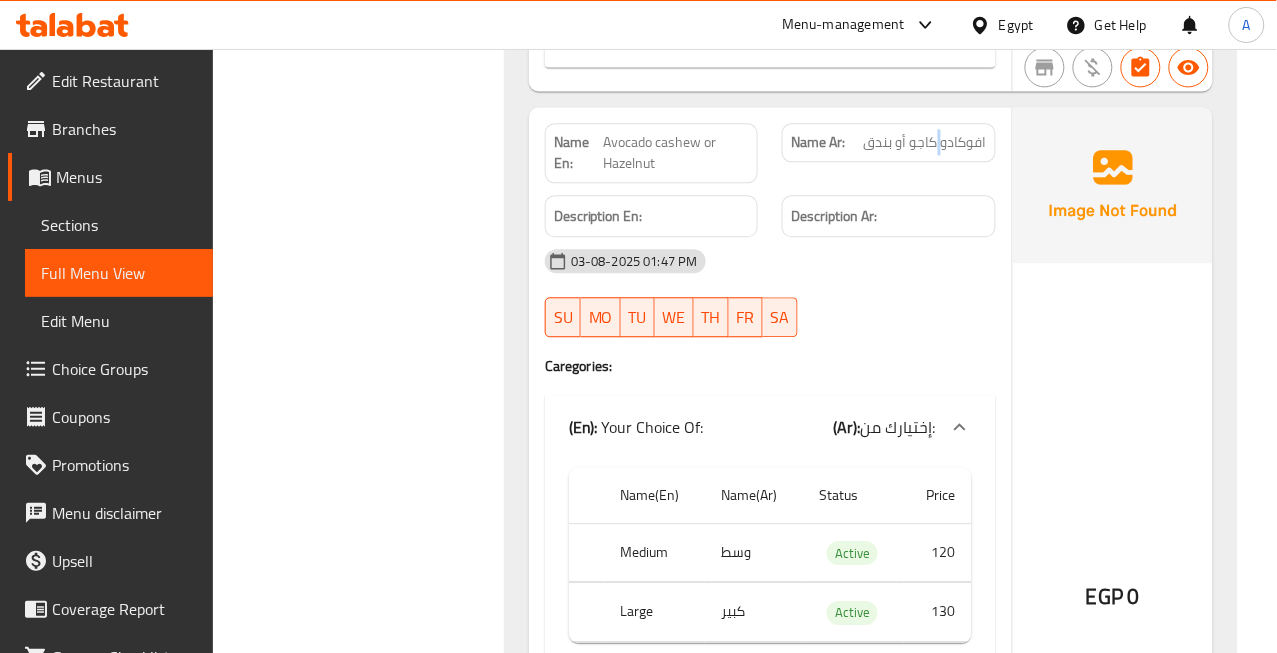 click on "افوكادو كاجو أو بندق" at bounding box center (953, -40836) 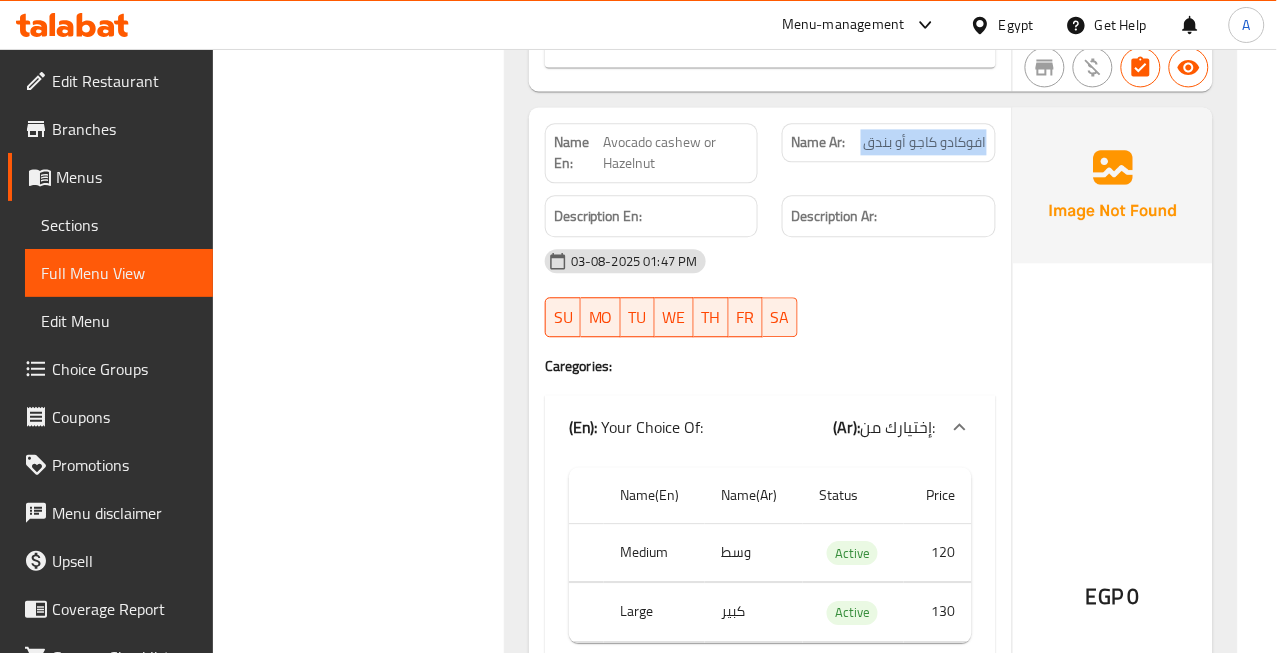 click on "افوكادو كاجو أو بندق" at bounding box center [953, -40836] 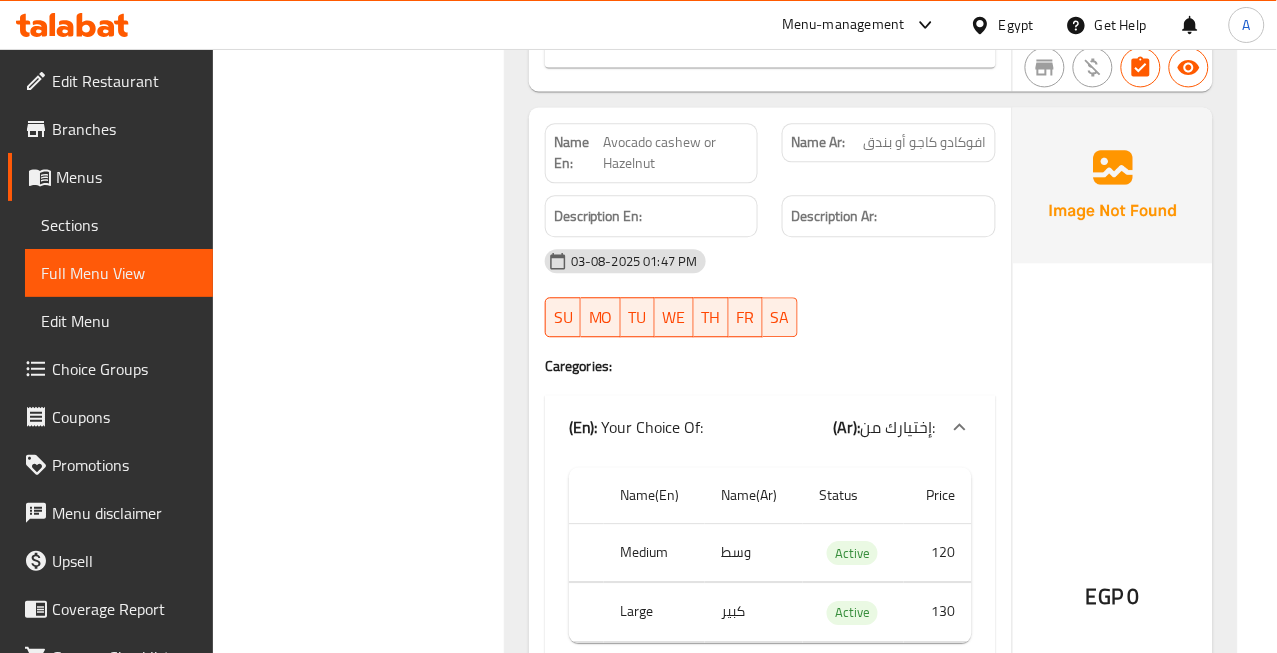 click on "Avocado cashew or Hazelnut" at bounding box center [713, -40836] 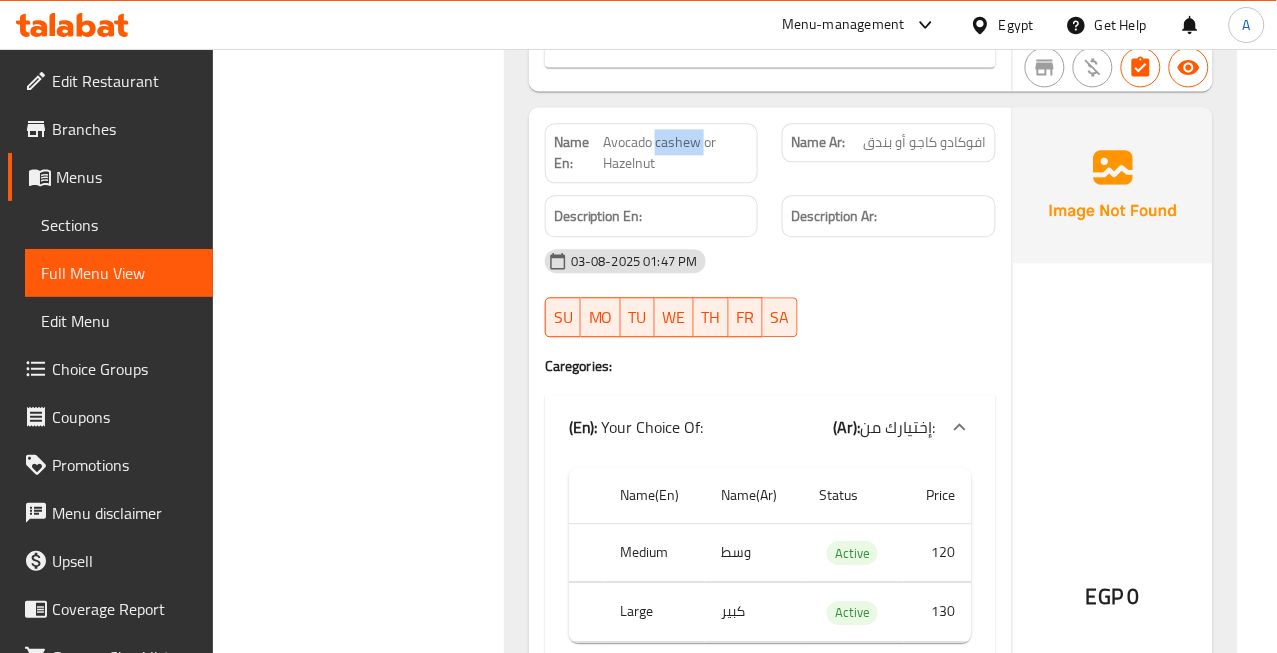 click on "Avocado cashew or Hazelnut" at bounding box center (713, -40836) 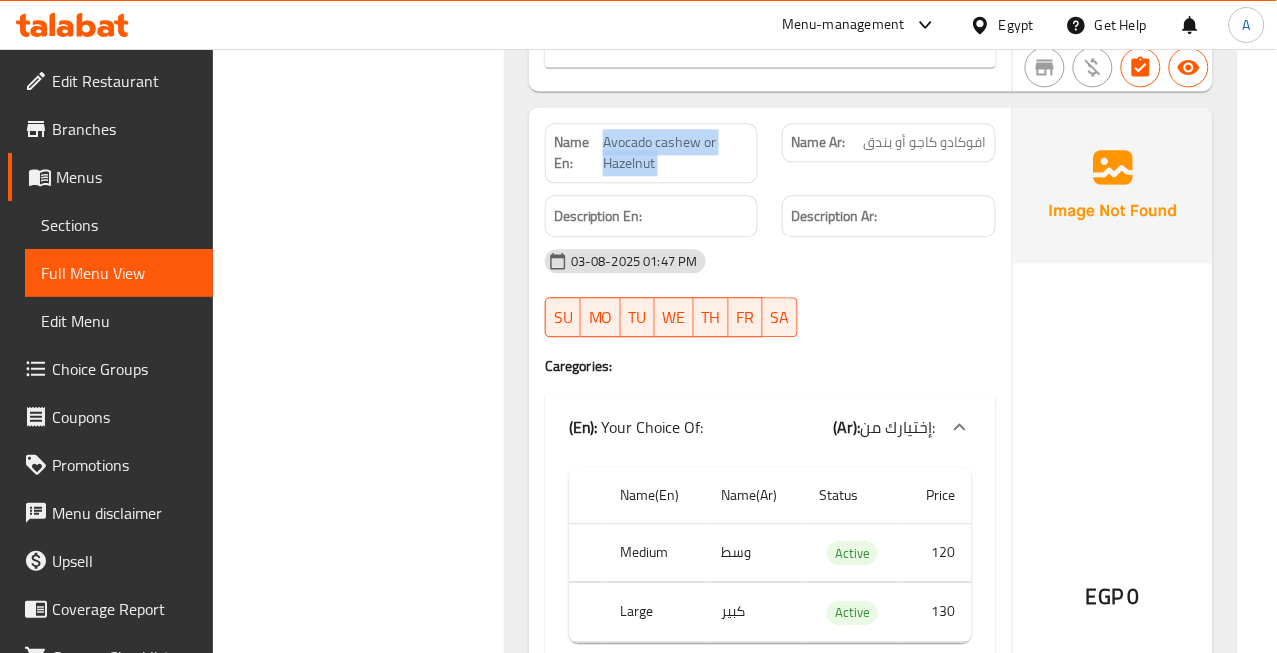 click on "Avocado cashew or Hazelnut" at bounding box center (713, -40836) 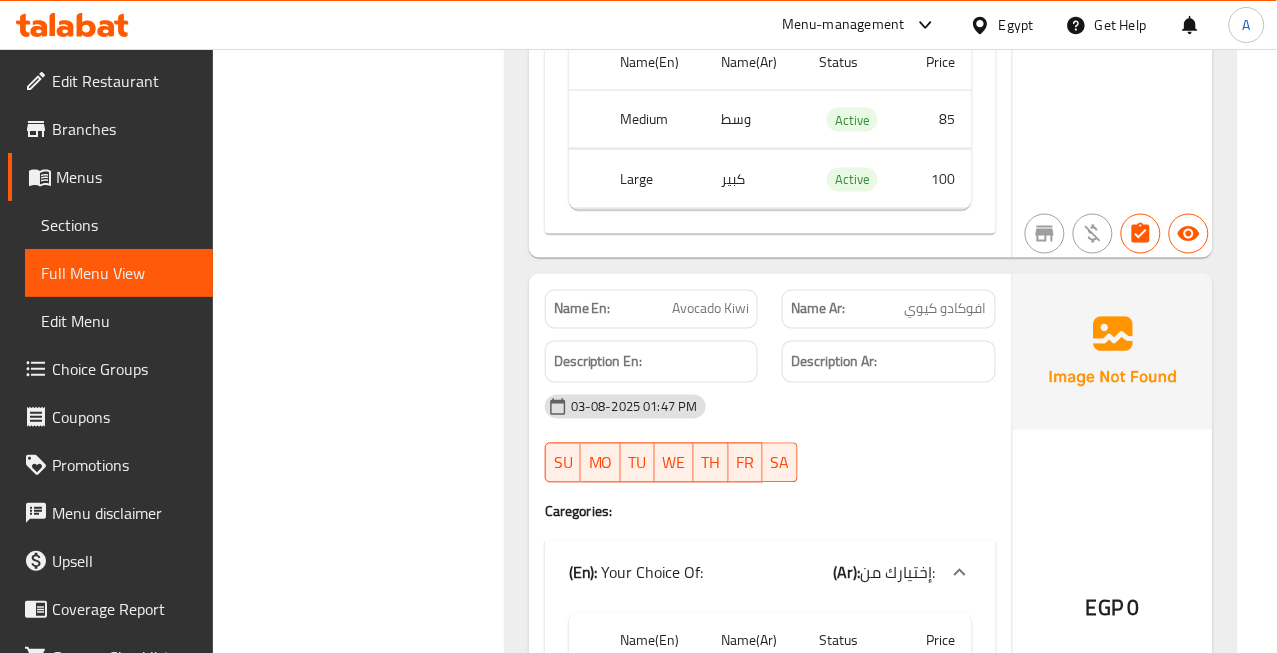 scroll, scrollTop: 46596, scrollLeft: 0, axis: vertical 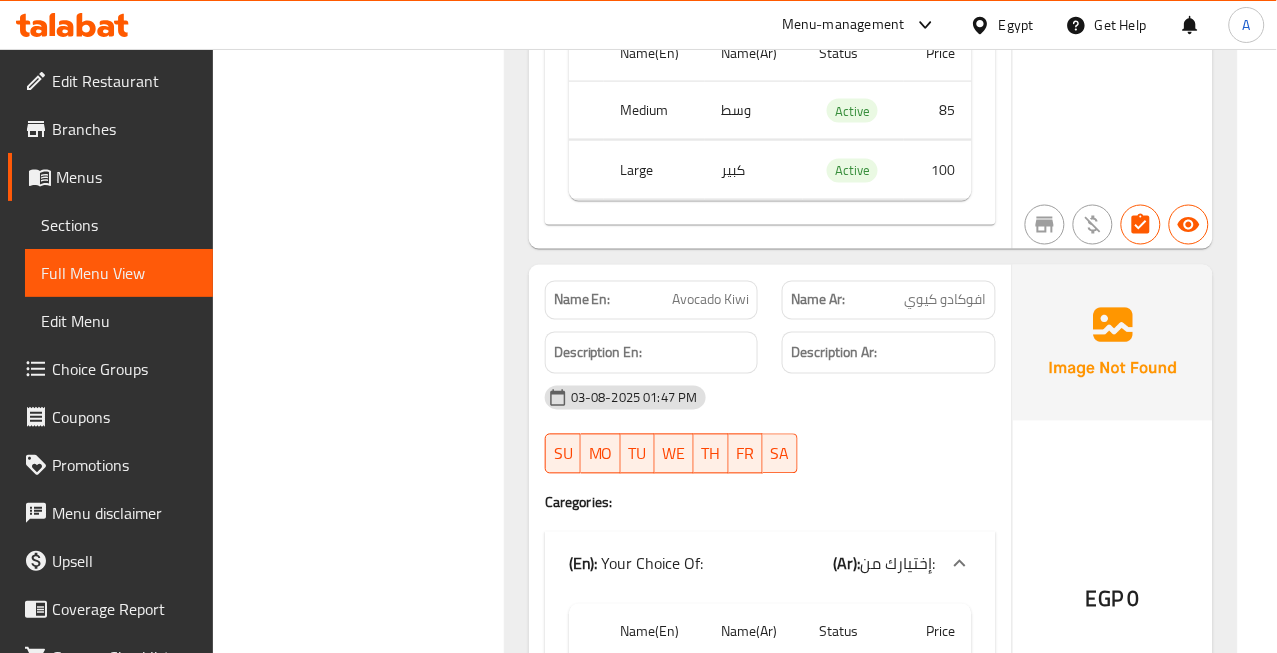 click on "Name Ar: افوكادو كيوي" at bounding box center (889, -41012) 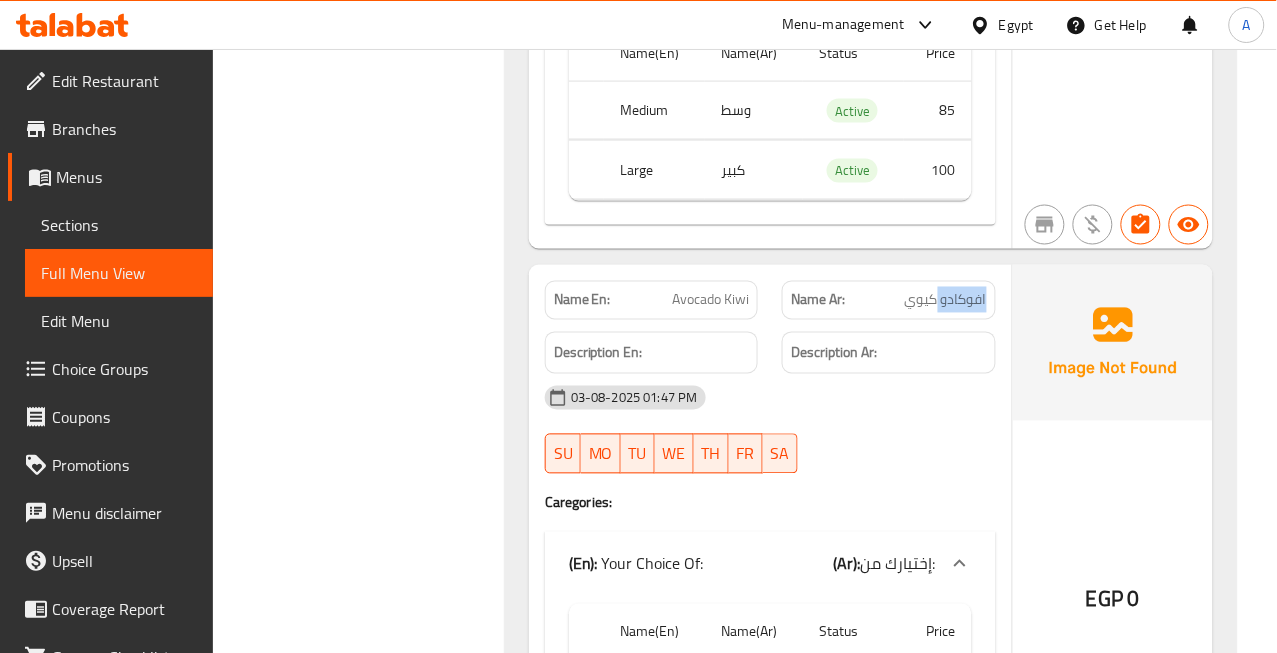 click on "Name Ar: افوكادو كيوي" at bounding box center (889, -41012) 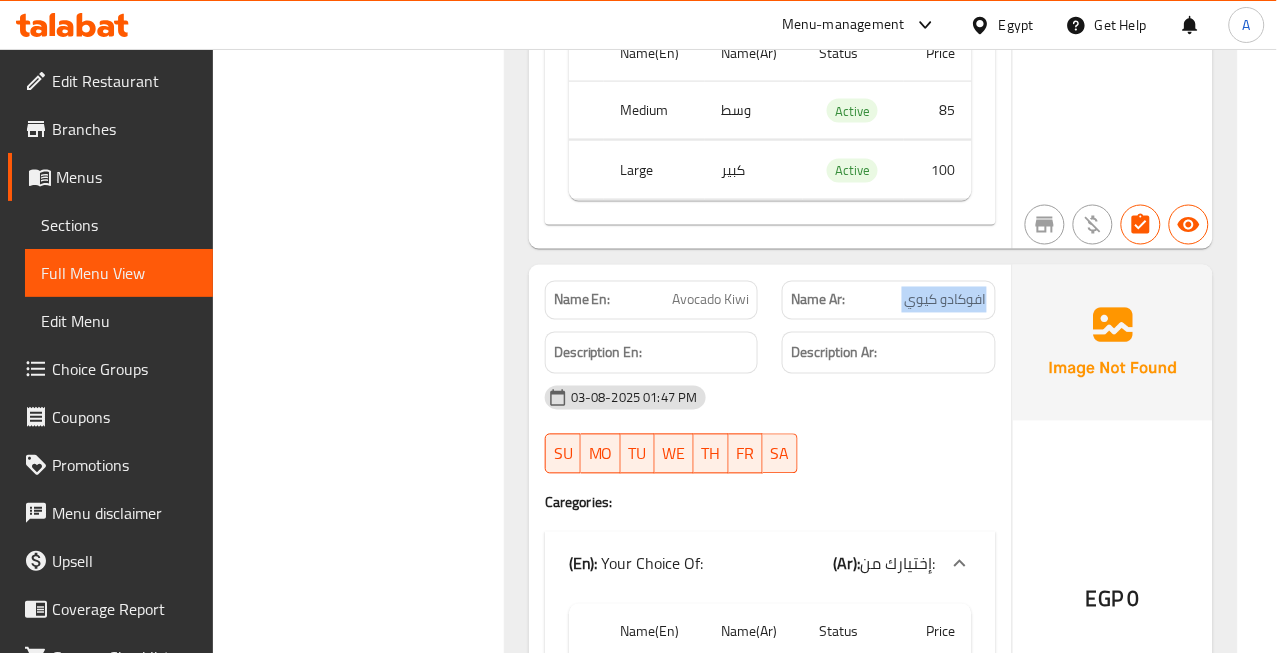 click on "Name Ar: افوكادو كيوي" at bounding box center (889, -41012) 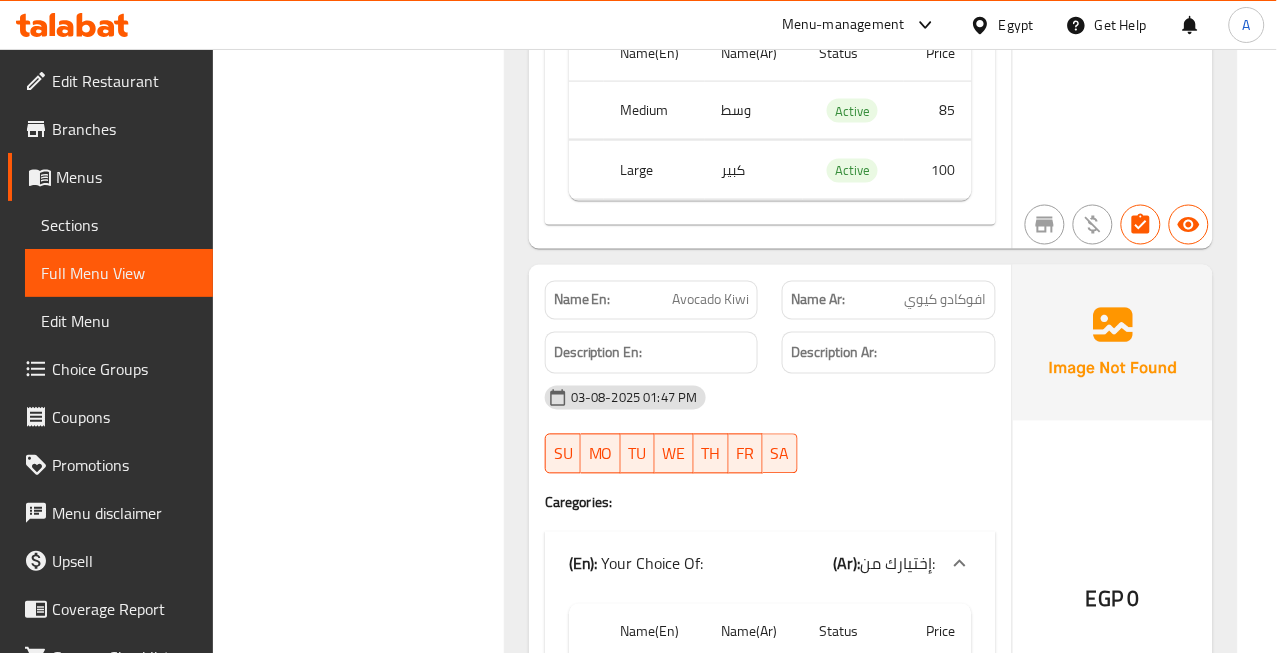 click on "Description En:" at bounding box center [652, -40959] 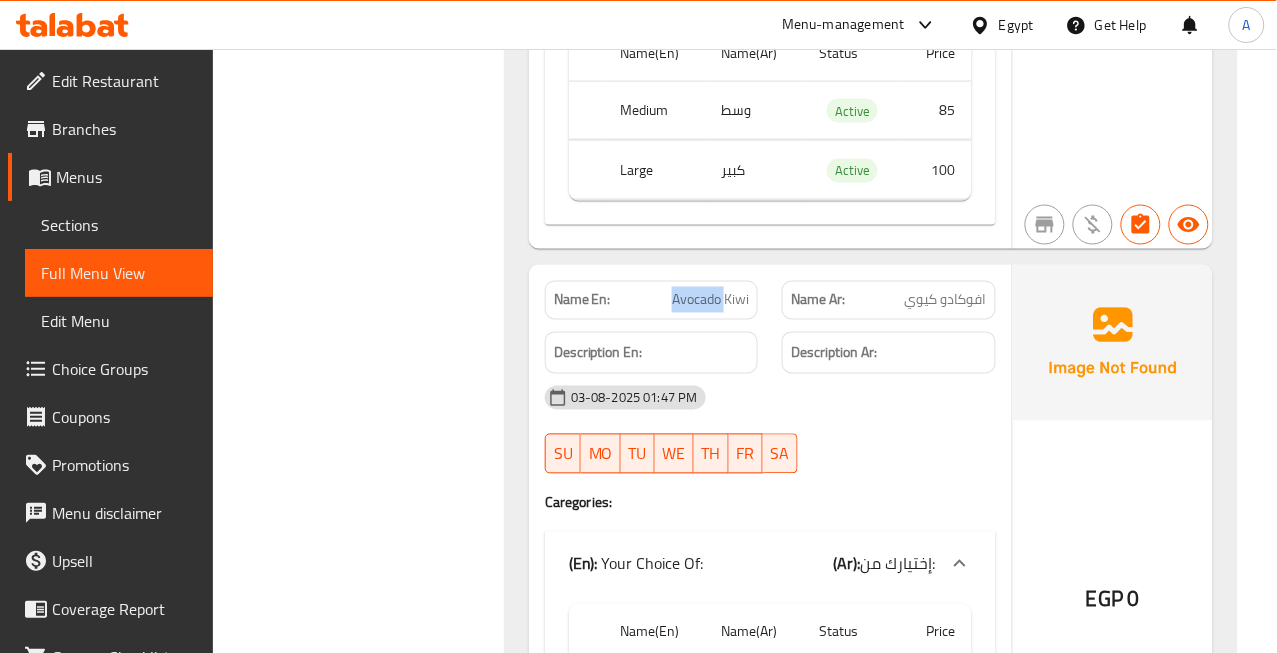 click on "Avocado Kiwi" at bounding box center (718, -41012) 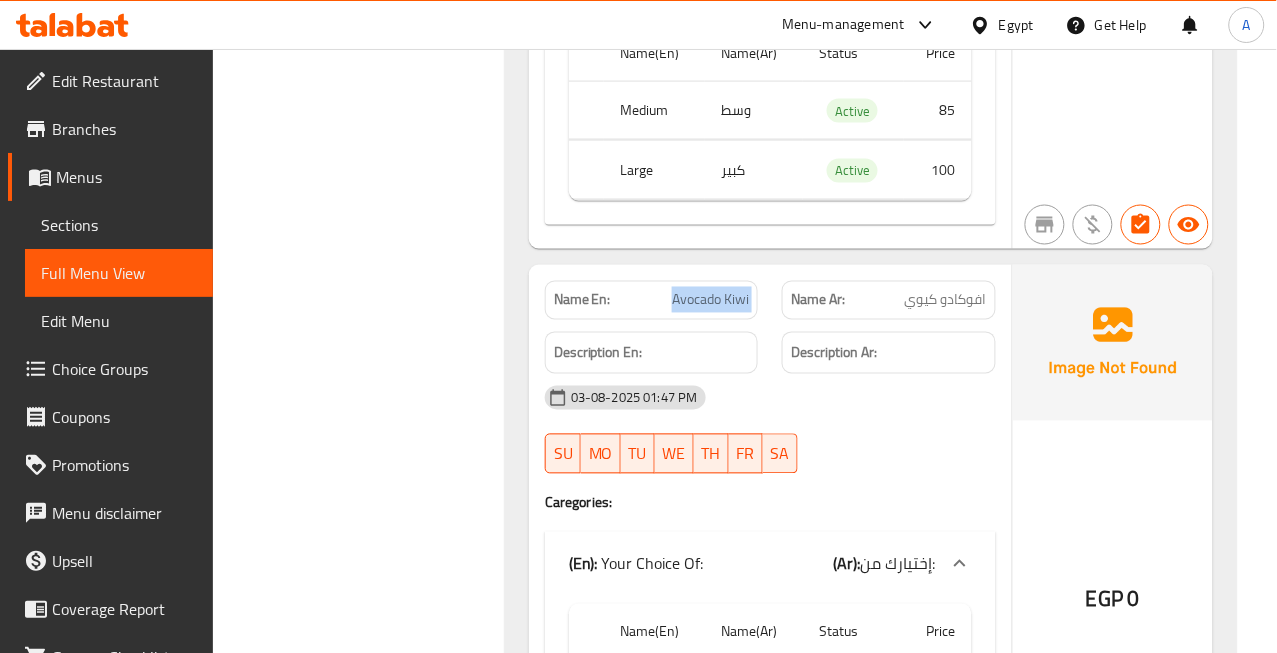 click on "Avocado Kiwi" at bounding box center (718, -41012) 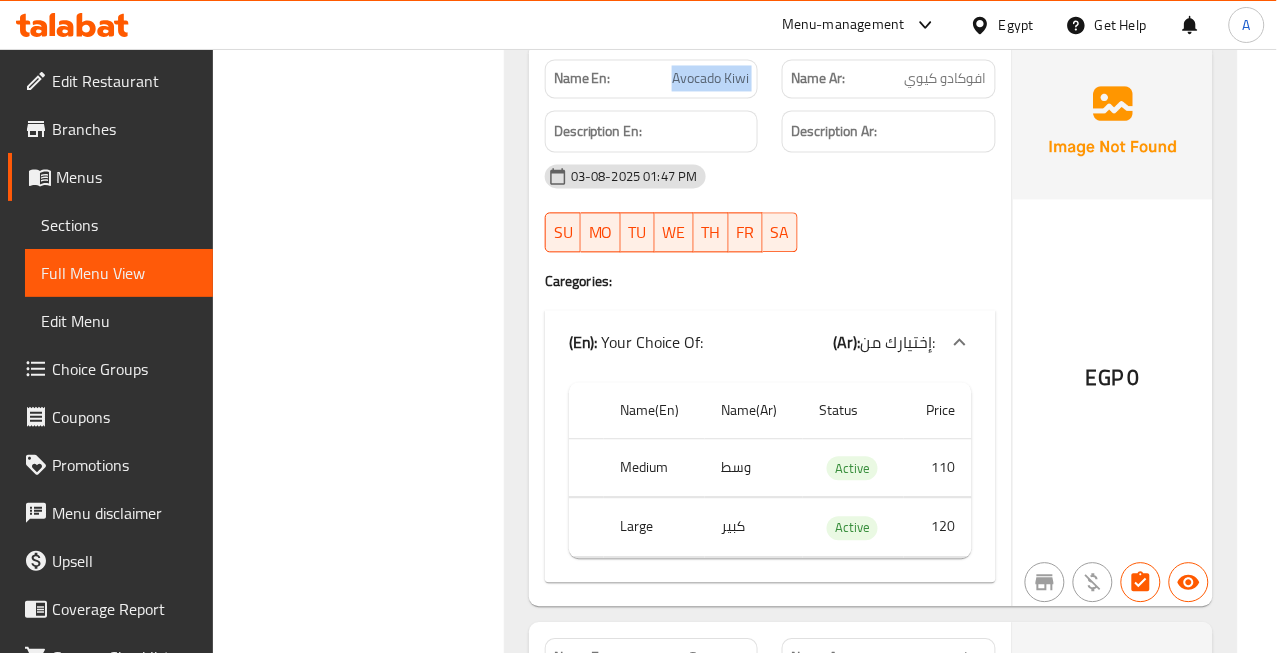 scroll, scrollTop: 46818, scrollLeft: 0, axis: vertical 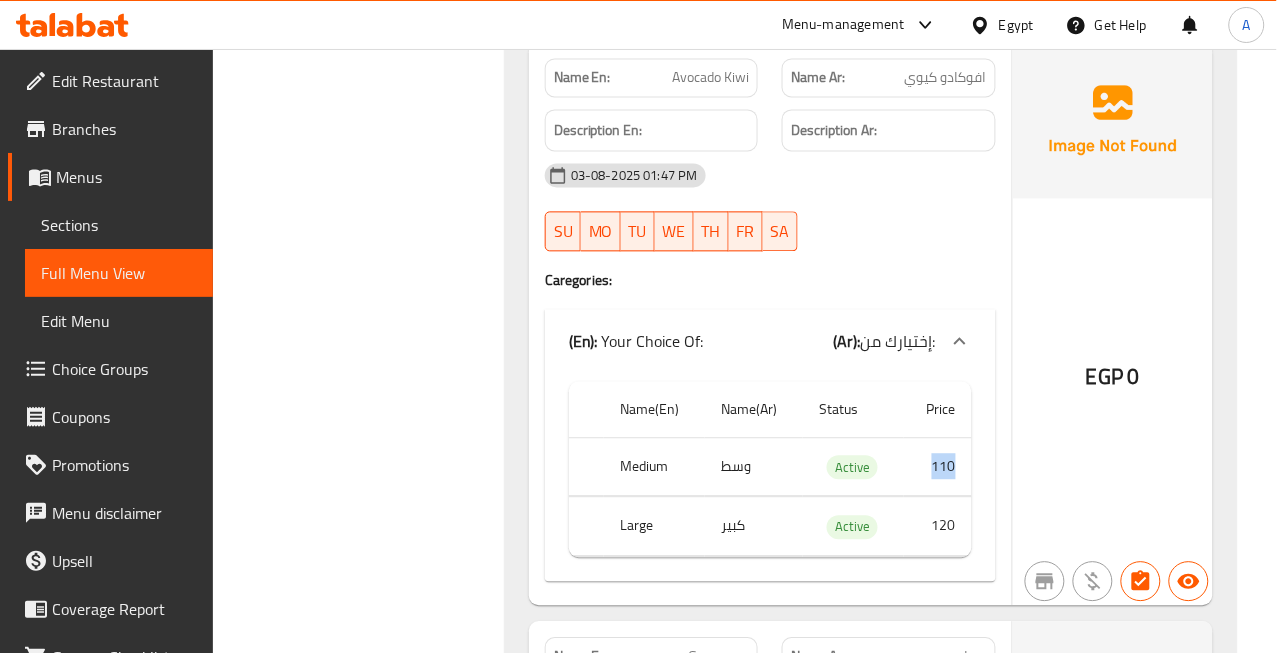drag, startPoint x: 954, startPoint y: 476, endPoint x: 935, endPoint y: 476, distance: 19 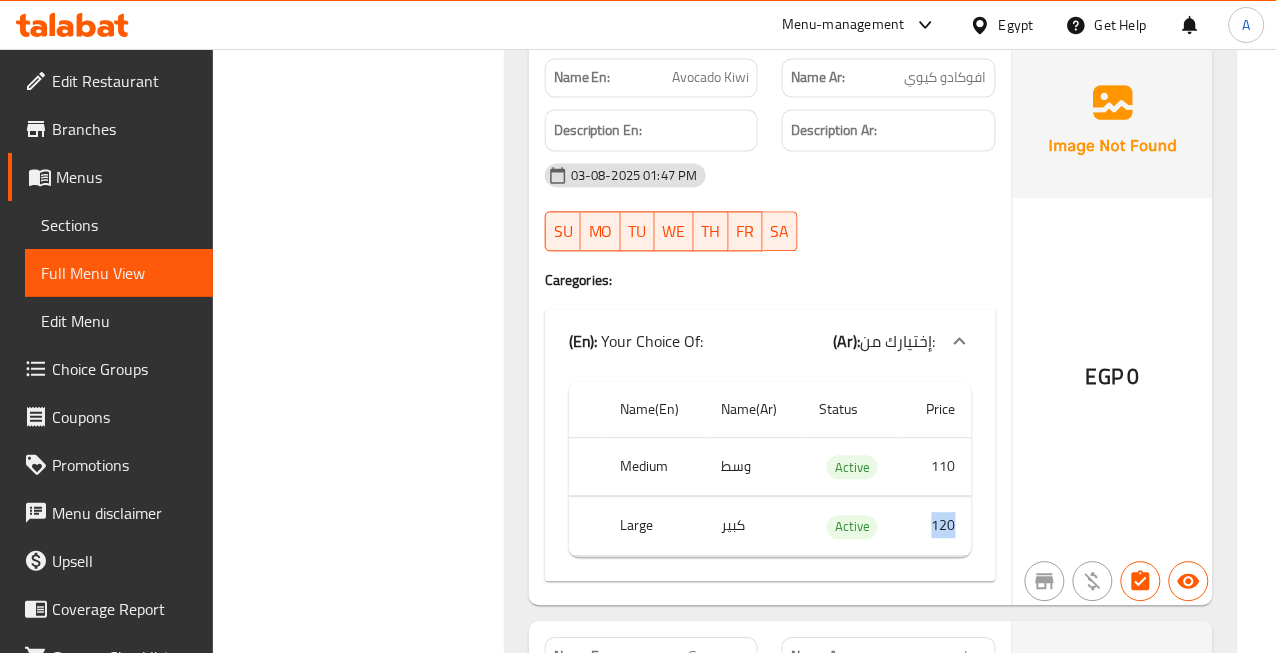 drag, startPoint x: 955, startPoint y: 541, endPoint x: 916, endPoint y: 542, distance: 39.012817 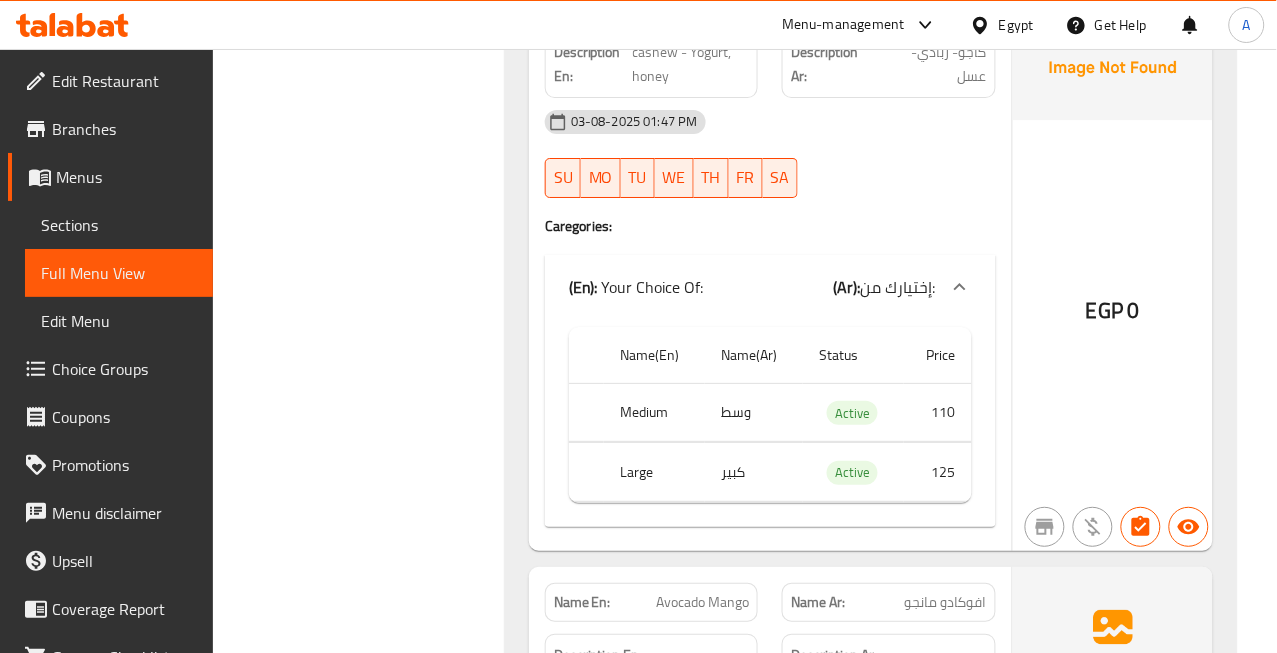 scroll, scrollTop: 47485, scrollLeft: 0, axis: vertical 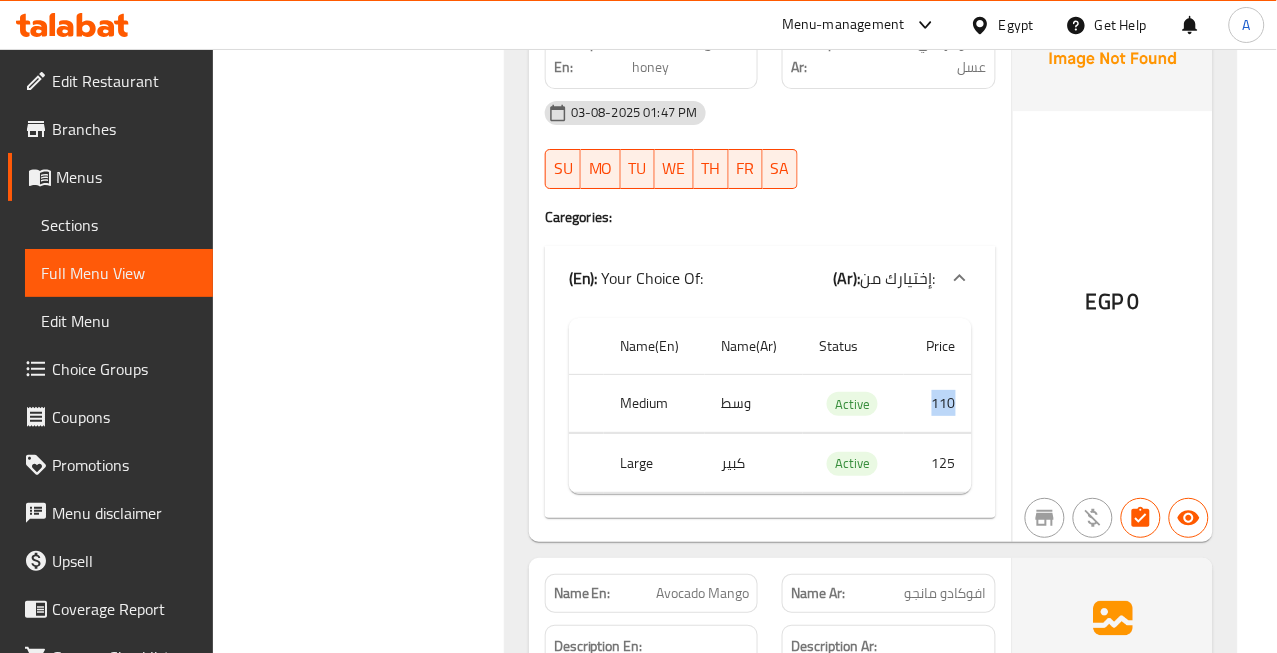 drag, startPoint x: 963, startPoint y: 417, endPoint x: 922, endPoint y: 417, distance: 41 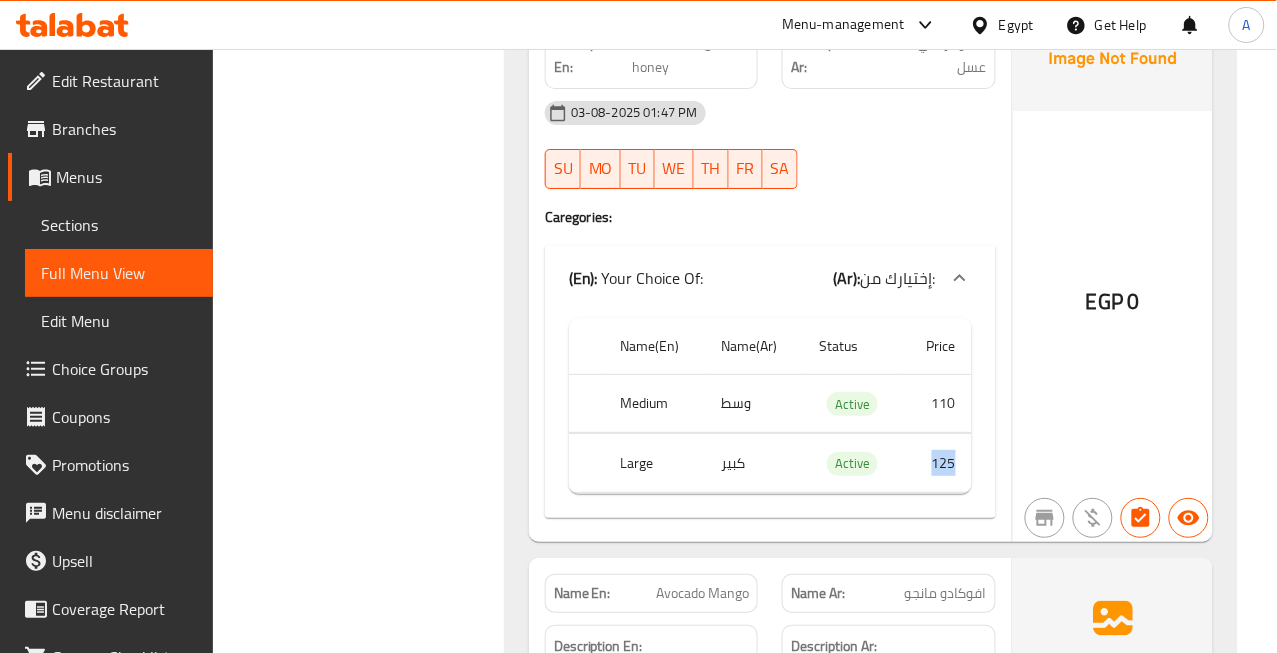 drag, startPoint x: 960, startPoint y: 476, endPoint x: 914, endPoint y: 476, distance: 46 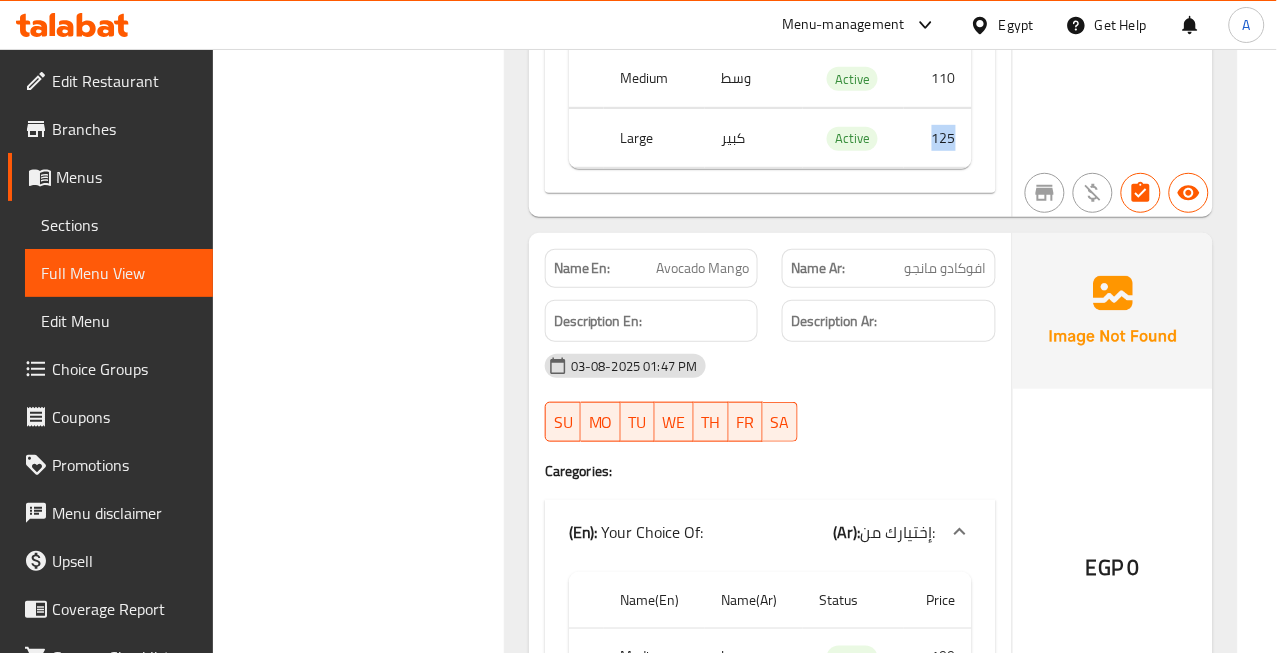 scroll, scrollTop: 47818, scrollLeft: 0, axis: vertical 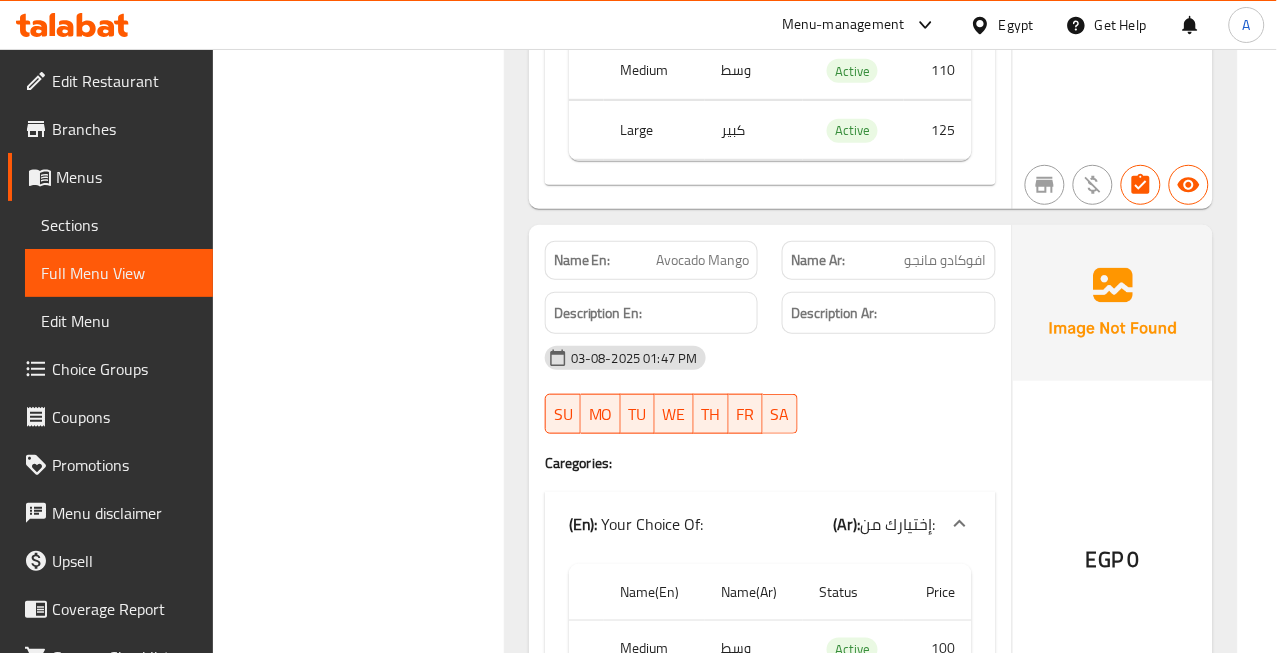 click on "افوكادو مانجو" at bounding box center [951, -41076] 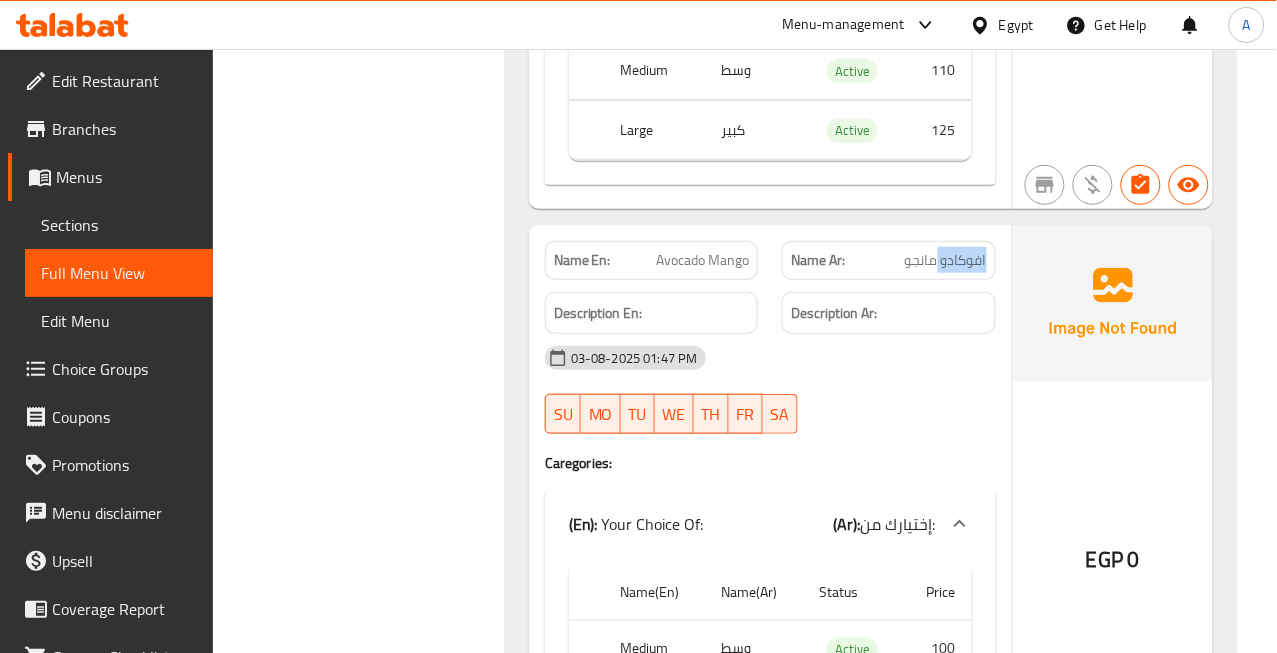 click on "افوكادو مانجو" at bounding box center [951, -41076] 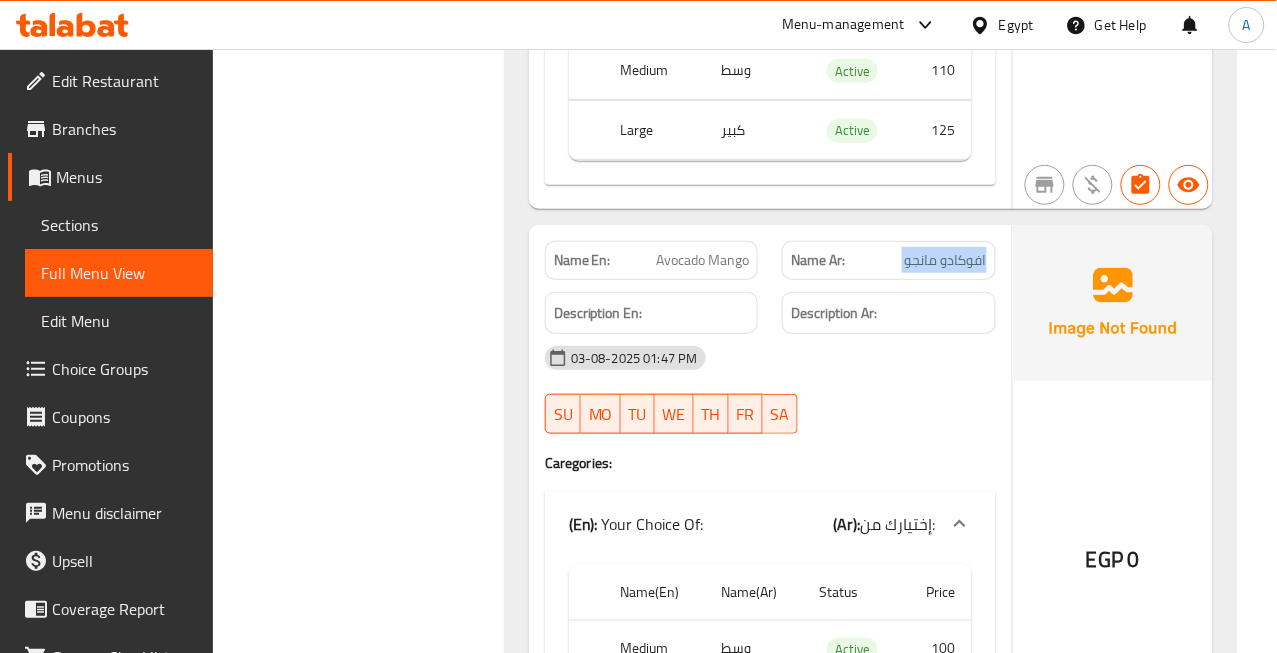 click on "افوكادو مانجو" at bounding box center [951, -41076] 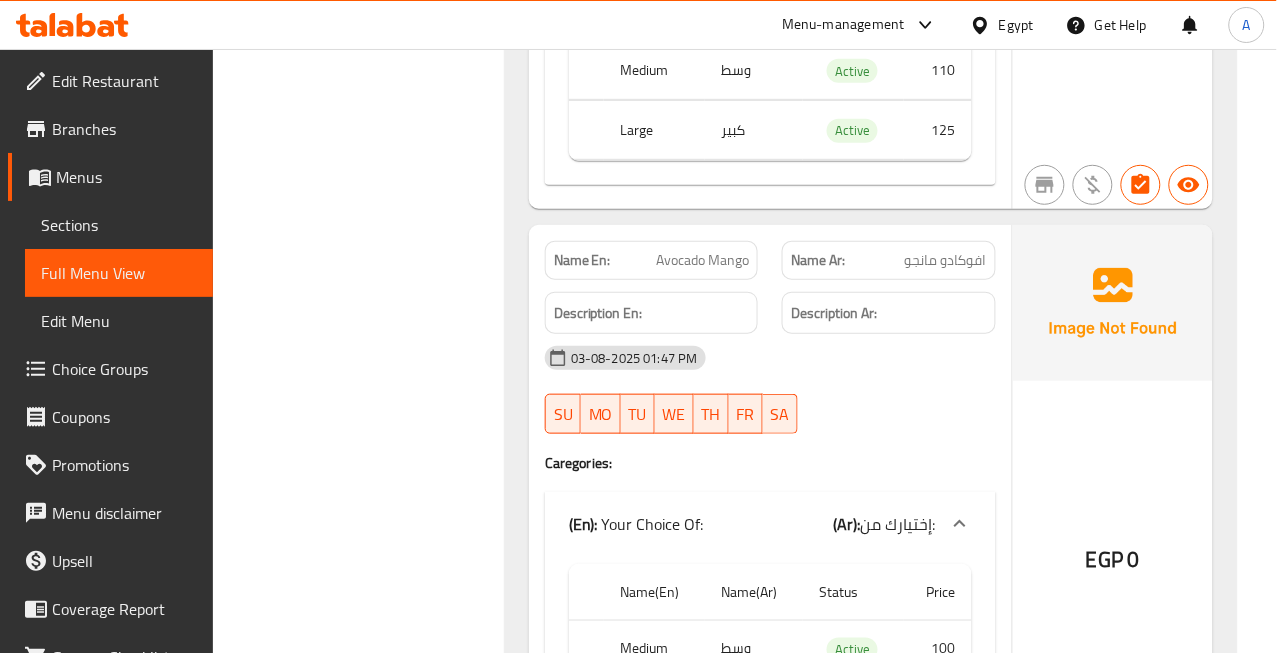 click on "Avocado Mango" at bounding box center (696, -41076) 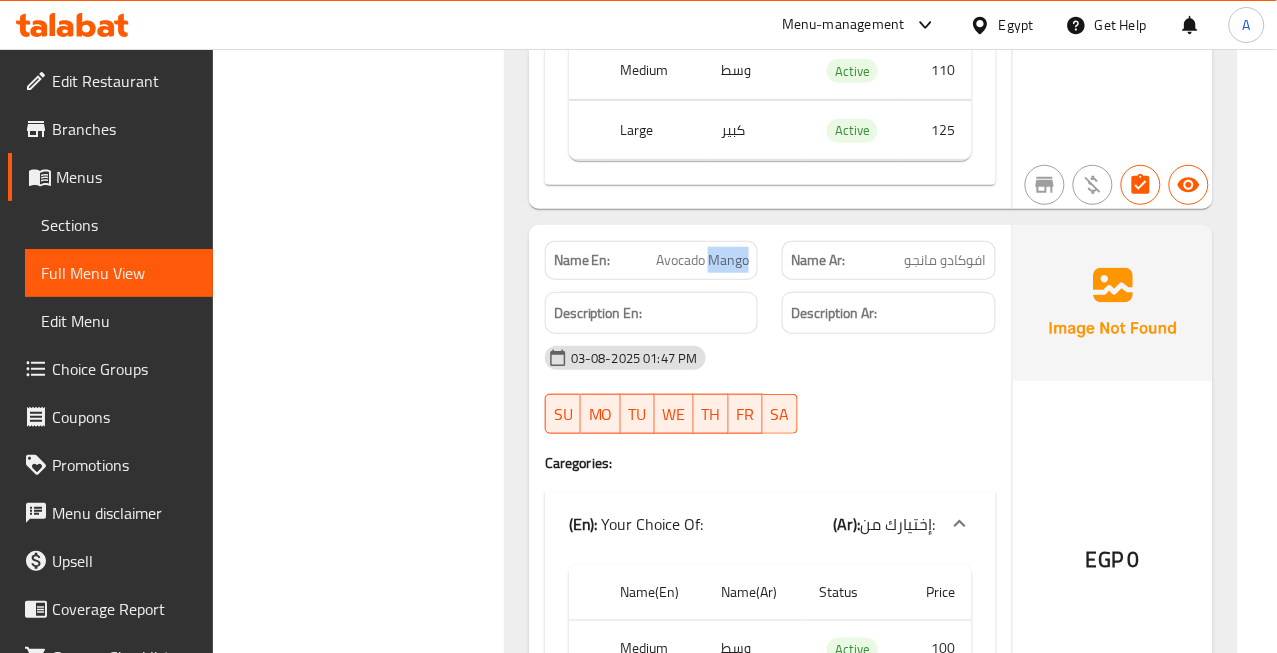 click on "Avocado Mango" at bounding box center (696, -41076) 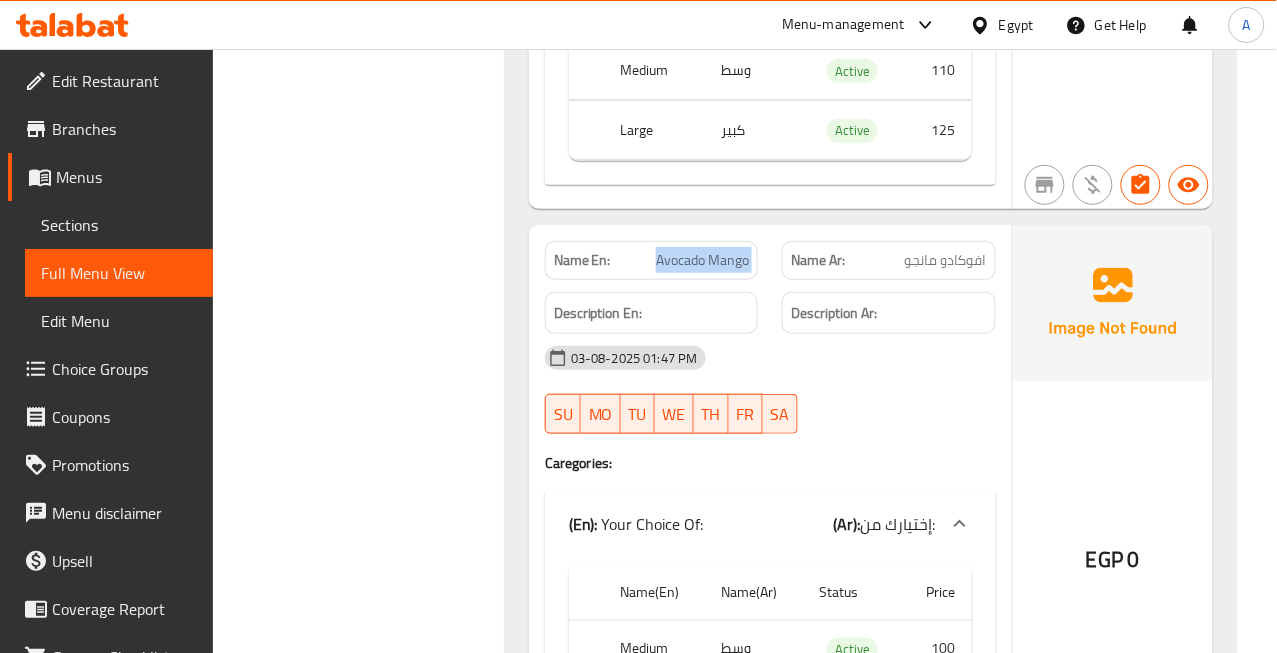 click on "Avocado Mango" at bounding box center (696, -41076) 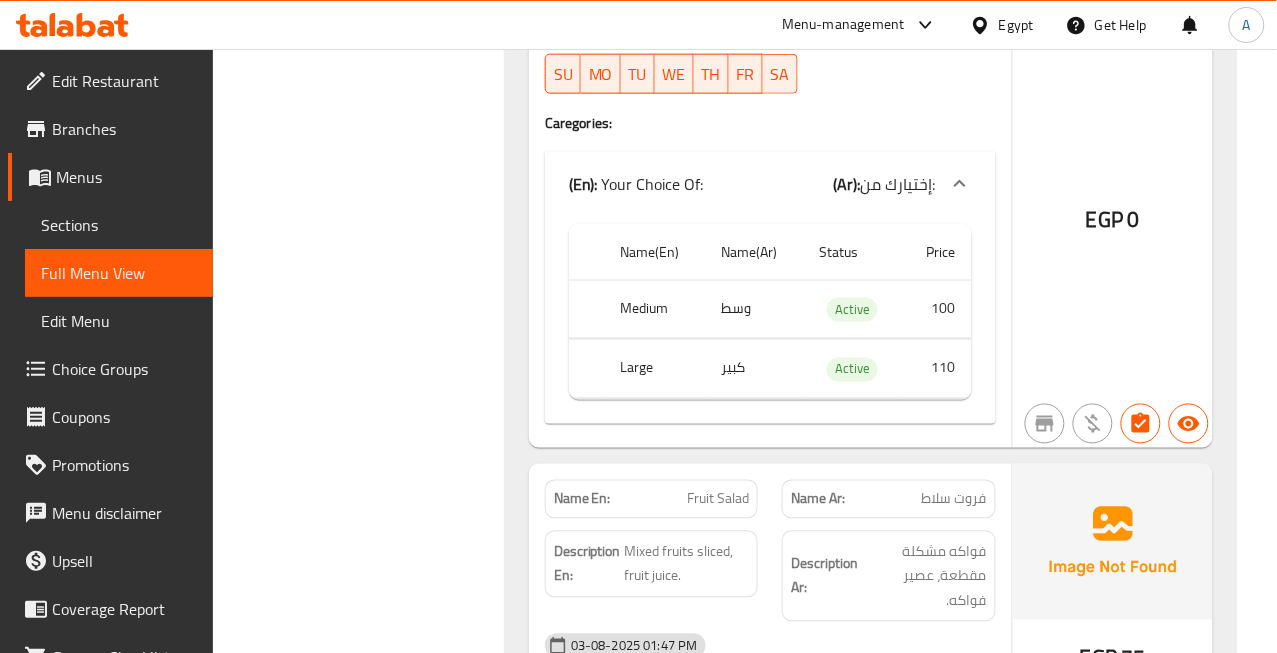 scroll, scrollTop: 48485, scrollLeft: 0, axis: vertical 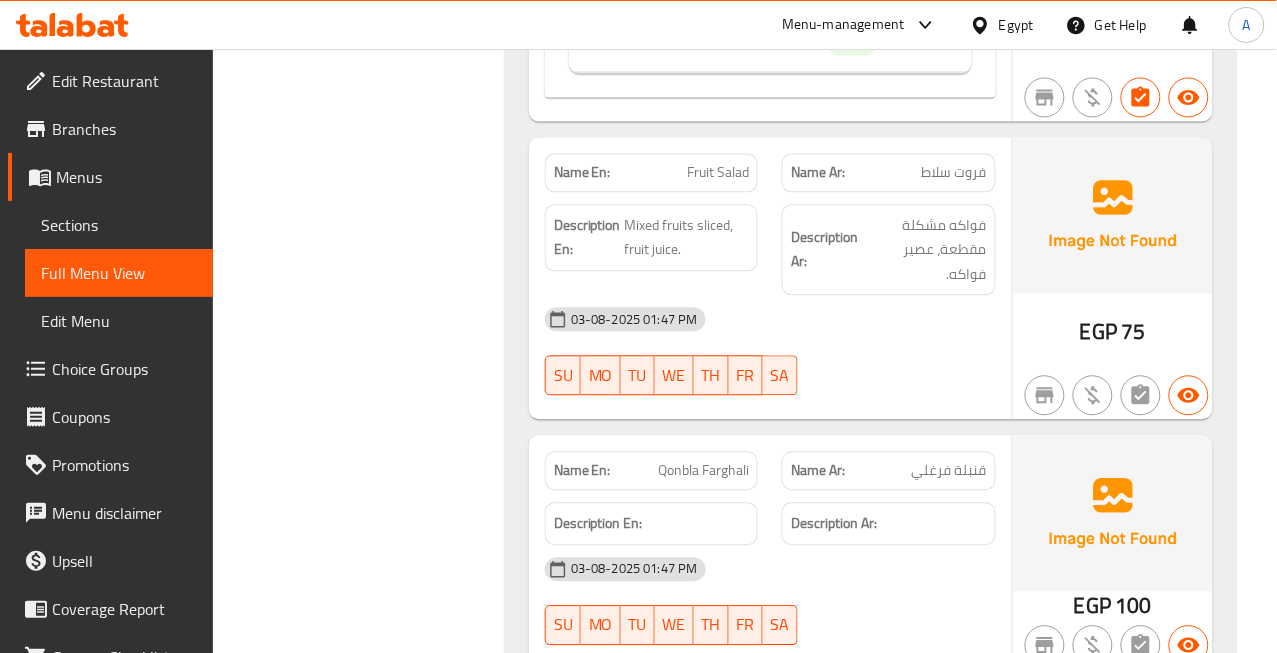 click on "فروت سلاط" at bounding box center [957, -41164] 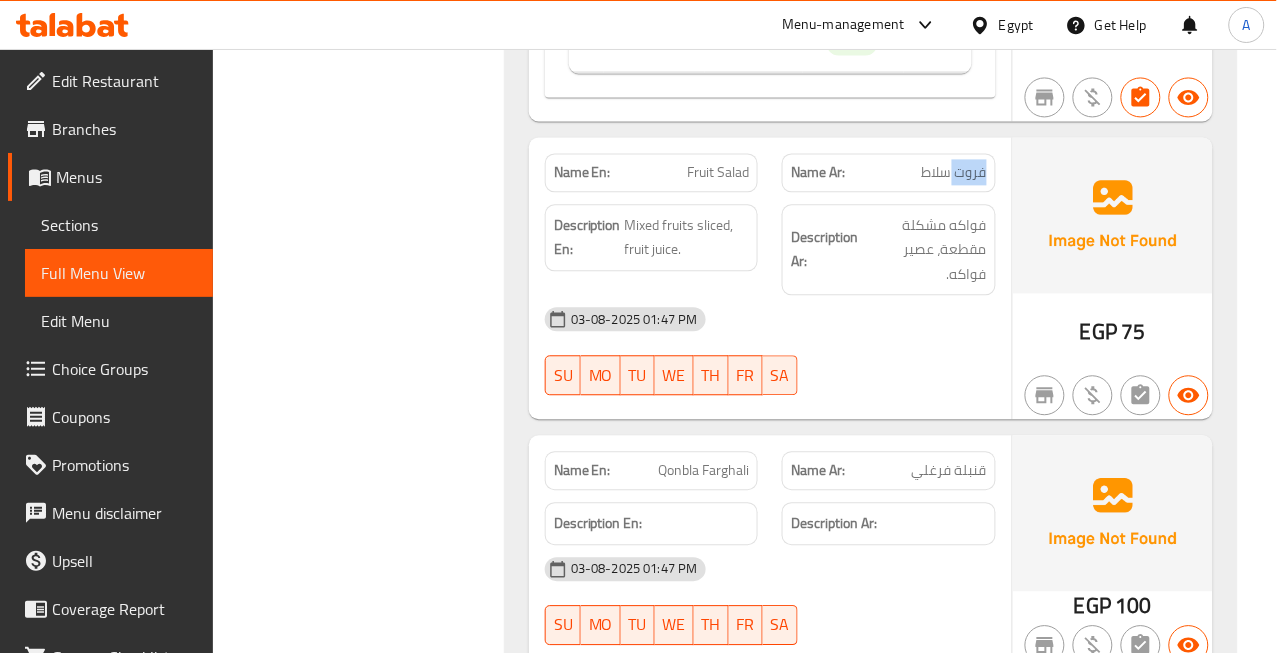 click on "فروت سلاط" at bounding box center (957, -41164) 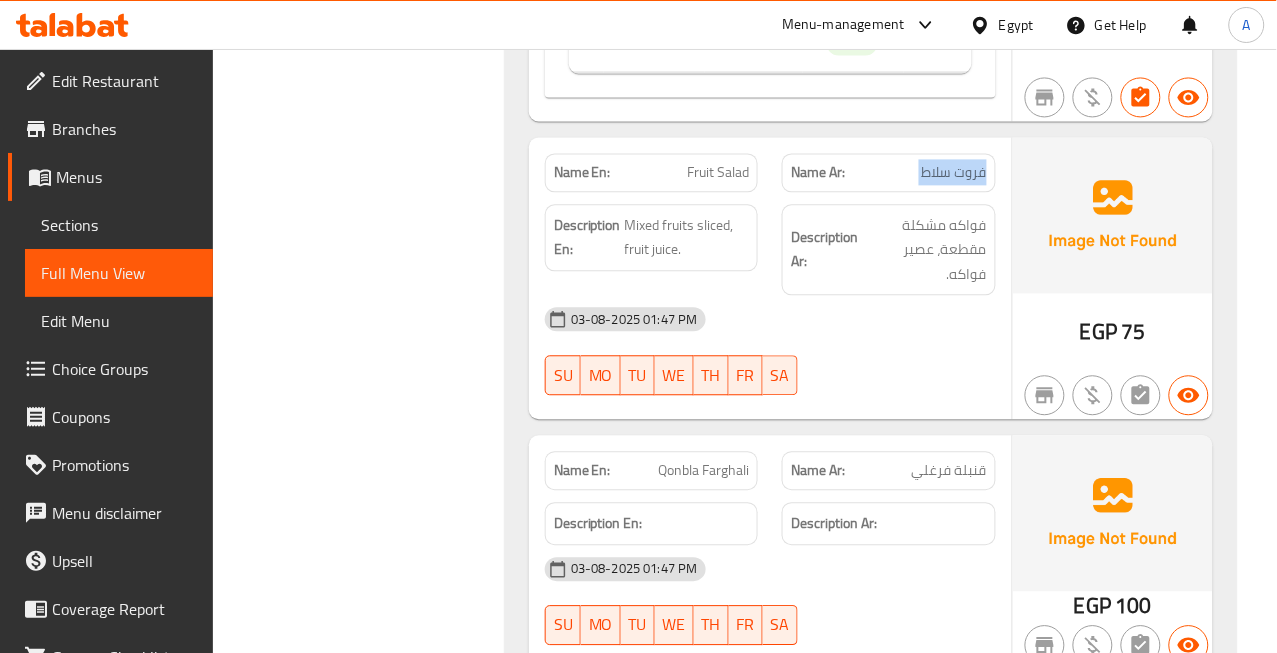 click on "فروت سلاط" at bounding box center (957, -41164) 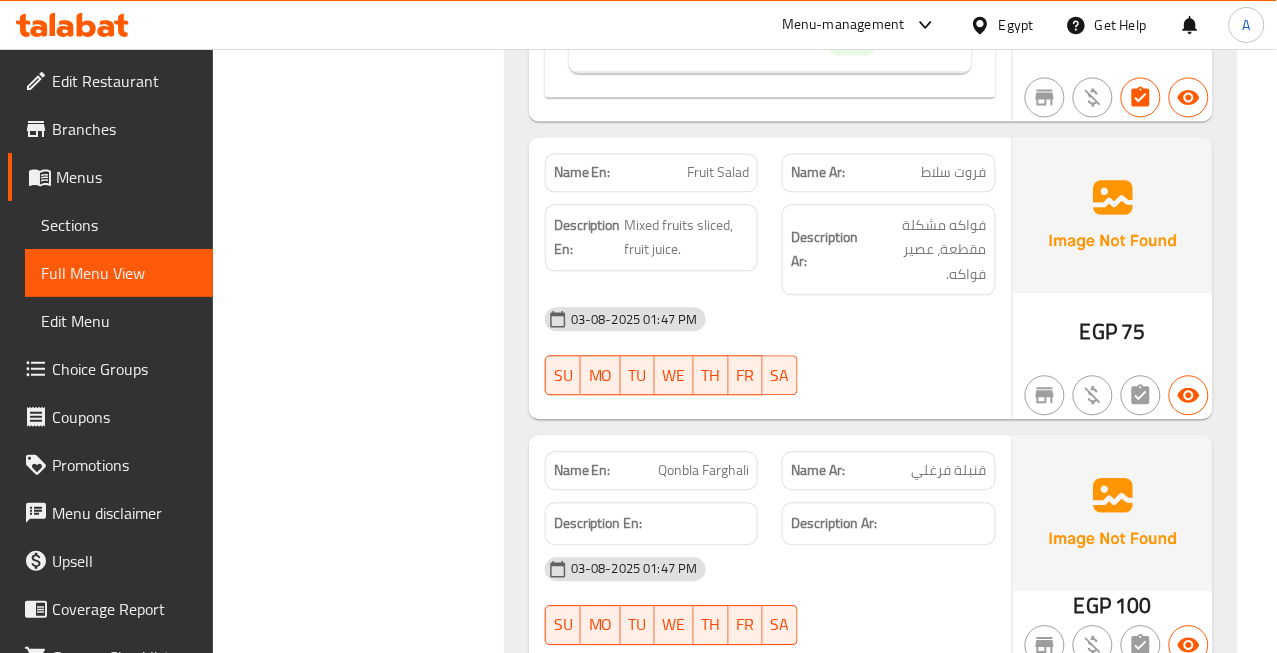 click on "Fruit Salad" at bounding box center (708, -41164) 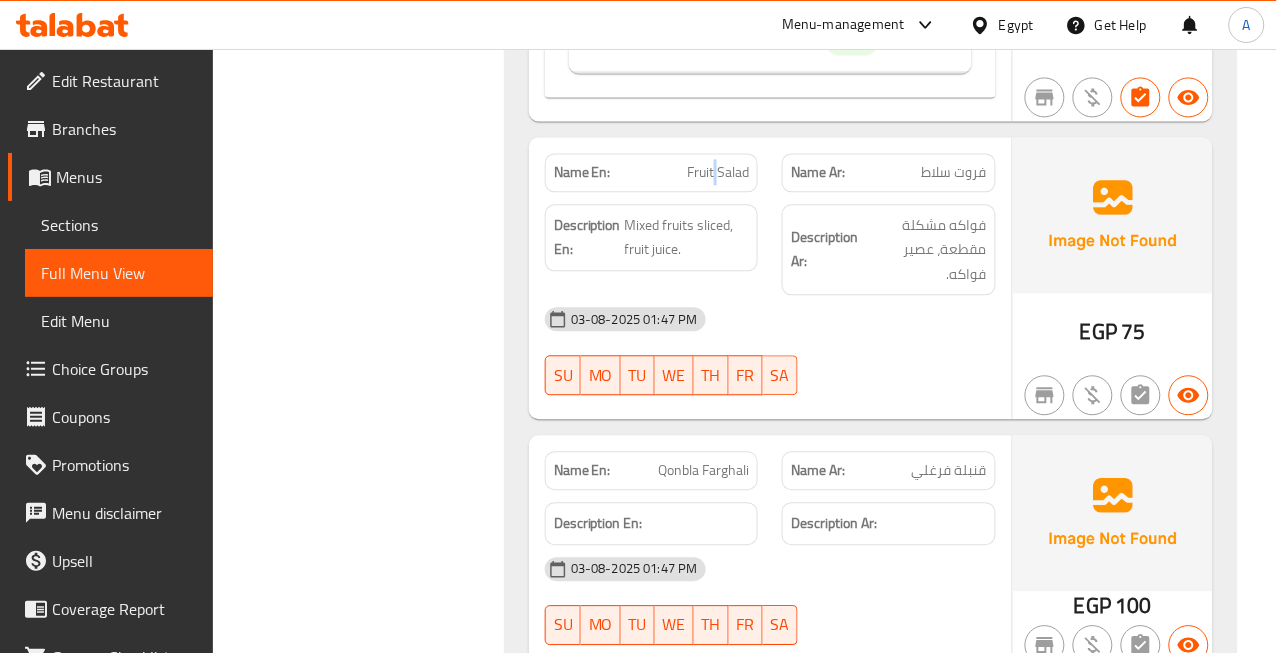 click on "Fruit Salad" at bounding box center [708, -41164] 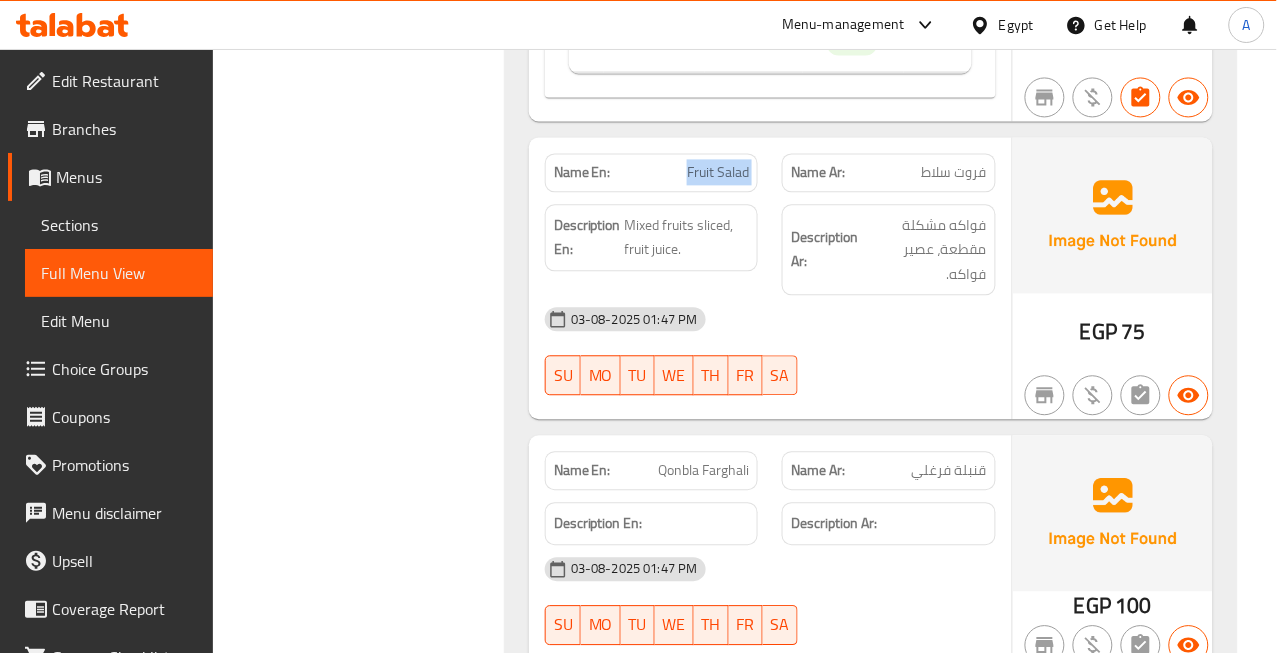 click on "Fruit Salad" at bounding box center [708, -41164] 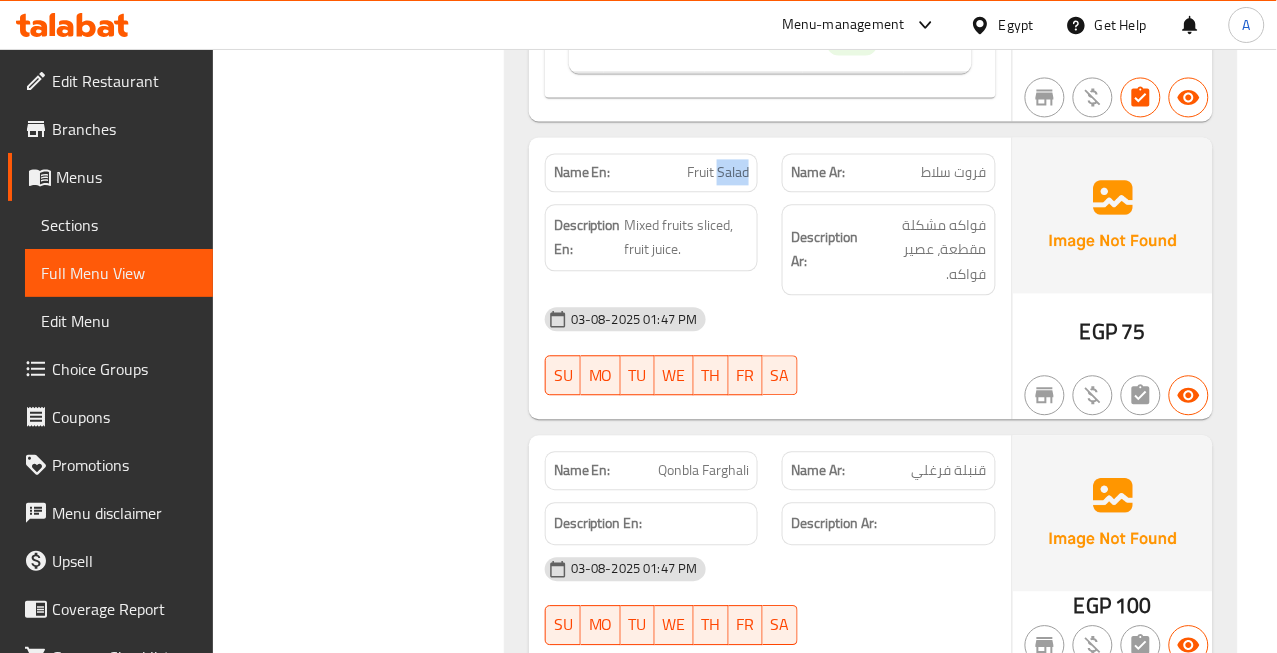click on "Fruit Salad" at bounding box center [708, -41164] 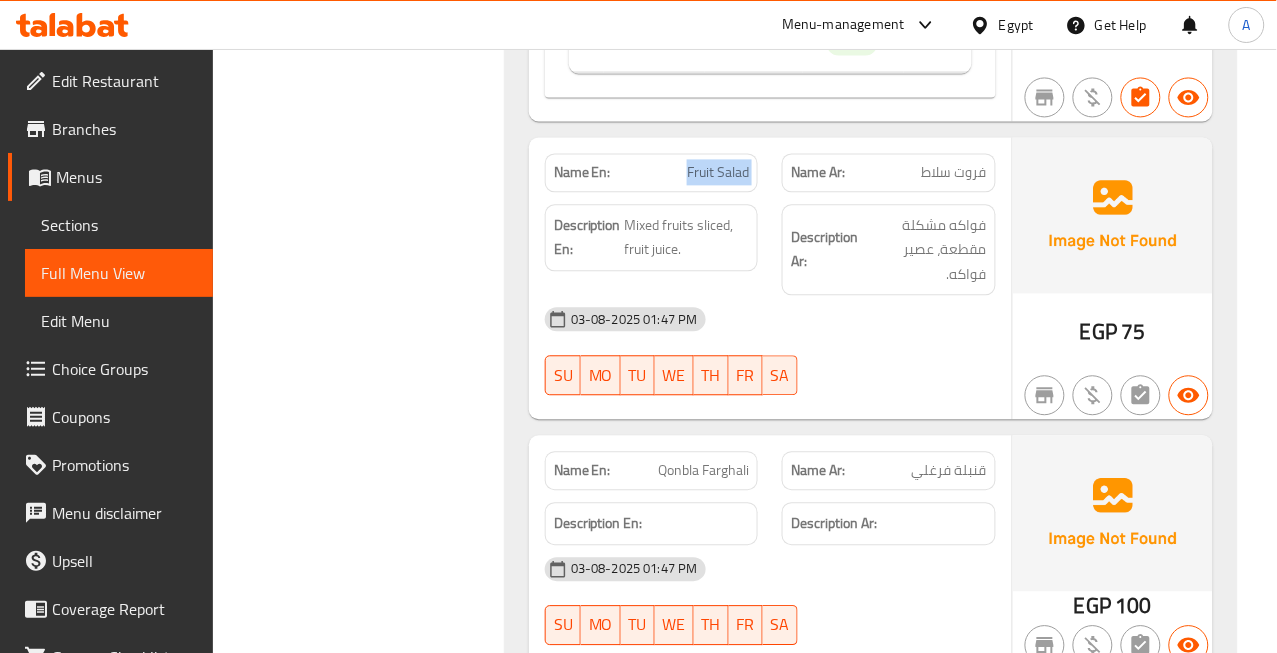 click on "Fruit Salad" at bounding box center [708, -41164] 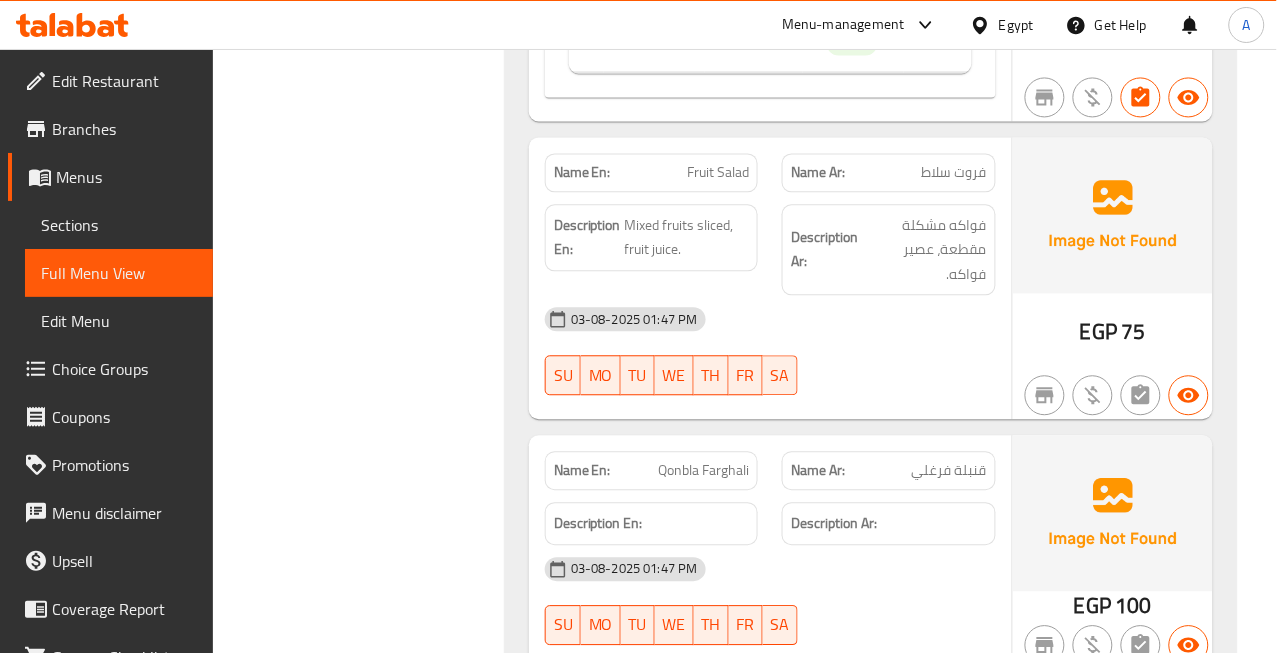 click on "قنبلة فرغلي" at bounding box center [954, -40586] 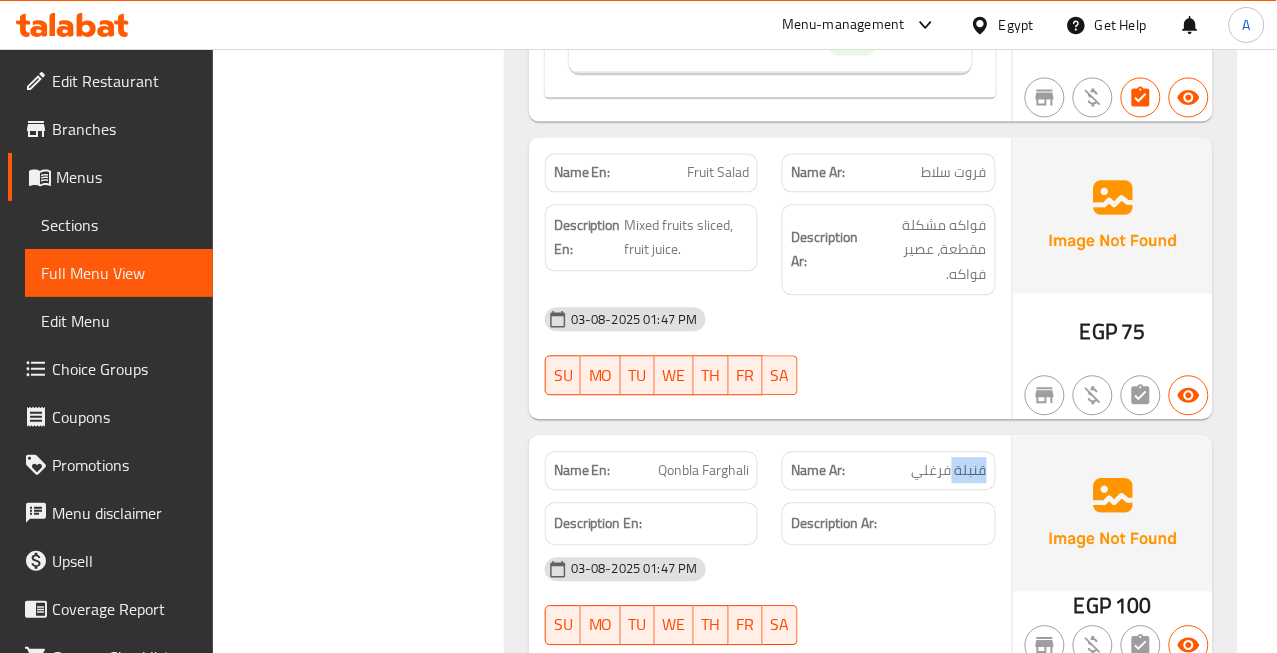 click on "قنبلة فرغلي" at bounding box center (954, -40586) 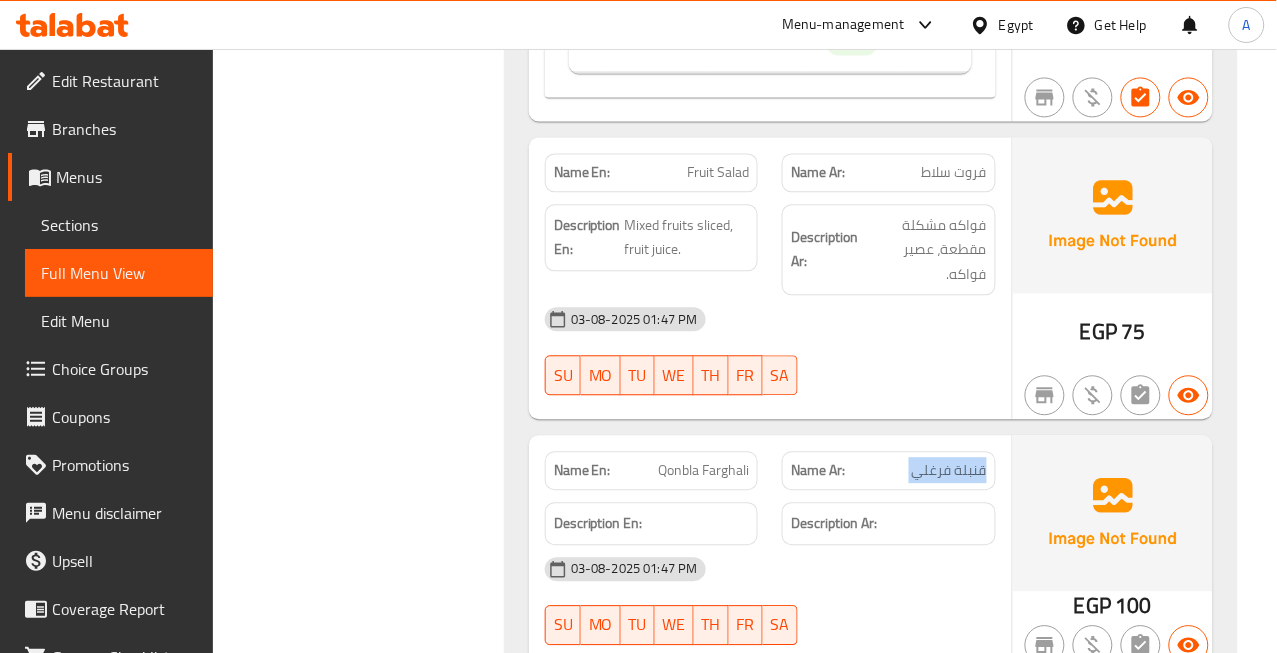 click on "قنبلة فرغلي" at bounding box center (954, -40586) 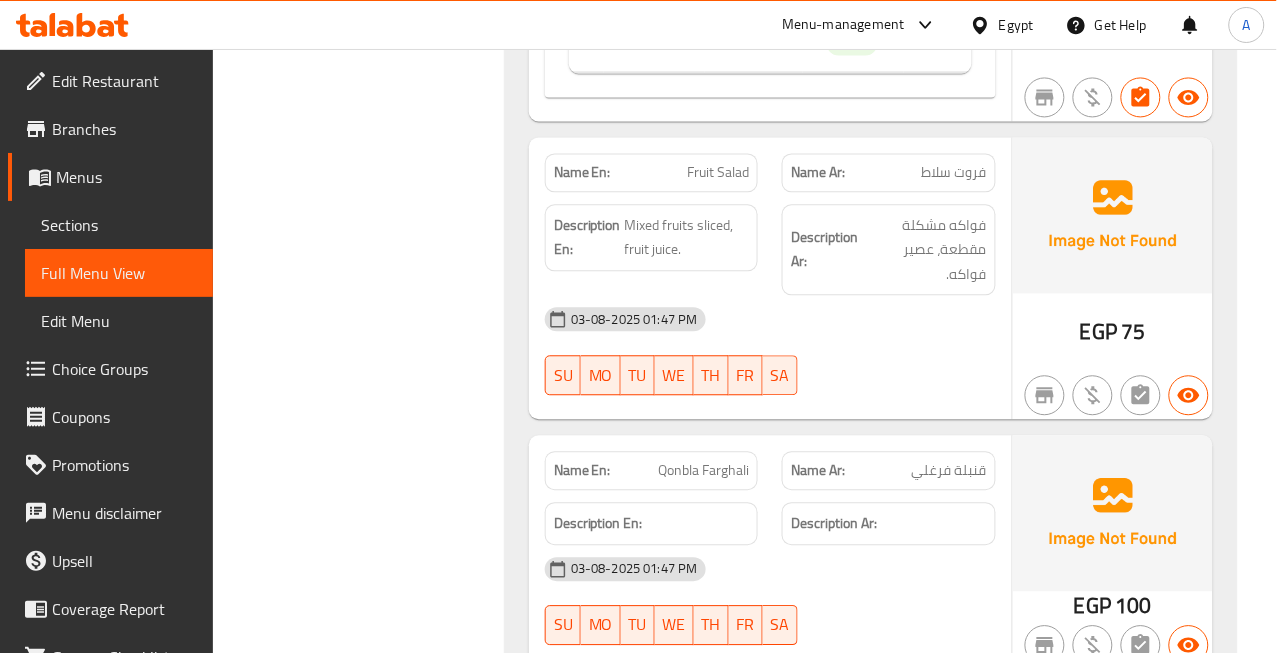 click on "03-08-2025 01:47 PM" at bounding box center (770, -41066) 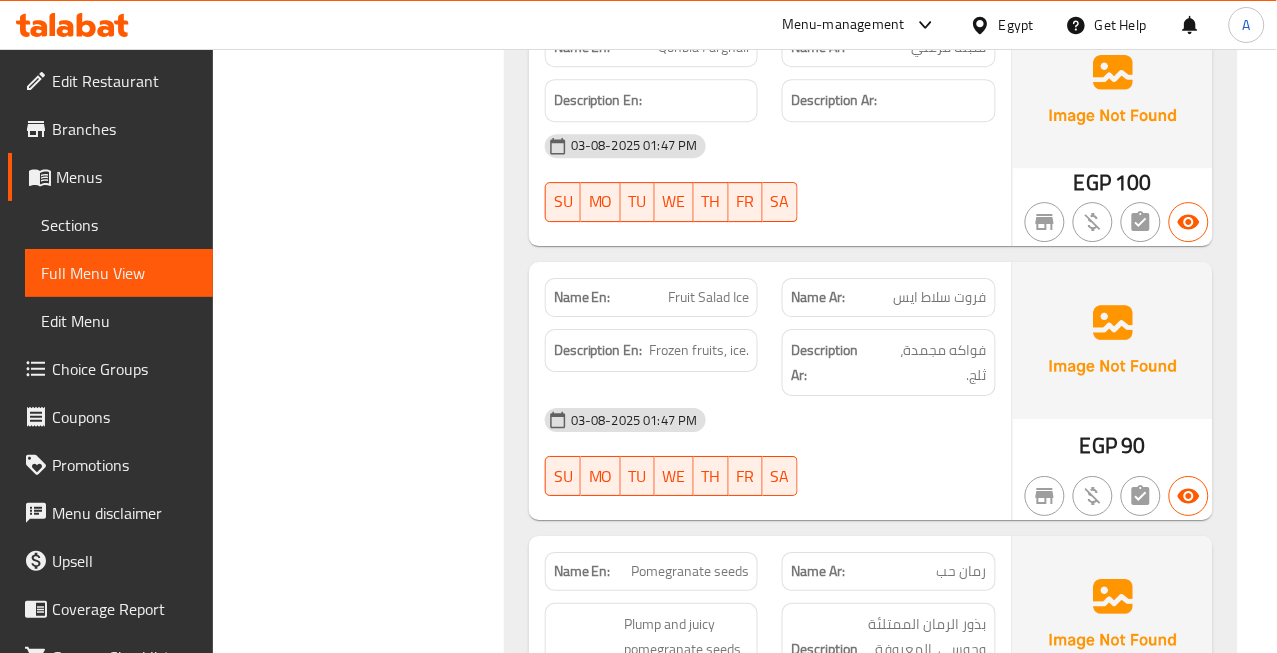 scroll, scrollTop: 48930, scrollLeft: 0, axis: vertical 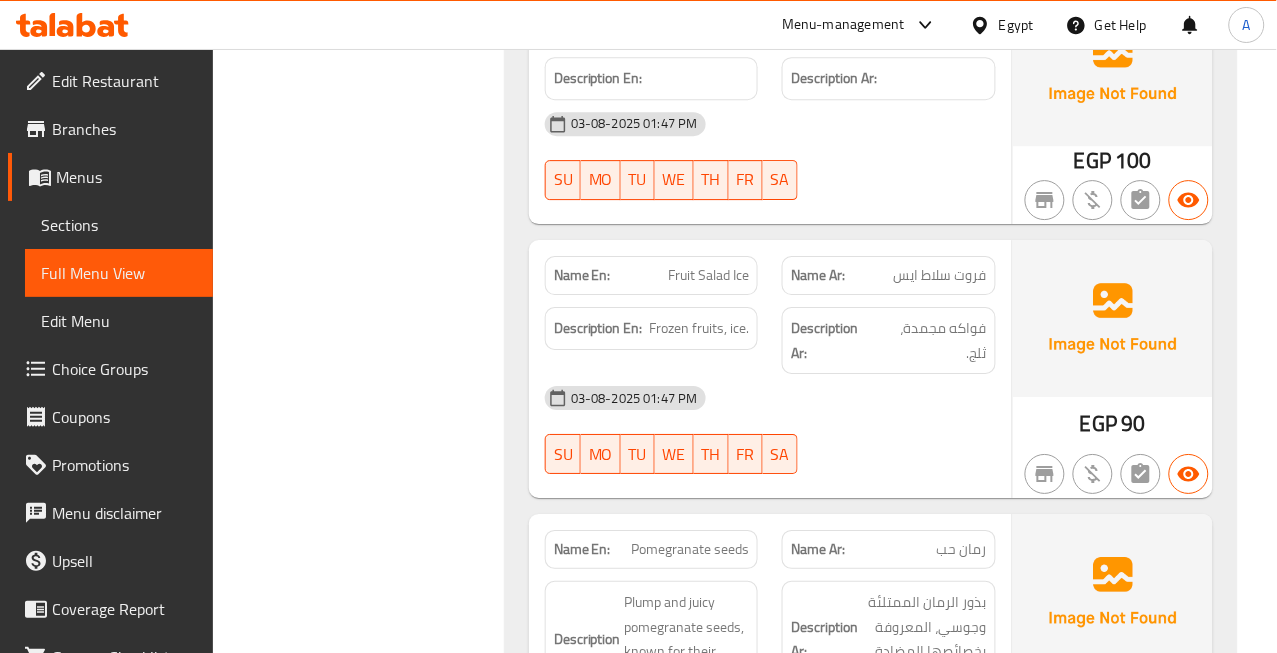 click on "فروت سلاط ايس" at bounding box center (945, -40452) 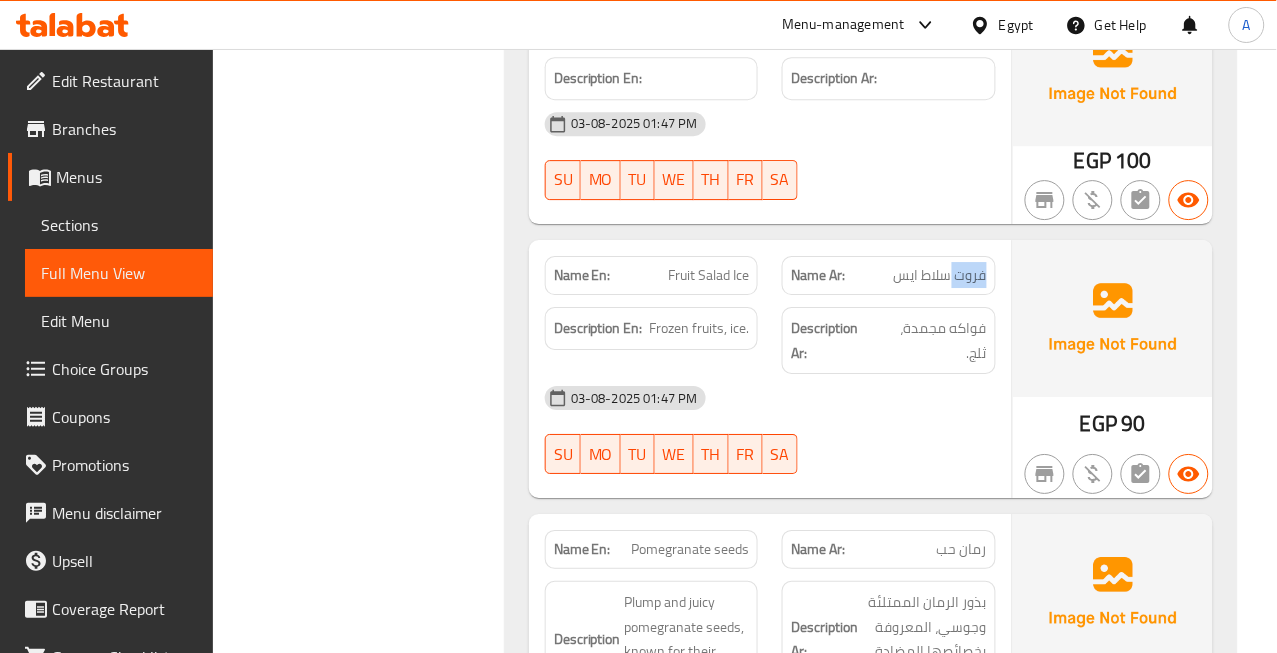 click on "فروت سلاط ايس" at bounding box center (945, -40452) 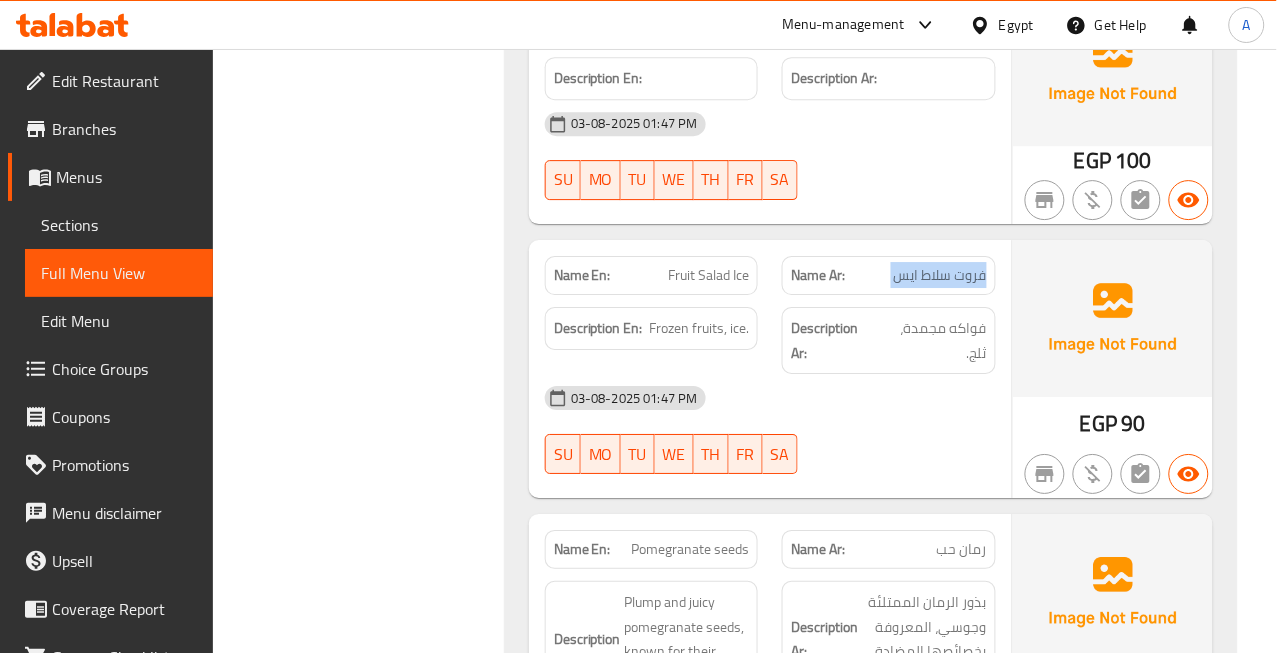 drag, startPoint x: 970, startPoint y: 253, endPoint x: 928, endPoint y: 260, distance: 42.579338 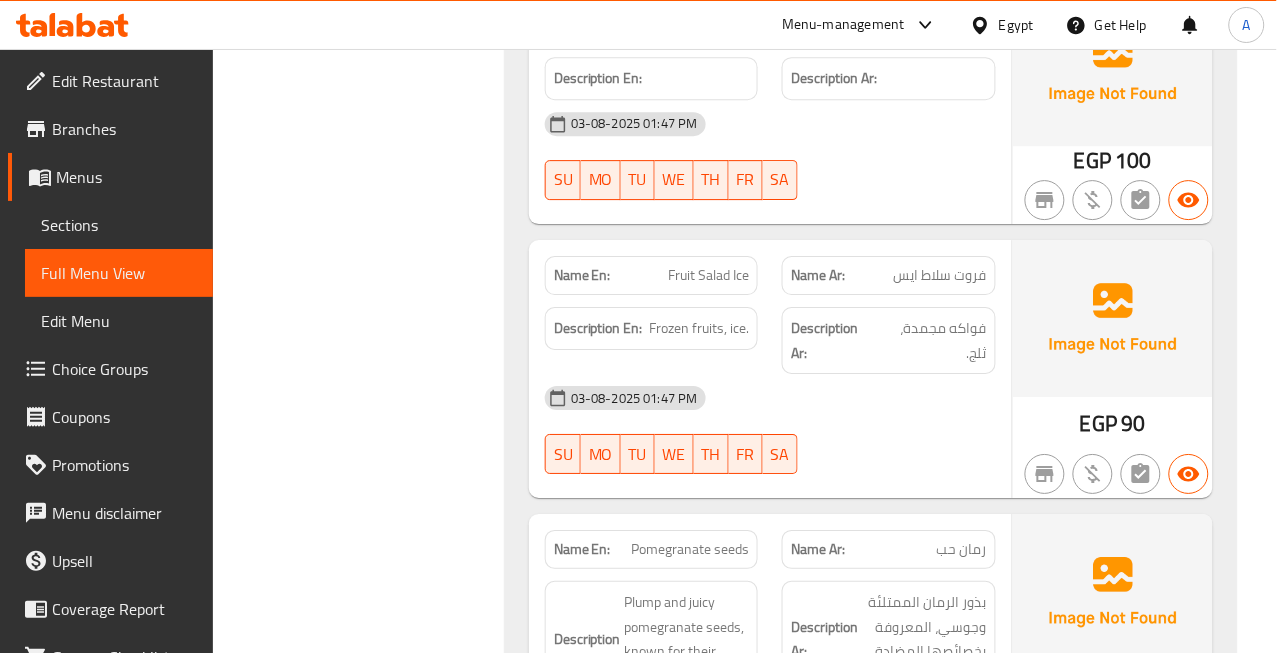 click on "Fruit Salad Ice" at bounding box center (695, -40452) 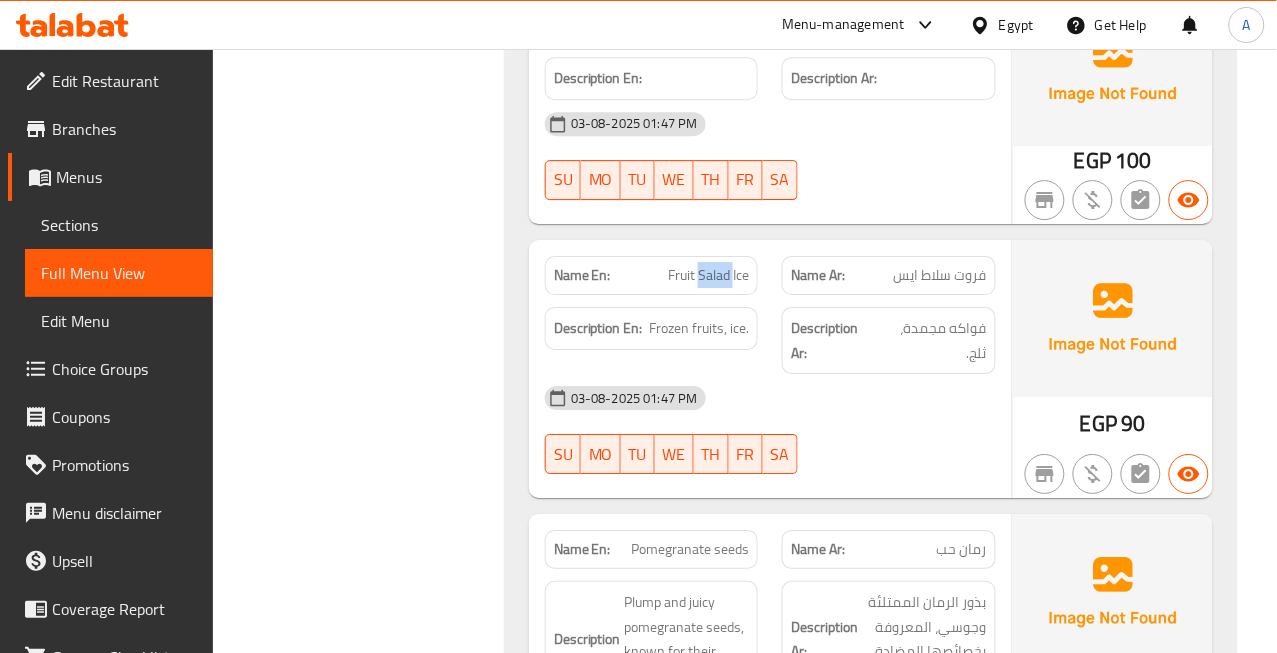 click on "Fruit Salad Ice" at bounding box center (695, -40452) 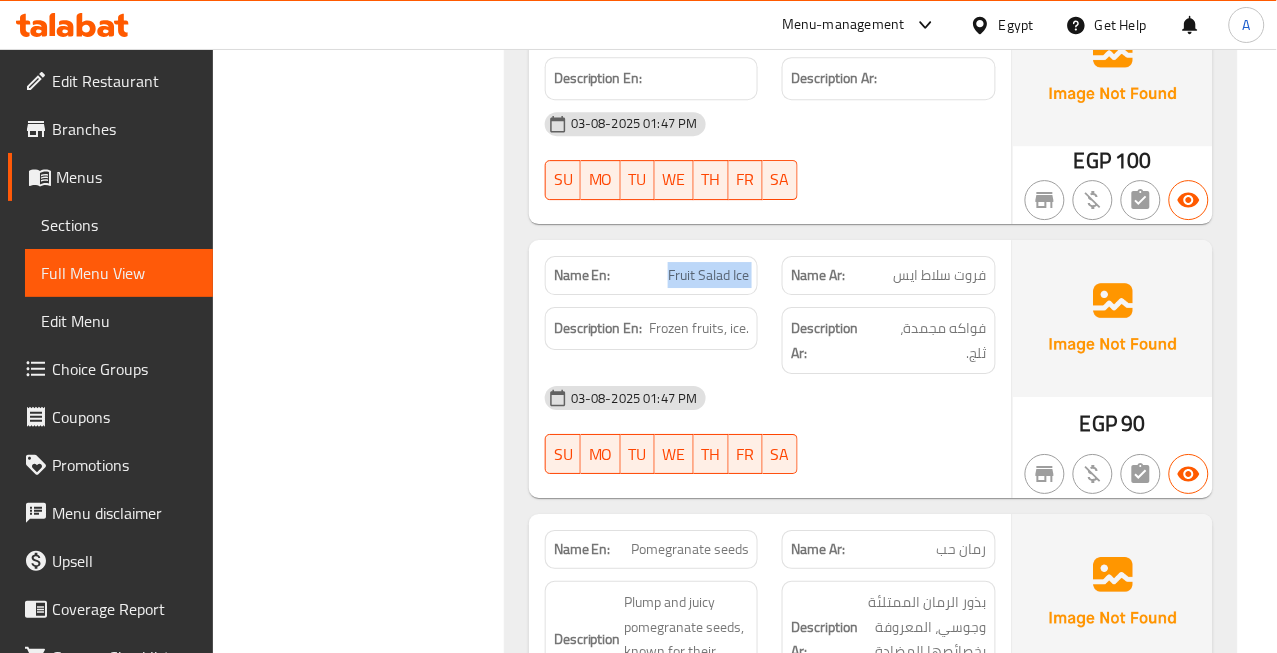 click on "Fruit Salad Ice" at bounding box center (695, -40452) 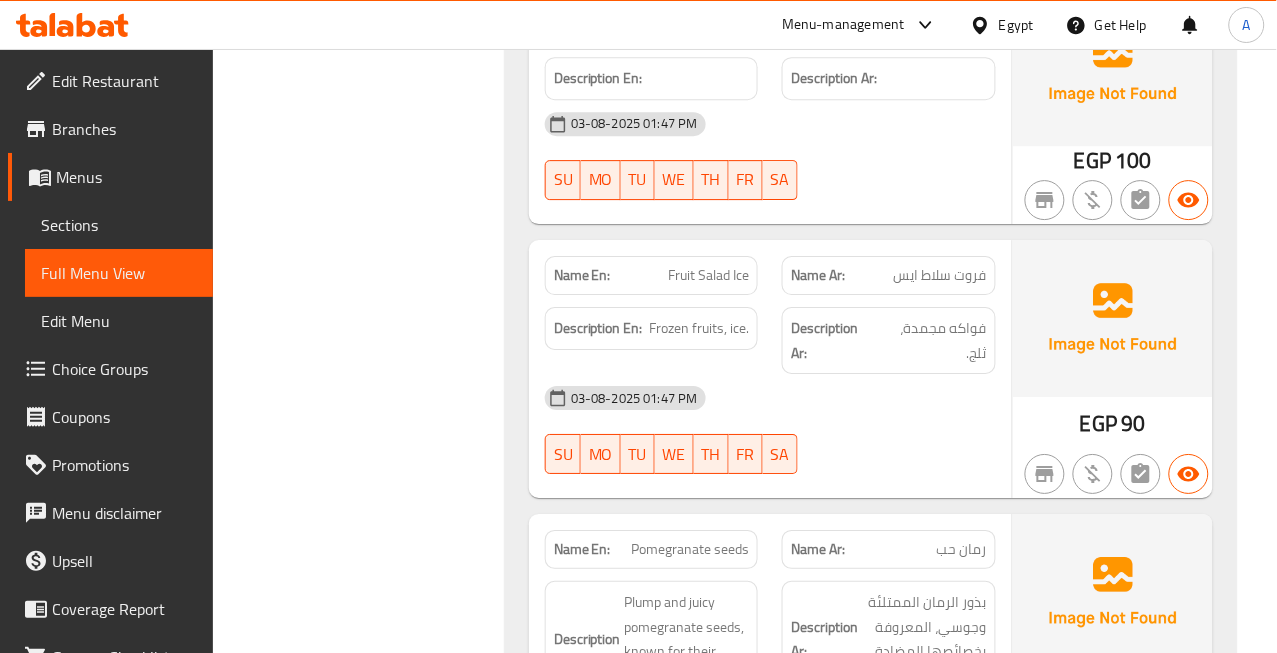 click on "03-08-2025 01:47 PM" at bounding box center (770, -40353) 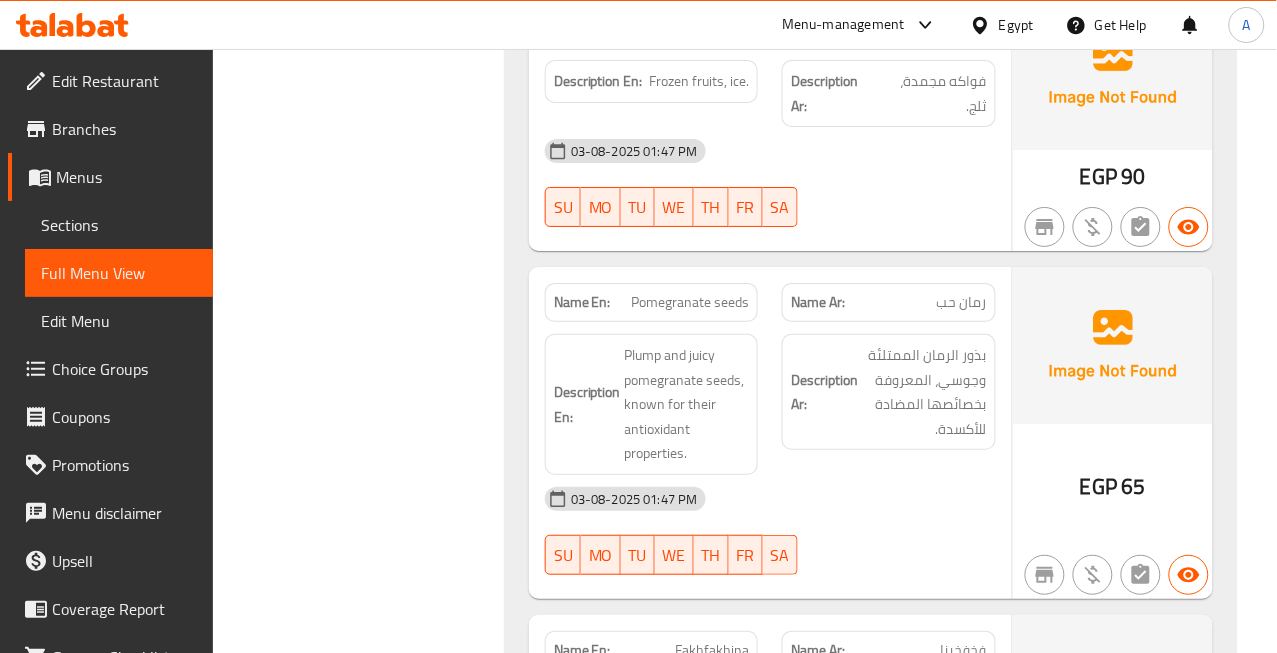 scroll, scrollTop: 49152, scrollLeft: 0, axis: vertical 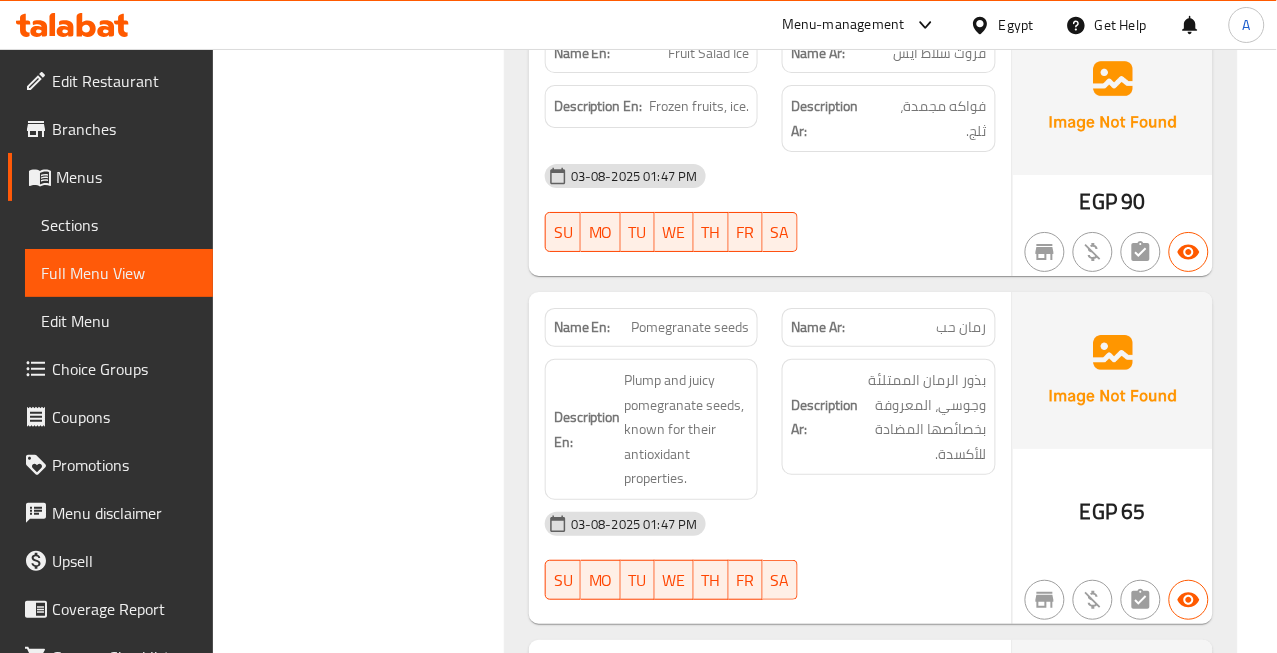 click on "رمان حب" at bounding box center [971, -40095] 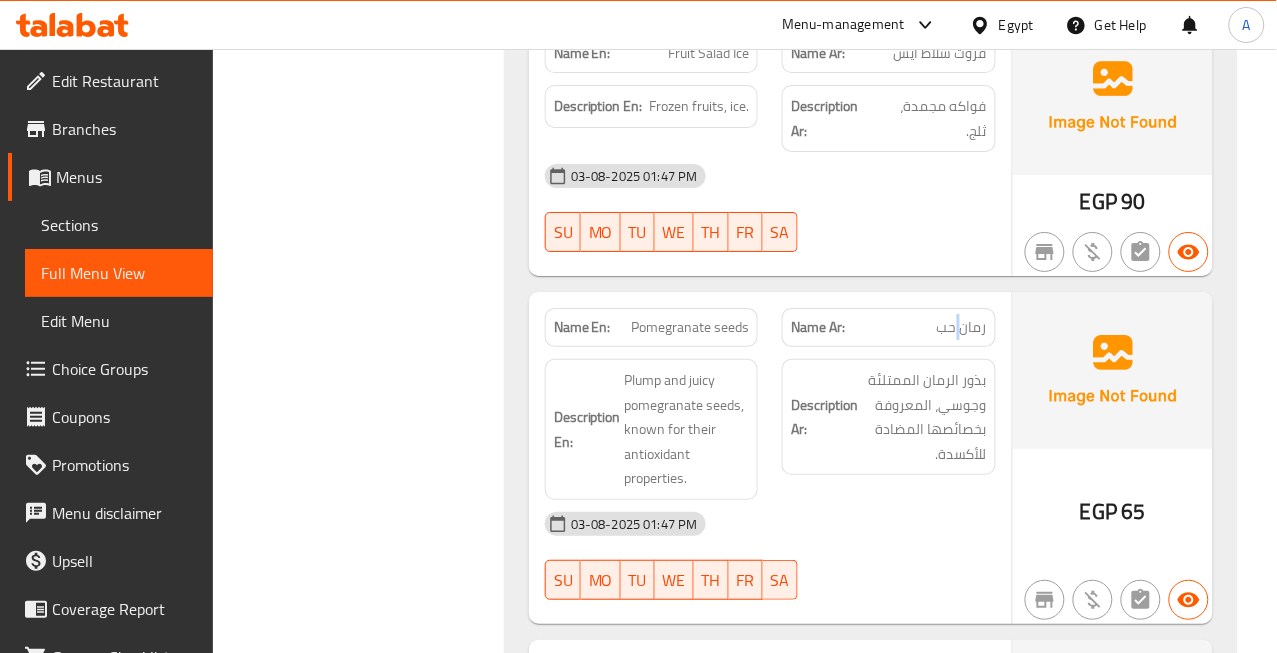 click on "رمان حب" at bounding box center (971, -40095) 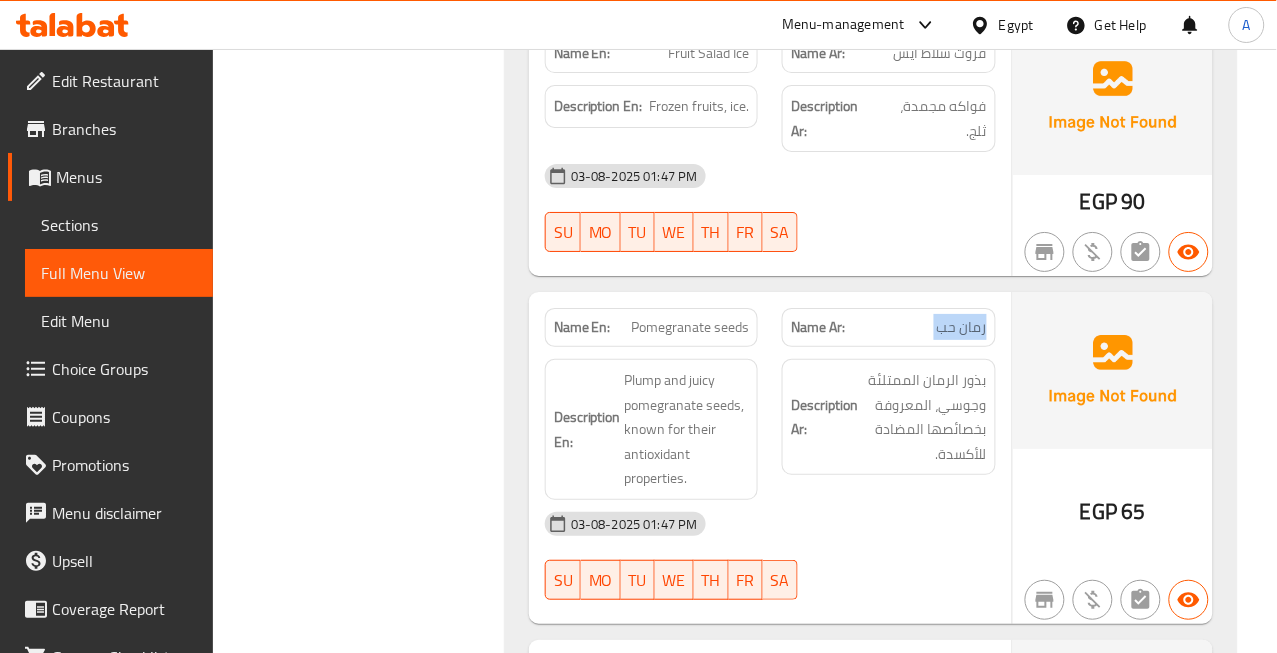 click on "رمان حب" at bounding box center (971, -40095) 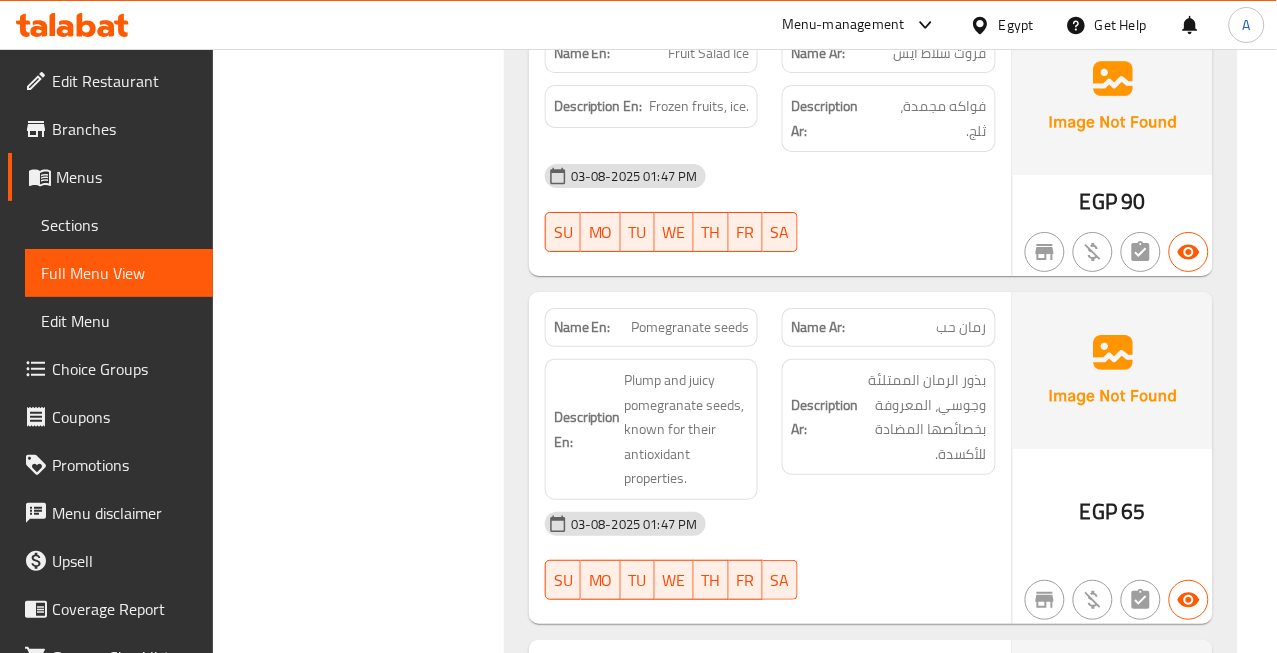 click on "Name En: Pomegranate seeds" at bounding box center (652, -40095) 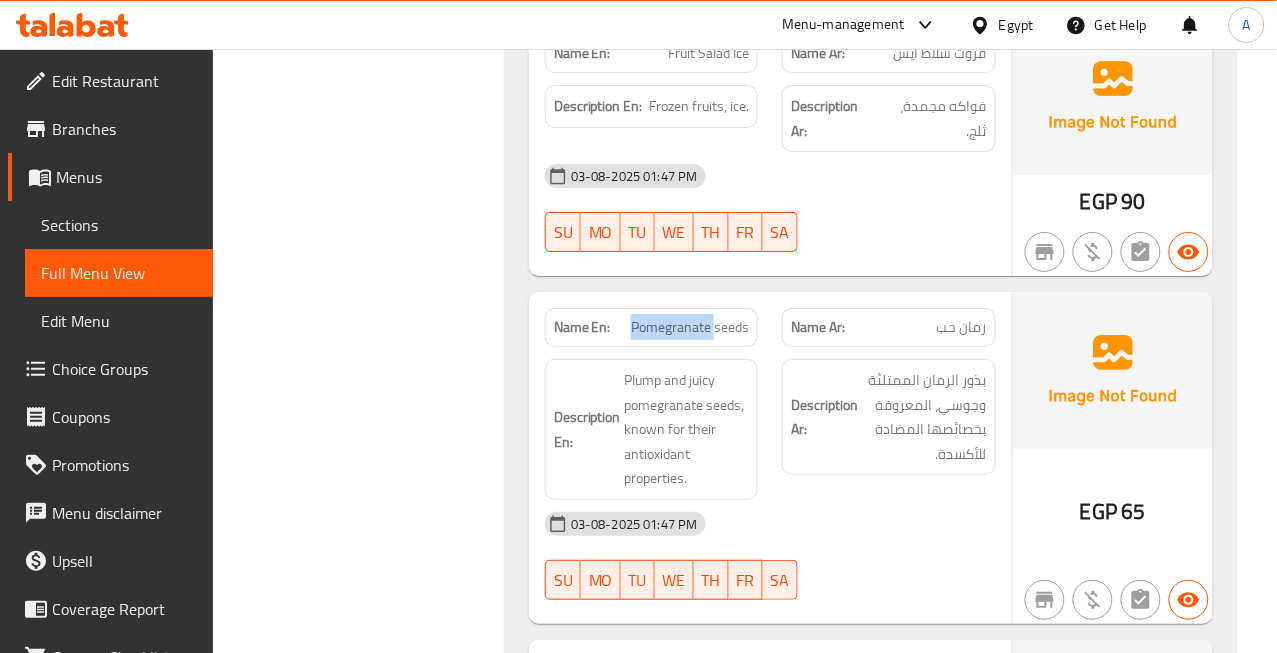 click on "Pomegranate seeds" at bounding box center [732, -40095] 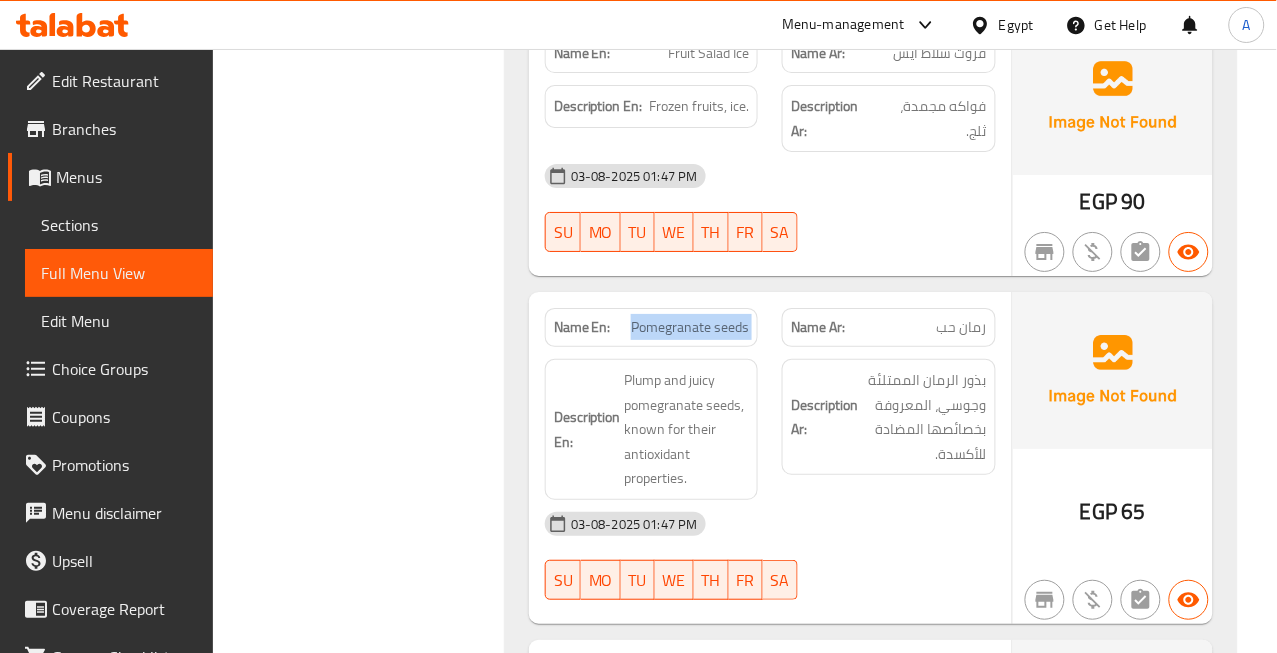 click on "Pomegranate seeds" at bounding box center [732, -40095] 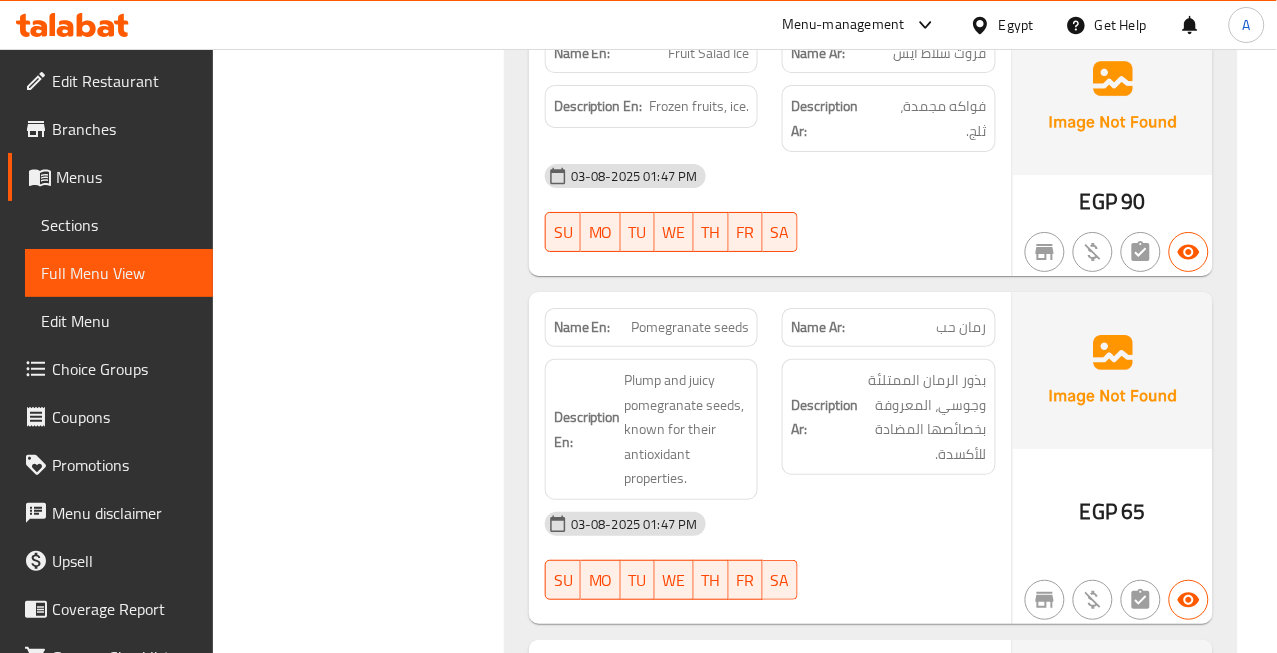click on "رمان حب" at bounding box center [971, -40095] 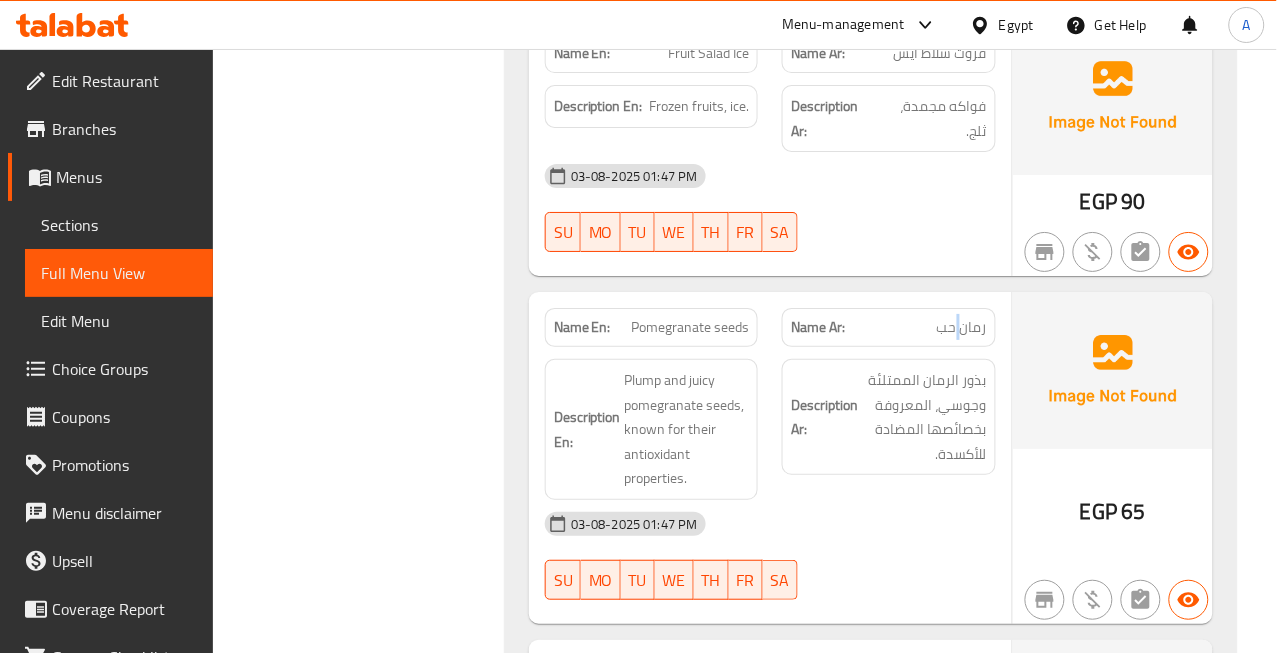click on "رمان حب" at bounding box center [971, -40095] 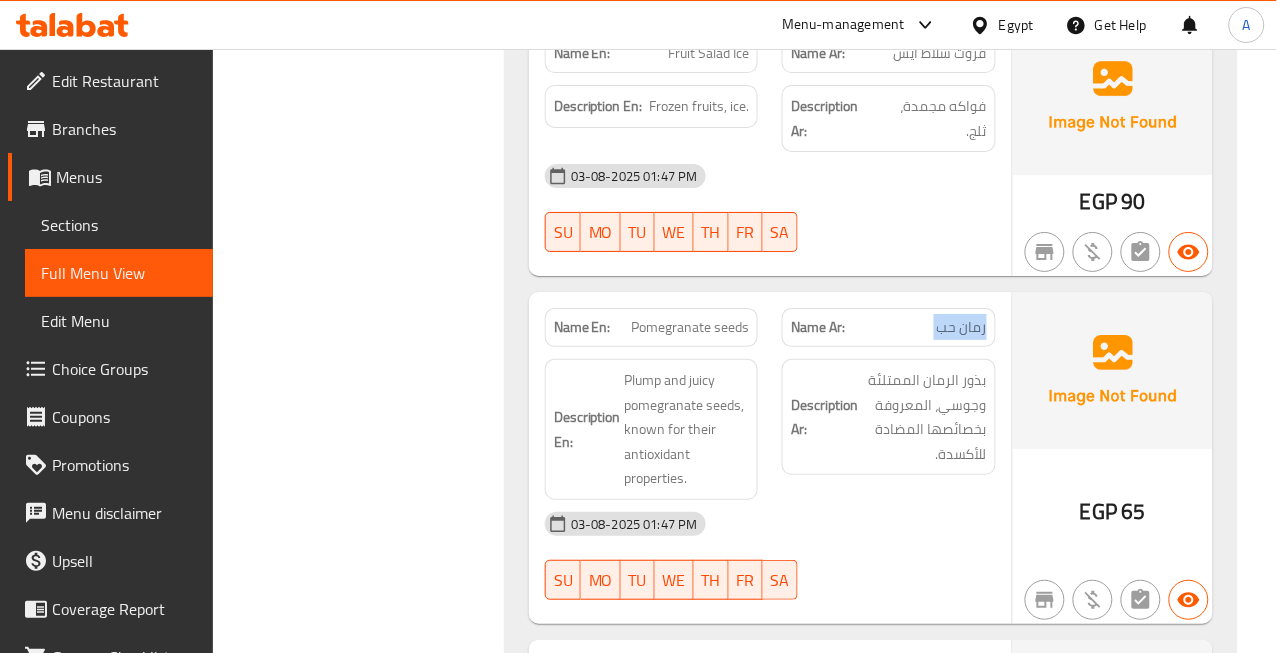 click on "رمان حب" at bounding box center (971, -40095) 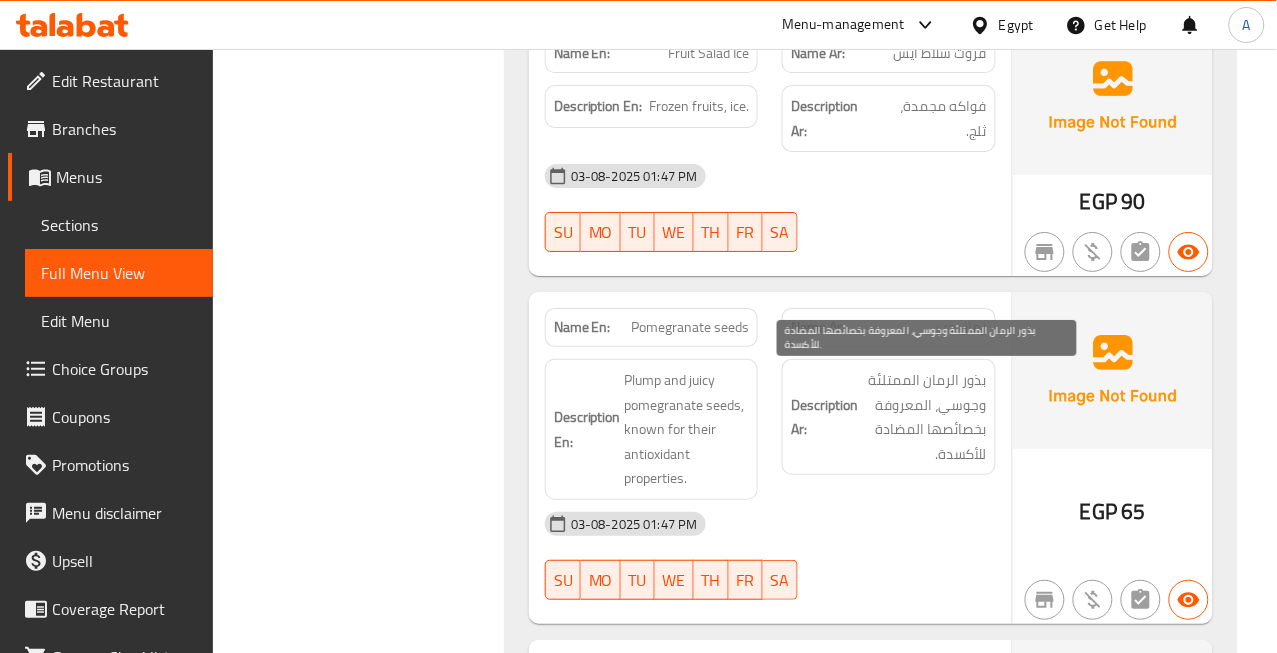 click on "بذور الرمان الممتلئة وجوسي، المعروفة بخصائصها المضادة للأكسدة." at bounding box center [924, 417] 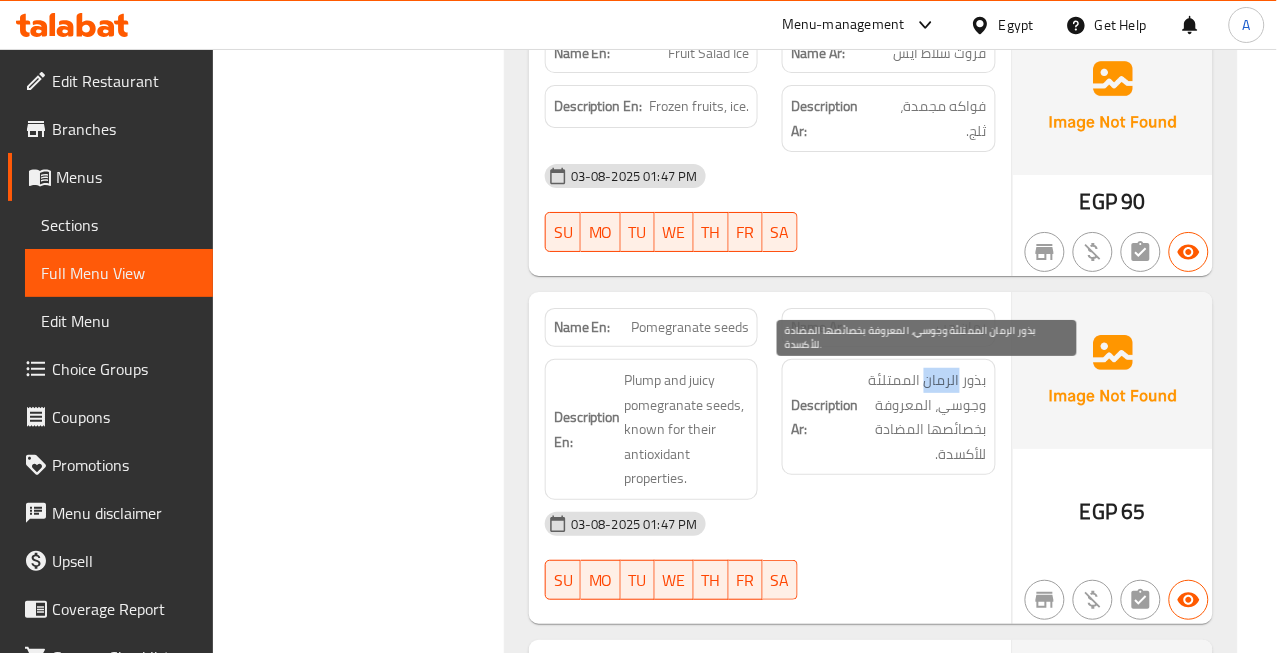 click on "بذور الرمان الممتلئة وجوسي، المعروفة بخصائصها المضادة للأكسدة." at bounding box center [924, 417] 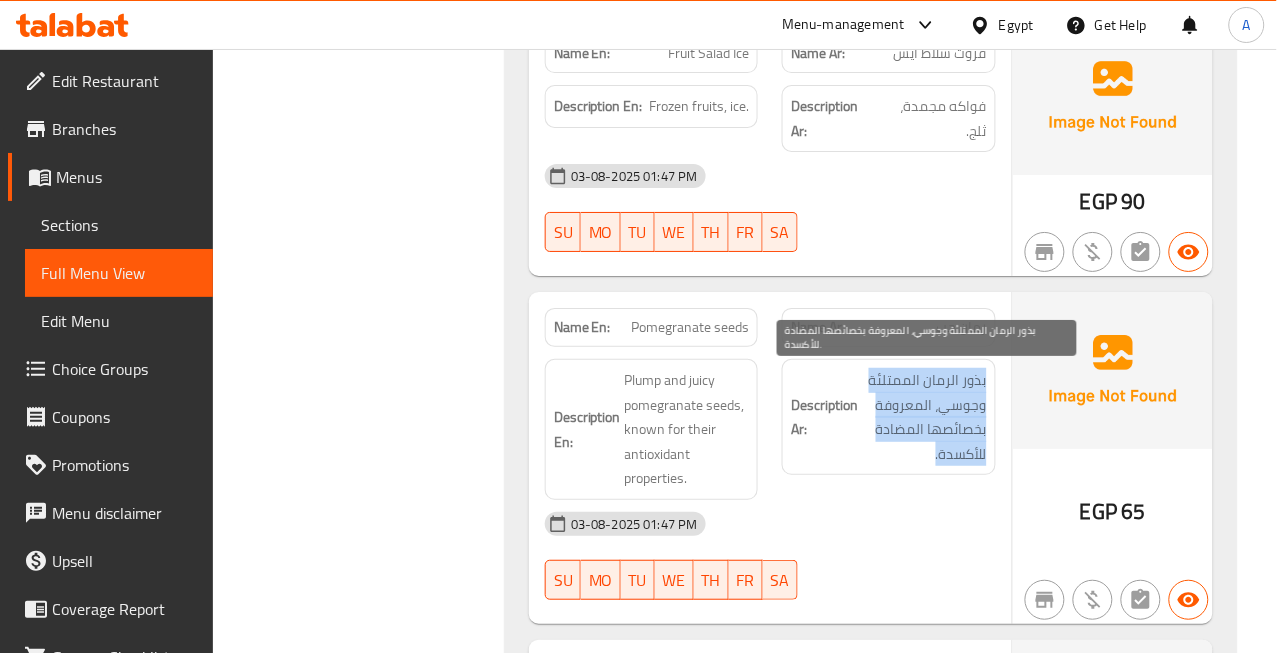 click on "بذور الرمان الممتلئة وجوسي، المعروفة بخصائصها المضادة للأكسدة." at bounding box center (924, 417) 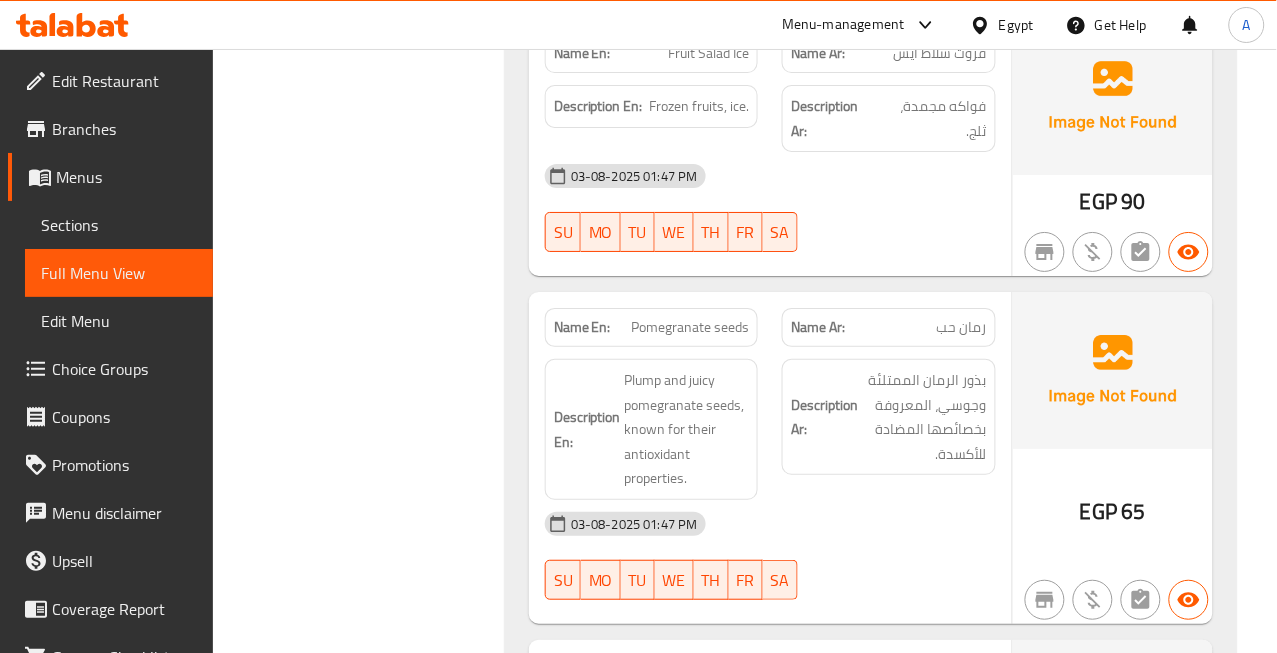 click on "03-08-2025 01:47 PM" at bounding box center [770, -39997] 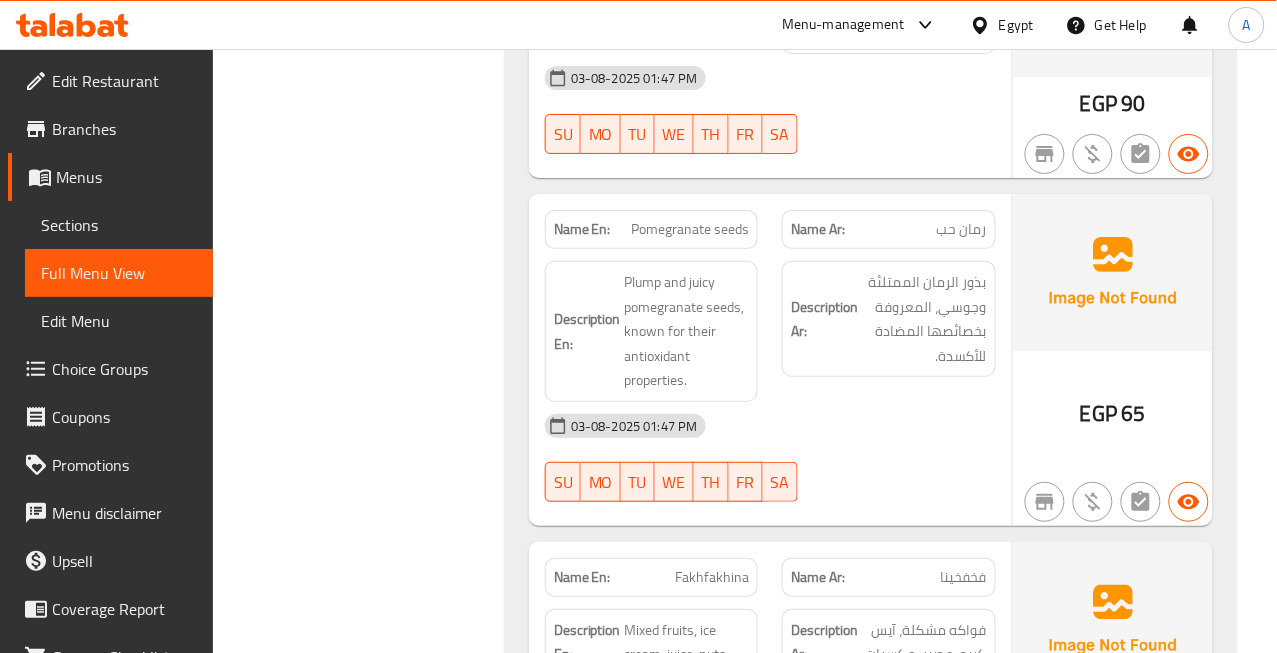 scroll, scrollTop: 49485, scrollLeft: 0, axis: vertical 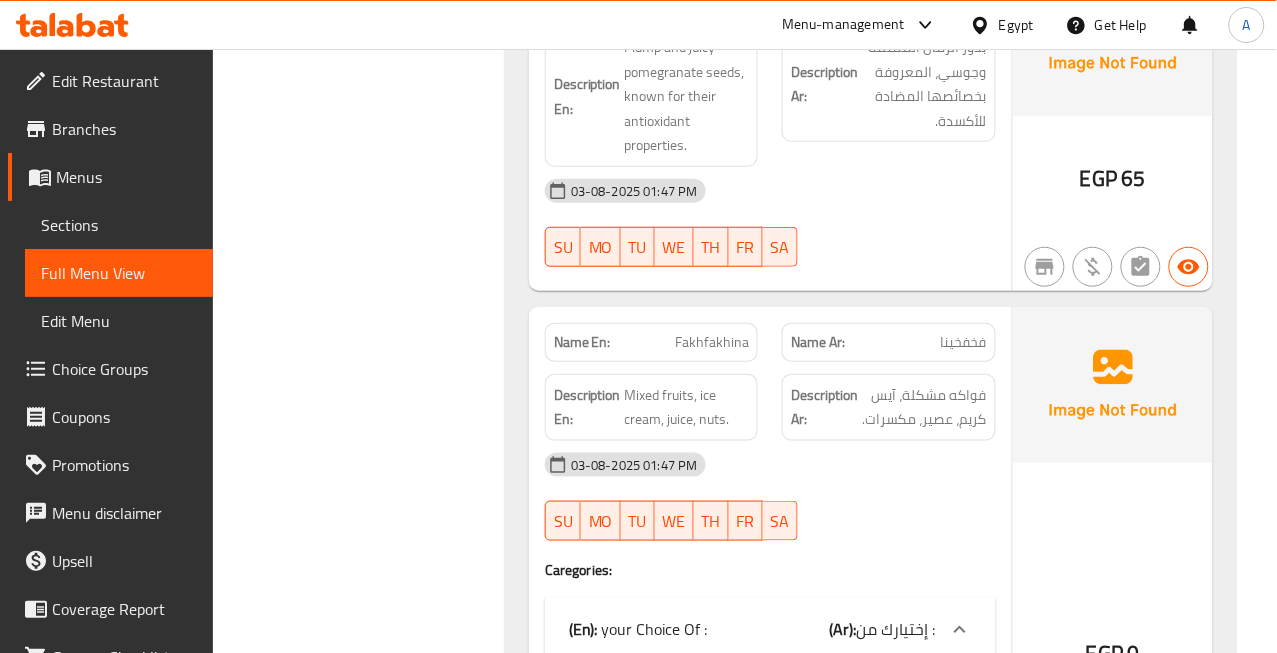 click on "فخفخينا" at bounding box center [973, -39849] 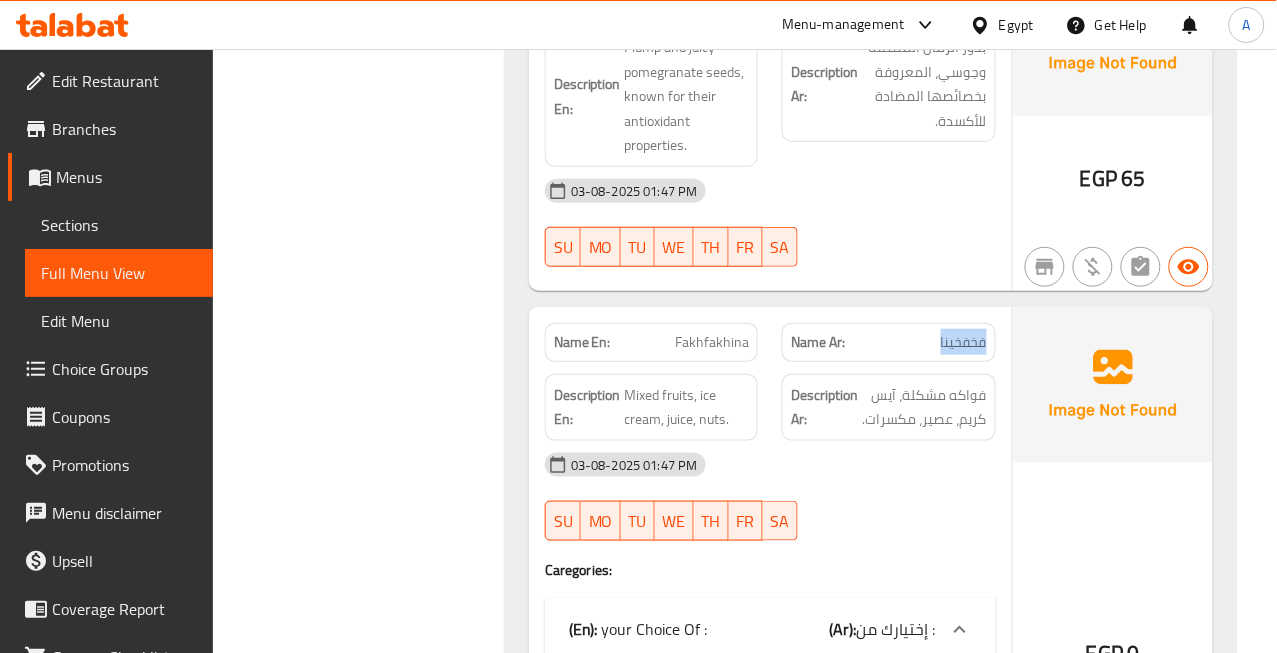 click on "فخفخينا" at bounding box center [973, -39849] 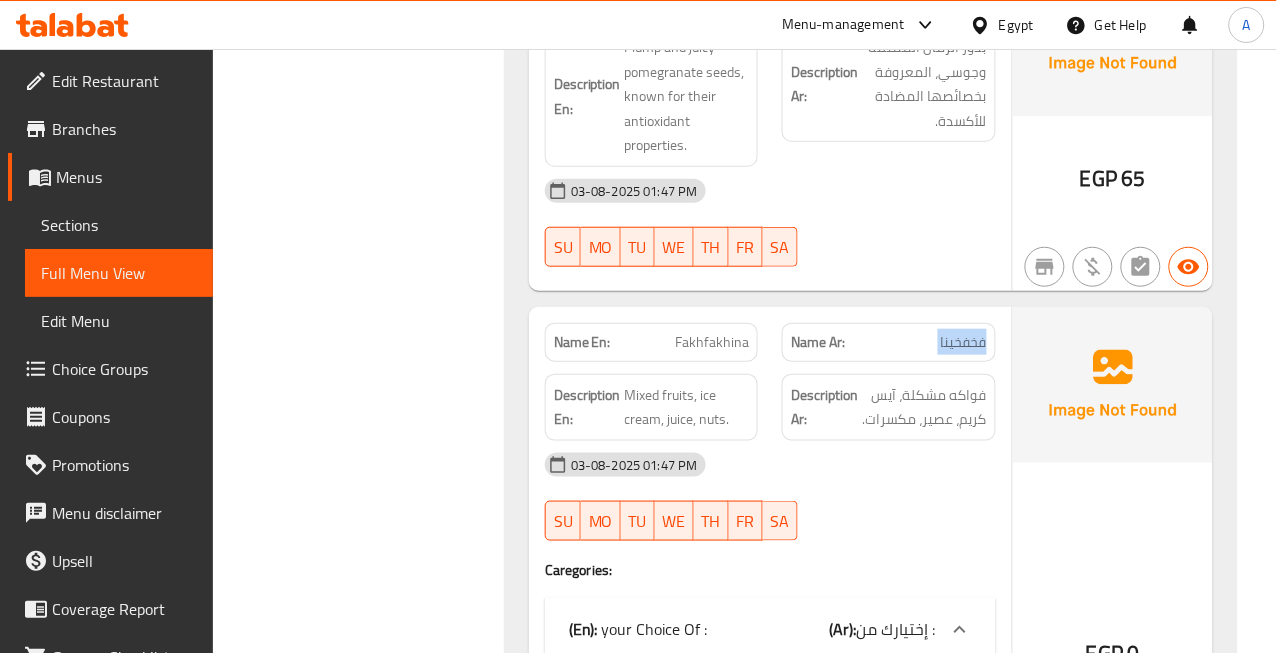 click on "فخفخينا" at bounding box center [973, -39849] 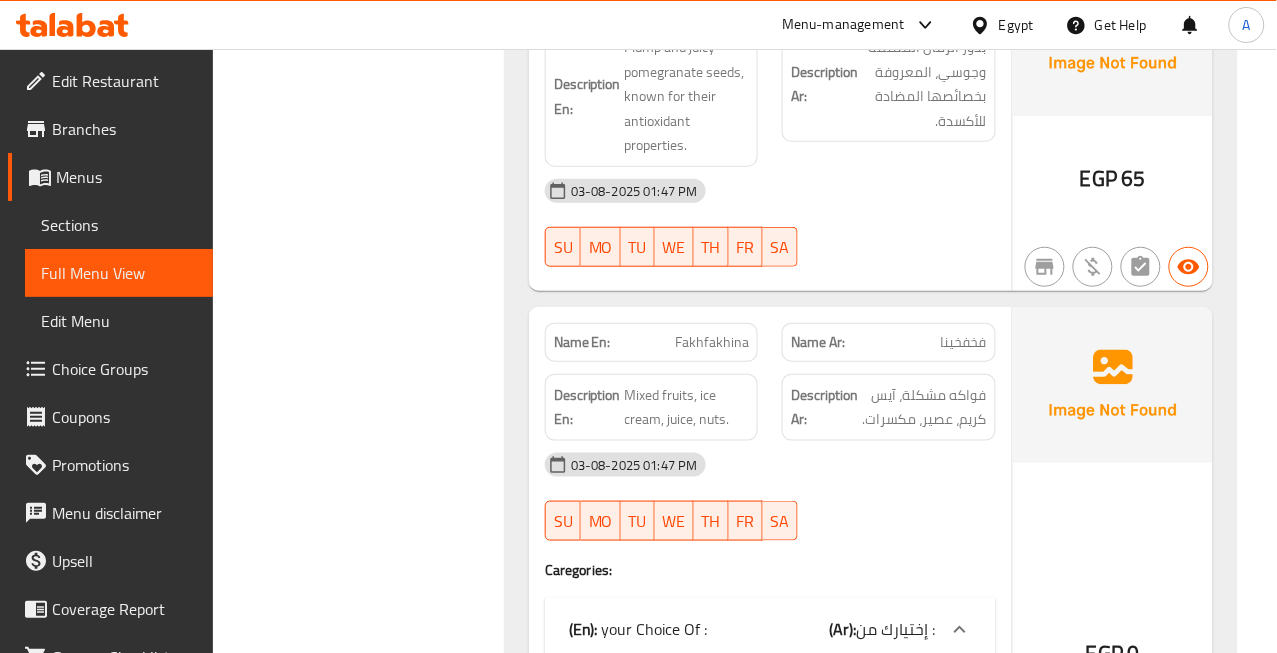 click on "Name En: Fakhfakhina" at bounding box center (652, -39849) 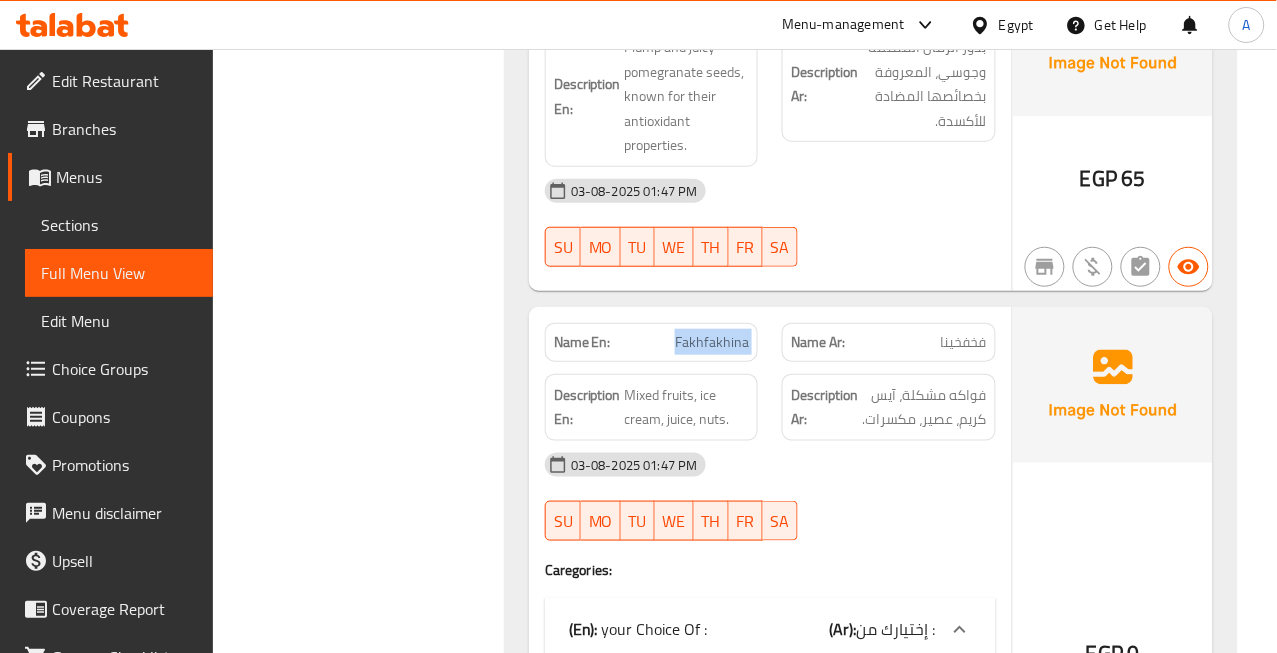 click on "Name En: Fakhfakhina" at bounding box center [652, -39849] 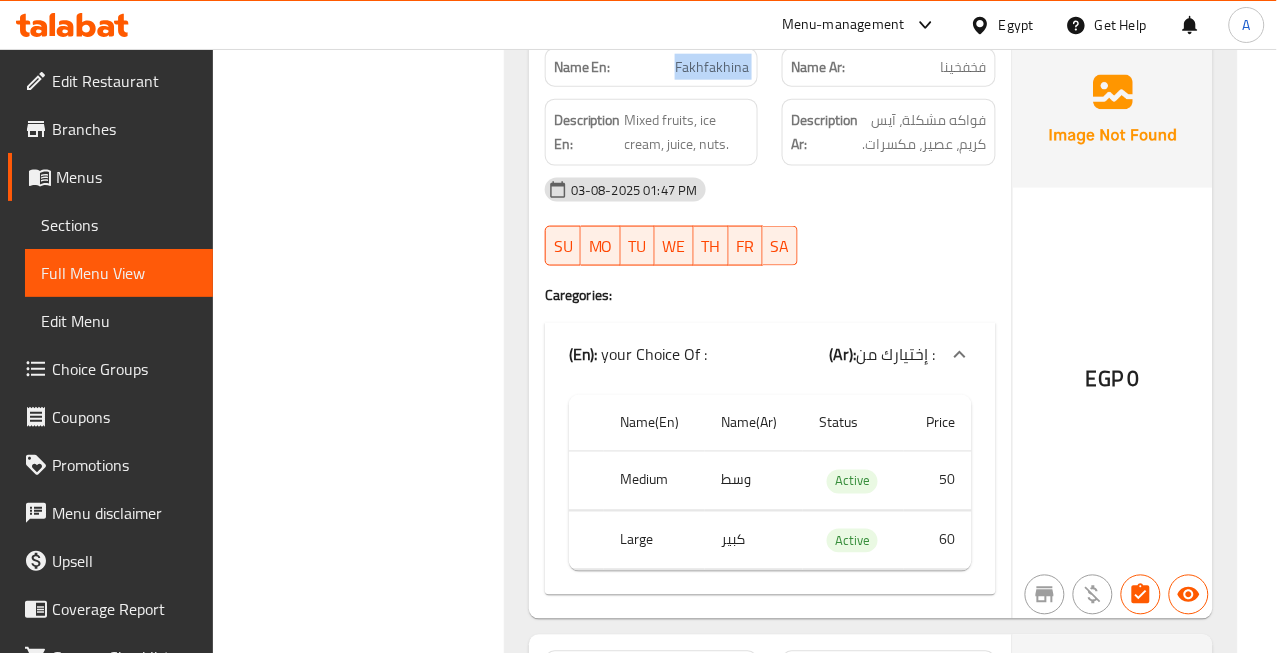 scroll, scrollTop: 49818, scrollLeft: 0, axis: vertical 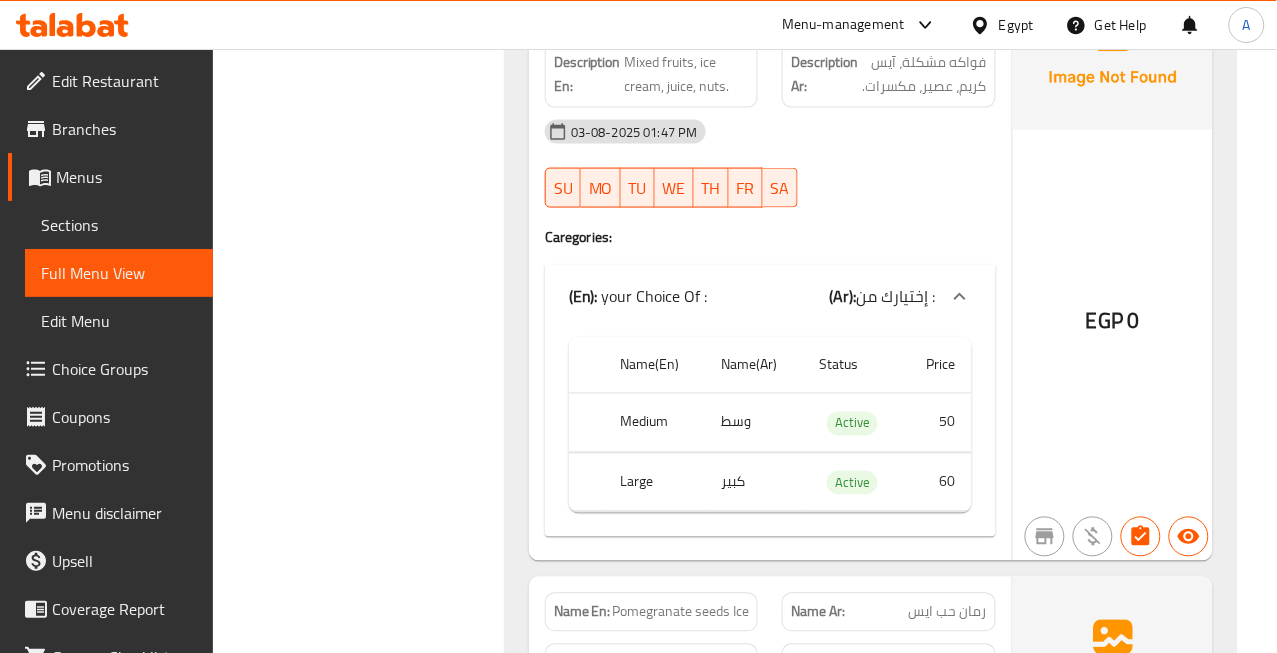 click at bounding box center [889, -40008] 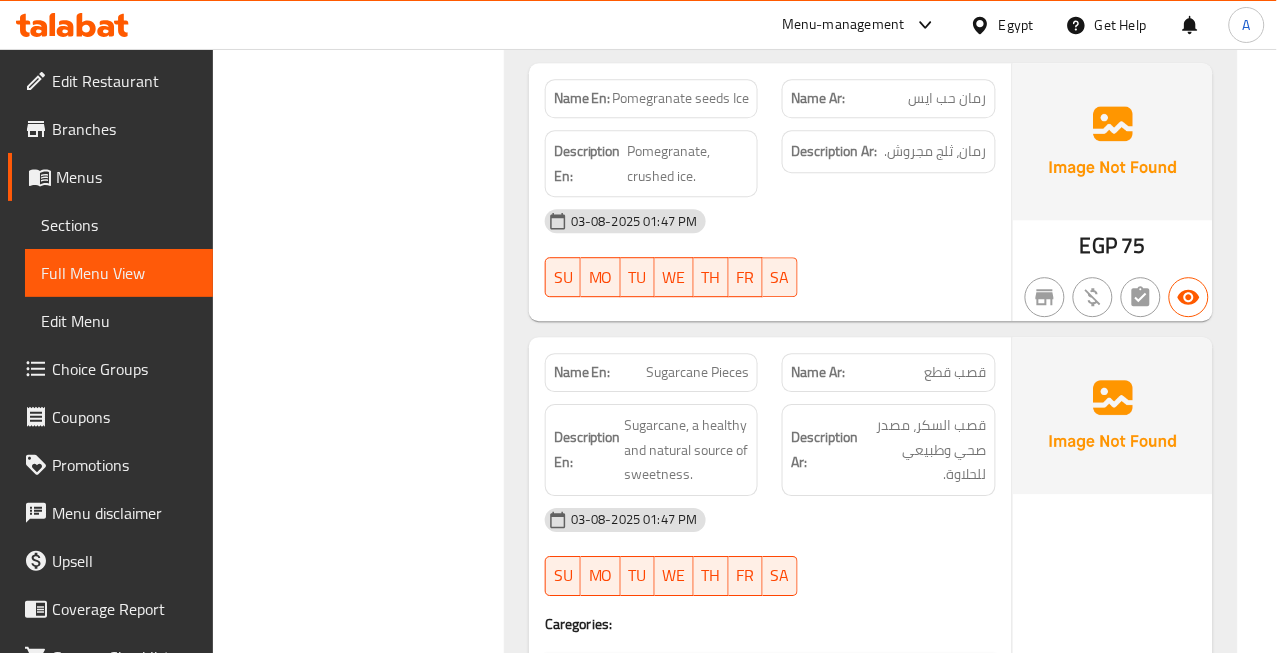 scroll, scrollTop: 50263, scrollLeft: 0, axis: vertical 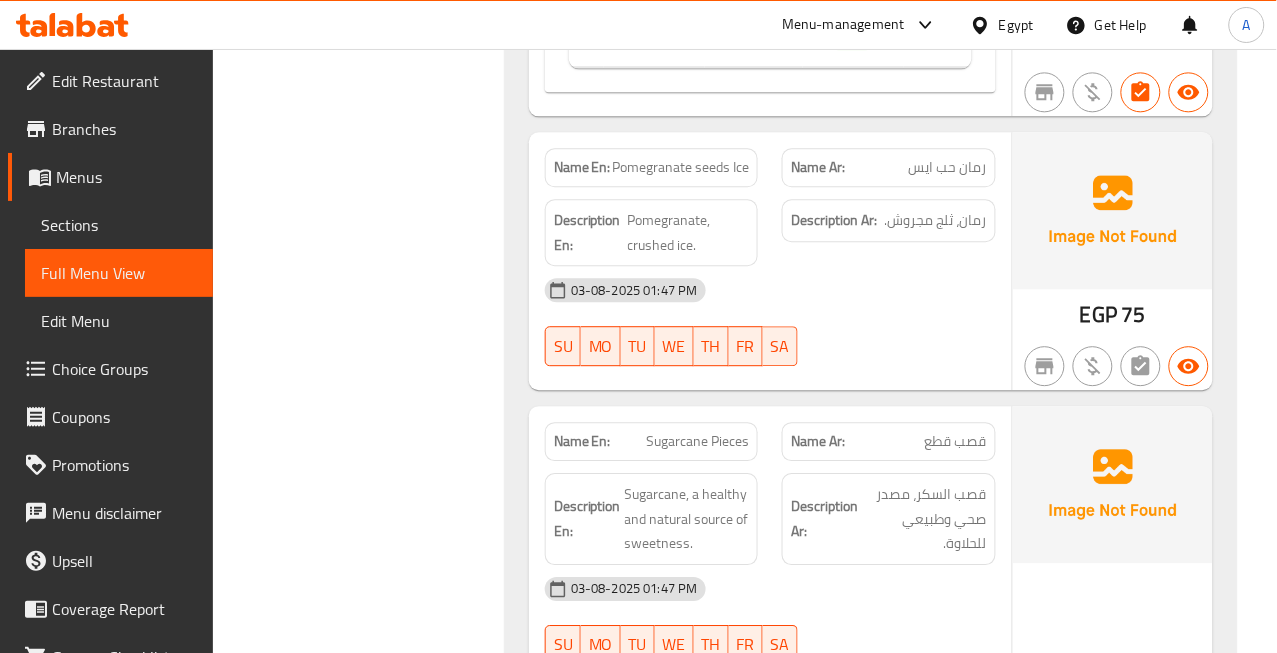 click on "رمان حب ايس" at bounding box center [955, -40049] 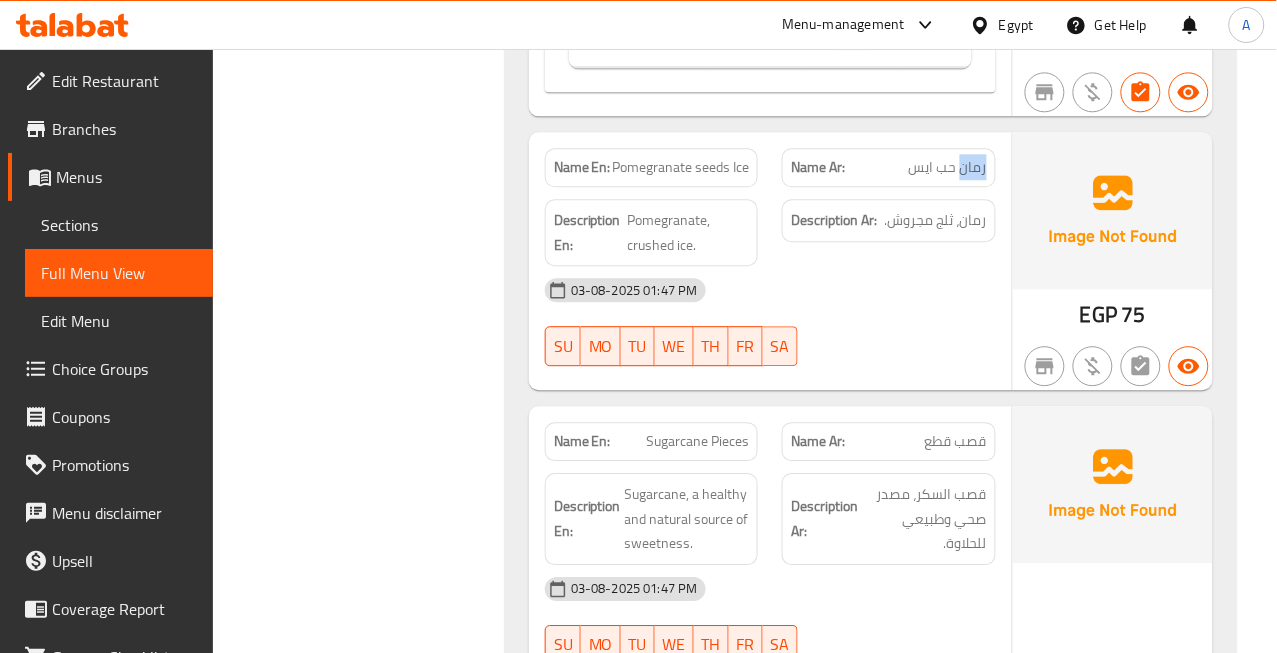 click on "رمان حب ايس" at bounding box center (955, -40049) 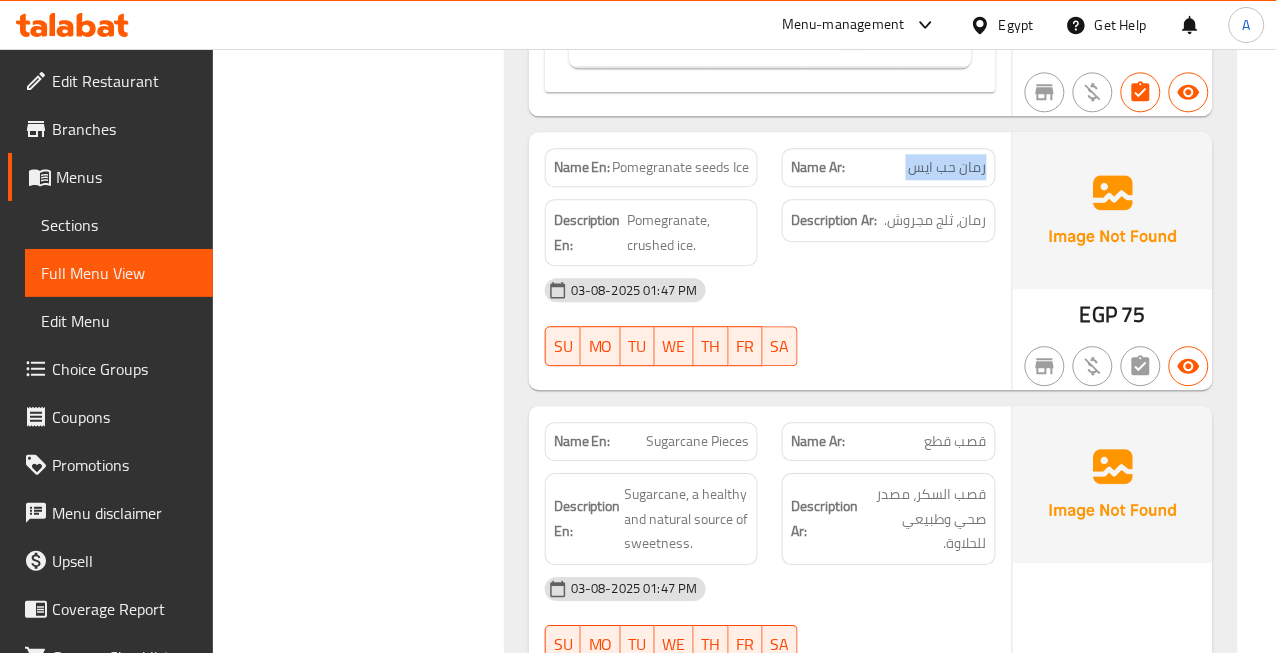 click on "رمان حب ايس" at bounding box center [955, -40049] 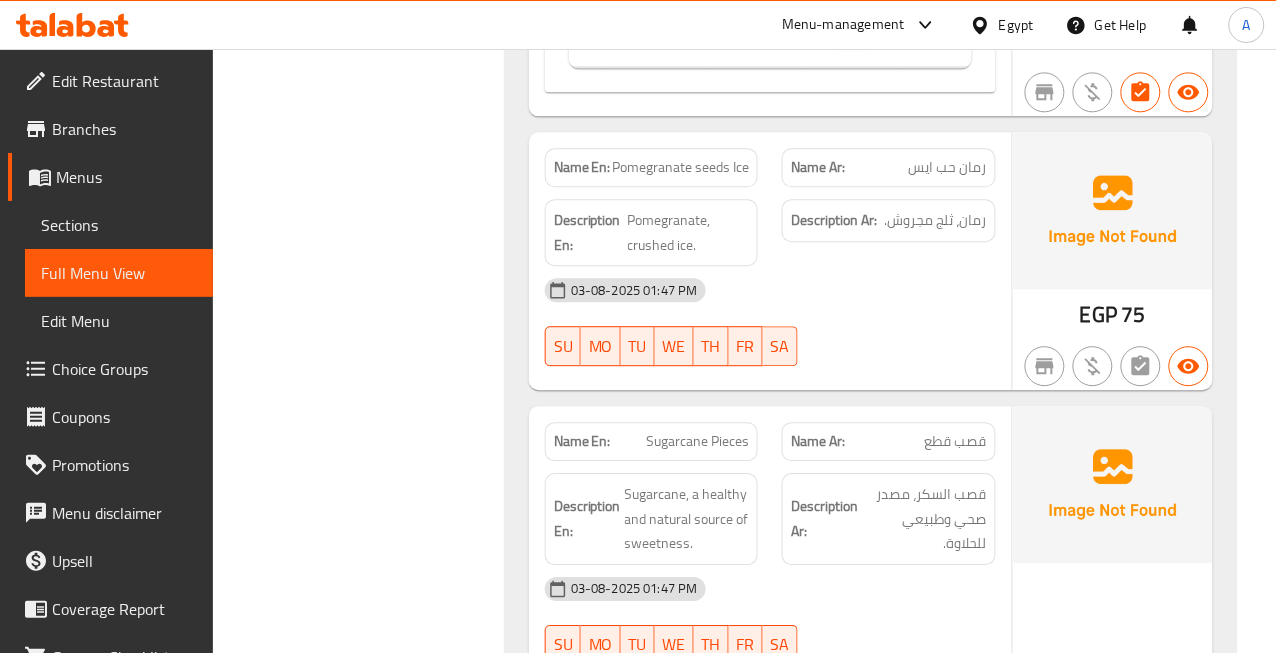 click on "03-08-2025 01:47 PM SU MO TU WE TH FR SA" at bounding box center [770, -39918] 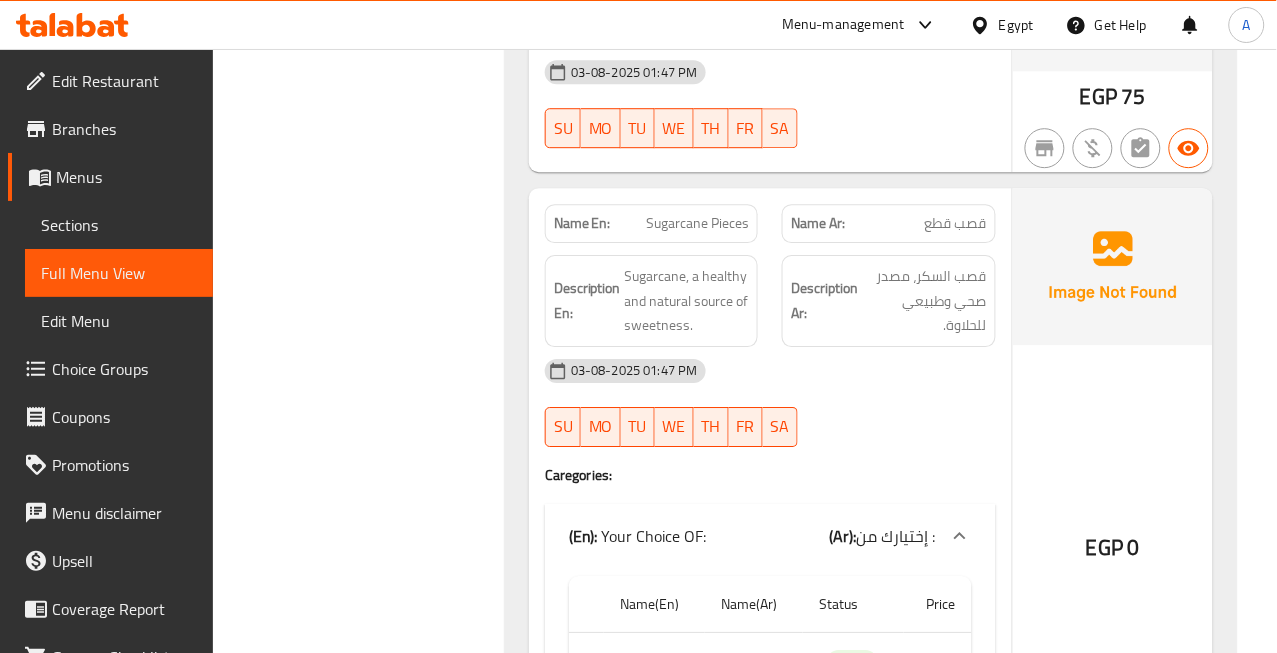 scroll, scrollTop: 50485, scrollLeft: 0, axis: vertical 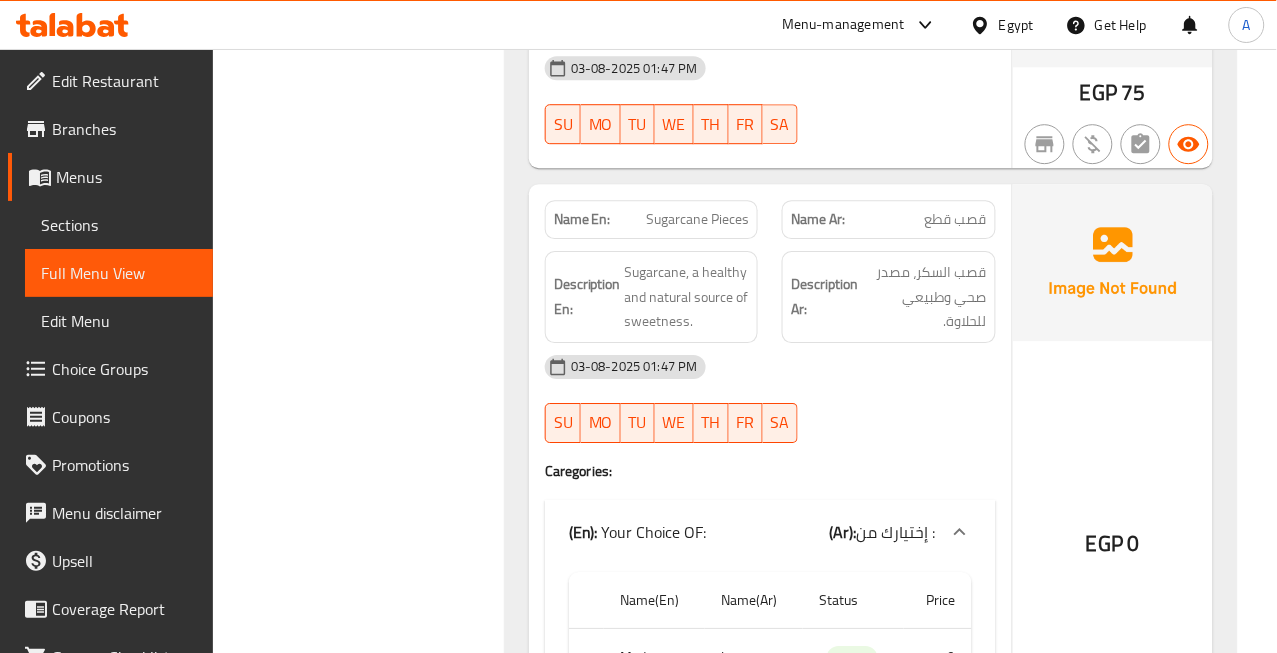 click on "قصب قطع" at bounding box center [958, -23800] 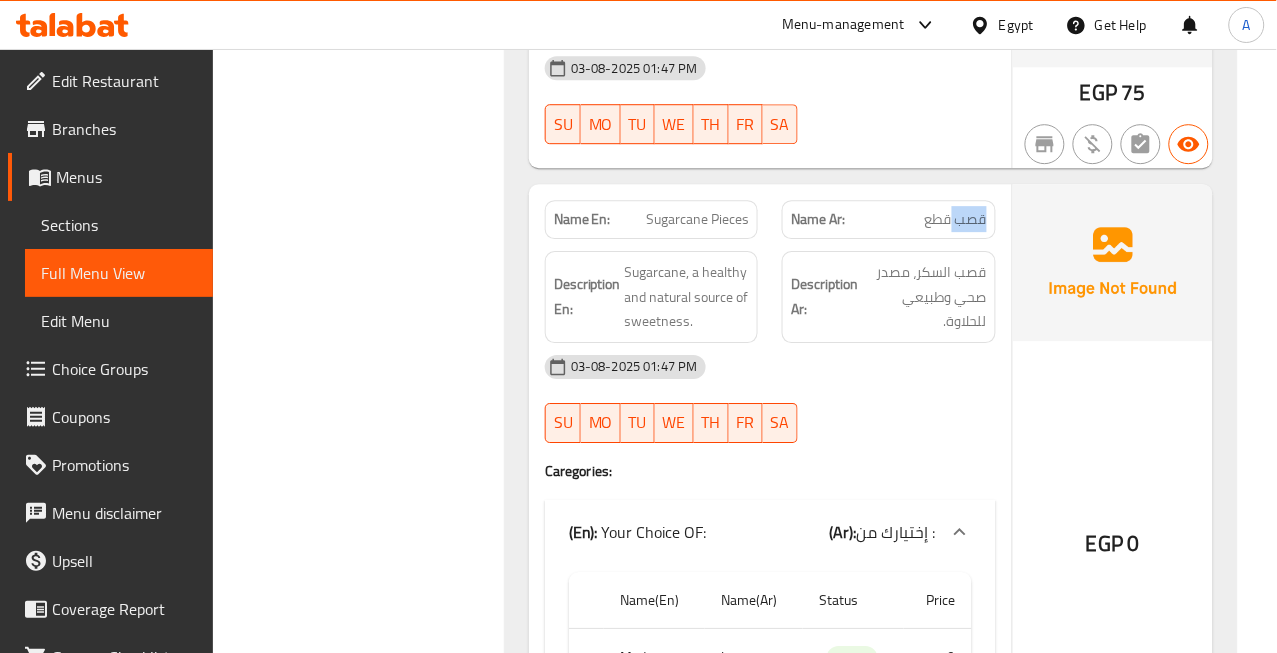 click on "قصب قطع" at bounding box center (958, -23800) 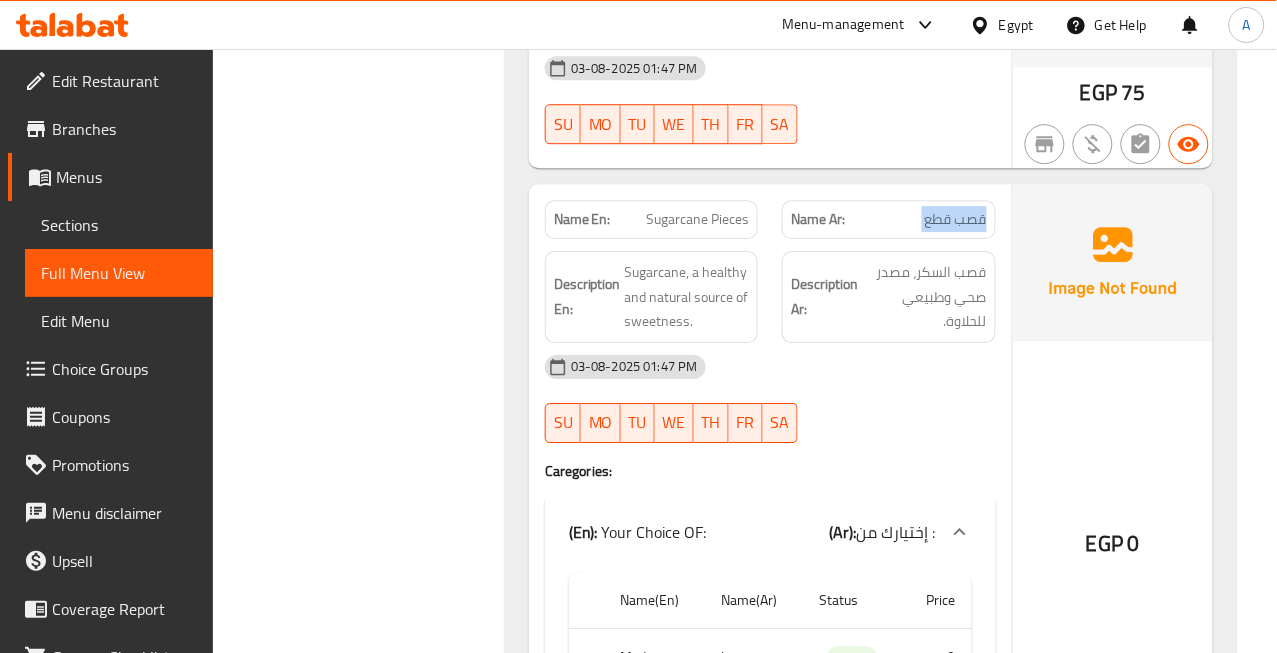 click on "قصب قطع" at bounding box center (958, -23800) 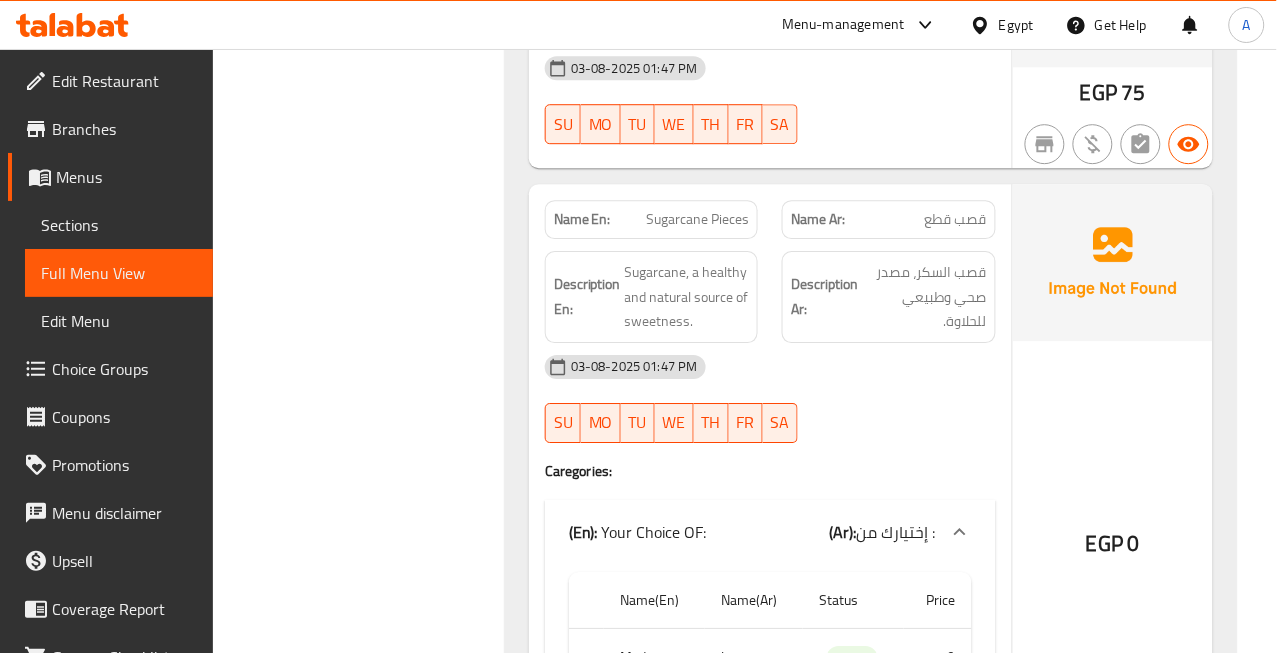 click on "Sugarcane Pieces" at bounding box center (717, -23800) 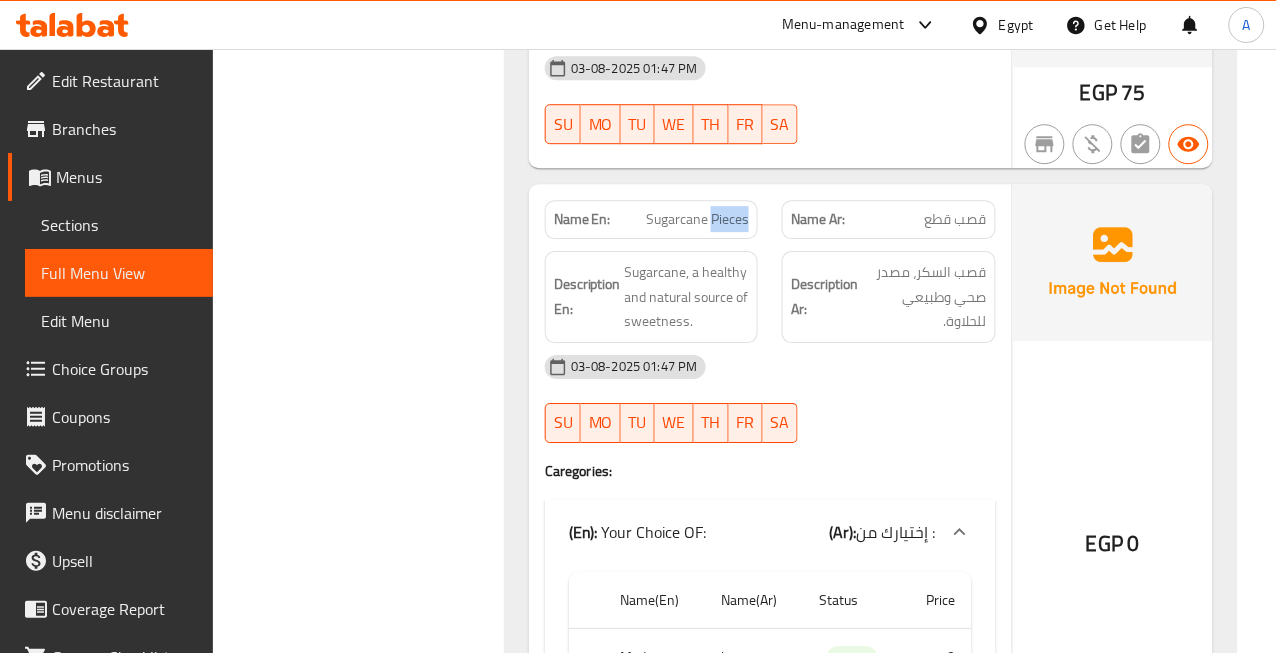click on "Sugarcane Pieces" at bounding box center (717, -23800) 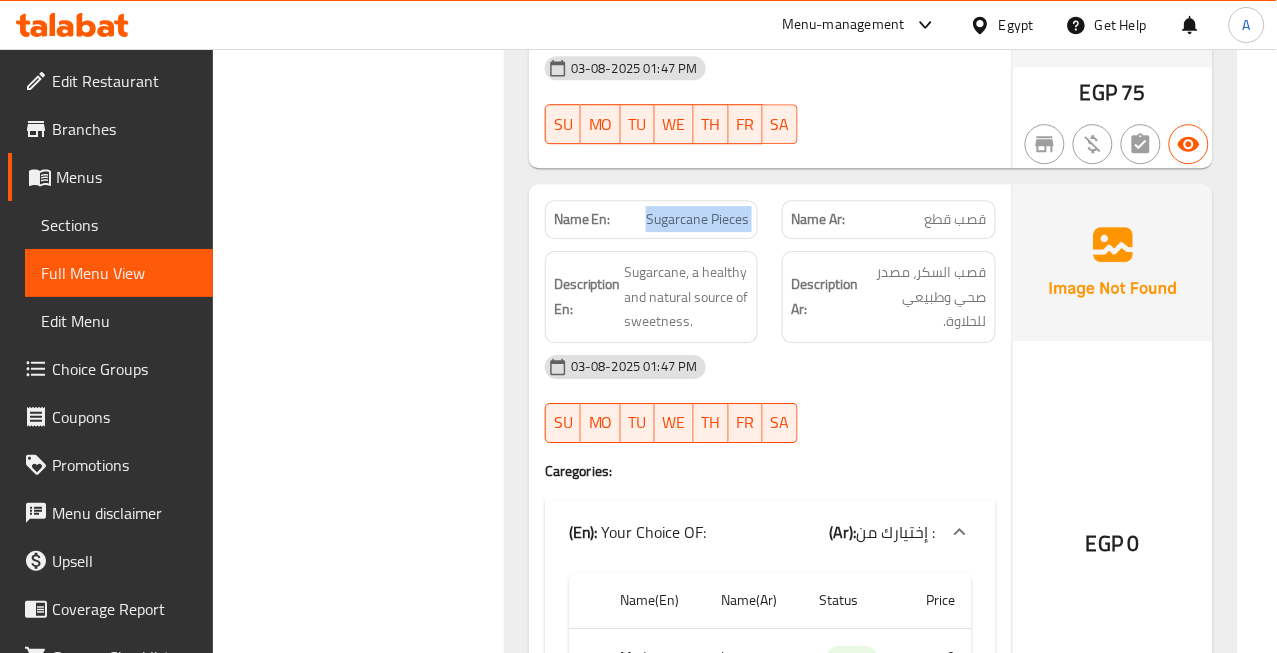 click on "Sugarcane Pieces" at bounding box center (717, -23800) 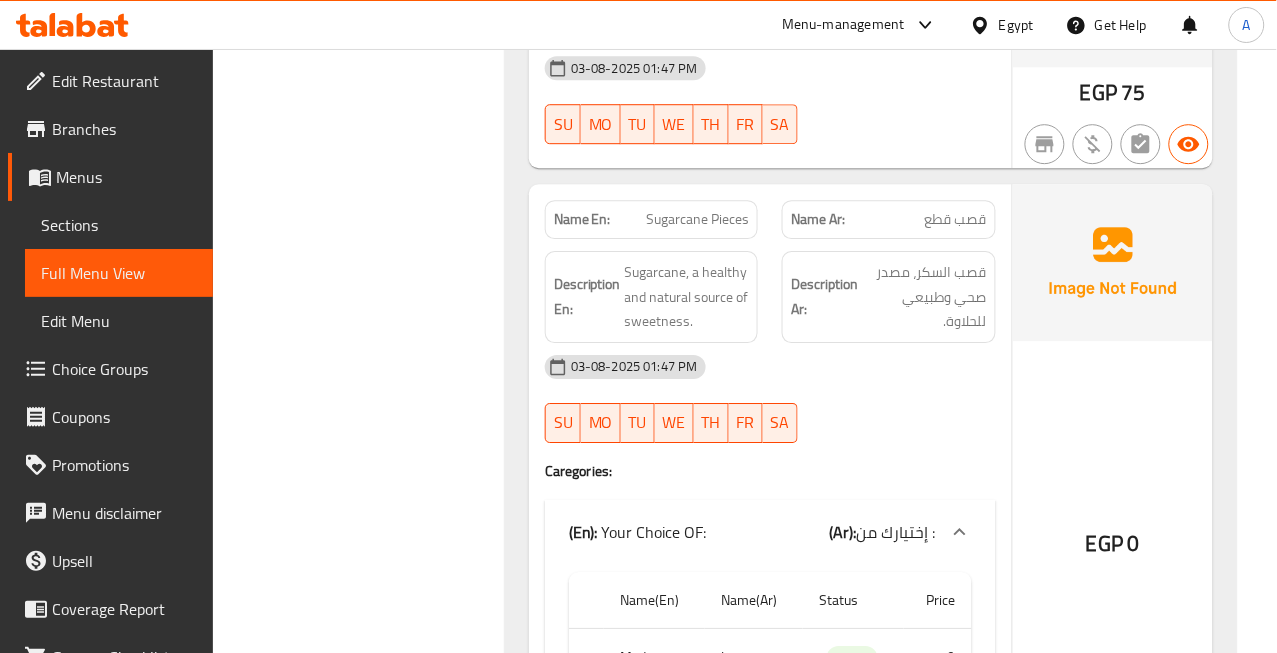 click on "03-08-2025 01:47 PM" at bounding box center (770, -23701) 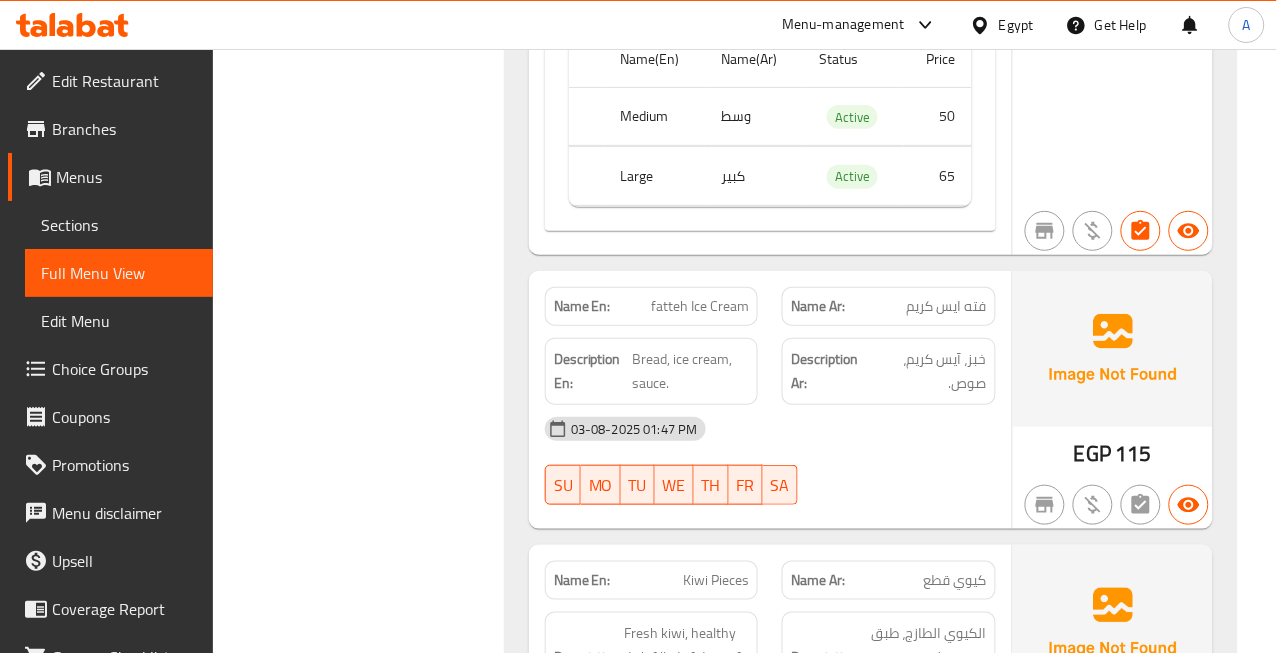 scroll, scrollTop: 51041, scrollLeft: 0, axis: vertical 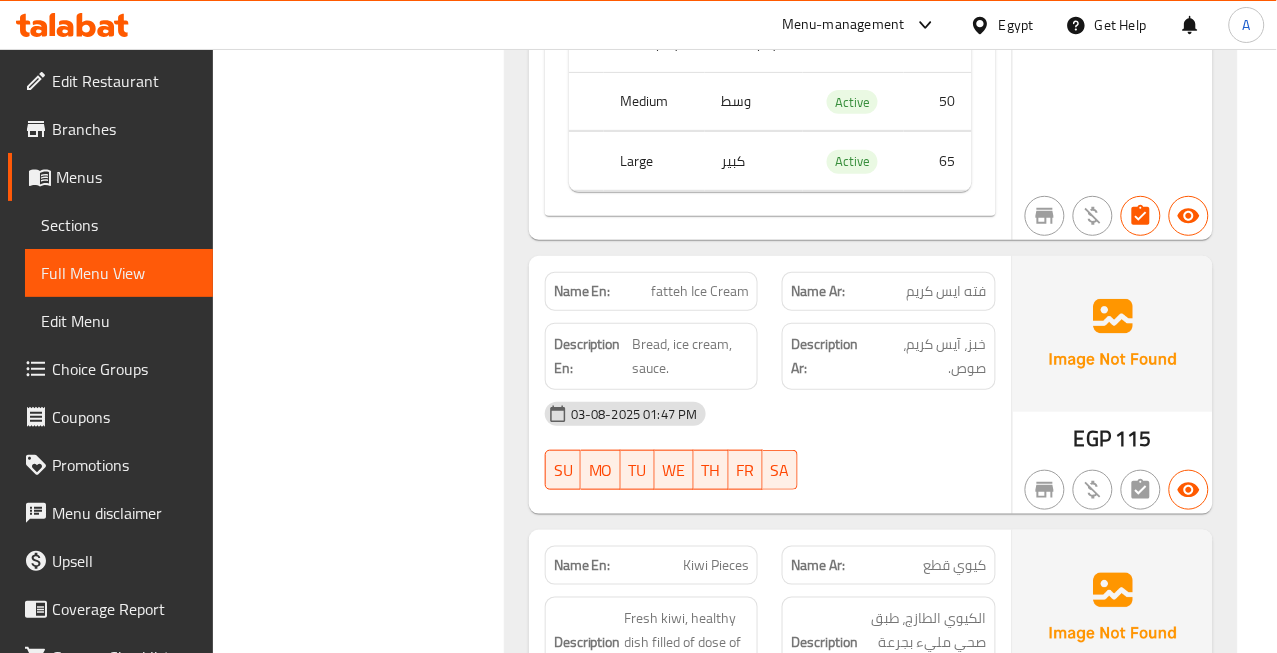 click on "فته ايس كريم" at bounding box center (947, 291) 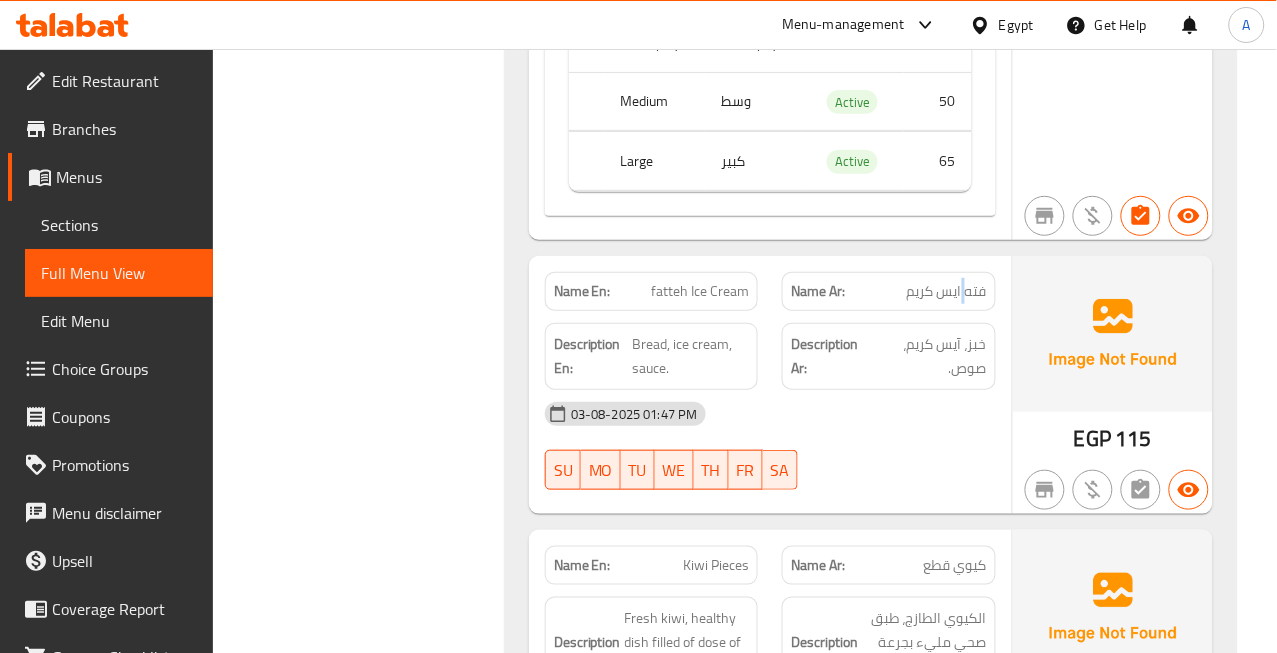 click on "فته ايس كريم" at bounding box center (947, 291) 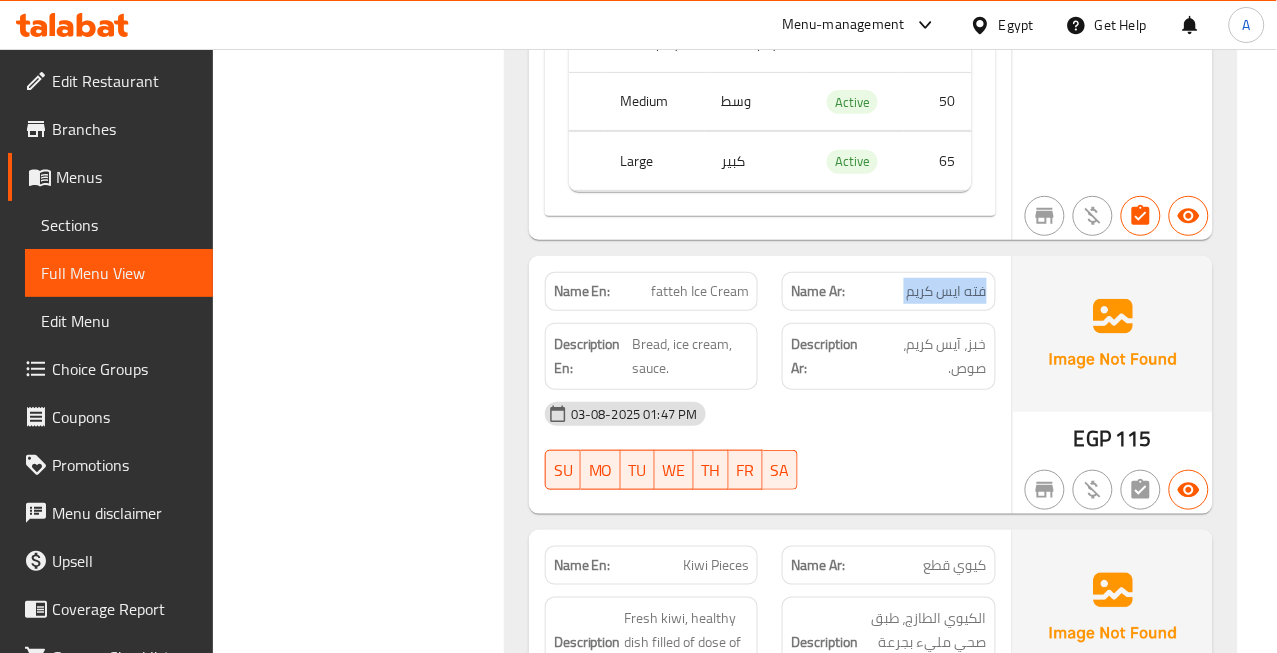 click on "فته ايس كريم" at bounding box center (947, 291) 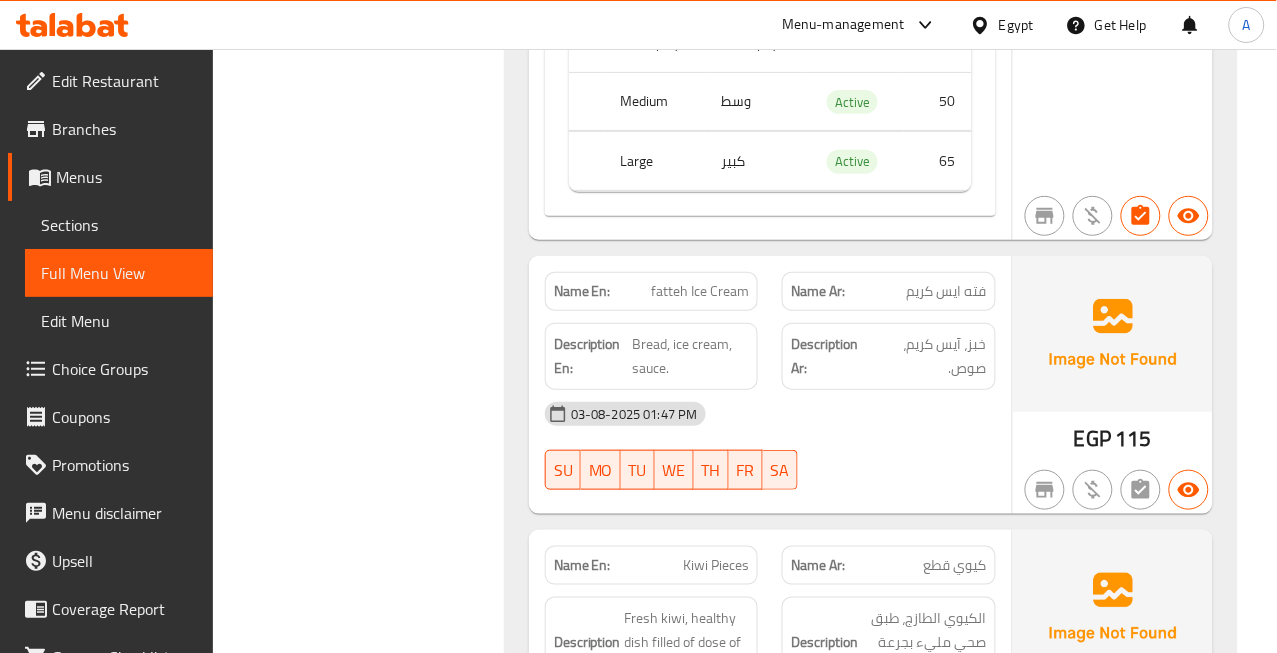 click on "03-08-2025 01:47 PM" at bounding box center (770, 414) 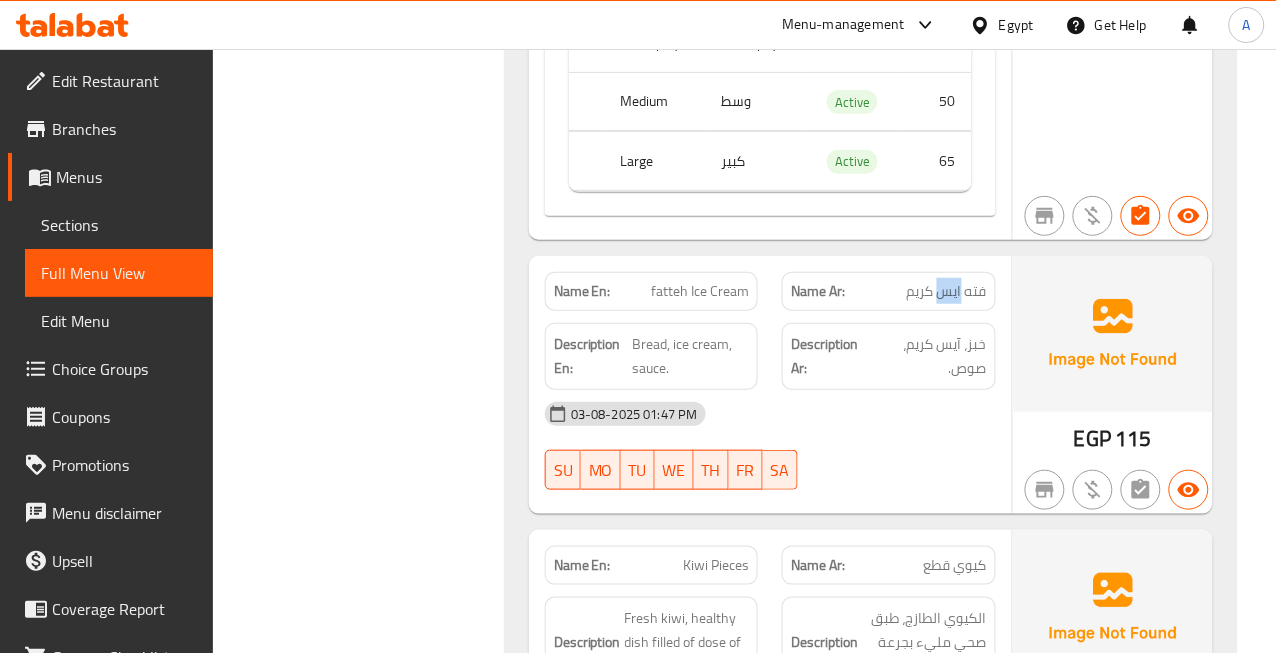 click on "فته ايس كريم" at bounding box center (947, 291) 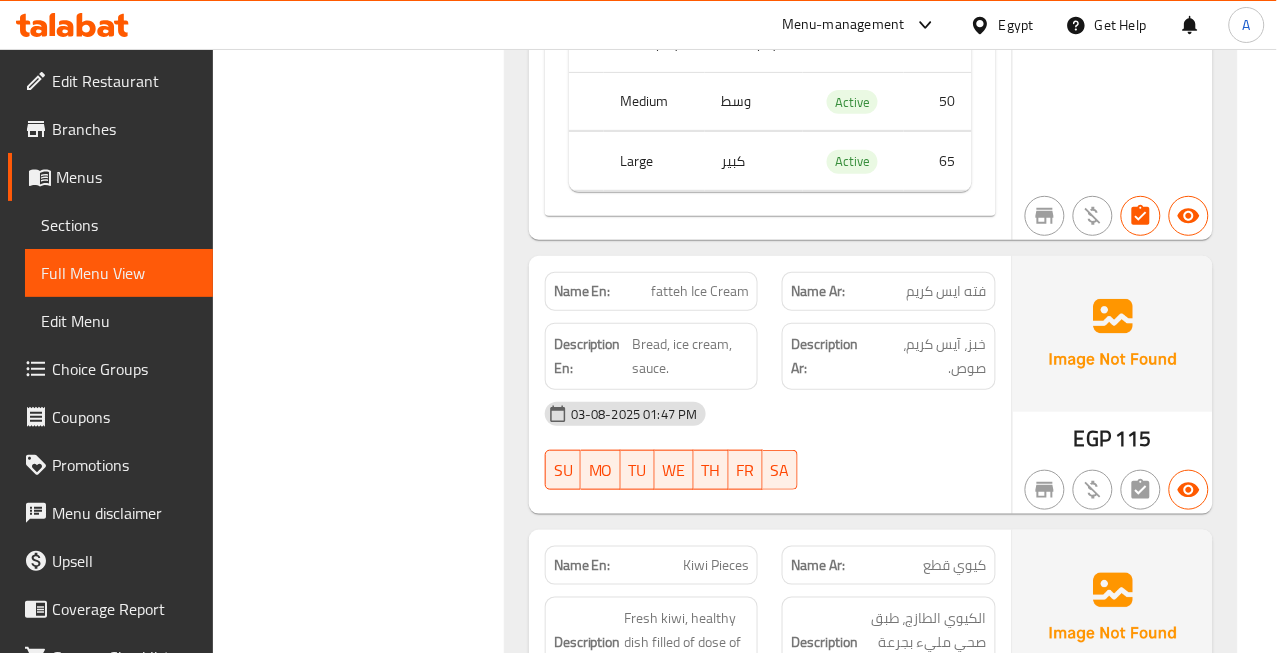 click on "fatteh Ice Cream" at bounding box center (700, 291) 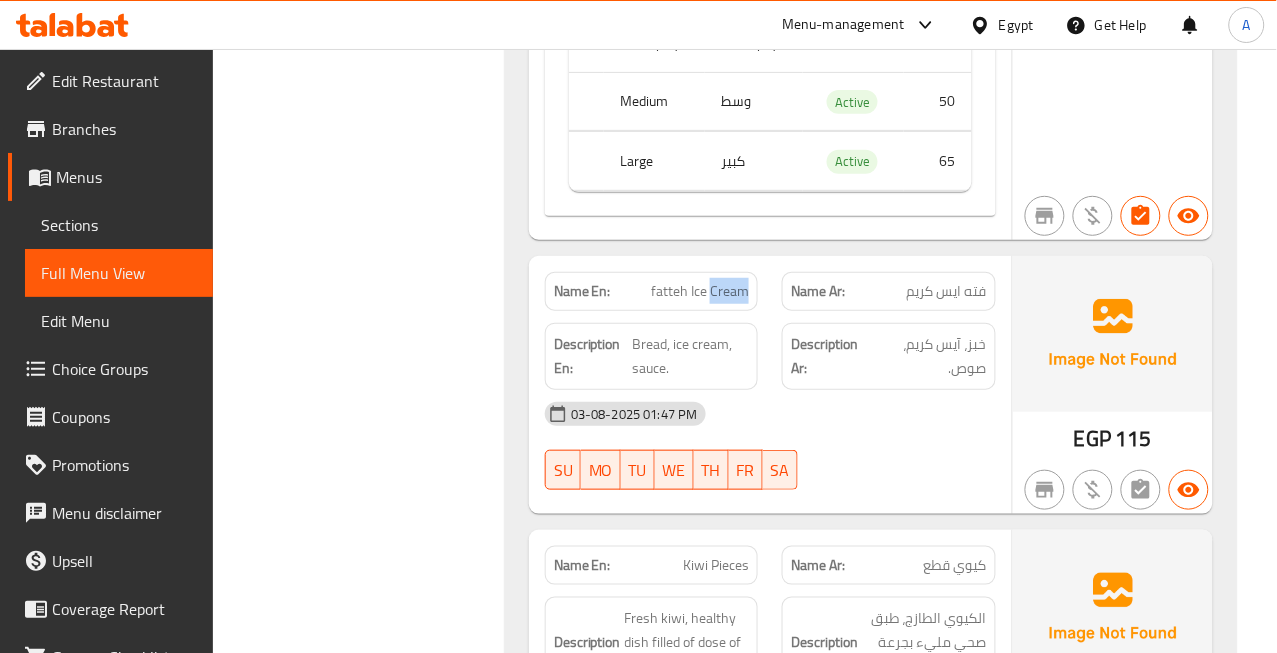 click on "fatteh Ice Cream" at bounding box center (700, 291) 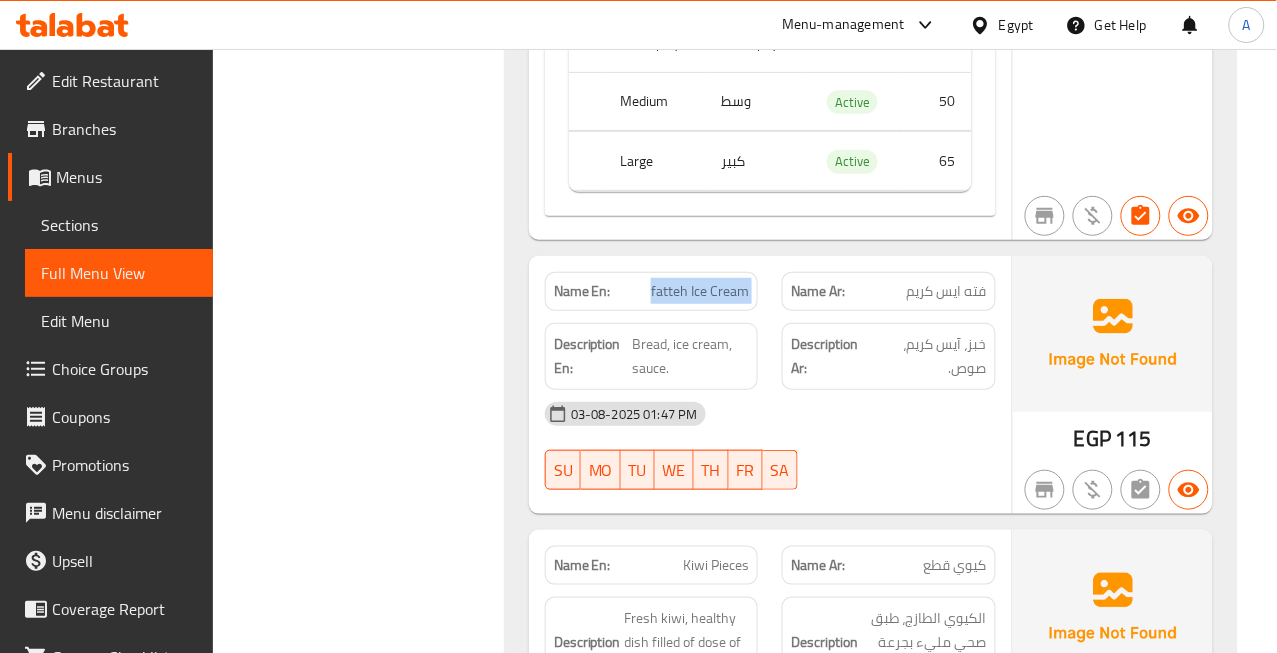 click on "fatteh Ice Cream" at bounding box center [700, 291] 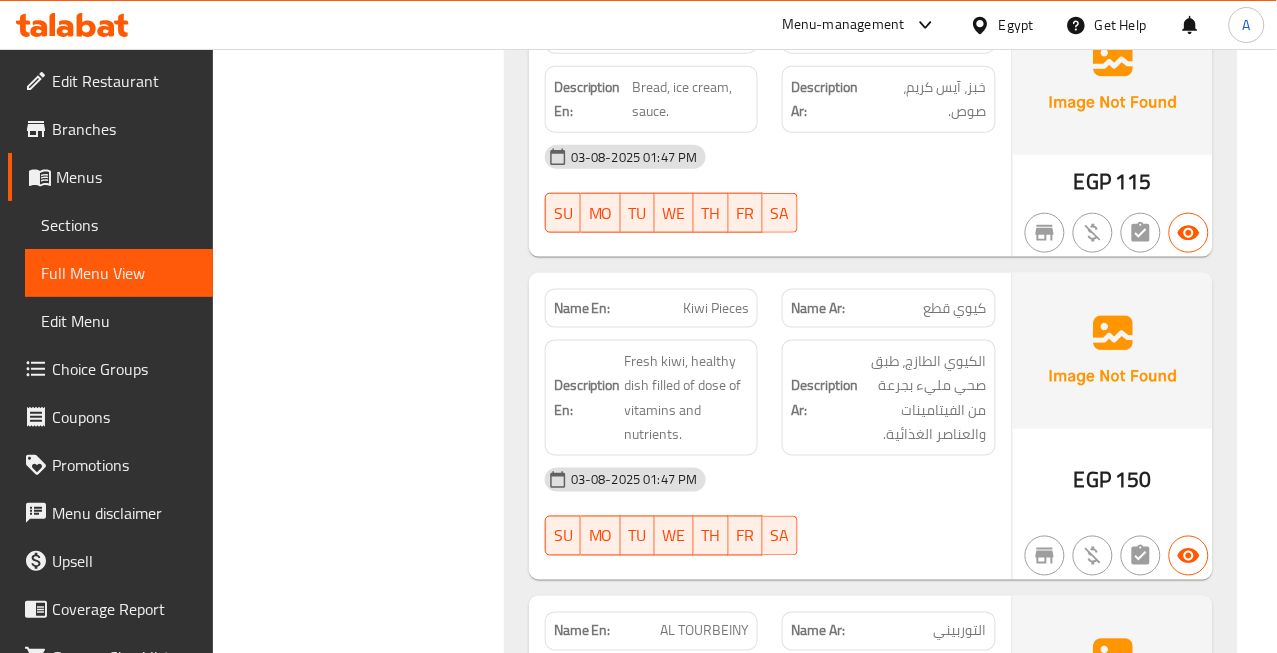 scroll, scrollTop: 51374, scrollLeft: 0, axis: vertical 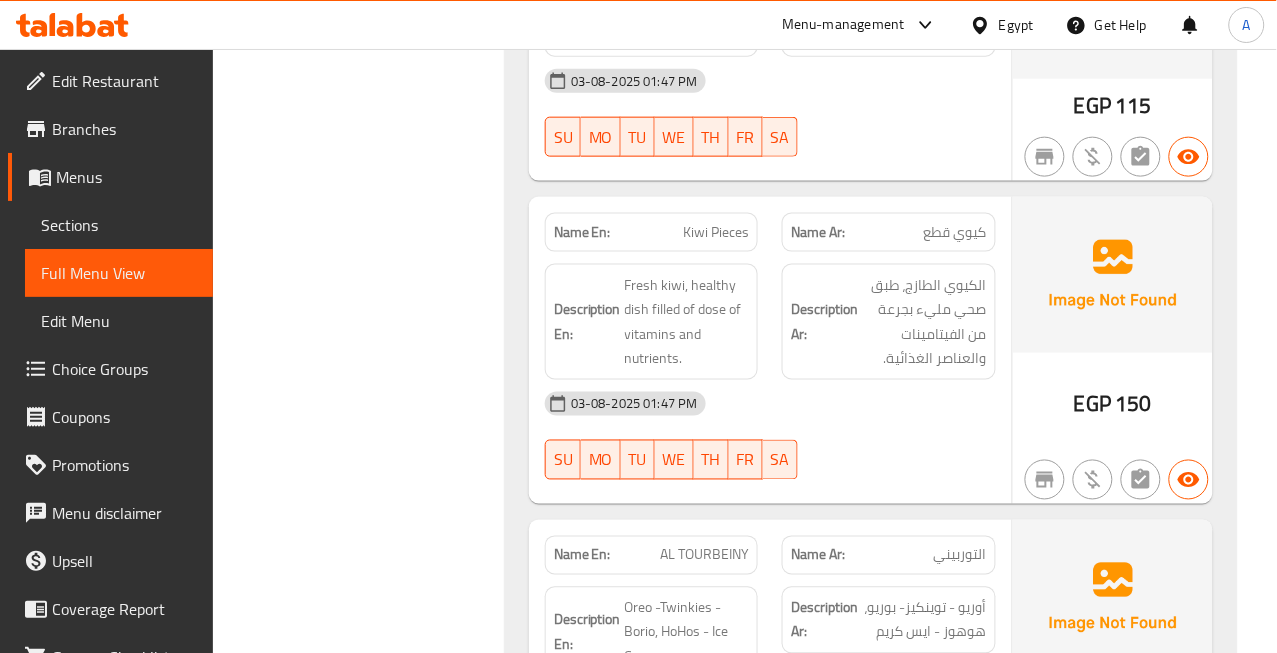 click on "كيوي قطع" at bounding box center (955, 232) 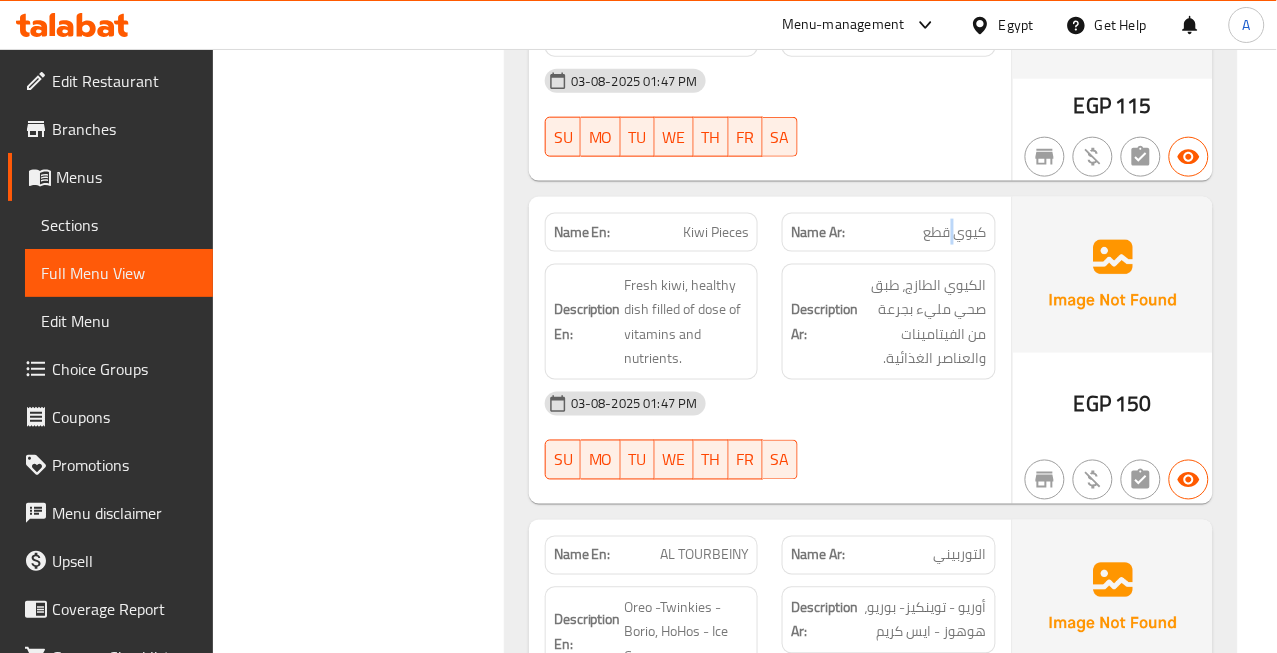 click on "كيوي قطع" at bounding box center (955, 232) 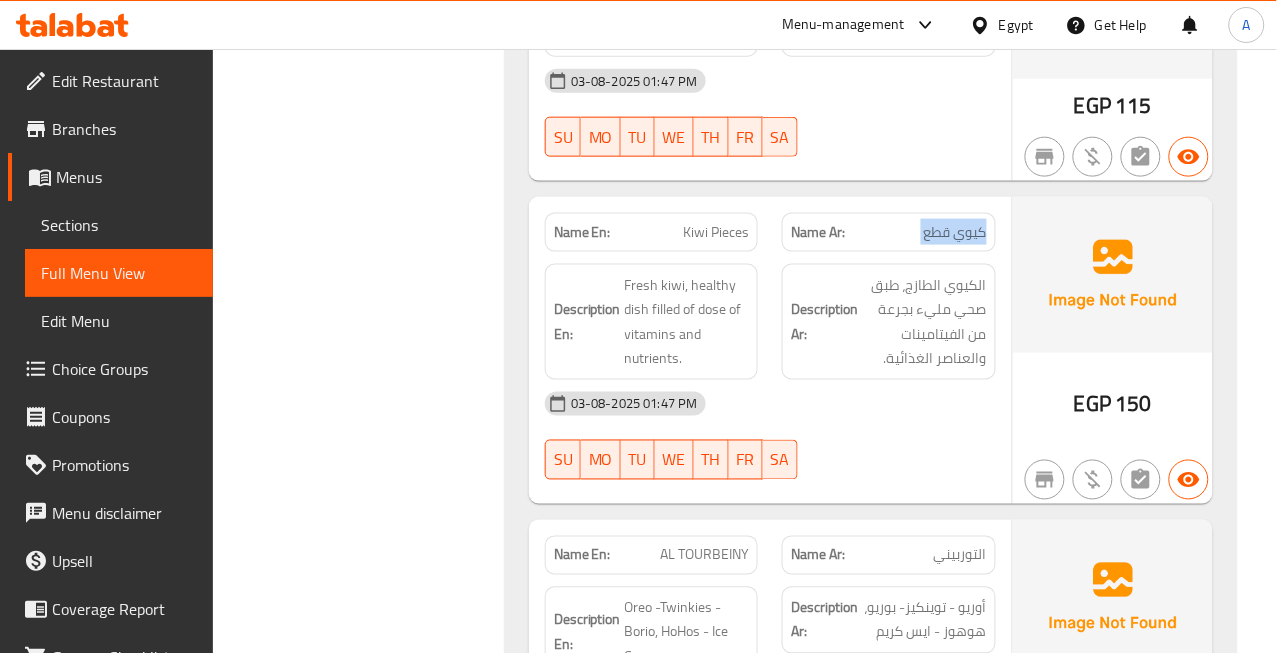 click on "كيوي قطع" at bounding box center (955, 232) 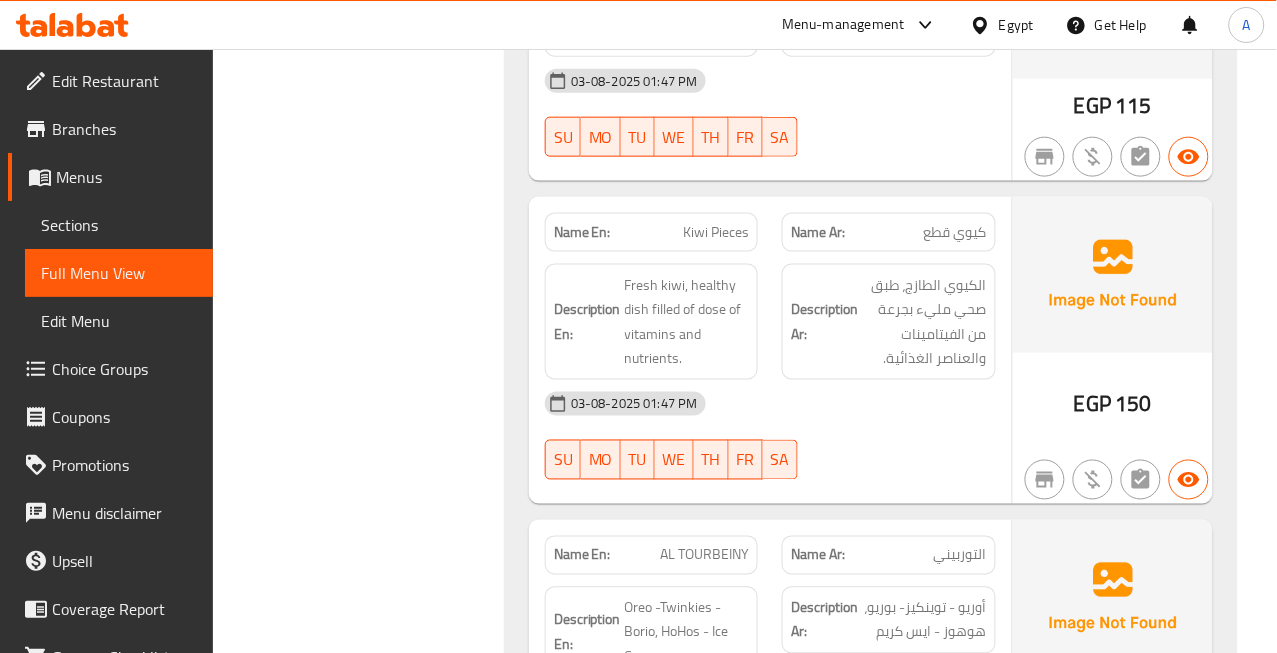 click on "Kiwi Pieces" at bounding box center (716, 232) 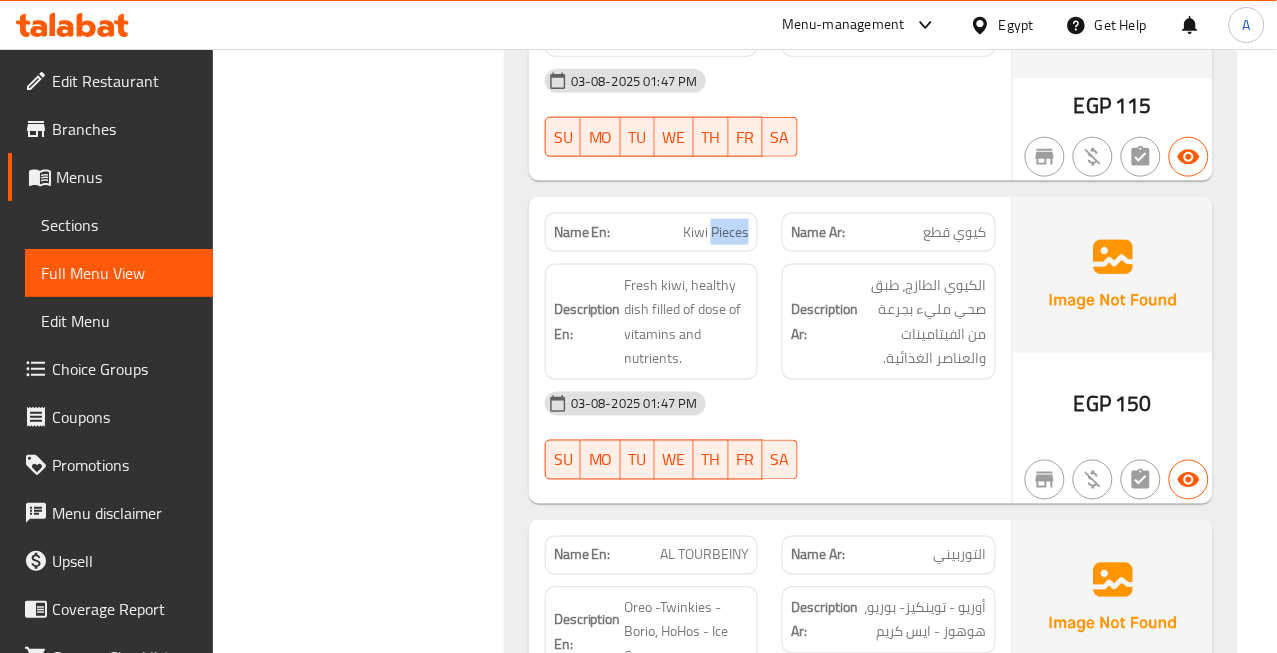 click on "Kiwi Pieces" at bounding box center (716, 232) 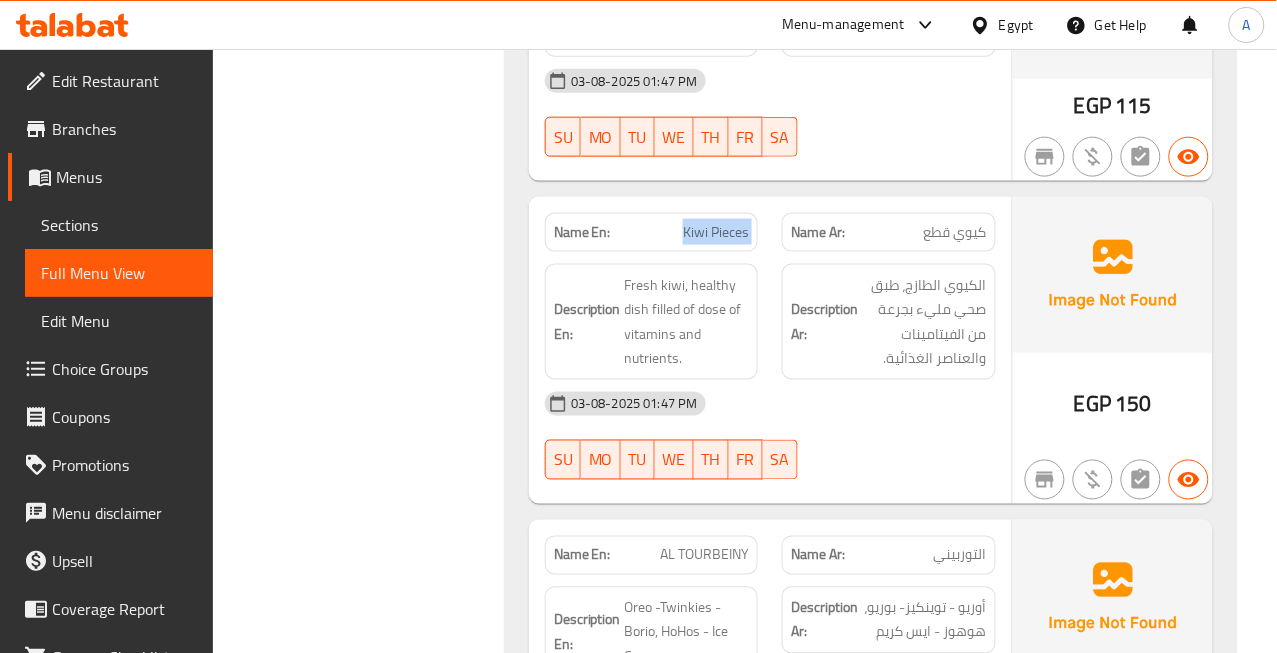 click on "Kiwi Pieces" at bounding box center [716, 232] 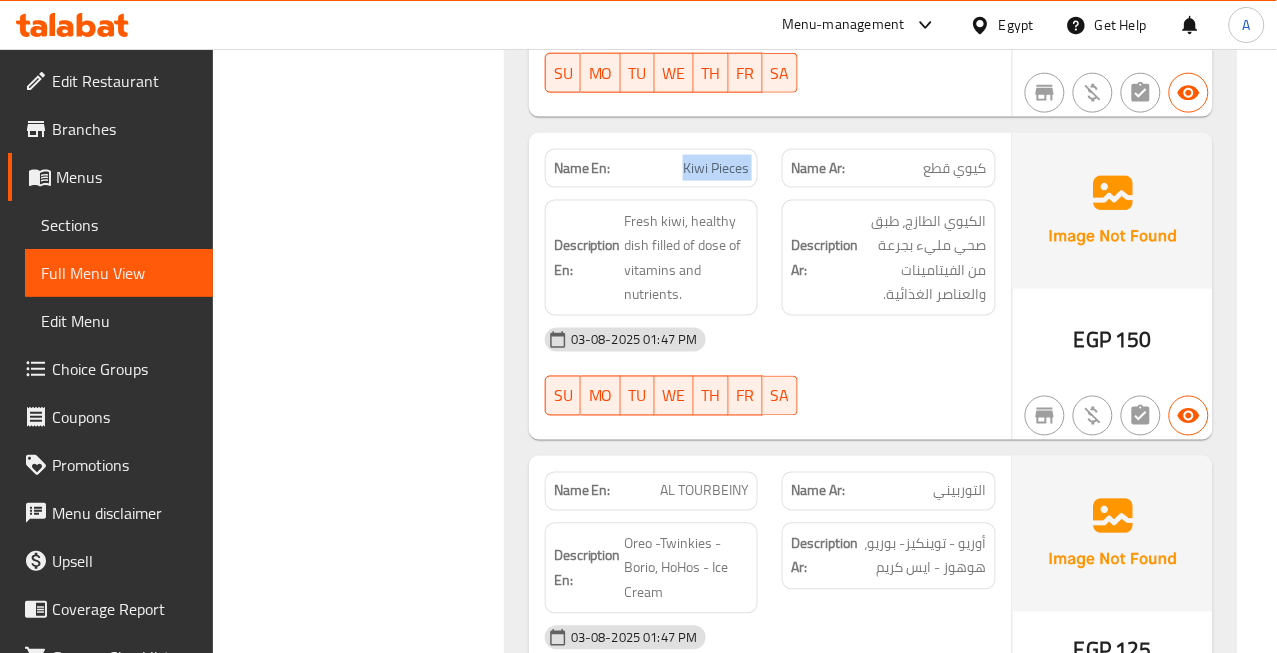 scroll, scrollTop: 51596, scrollLeft: 0, axis: vertical 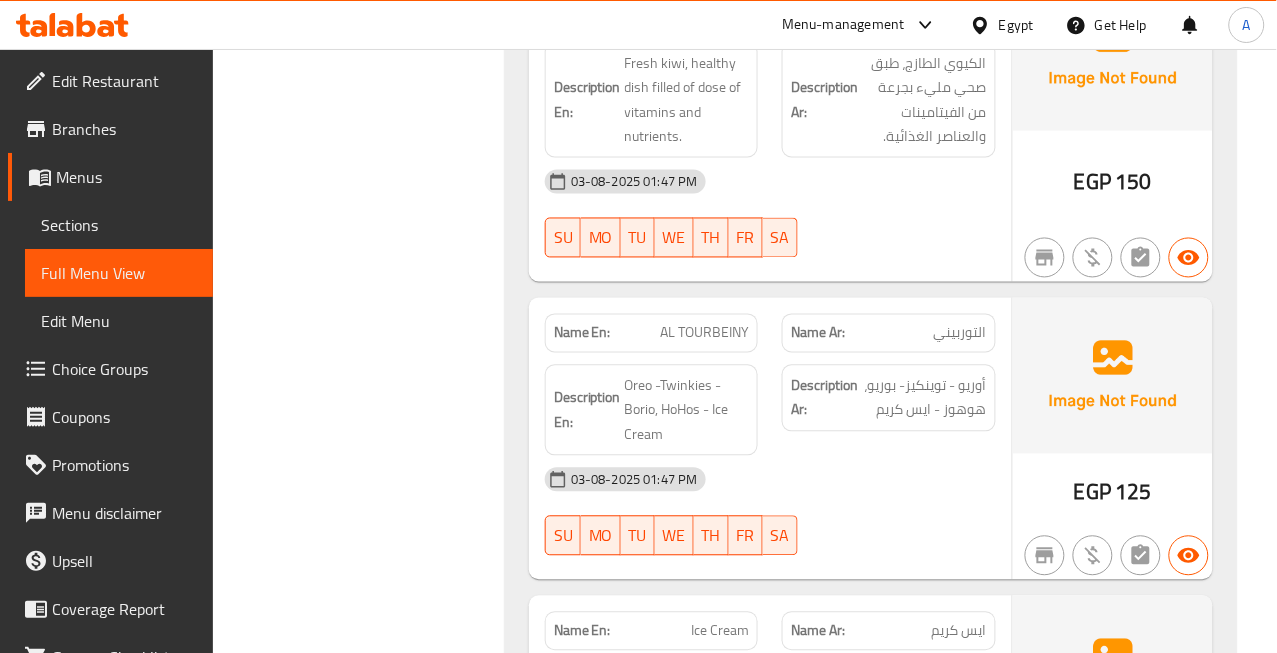 click on "التوربيني" at bounding box center [960, 333] 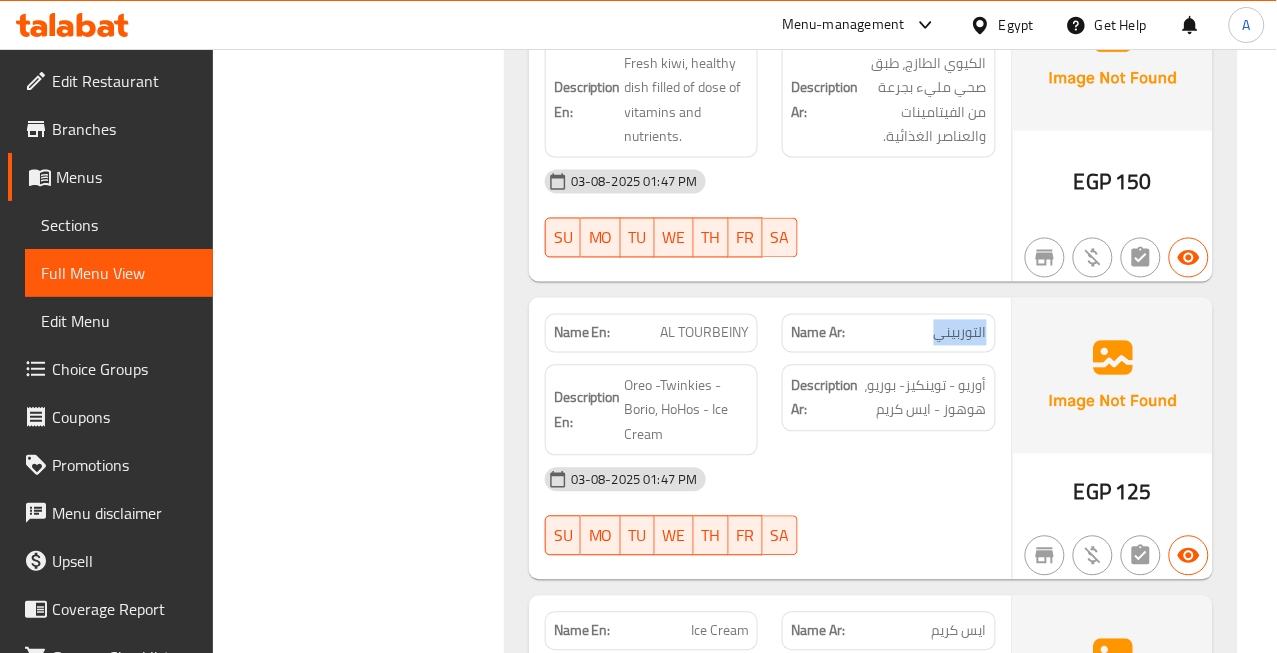 click on "التوربيني" at bounding box center [960, 333] 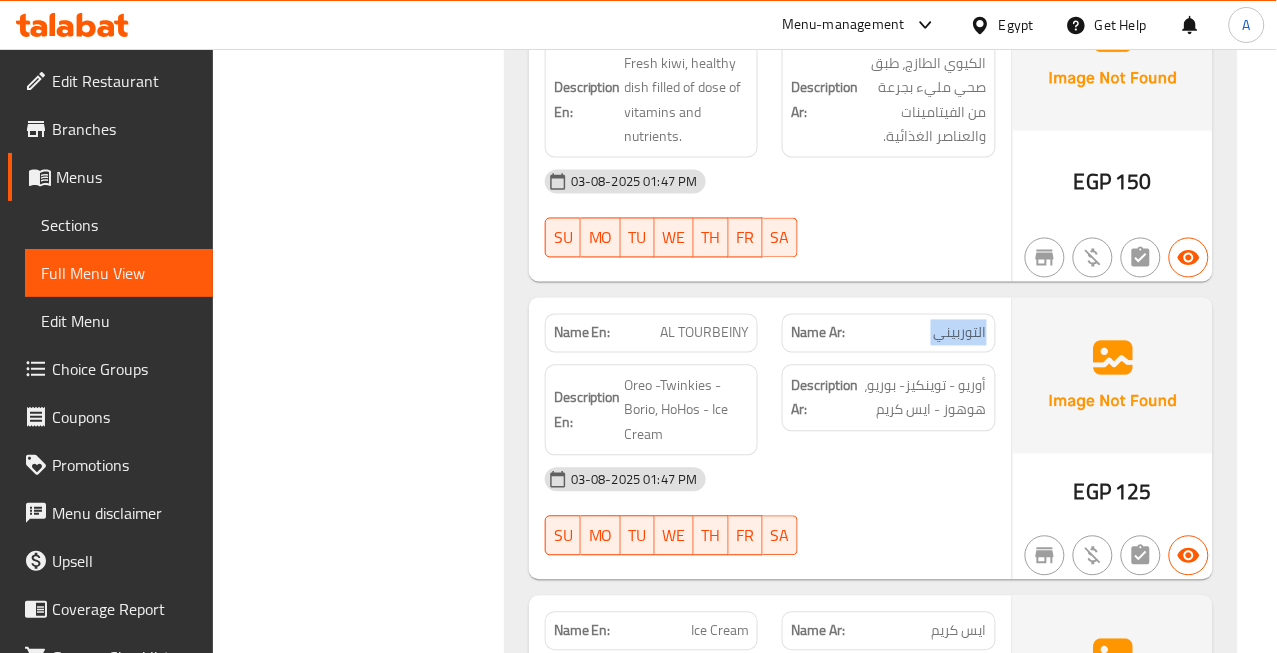 click on "التوربيني" at bounding box center (960, 333) 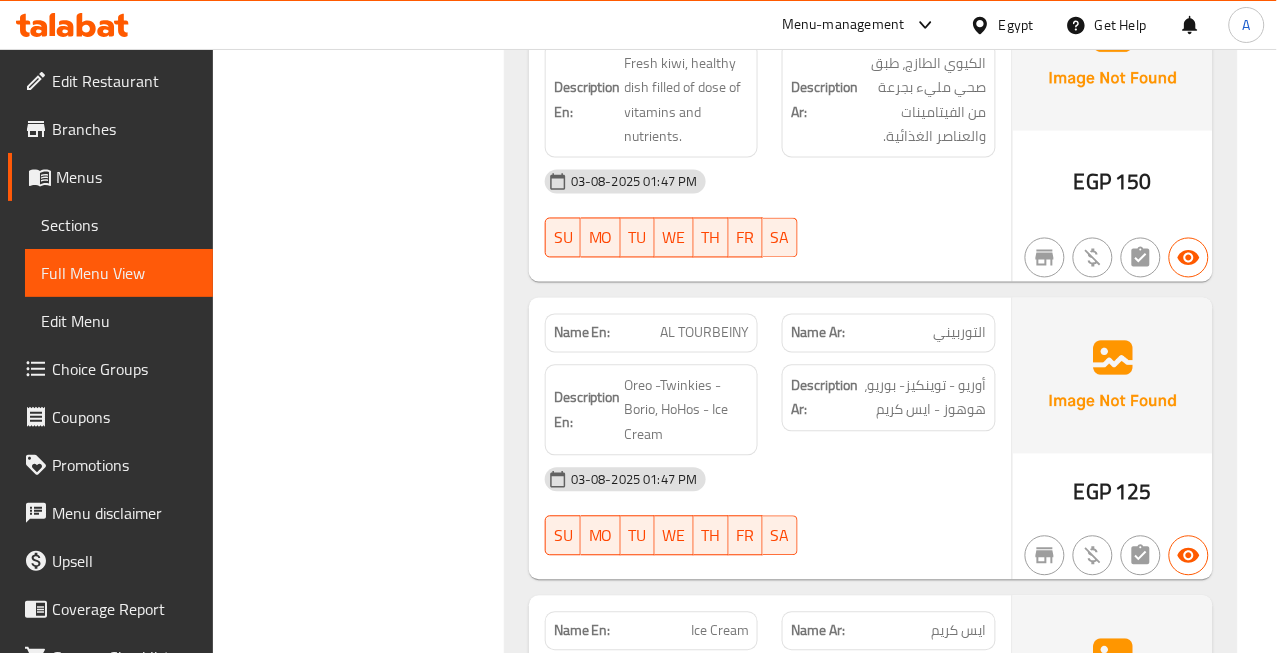 click on "03-08-2025 01:47 PM" at bounding box center [770, 480] 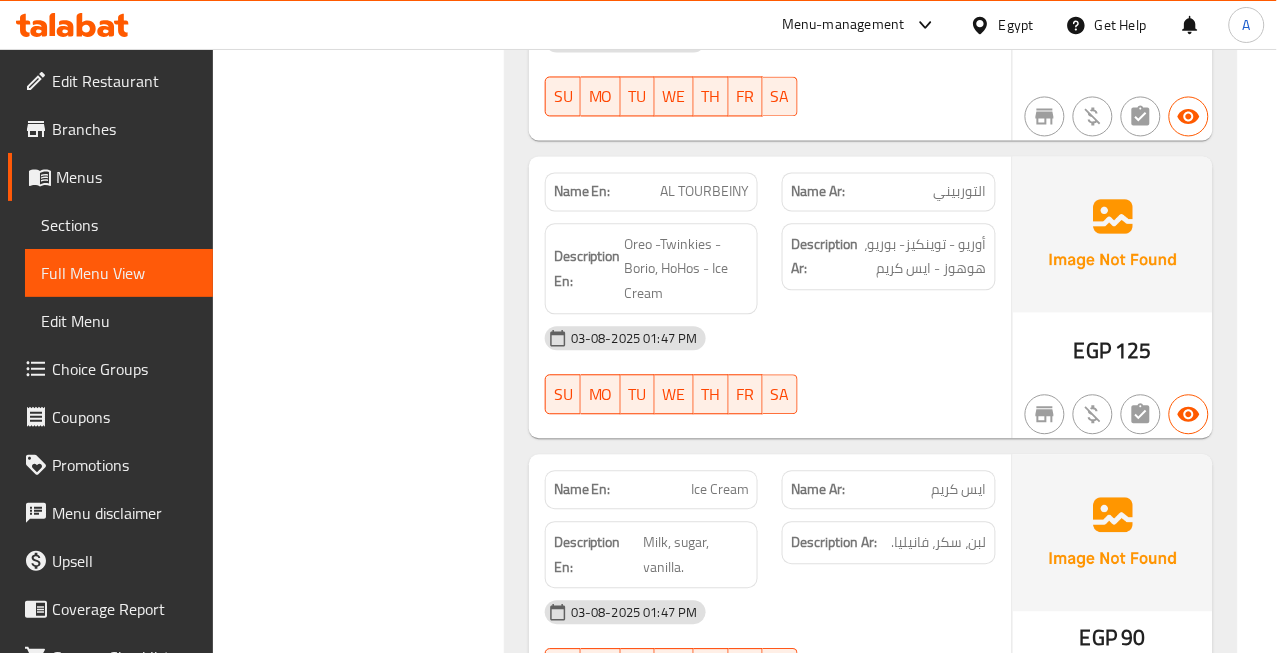 scroll, scrollTop: 52041, scrollLeft: 0, axis: vertical 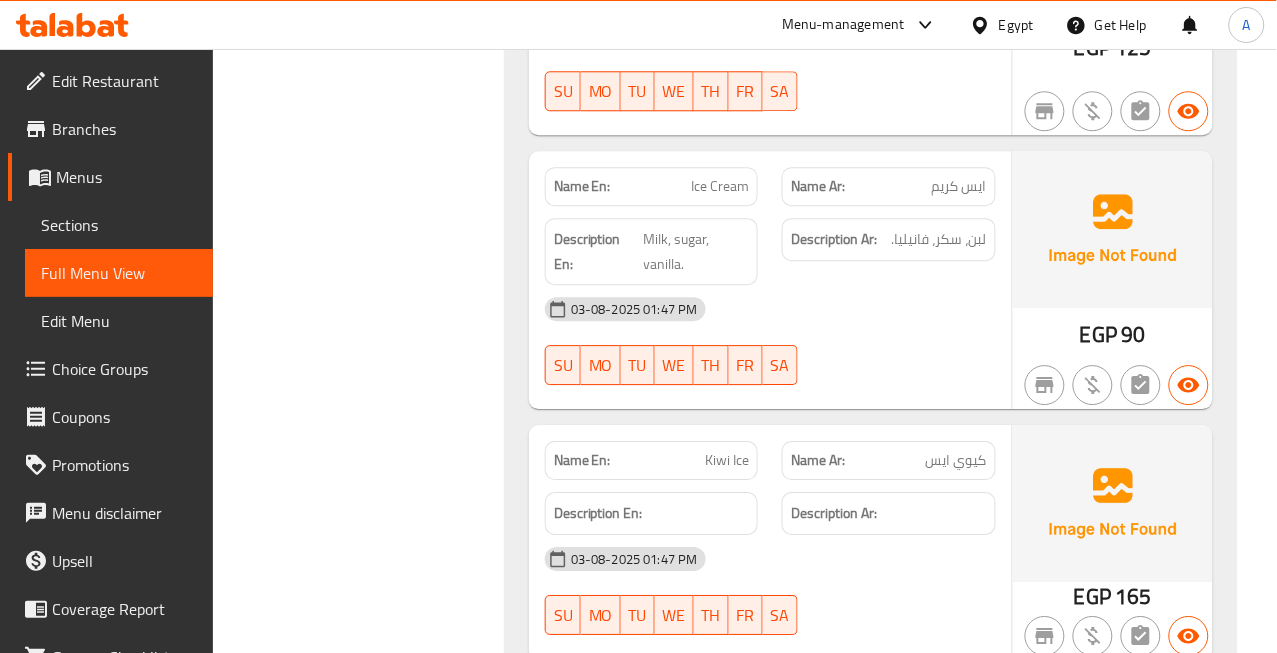 click on "03-08-2025 01:47 PM" at bounding box center (770, 309) 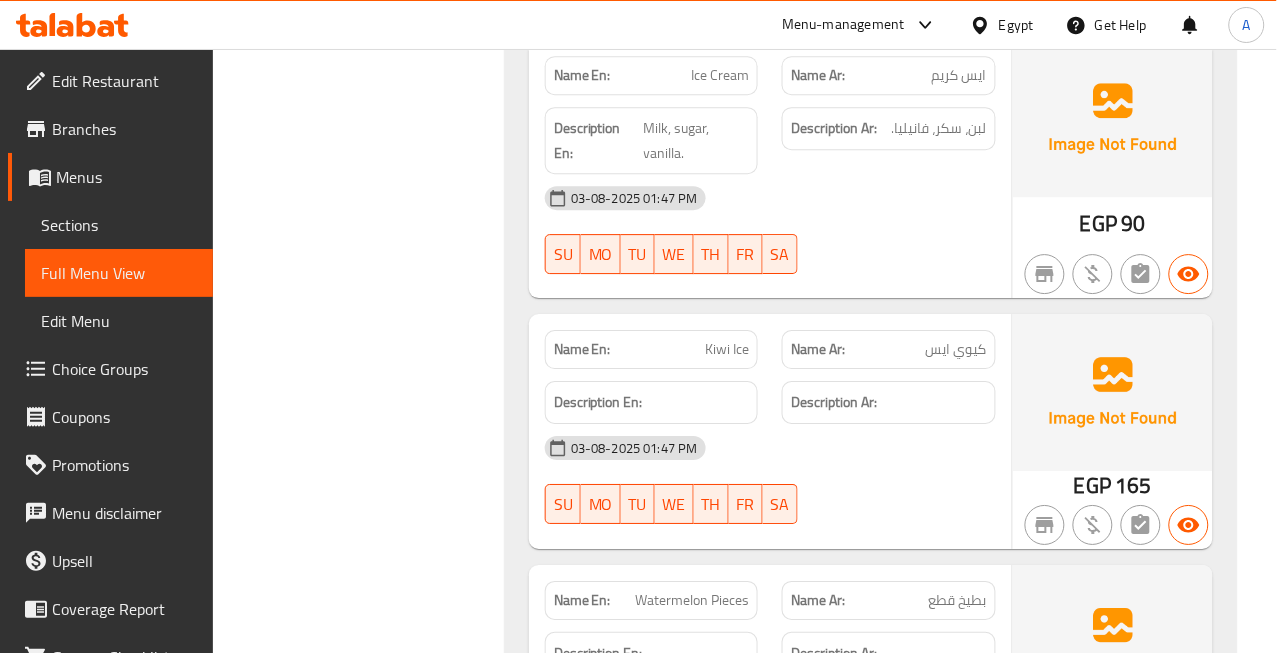 scroll, scrollTop: 52263, scrollLeft: 0, axis: vertical 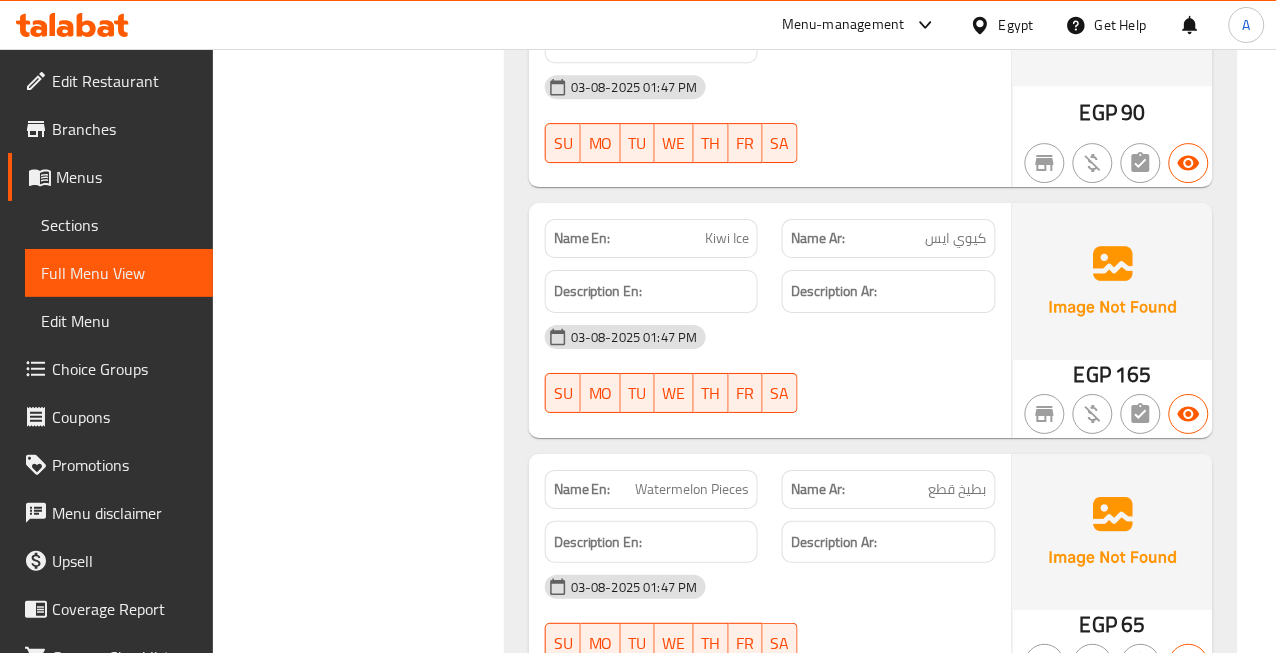click on "03-08-2025 01:47 PM" at bounding box center [770, 337] 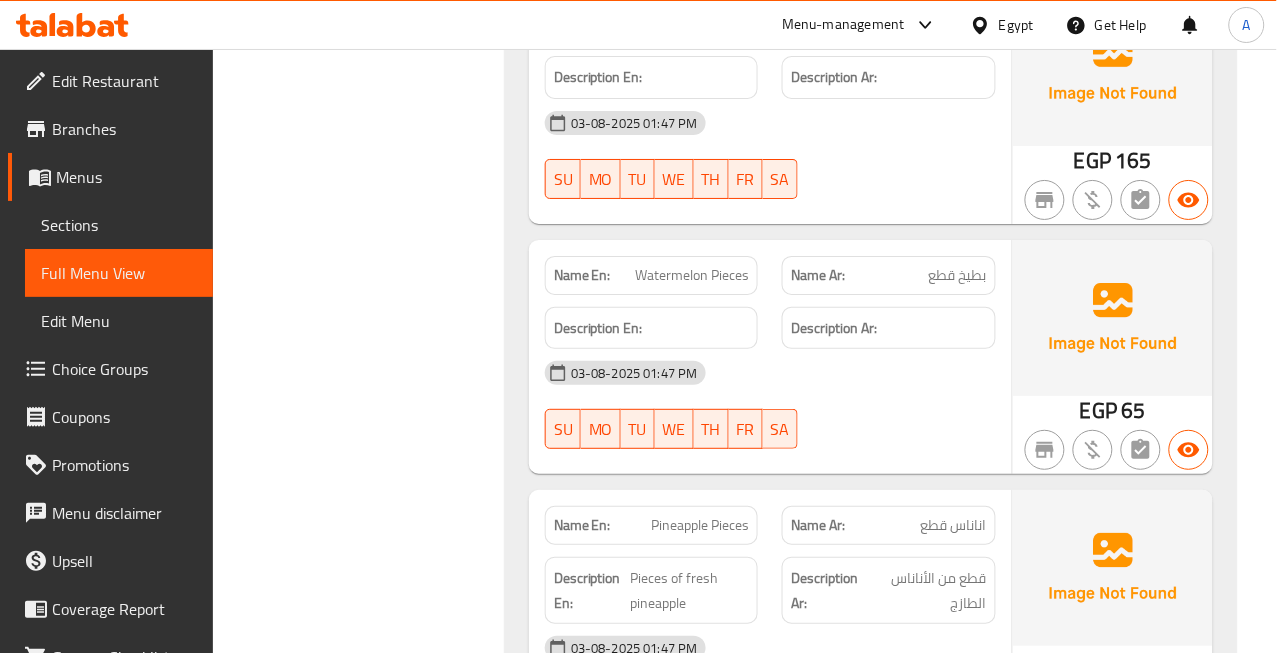 scroll, scrollTop: 52485, scrollLeft: 0, axis: vertical 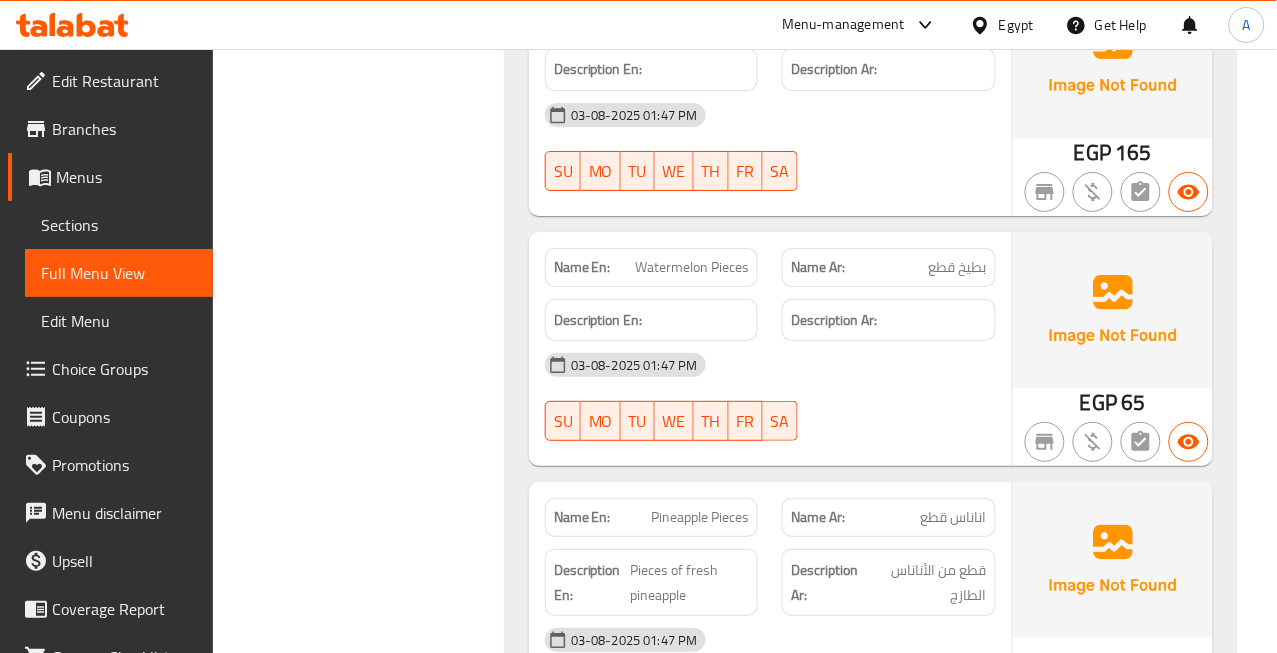 click on "بطيخ قطع" at bounding box center [958, 267] 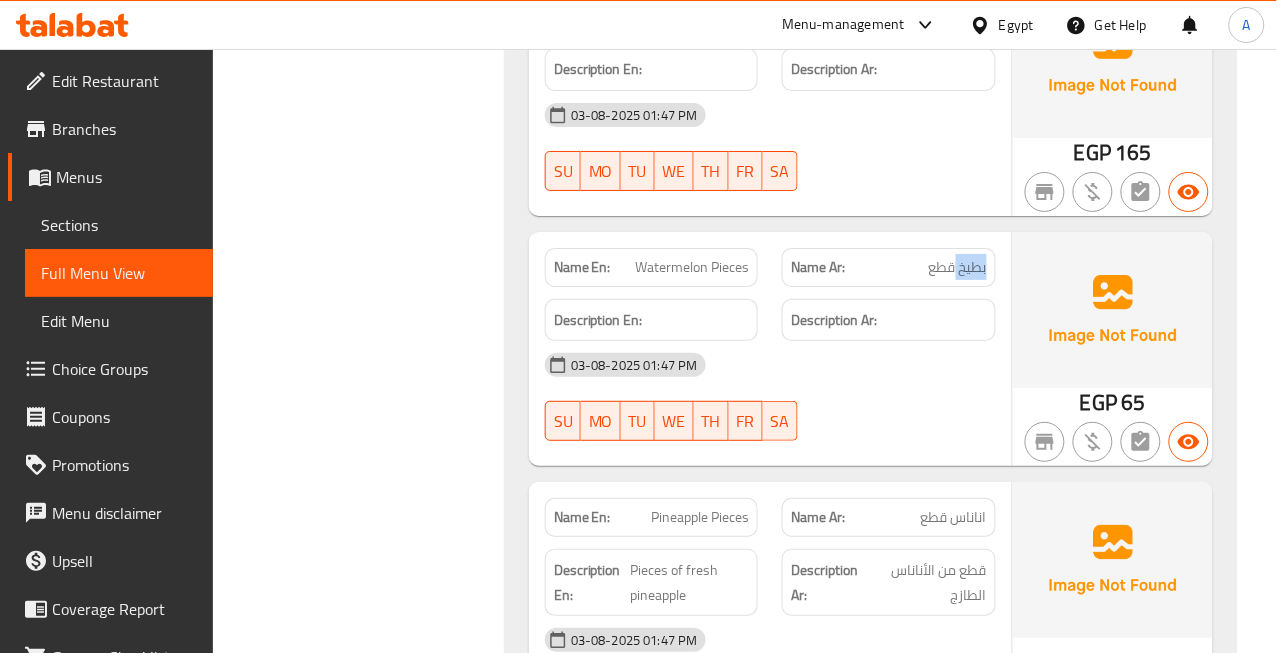 click on "بطيخ قطع" at bounding box center [958, 267] 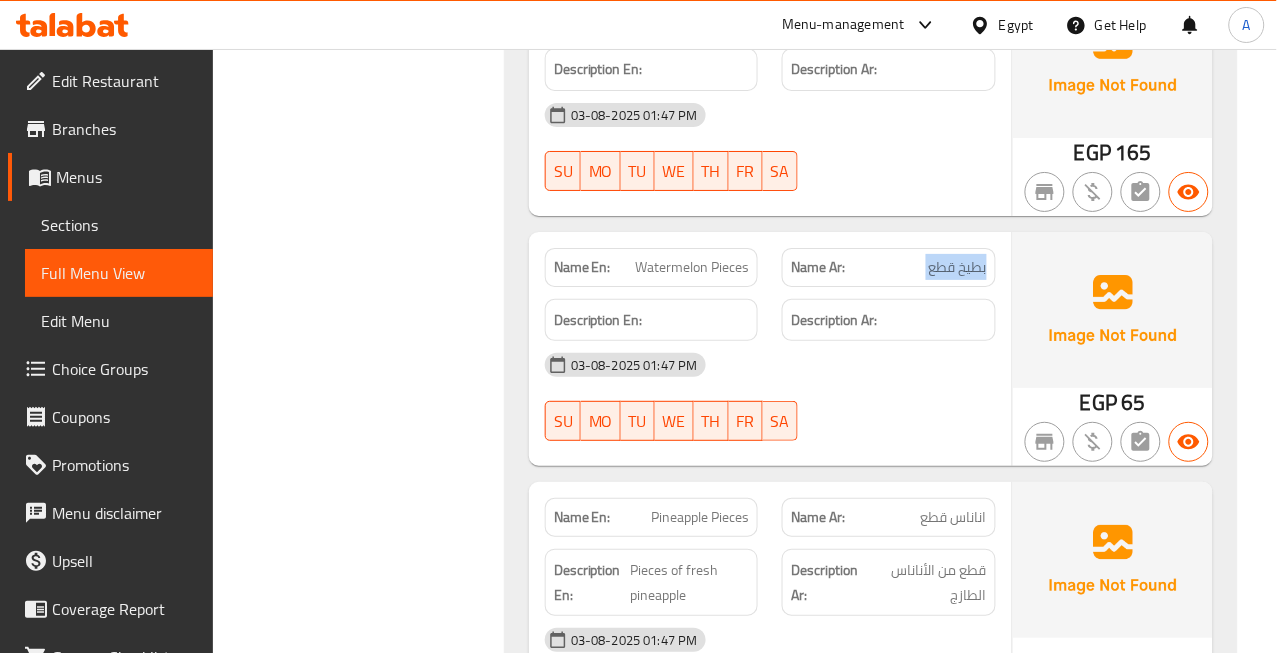 click on "بطيخ قطع" at bounding box center [958, 267] 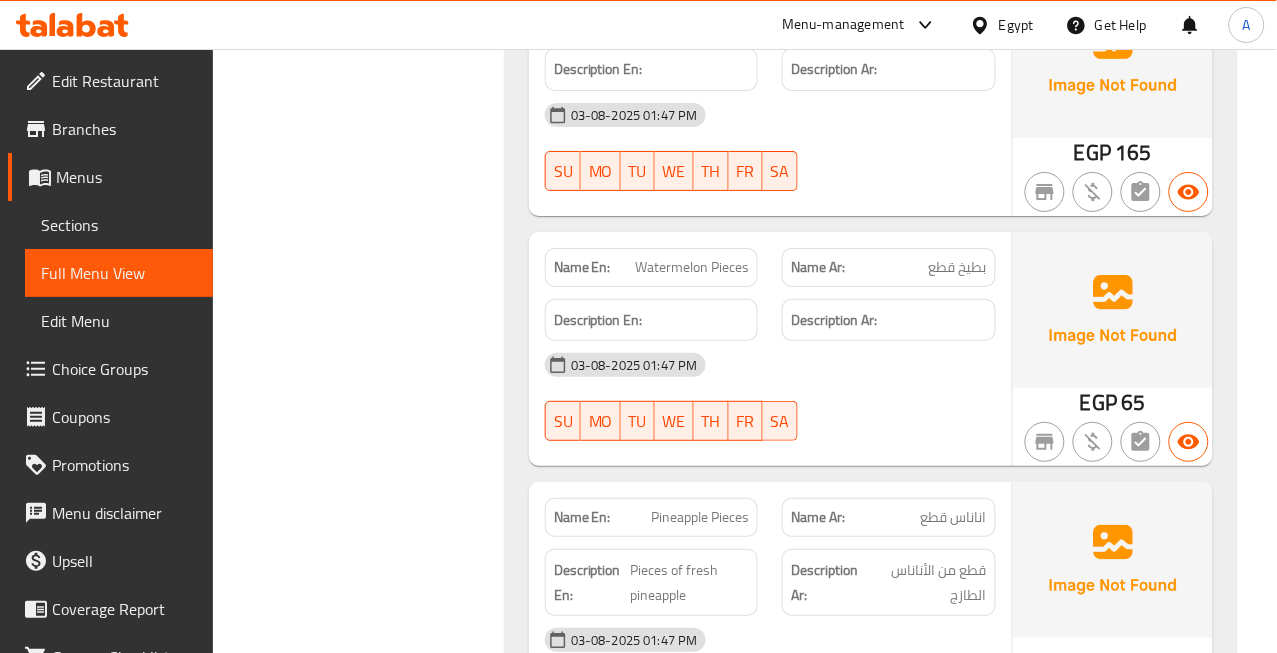 click on "Watermelon Pieces" at bounding box center (692, 267) 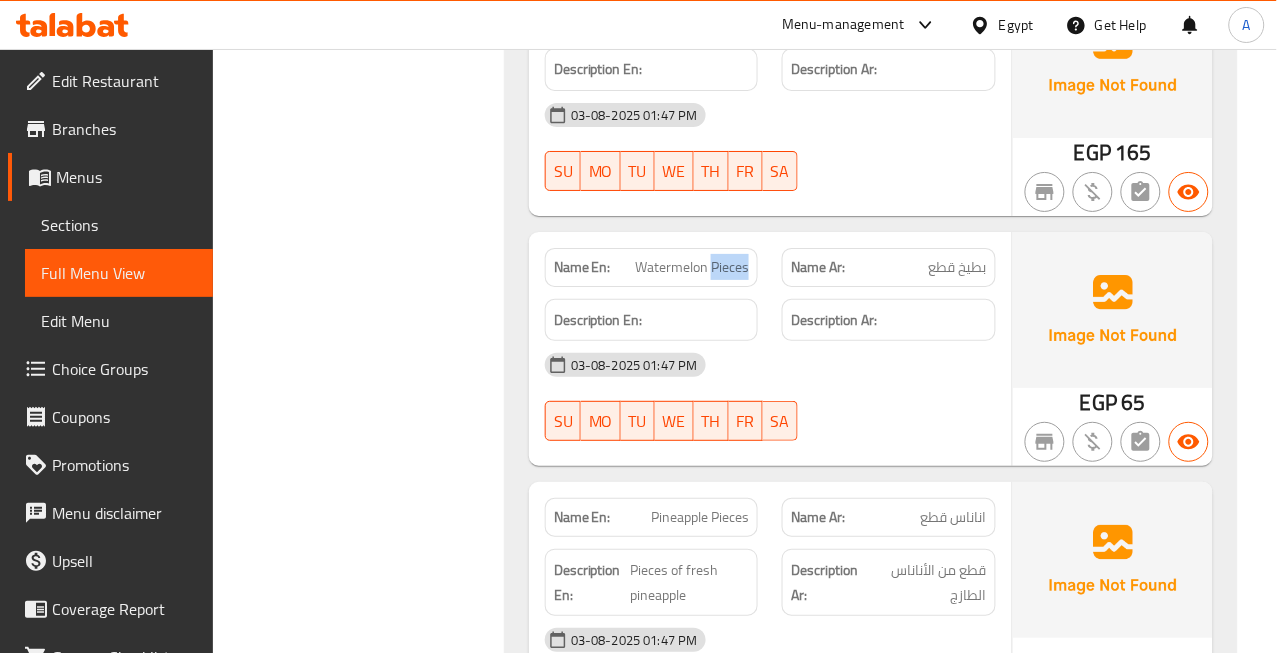 click on "Watermelon Pieces" at bounding box center [692, 267] 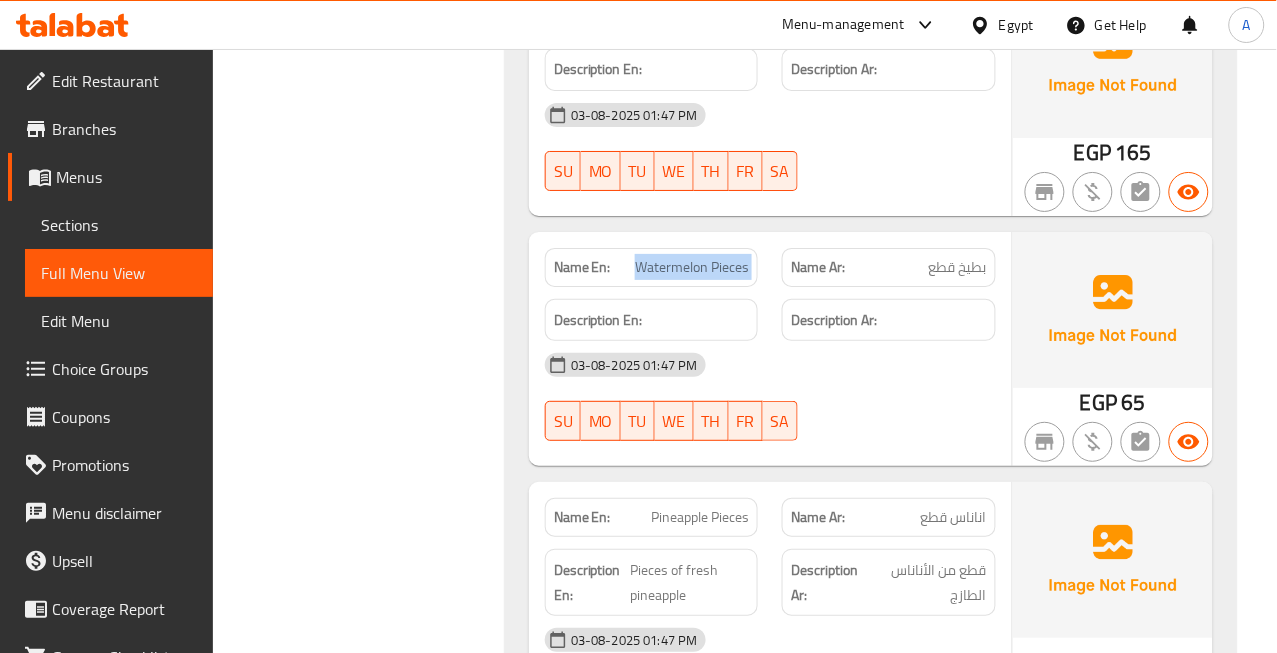 click on "Watermelon Pieces" at bounding box center (692, 267) 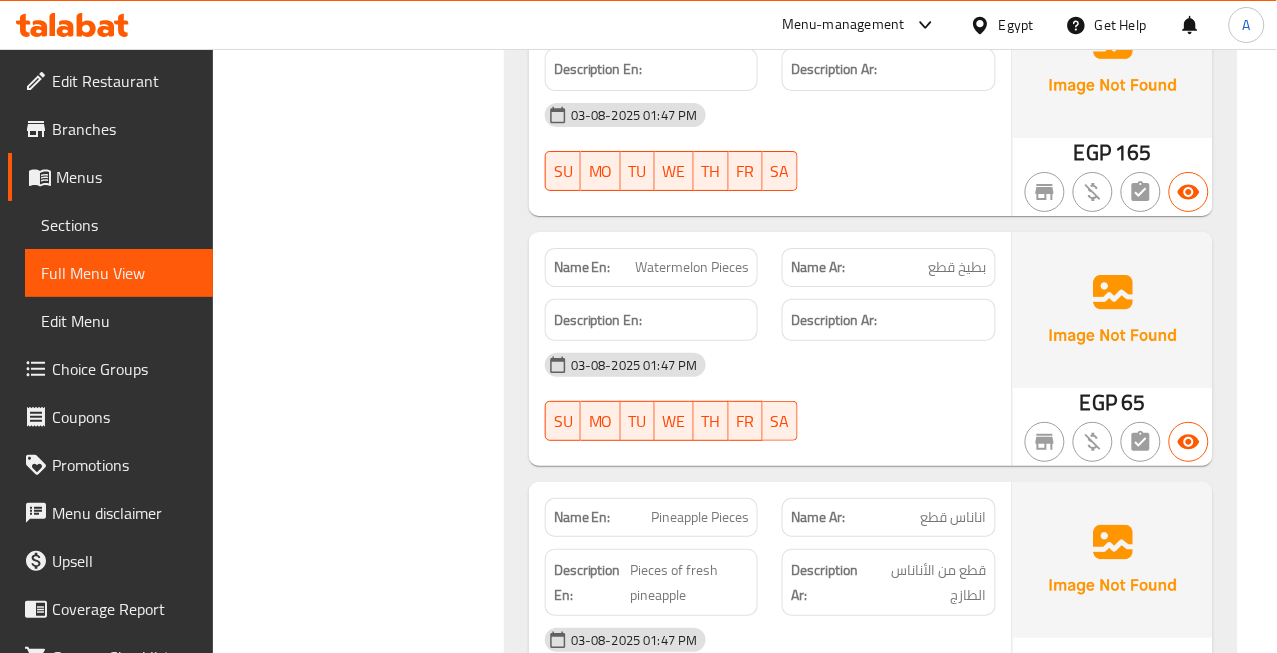 click on "03-08-2025 01:47 PM" at bounding box center (770, 365) 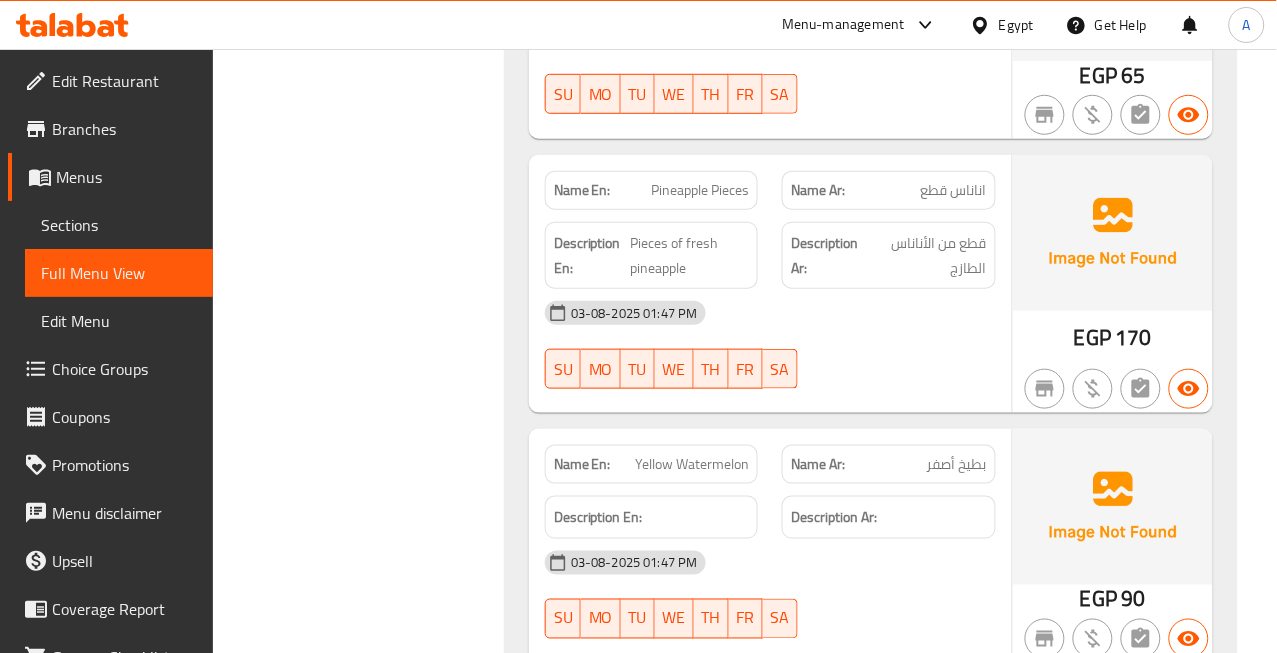 scroll, scrollTop: 52818, scrollLeft: 0, axis: vertical 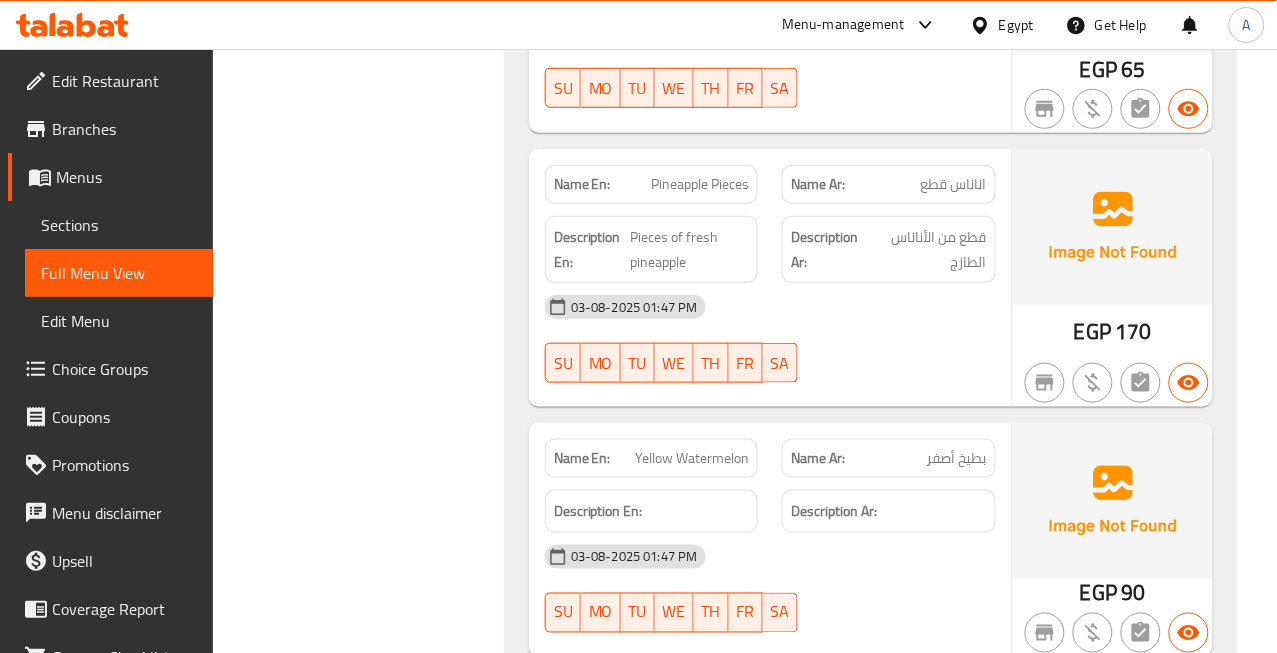 click on "03-08-2025 01:47 PM" at bounding box center (770, 307) 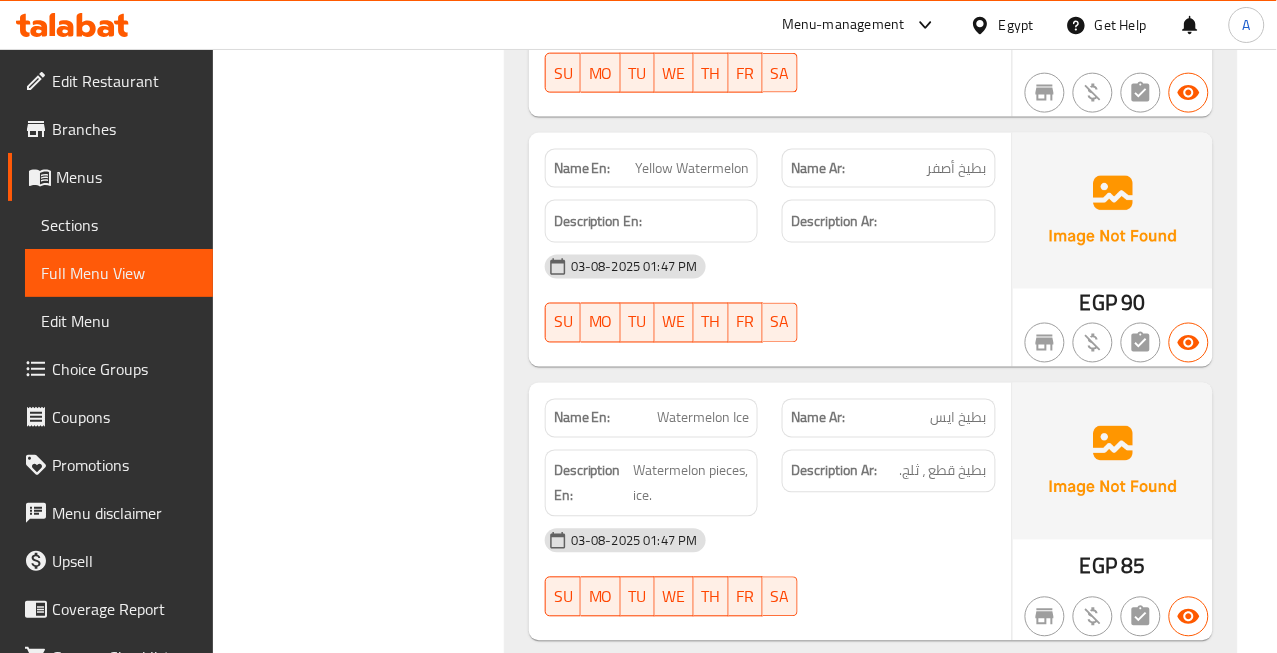 scroll, scrollTop: 53152, scrollLeft: 0, axis: vertical 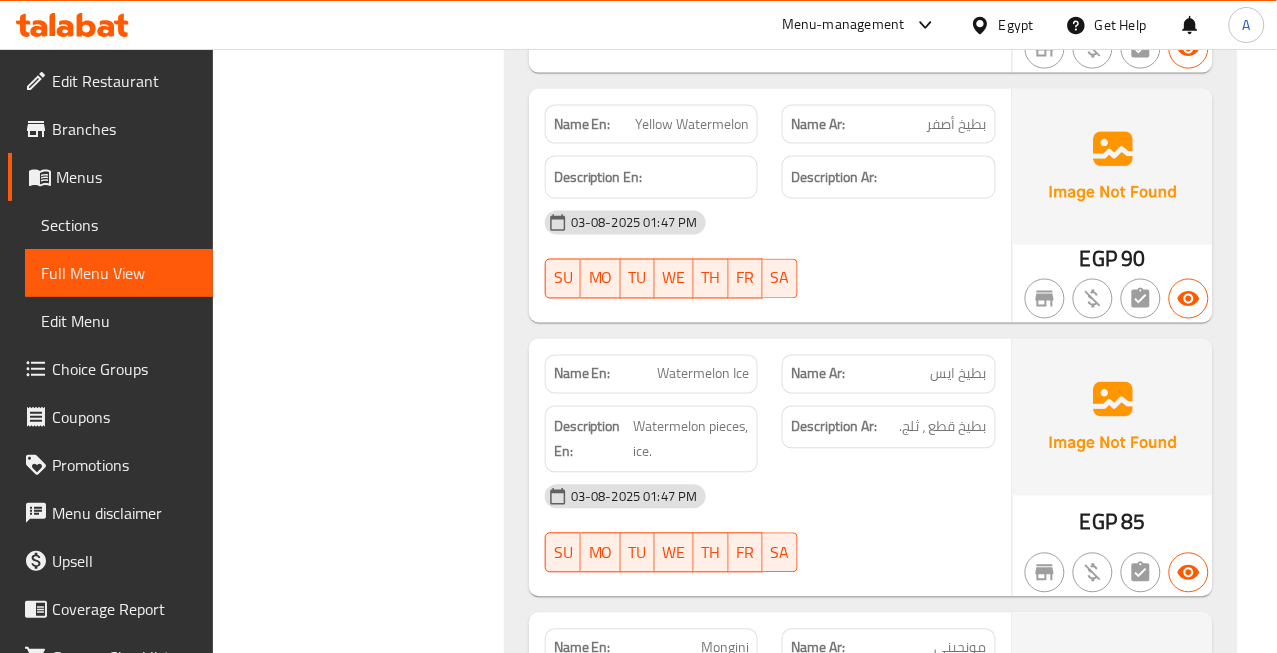 click on "بطيخ أصفر" at bounding box center [957, 124] 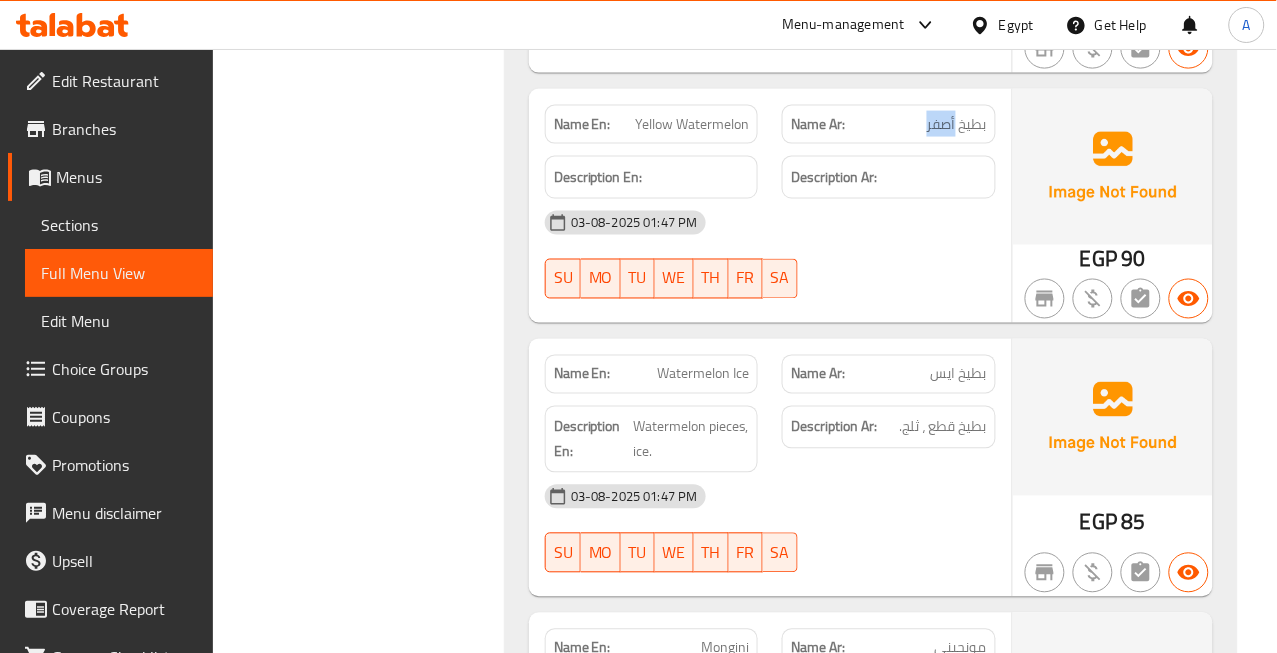 click on "بطيخ أصفر" at bounding box center (957, 124) 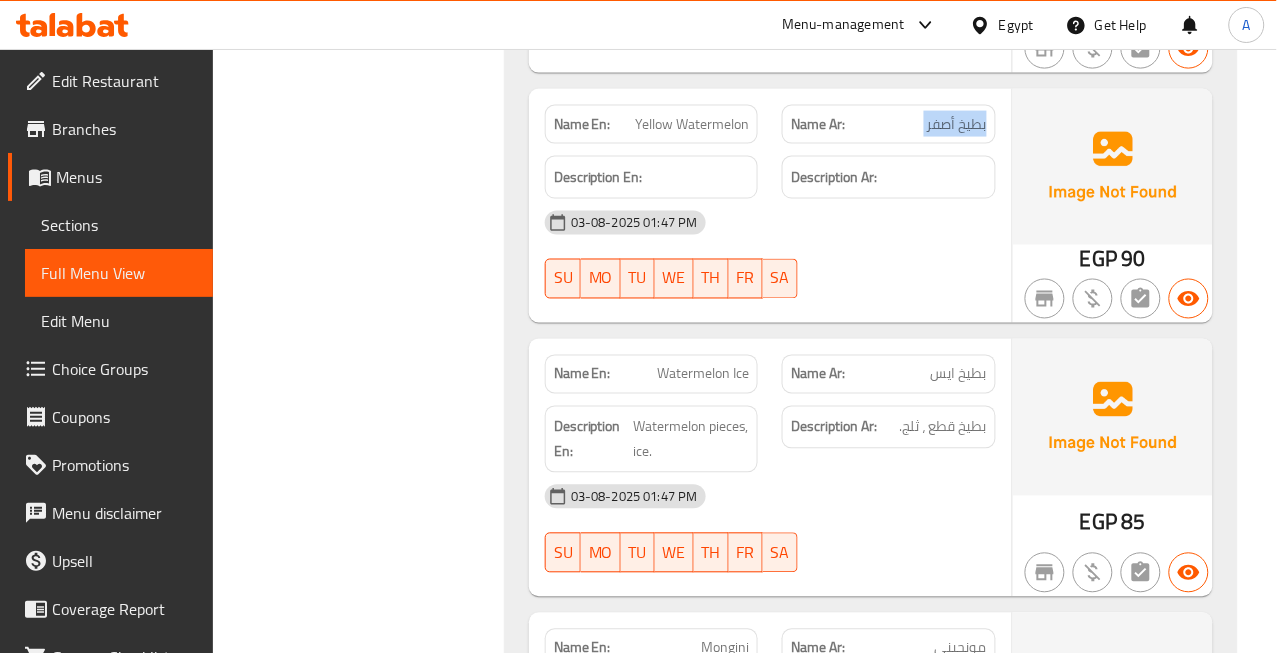 click on "بطيخ أصفر" at bounding box center (957, 124) 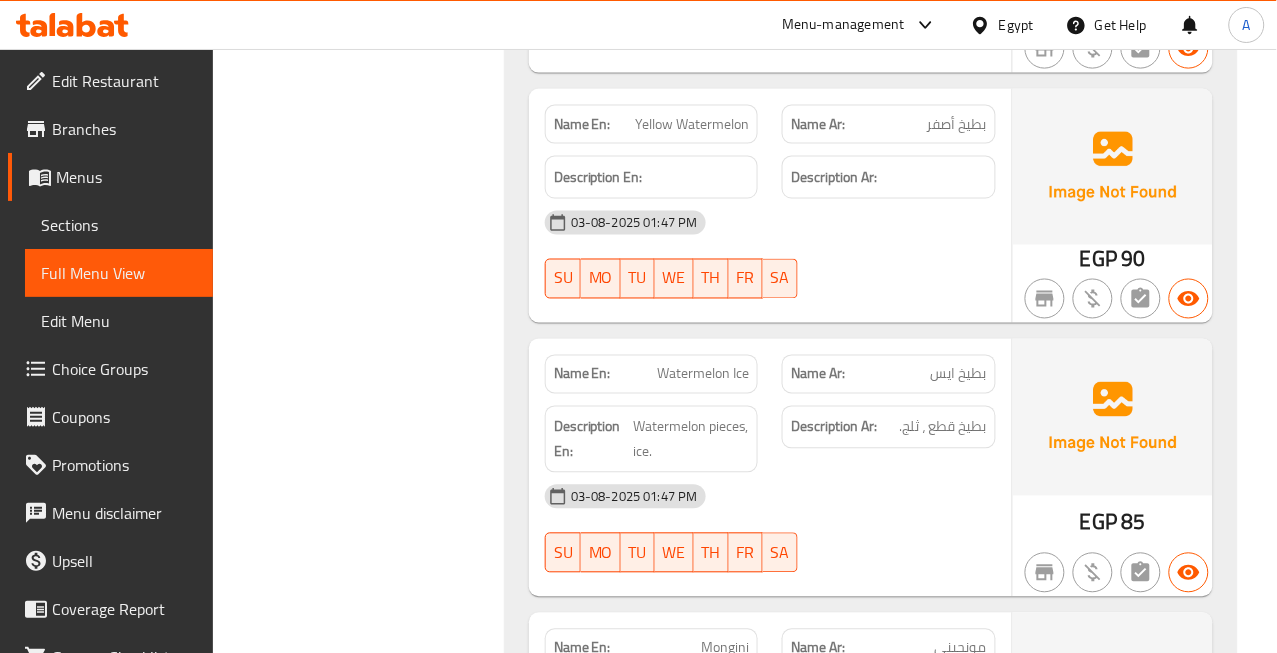click on "Yellow Watermelon" at bounding box center (692, 124) 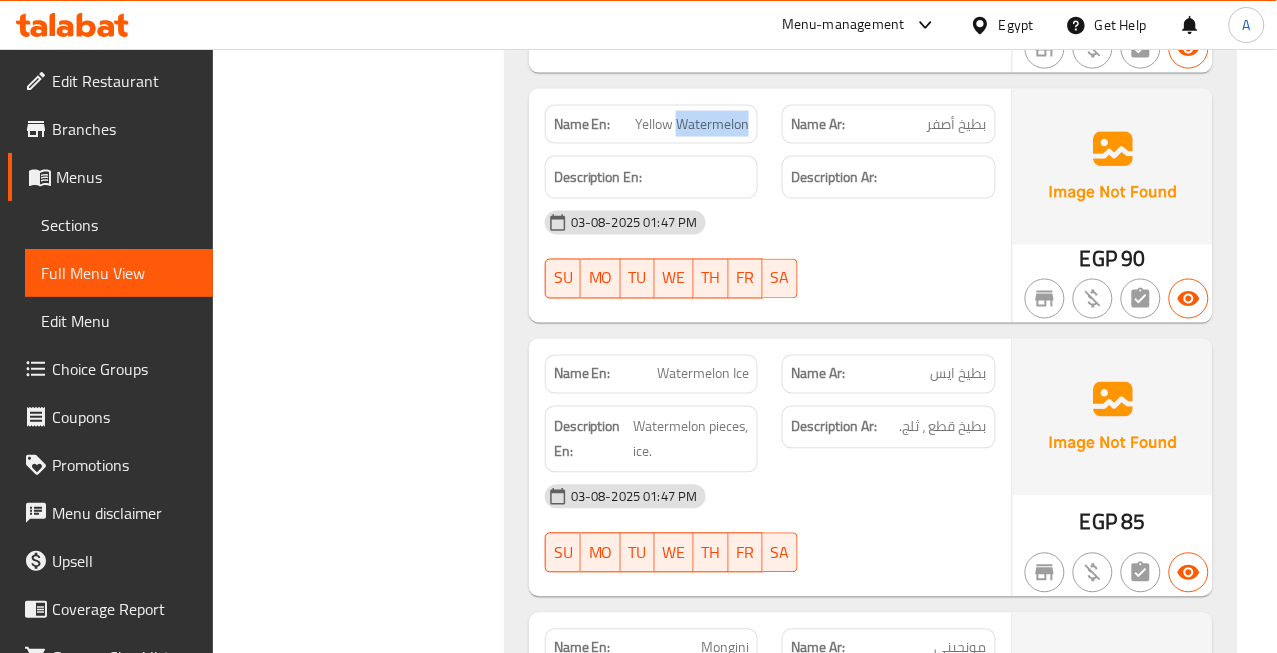 click on "Yellow Watermelon" at bounding box center (692, 124) 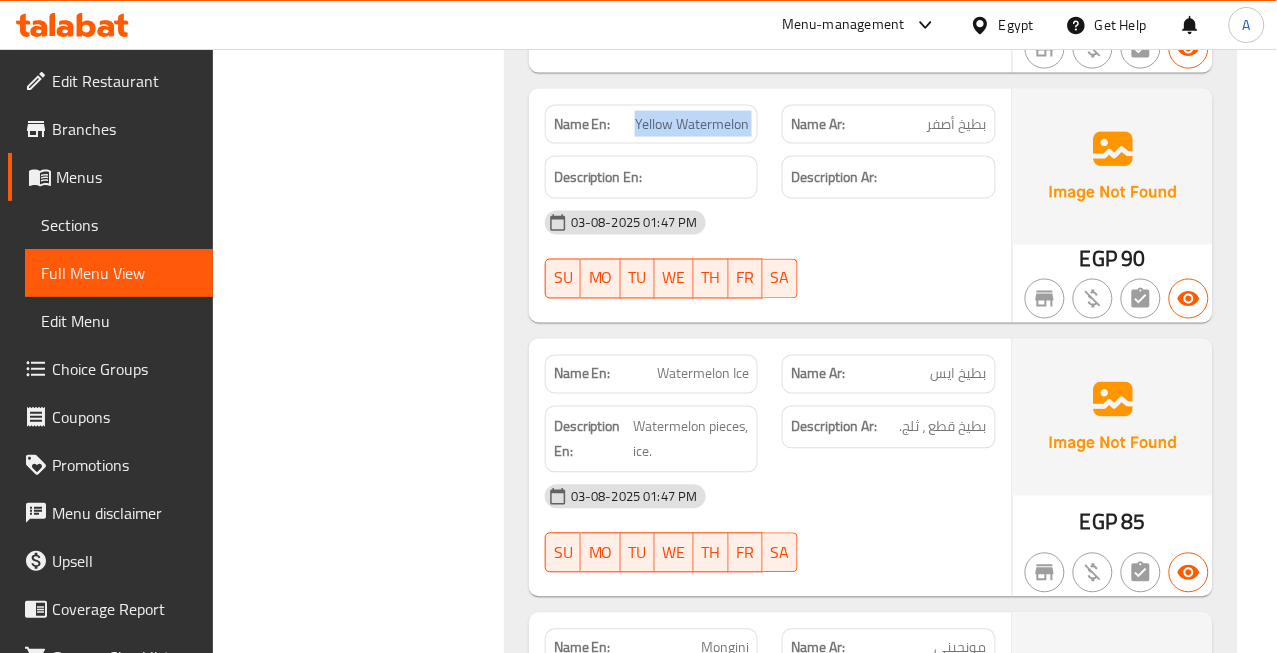 click on "Yellow Watermelon" at bounding box center (692, 124) 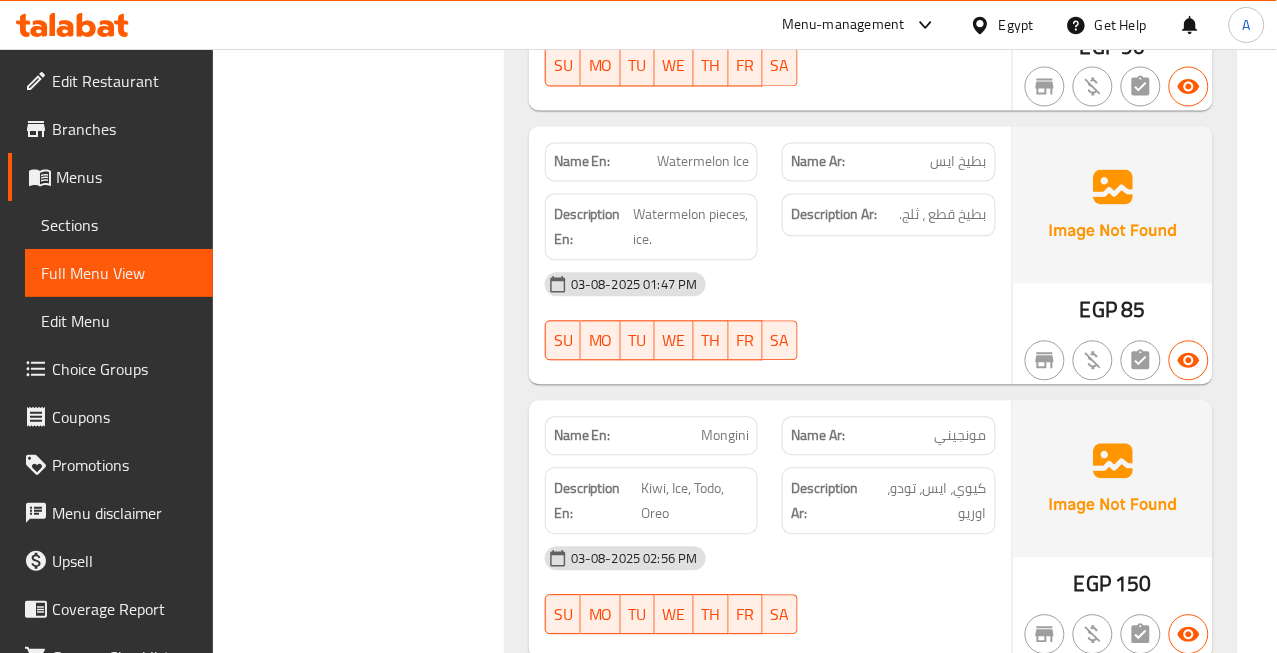 scroll, scrollTop: 53374, scrollLeft: 0, axis: vertical 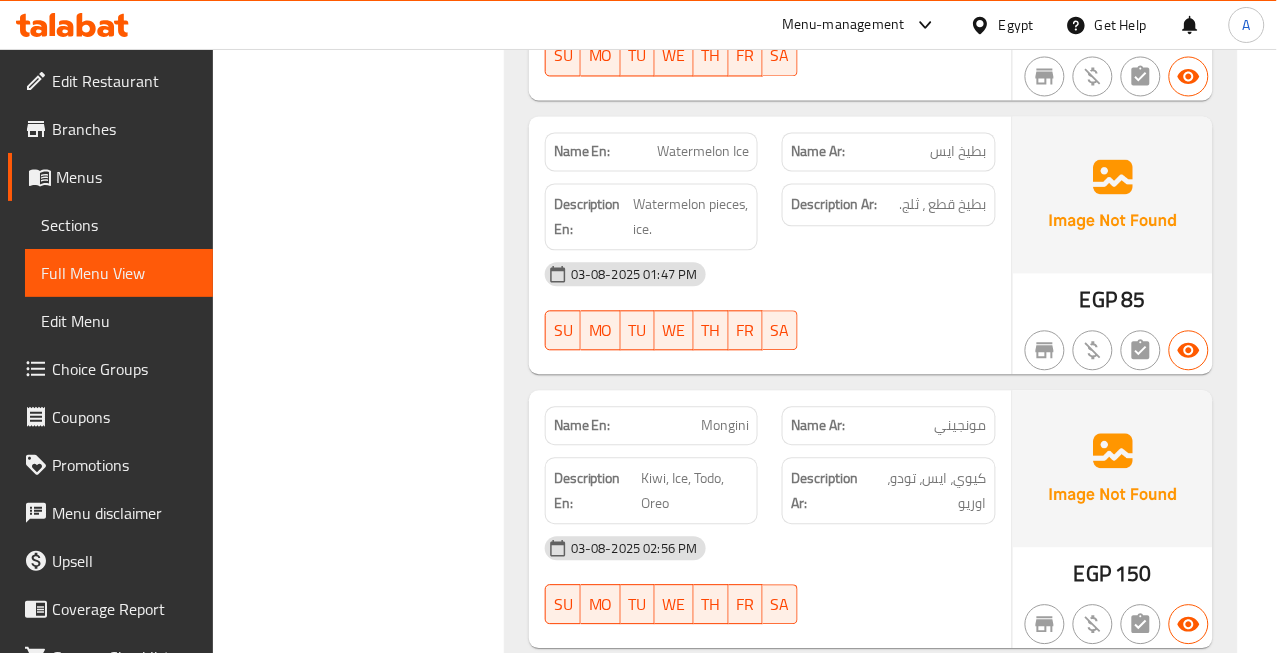 click on "بطيخ ايس" at bounding box center [959, 152] 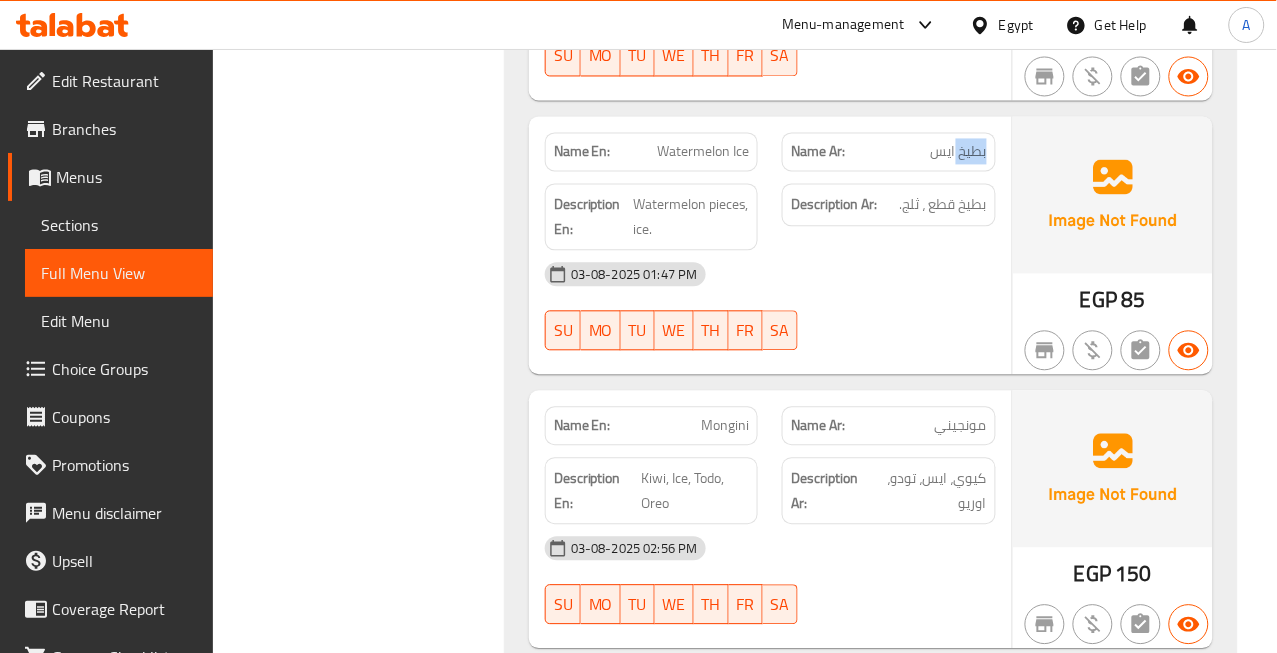 click on "بطيخ ايس" at bounding box center (959, 152) 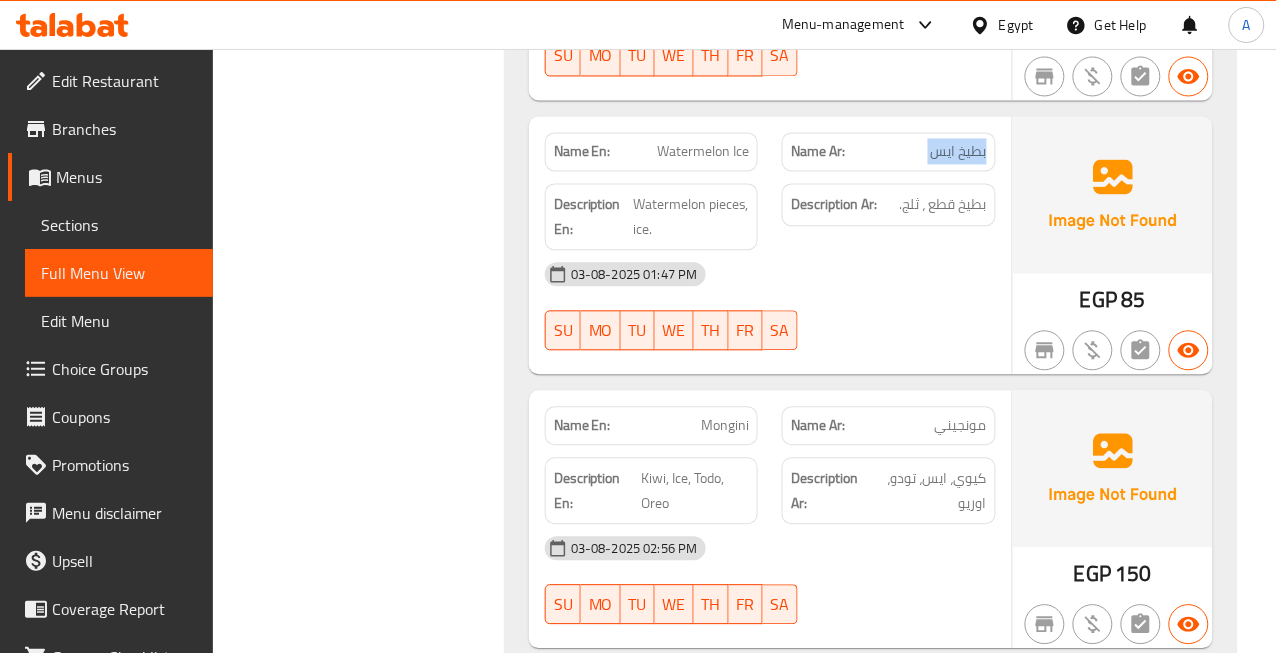 click on "بطيخ ايس" at bounding box center [959, 152] 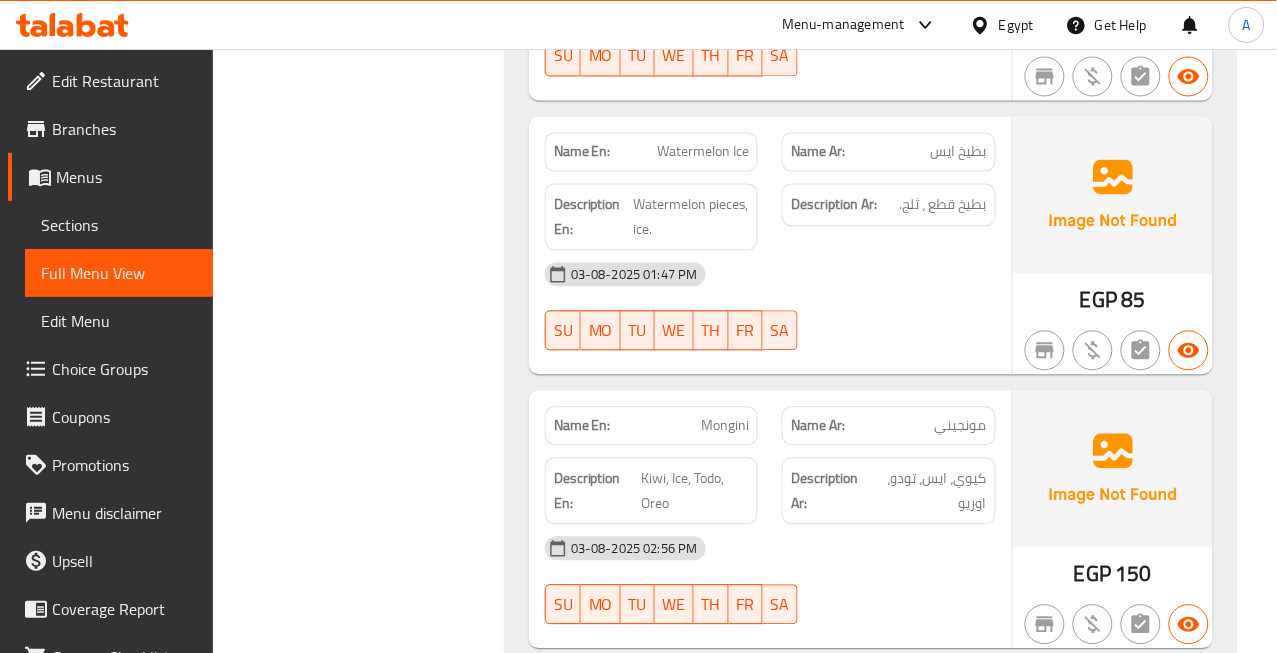 click on "03-08-2025 01:47 PM" at bounding box center (770, 275) 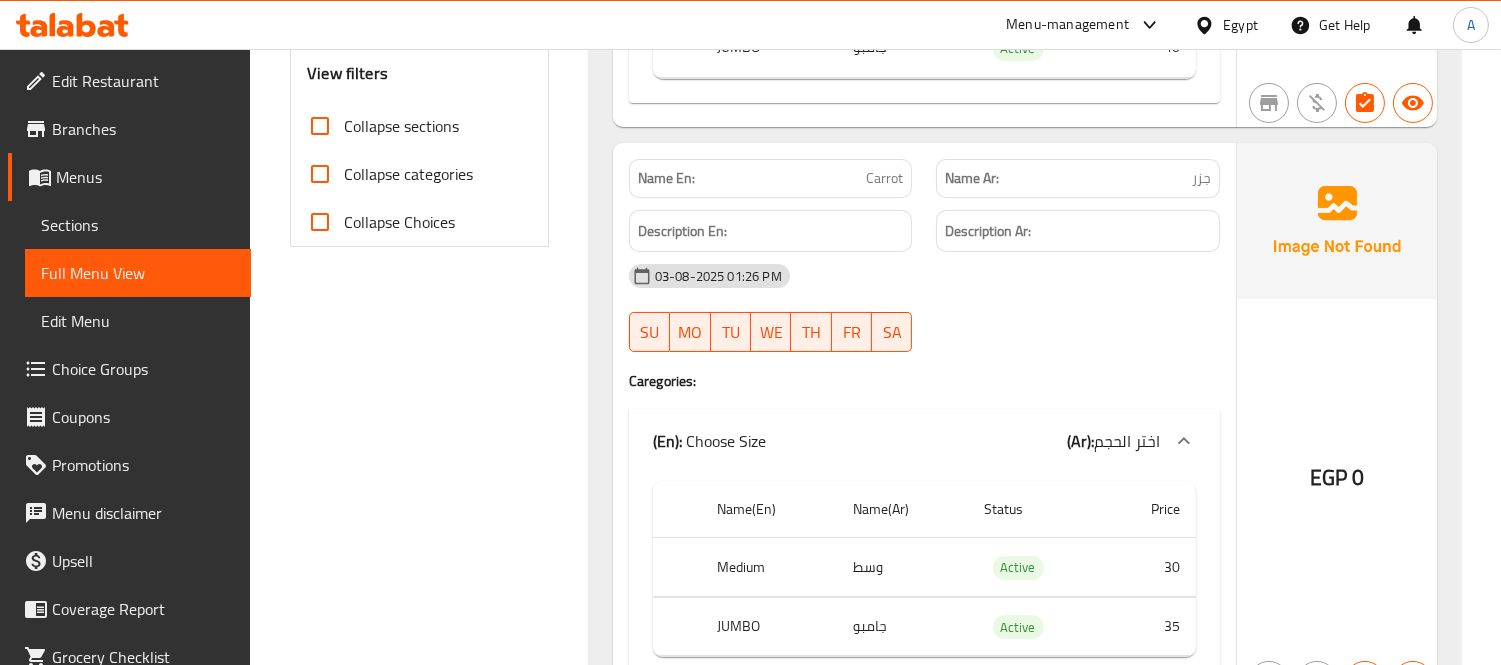 scroll, scrollTop: 555, scrollLeft: 0, axis: vertical 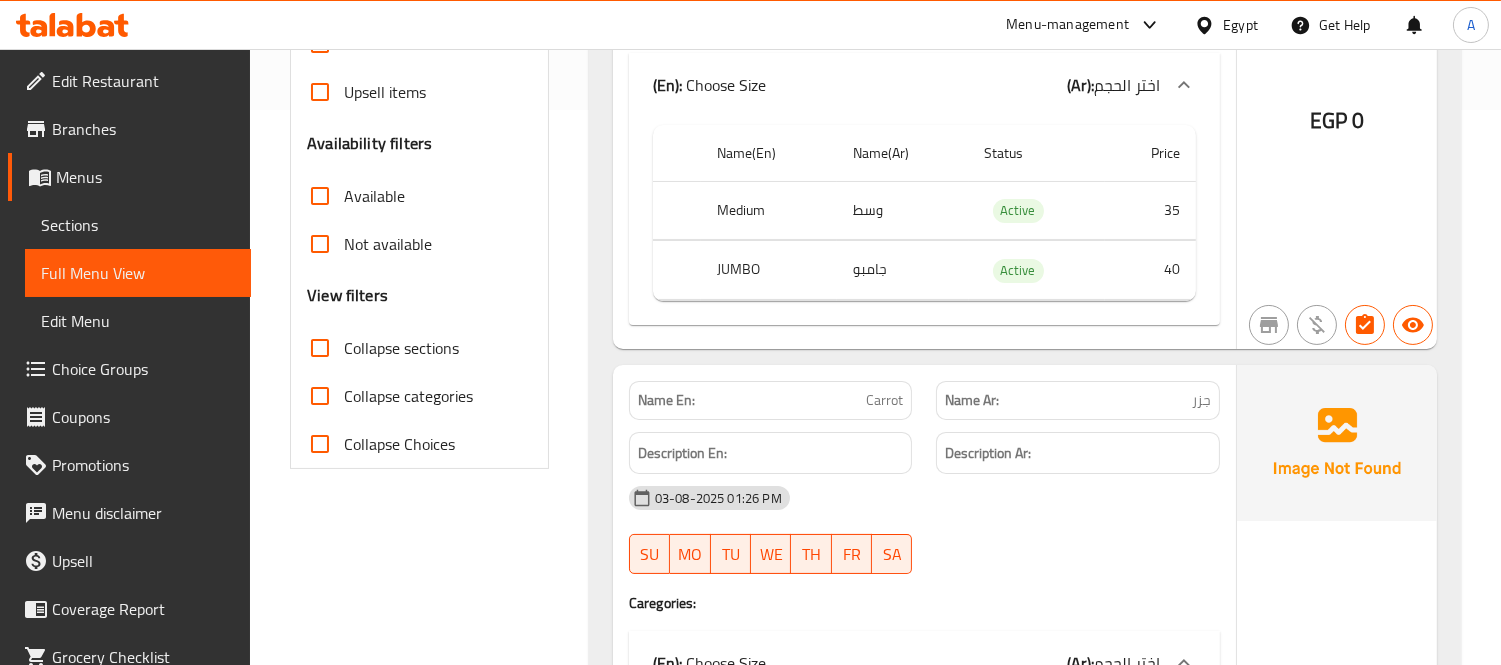 click on "Collapse sections" at bounding box center (320, 348) 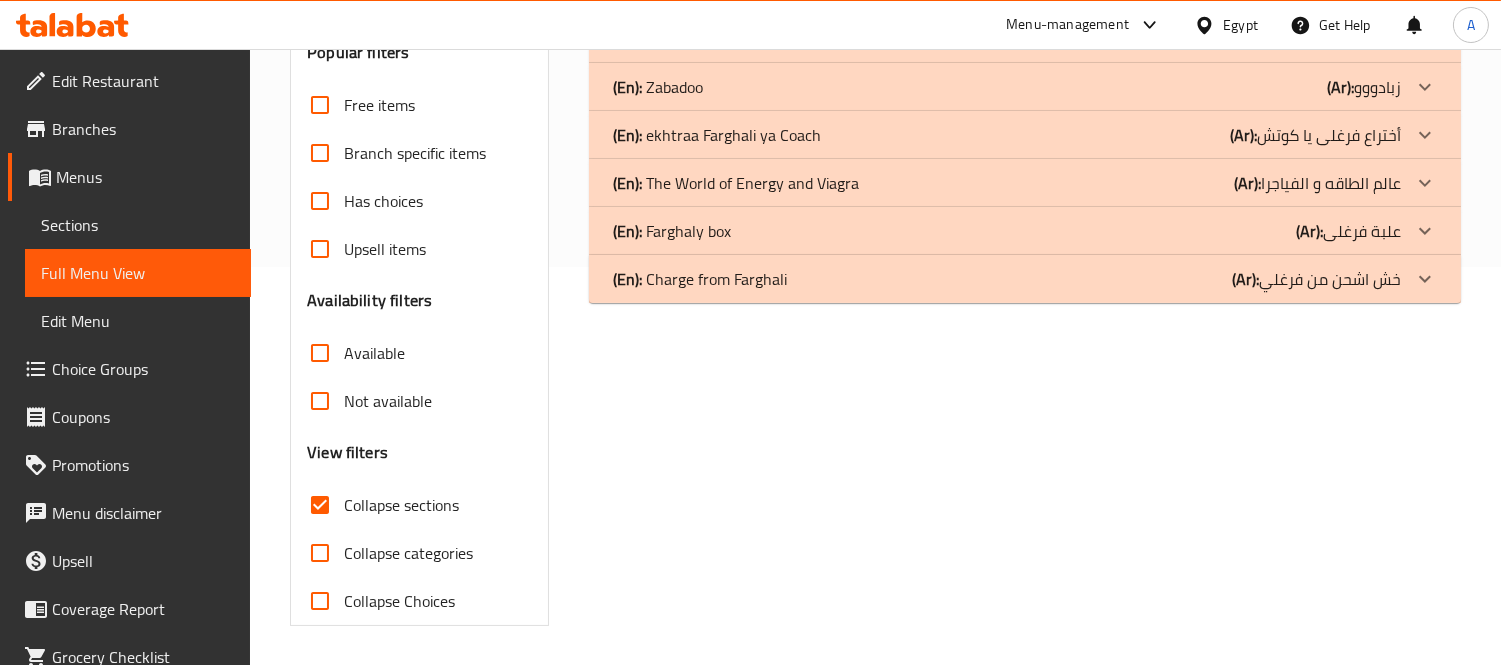 scroll, scrollTop: 287, scrollLeft: 0, axis: vertical 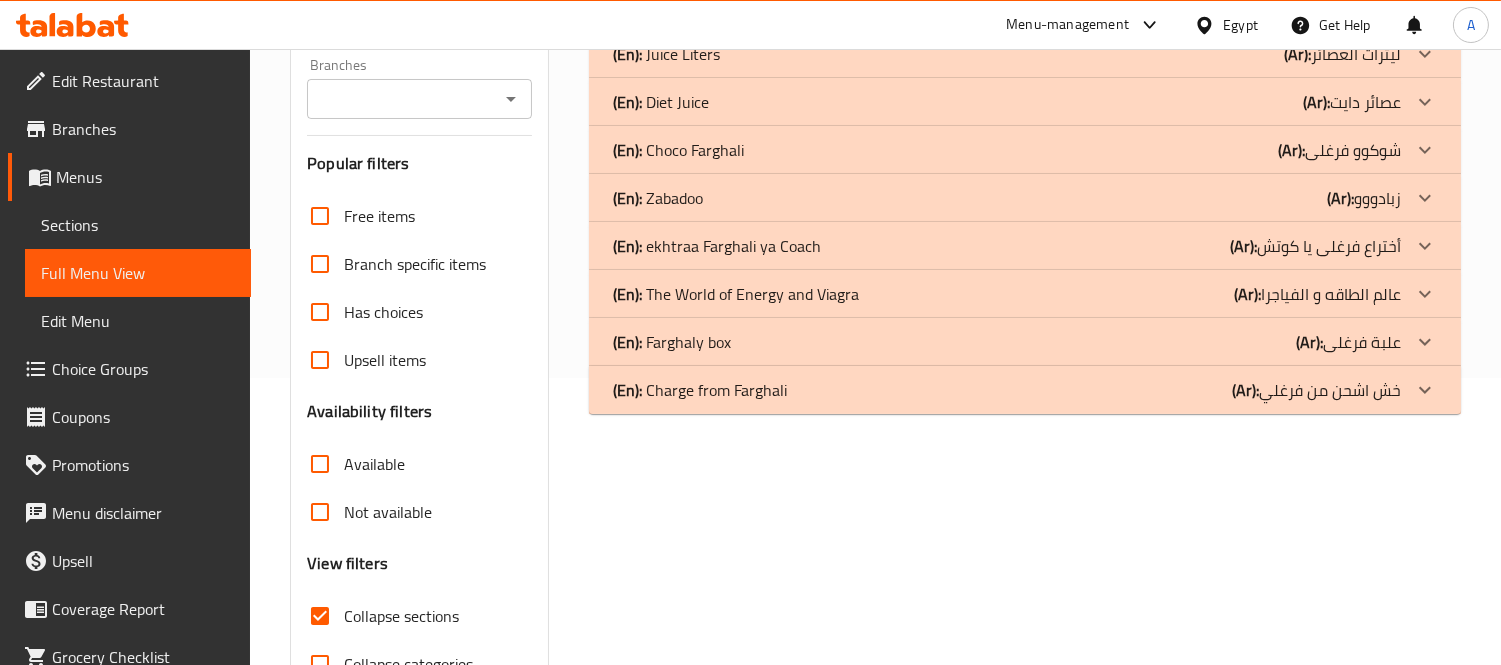 click on "(En):   [LAST] box (Ar): علبة [LAST]" at bounding box center (1007, 6) 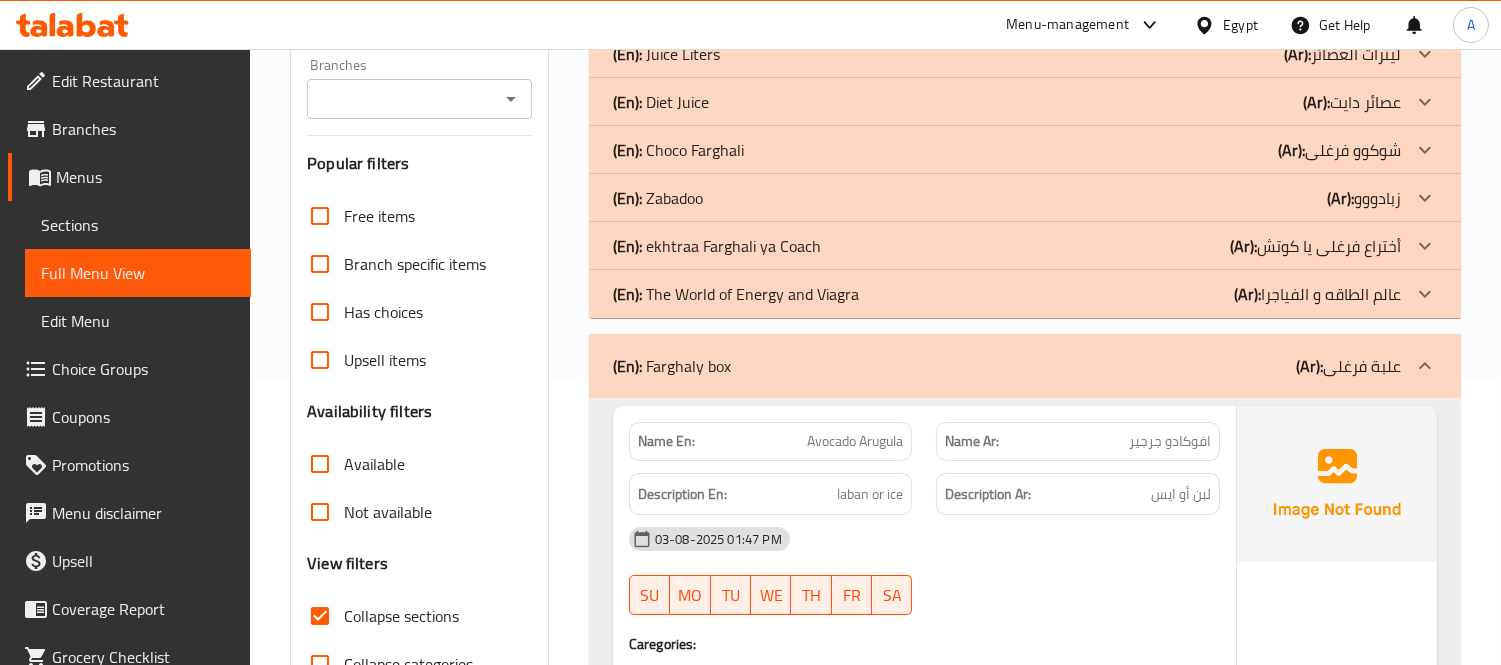 click on "(En):   ekhtraa [LAST] ya Coach (Ar): أختراع [LAST] يا كوتش" at bounding box center (1025, 6) 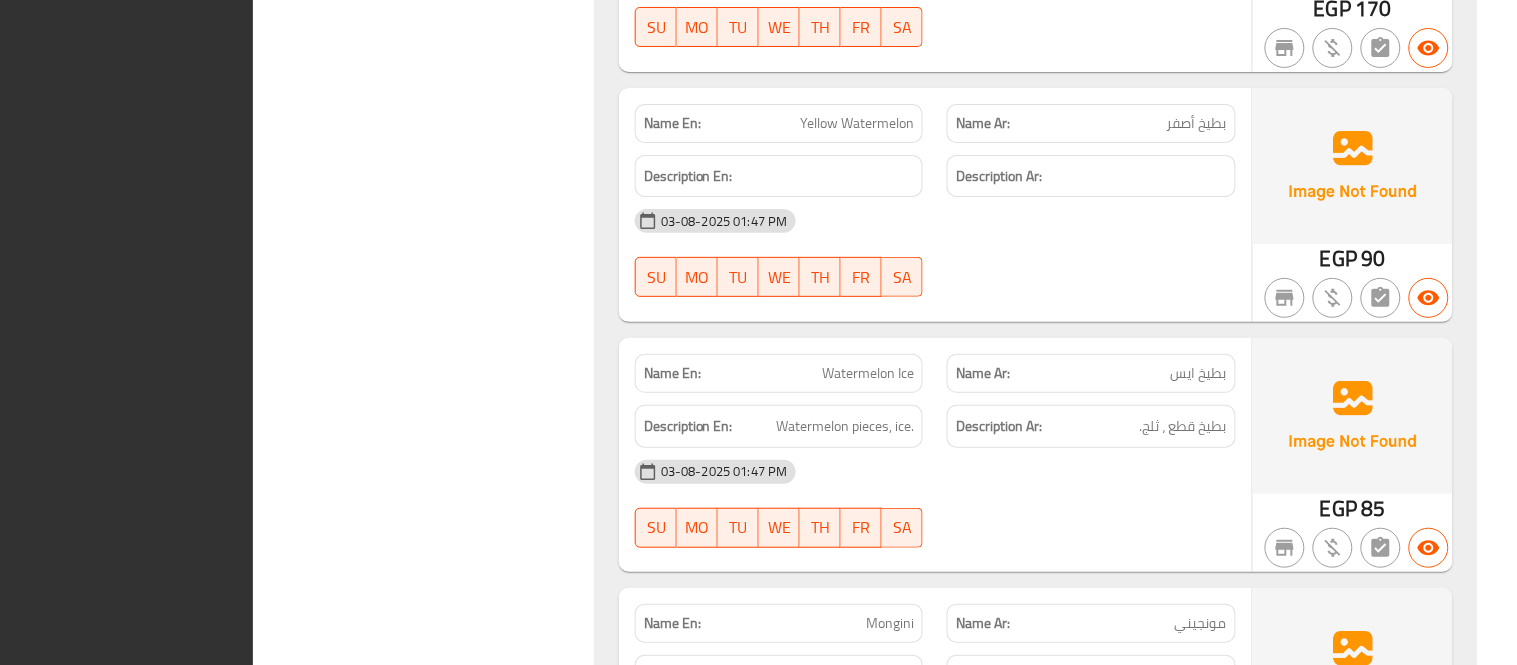 scroll, scrollTop: 18056, scrollLeft: 0, axis: vertical 